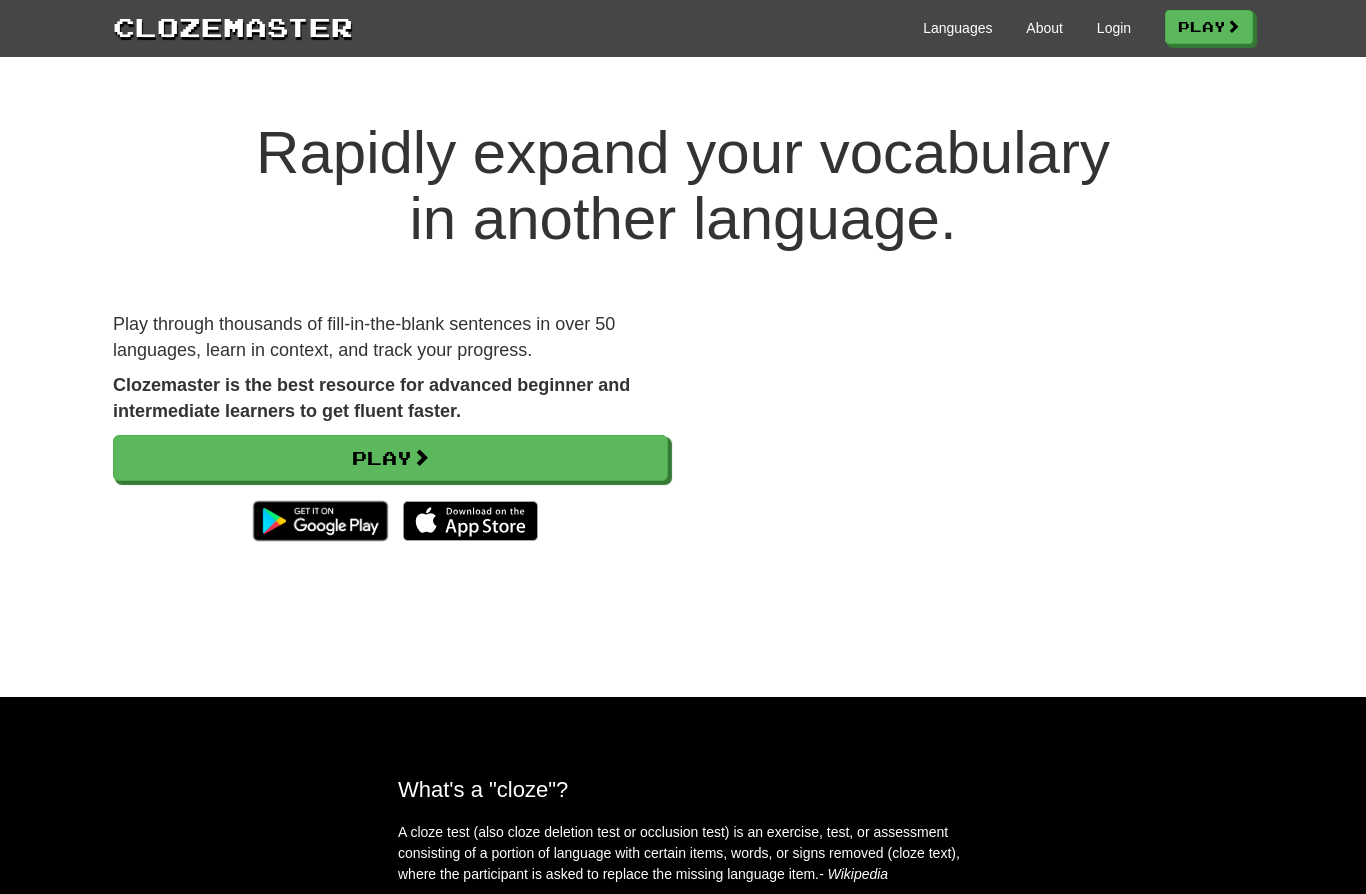 scroll, scrollTop: 0, scrollLeft: 0, axis: both 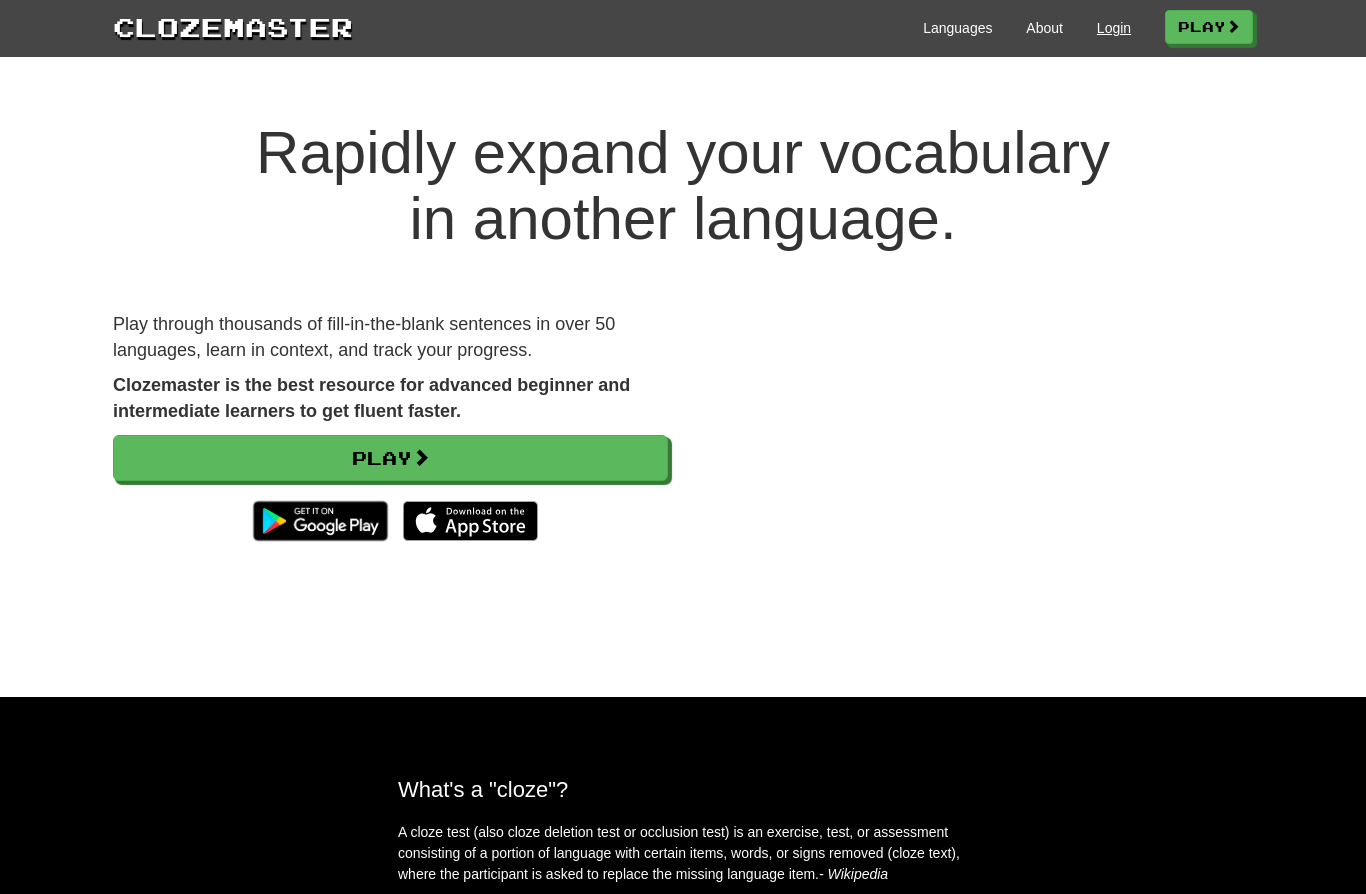 click on "Login" at bounding box center (1114, 28) 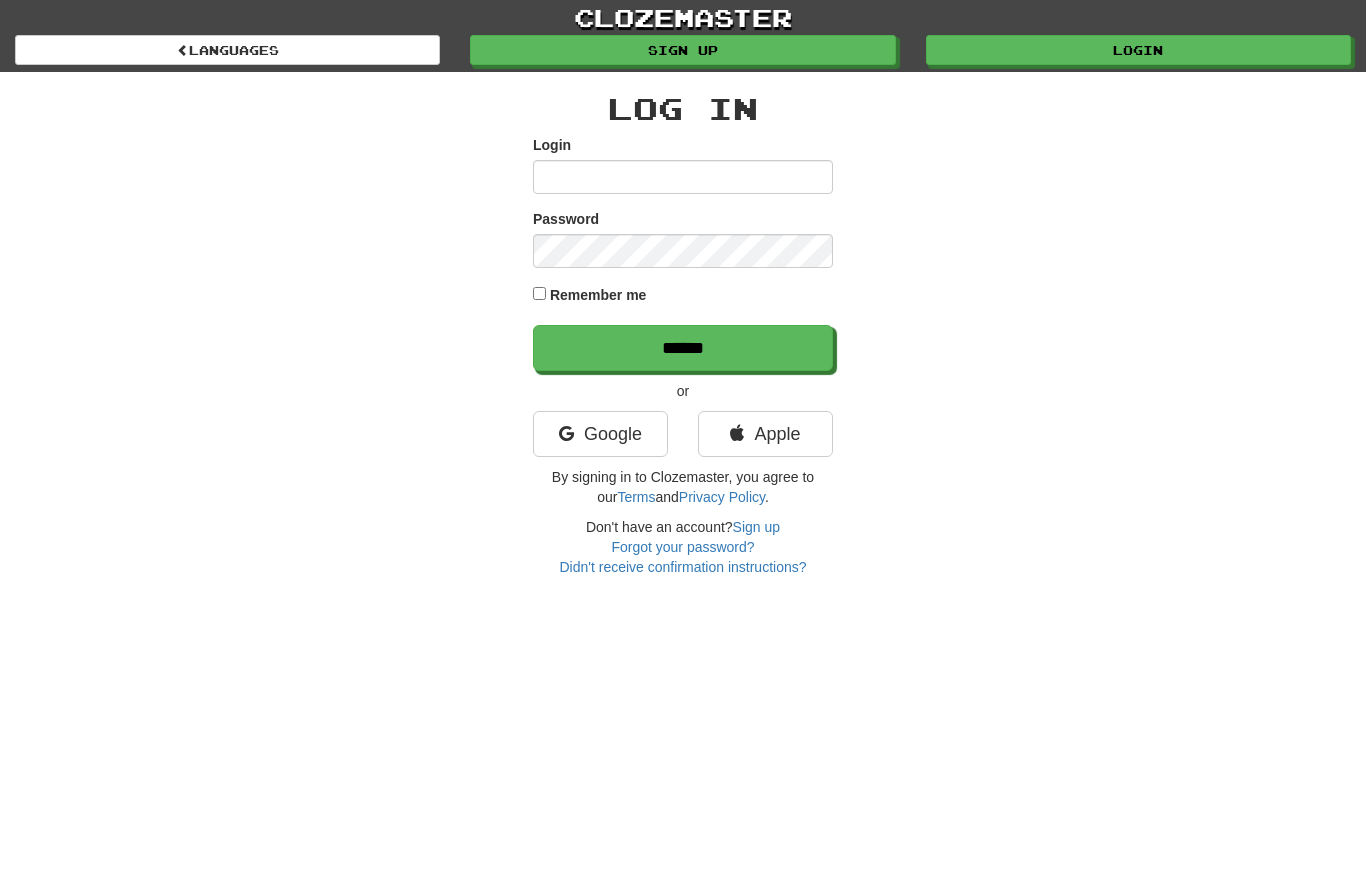 scroll, scrollTop: 0, scrollLeft: 0, axis: both 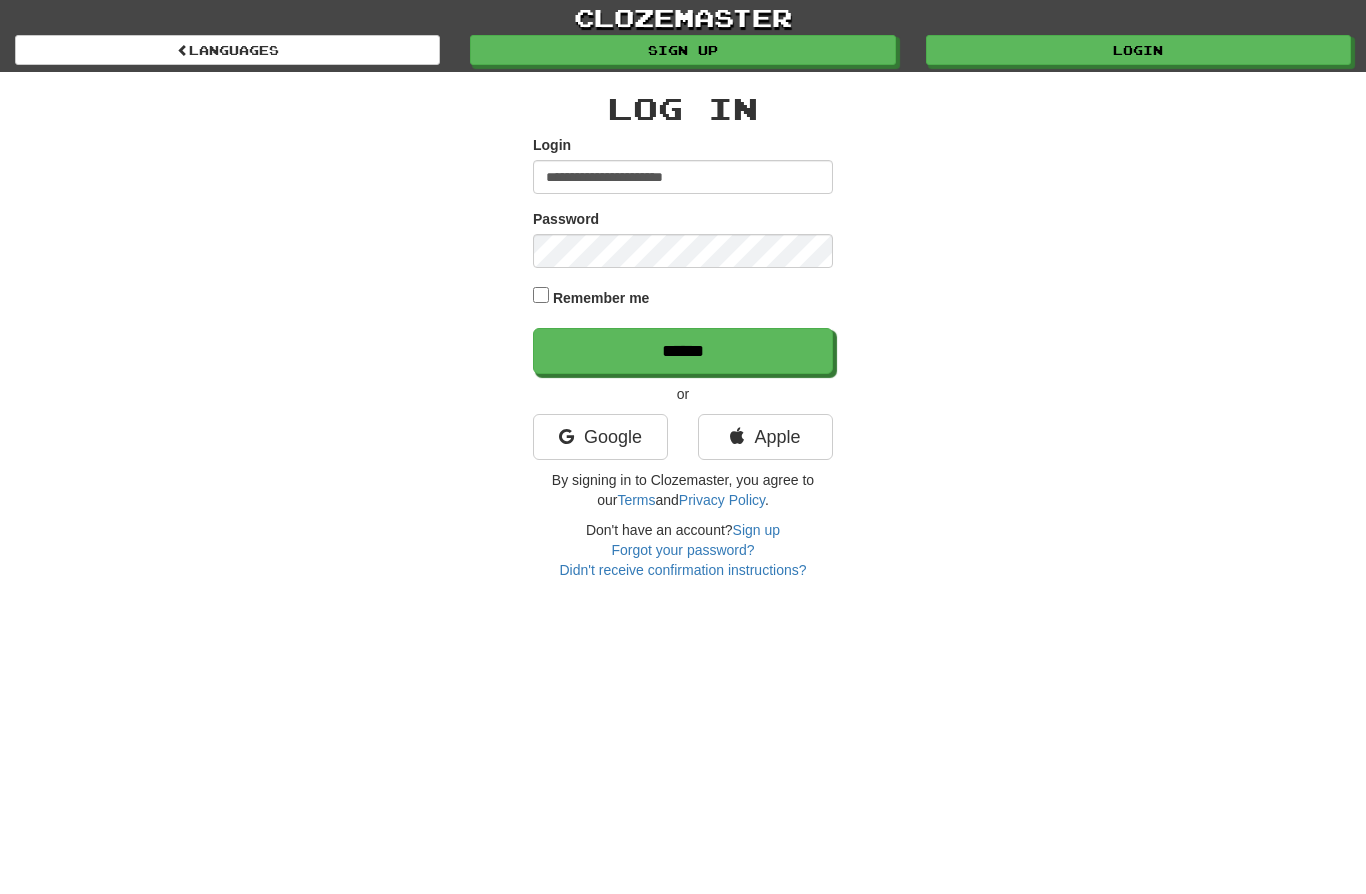 type on "**********" 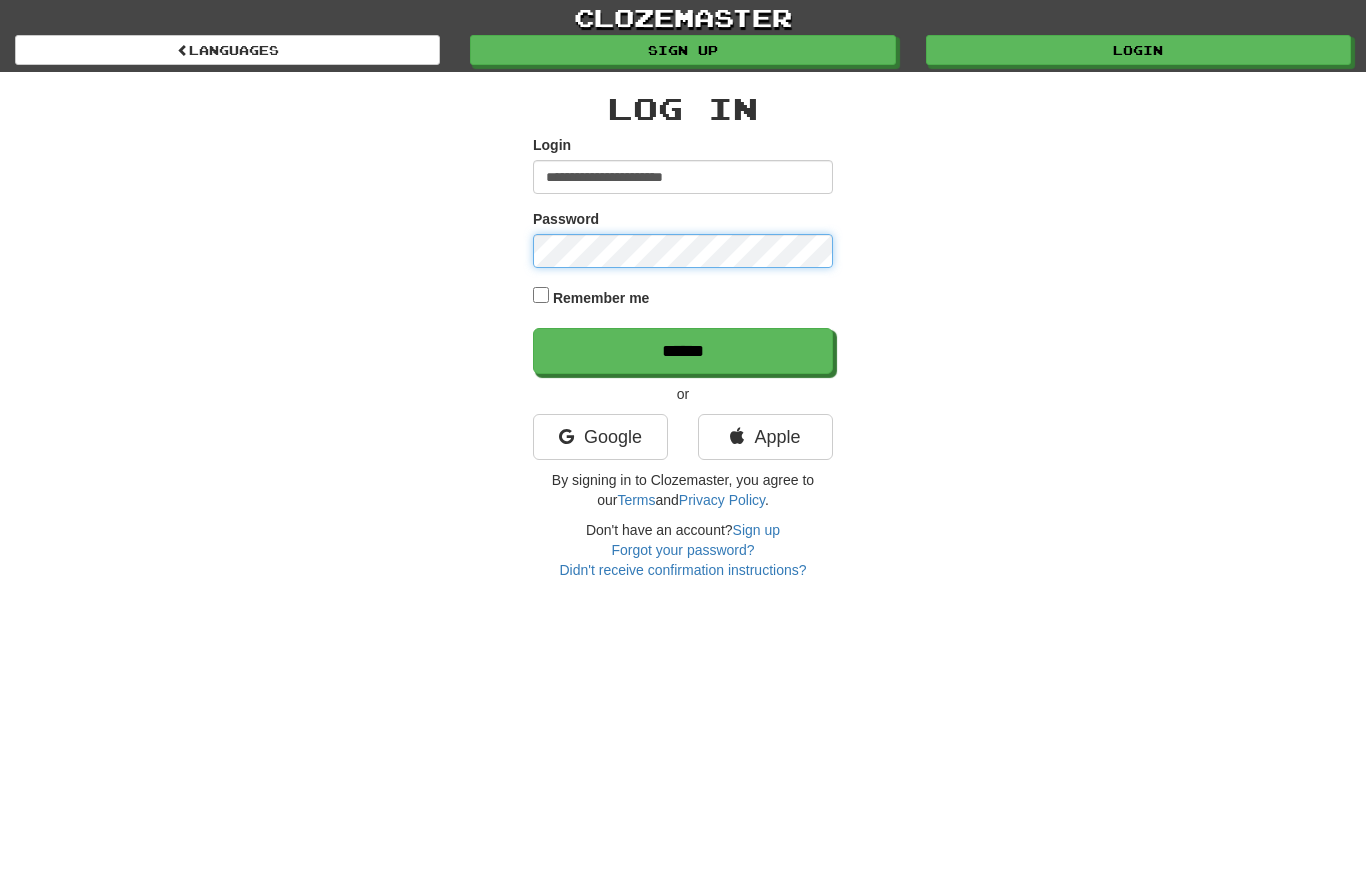 click on "******" at bounding box center (683, 351) 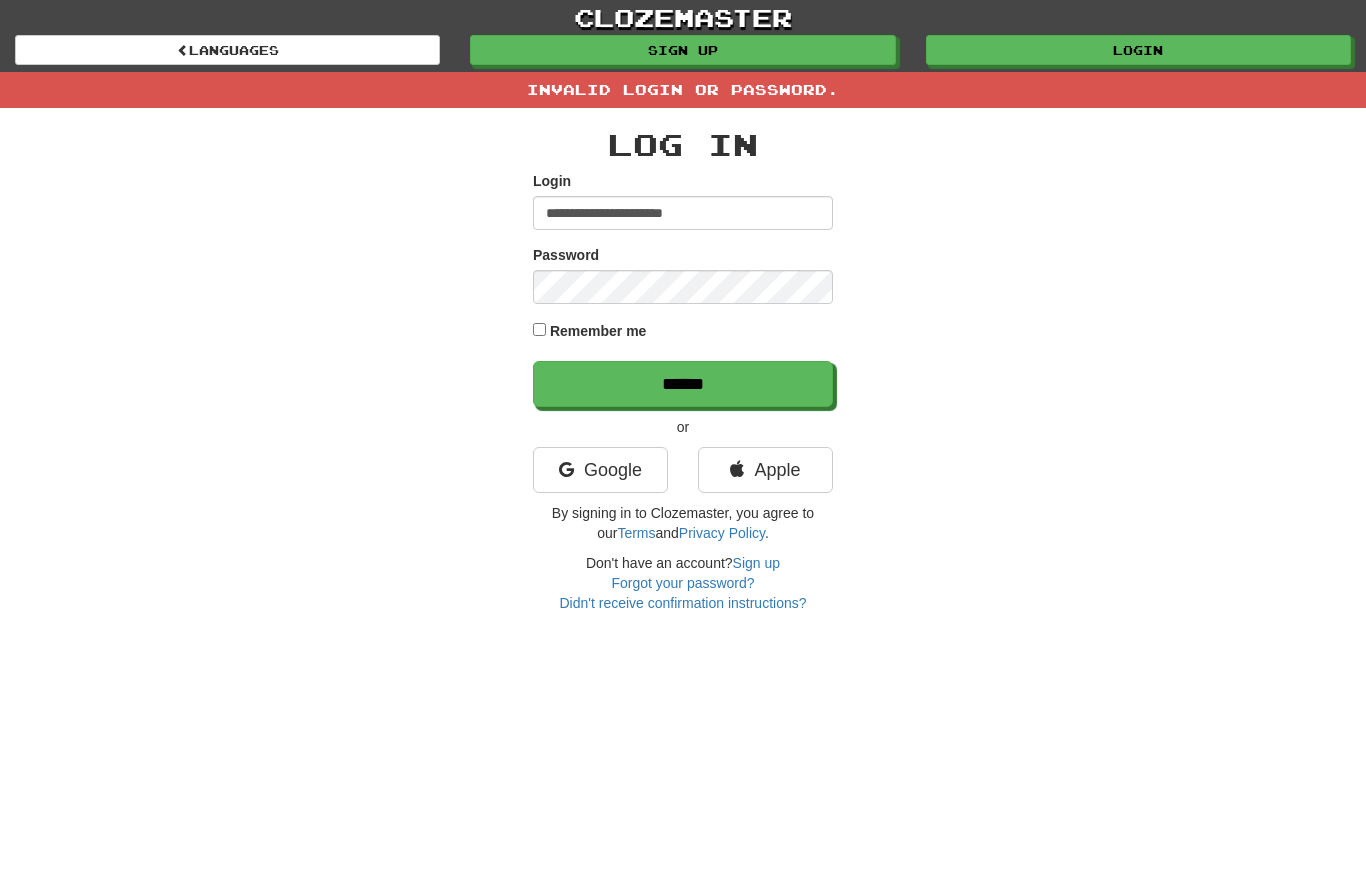 scroll, scrollTop: 0, scrollLeft: 0, axis: both 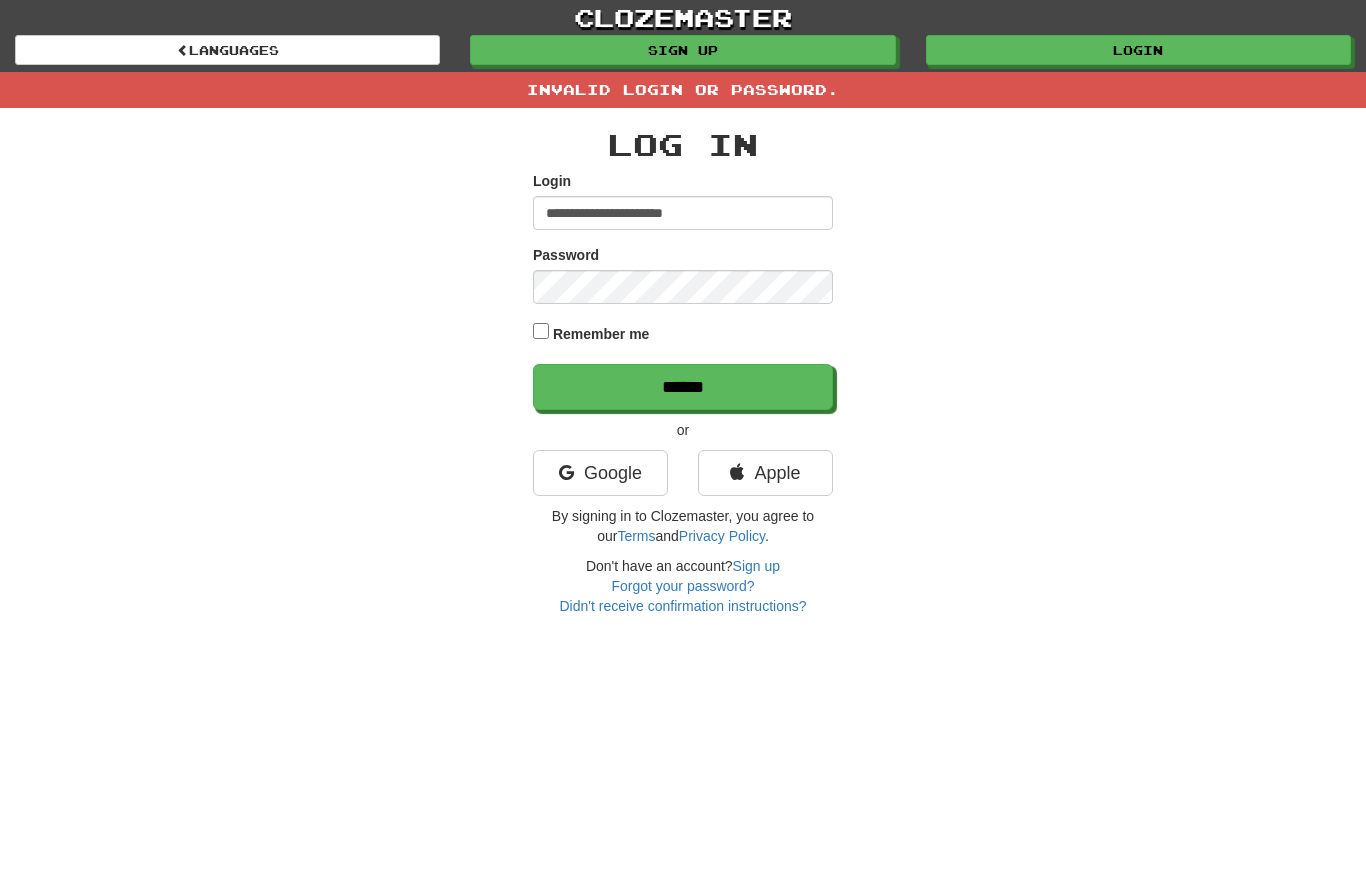 click on "**********" at bounding box center (683, 213) 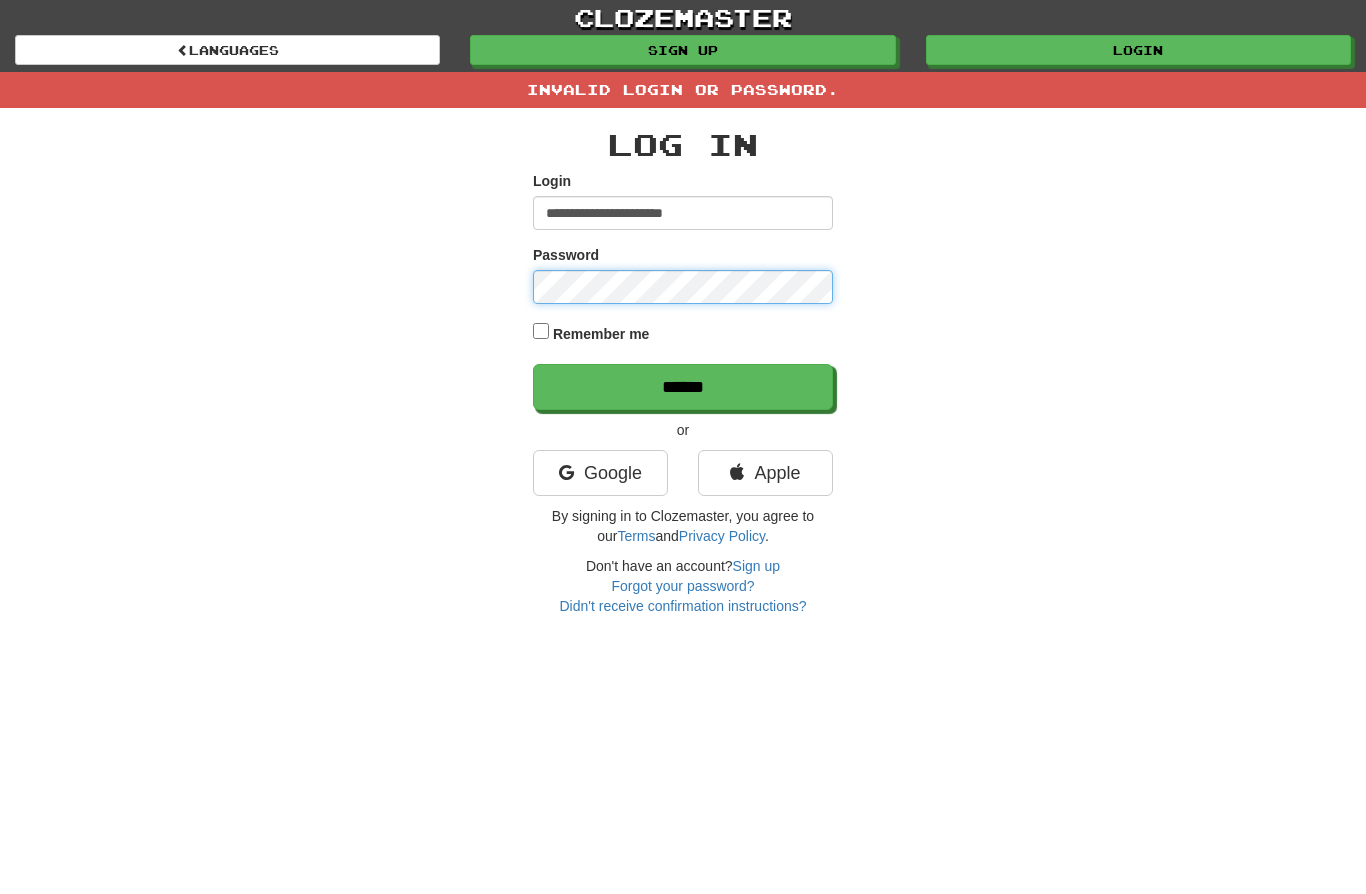 click on "******" at bounding box center [683, 387] 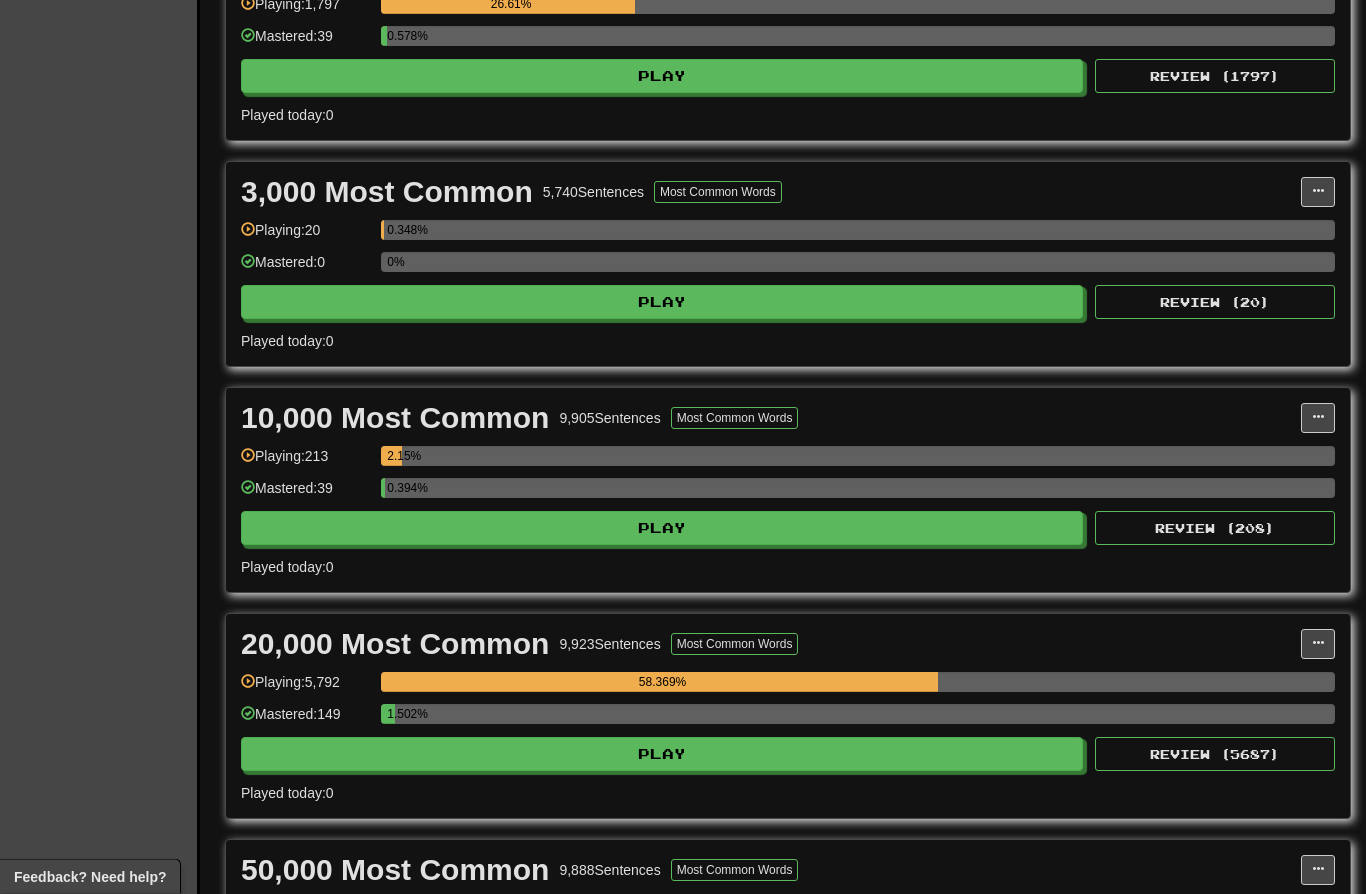scroll, scrollTop: 752, scrollLeft: 0, axis: vertical 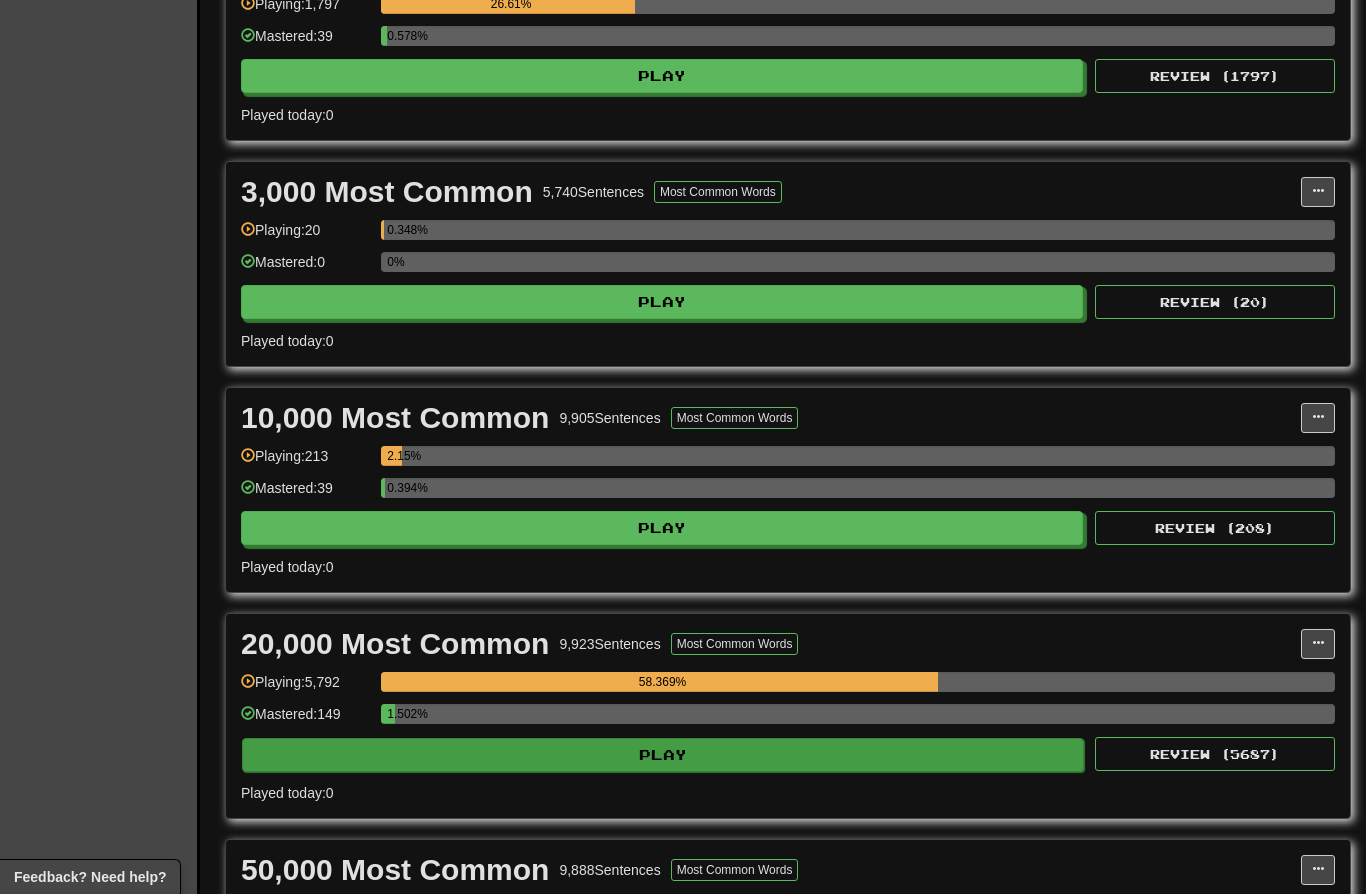 click on "Play" at bounding box center (663, 755) 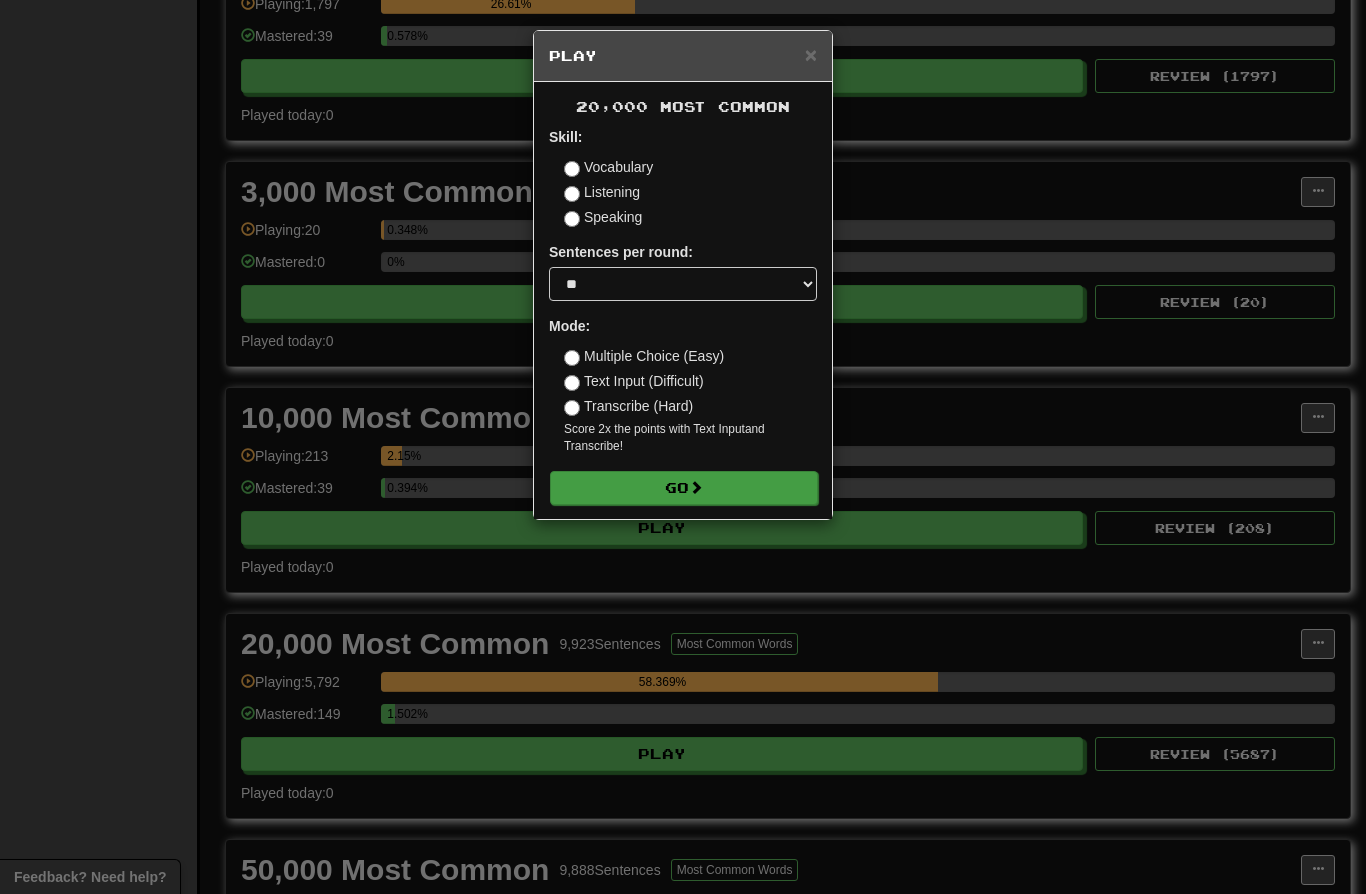 click on "Go" at bounding box center [684, 488] 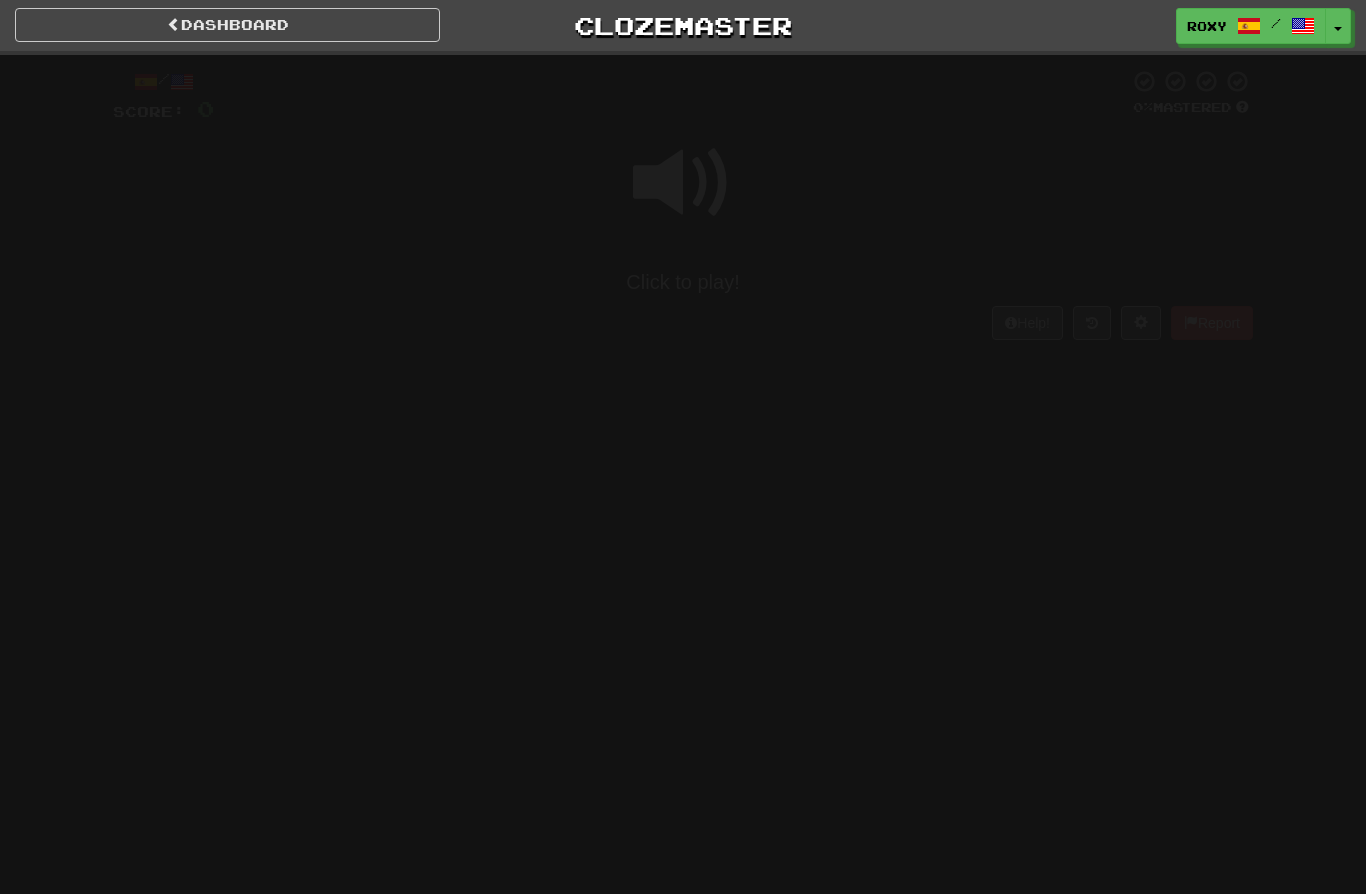 scroll, scrollTop: 0, scrollLeft: 0, axis: both 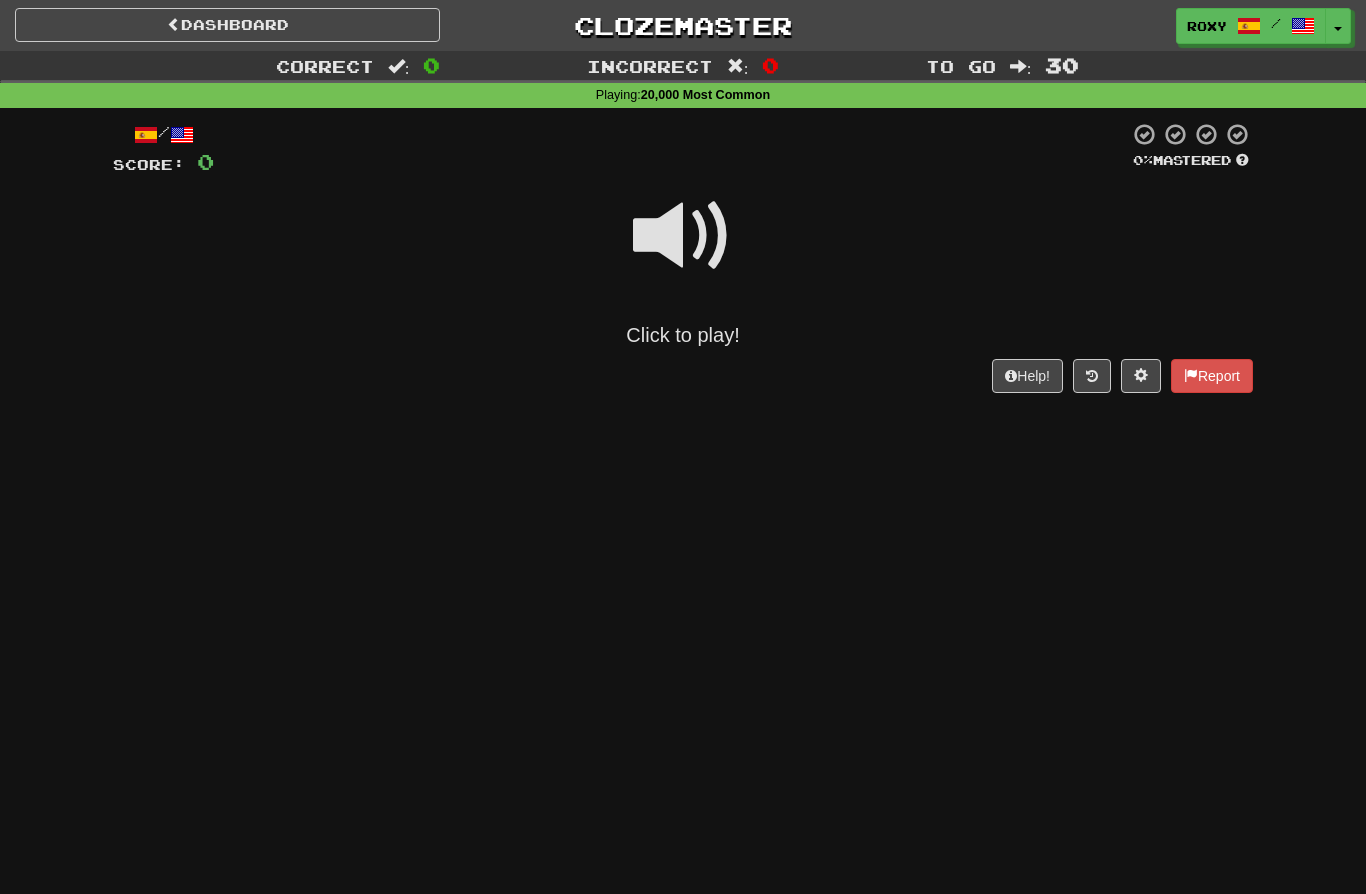 click at bounding box center [683, 236] 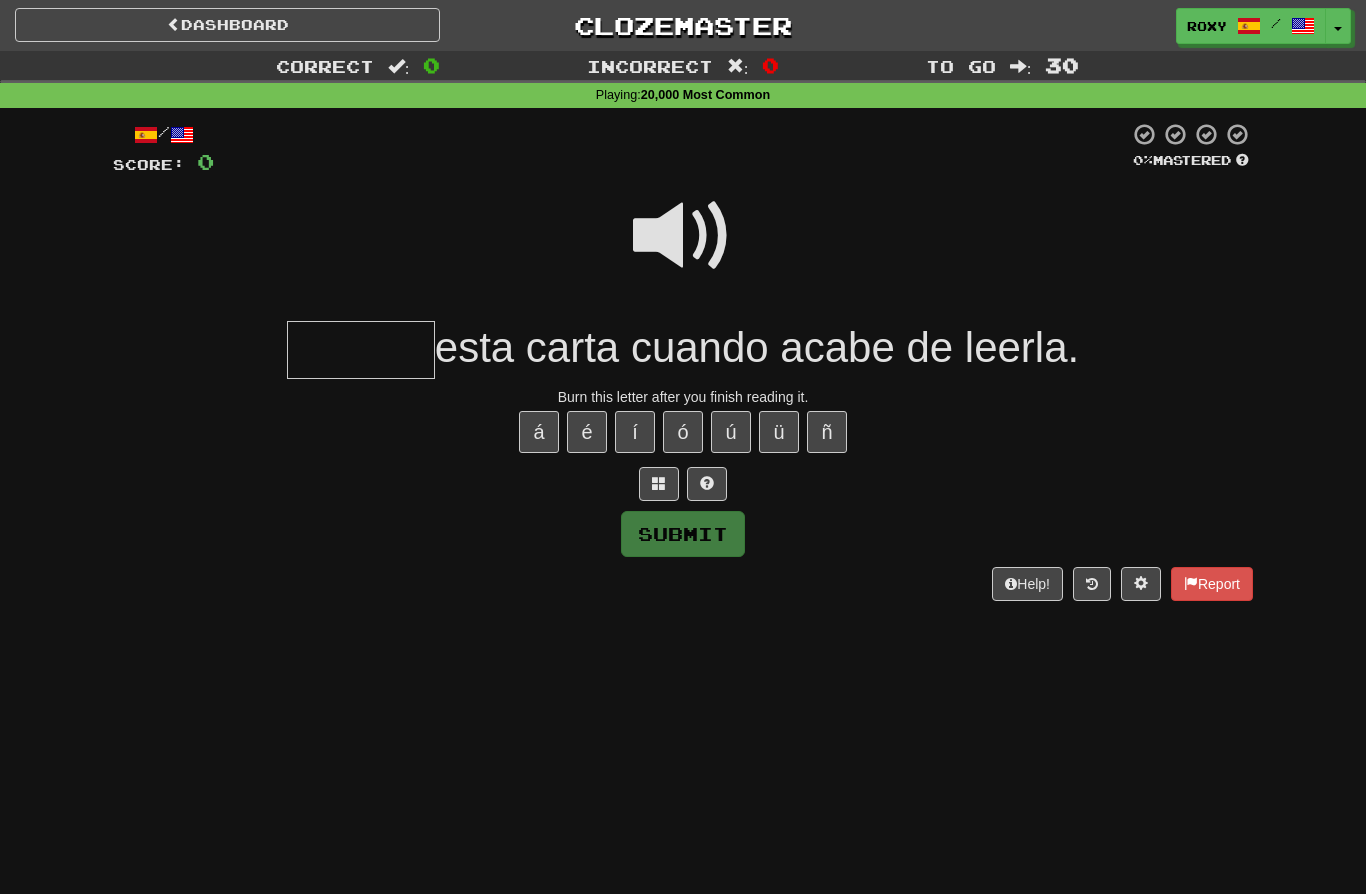 click at bounding box center (683, 236) 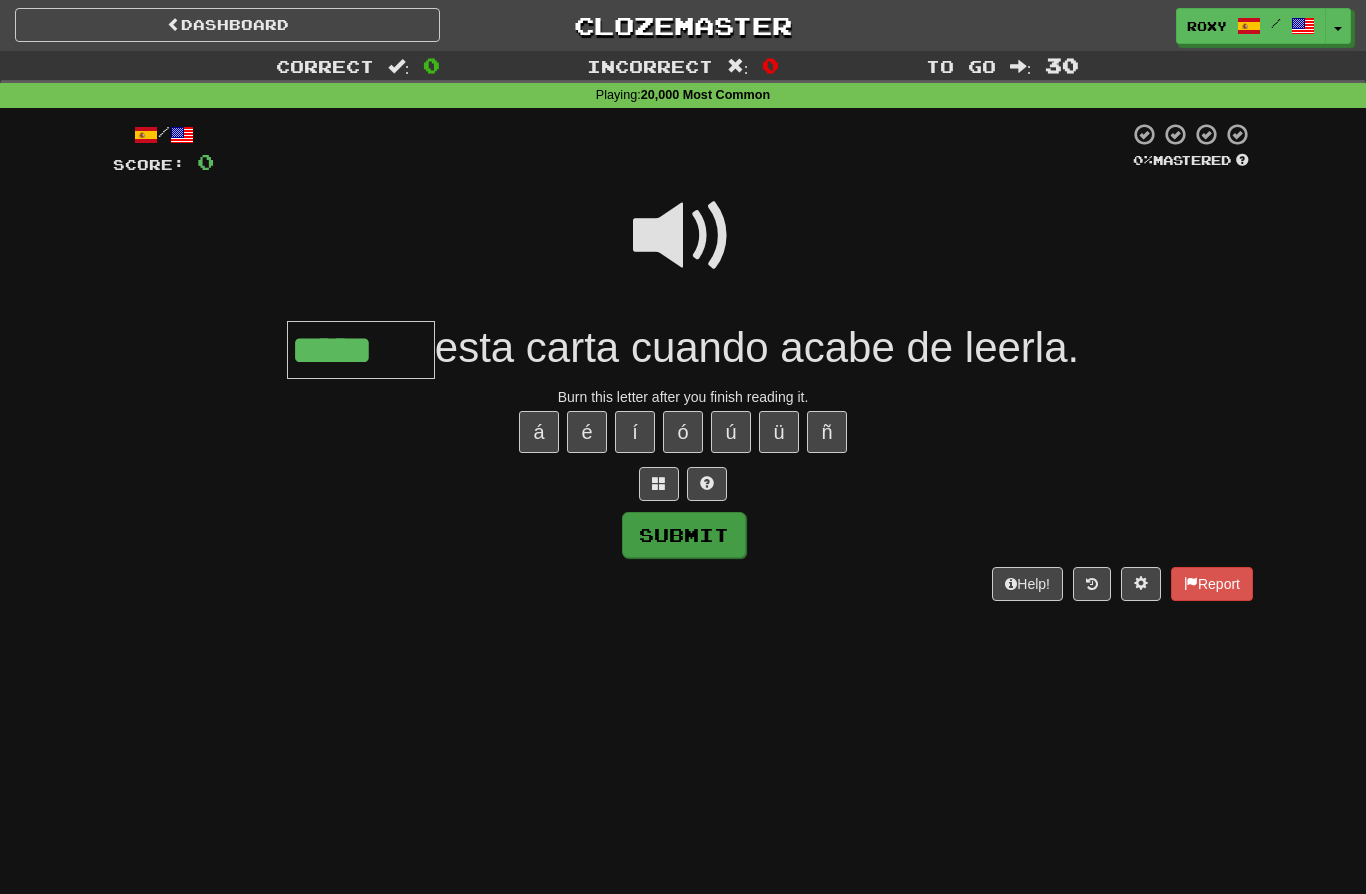type on "*****" 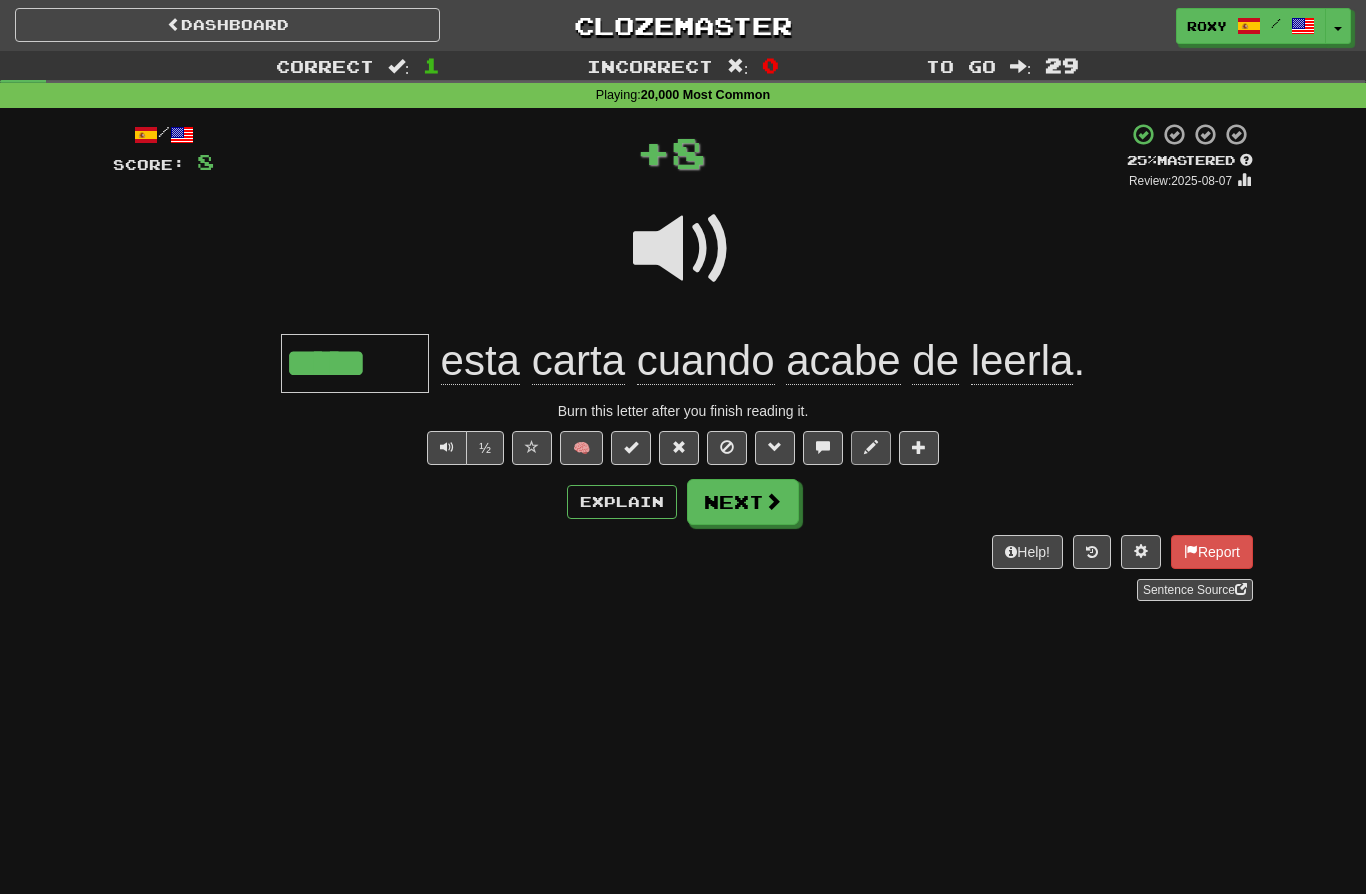 click at bounding box center (871, 448) 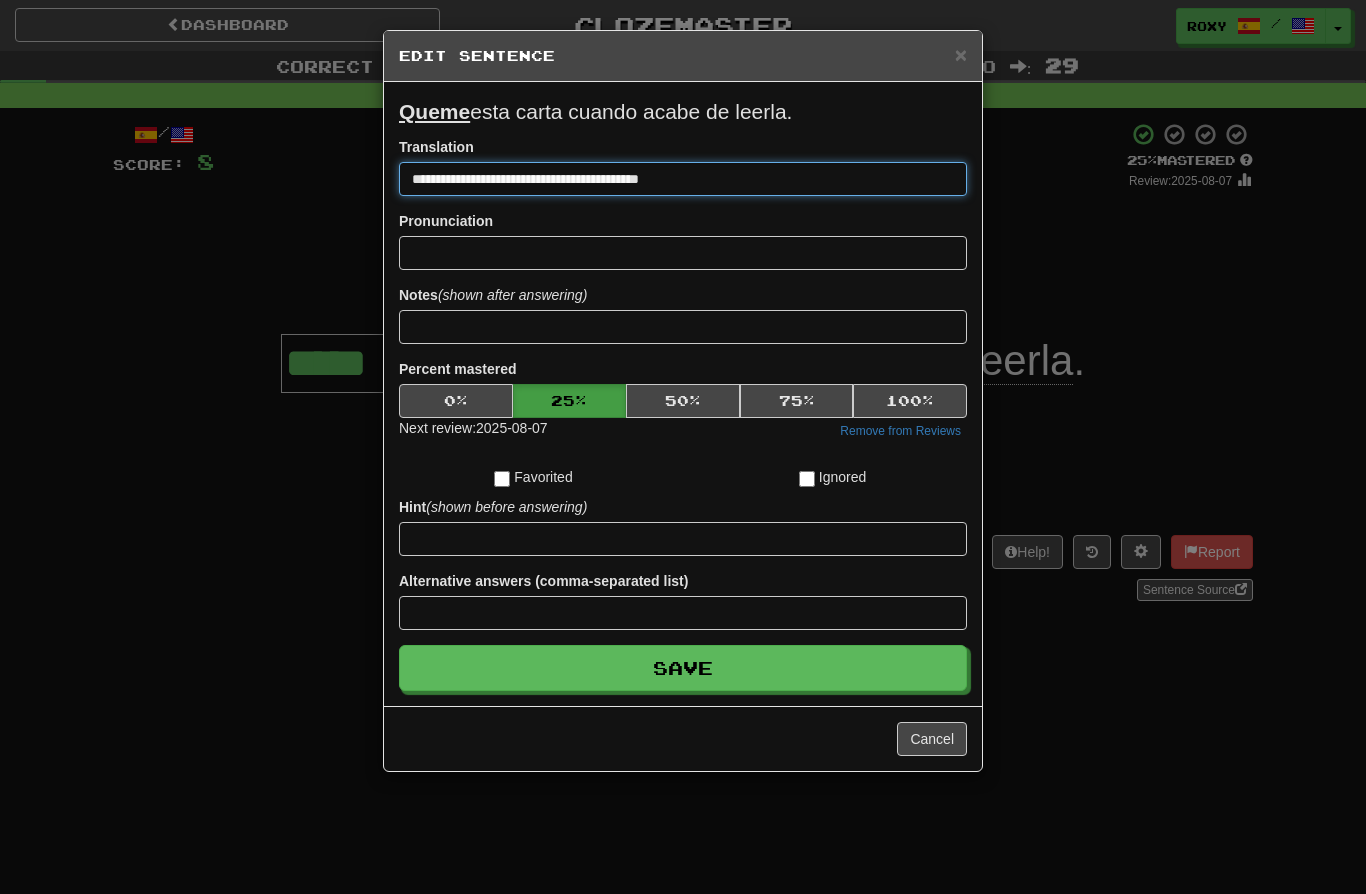 click on "**********" at bounding box center (683, 179) 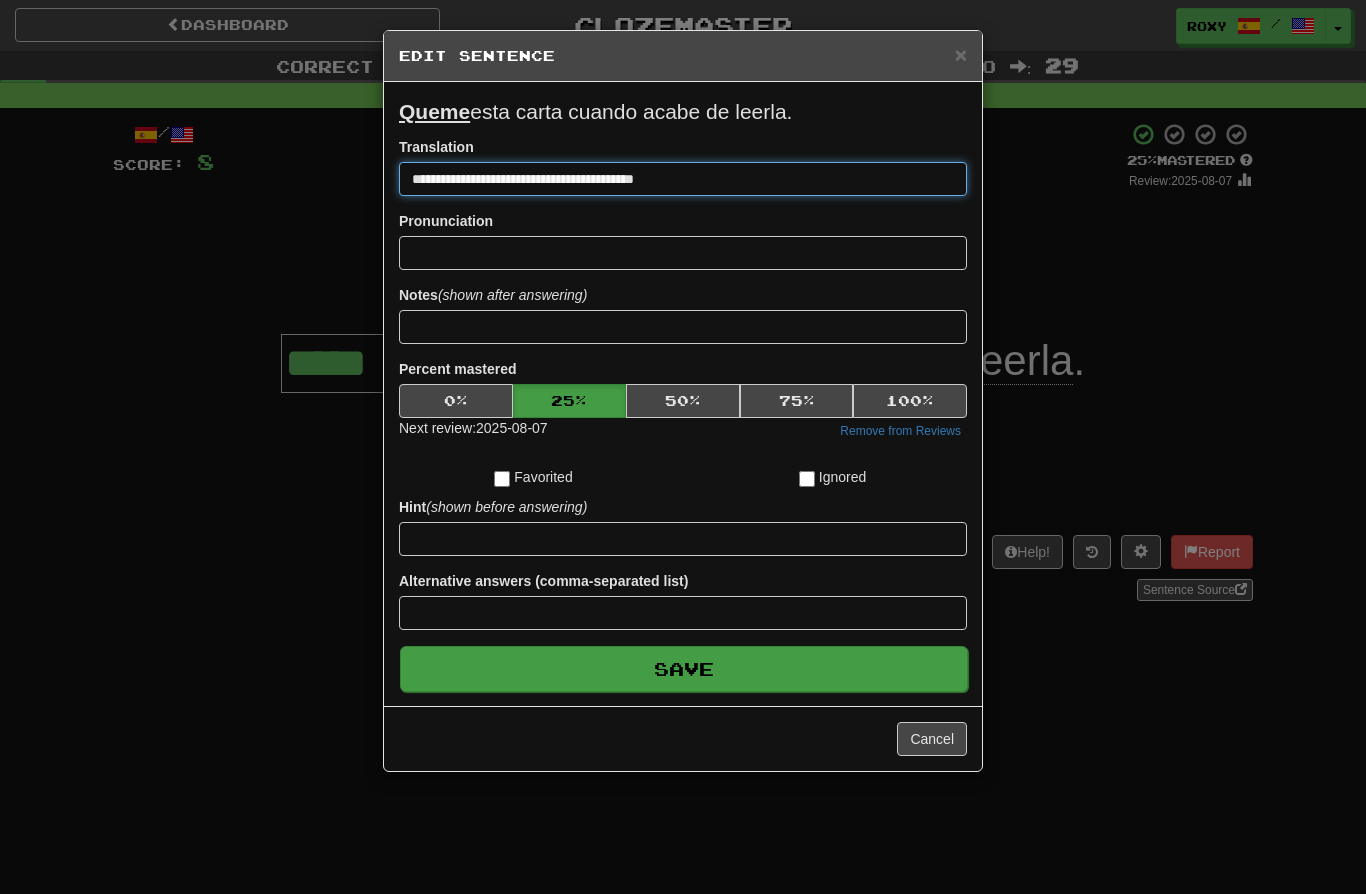 type on "**********" 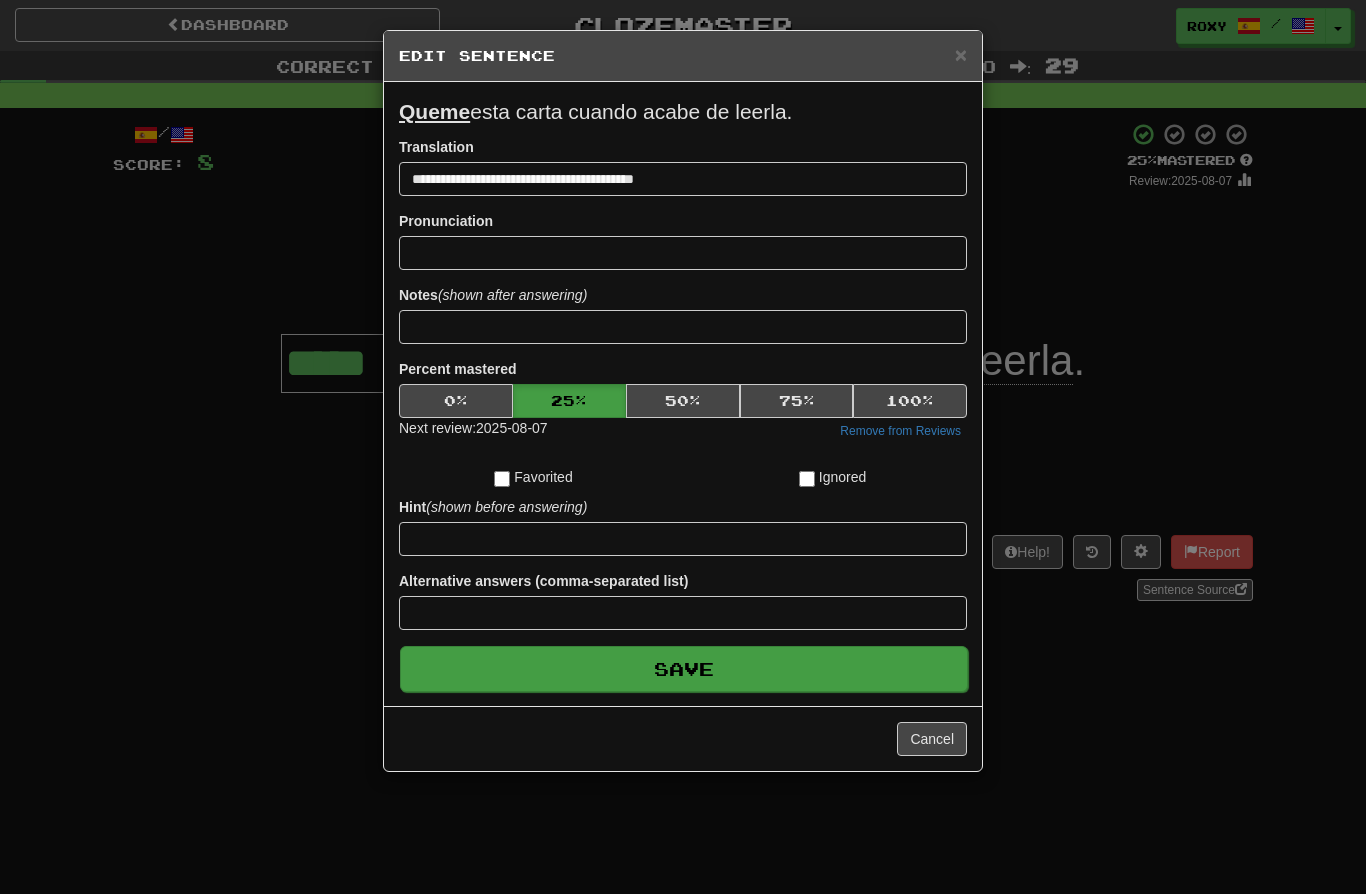click on "Save" at bounding box center (684, 669) 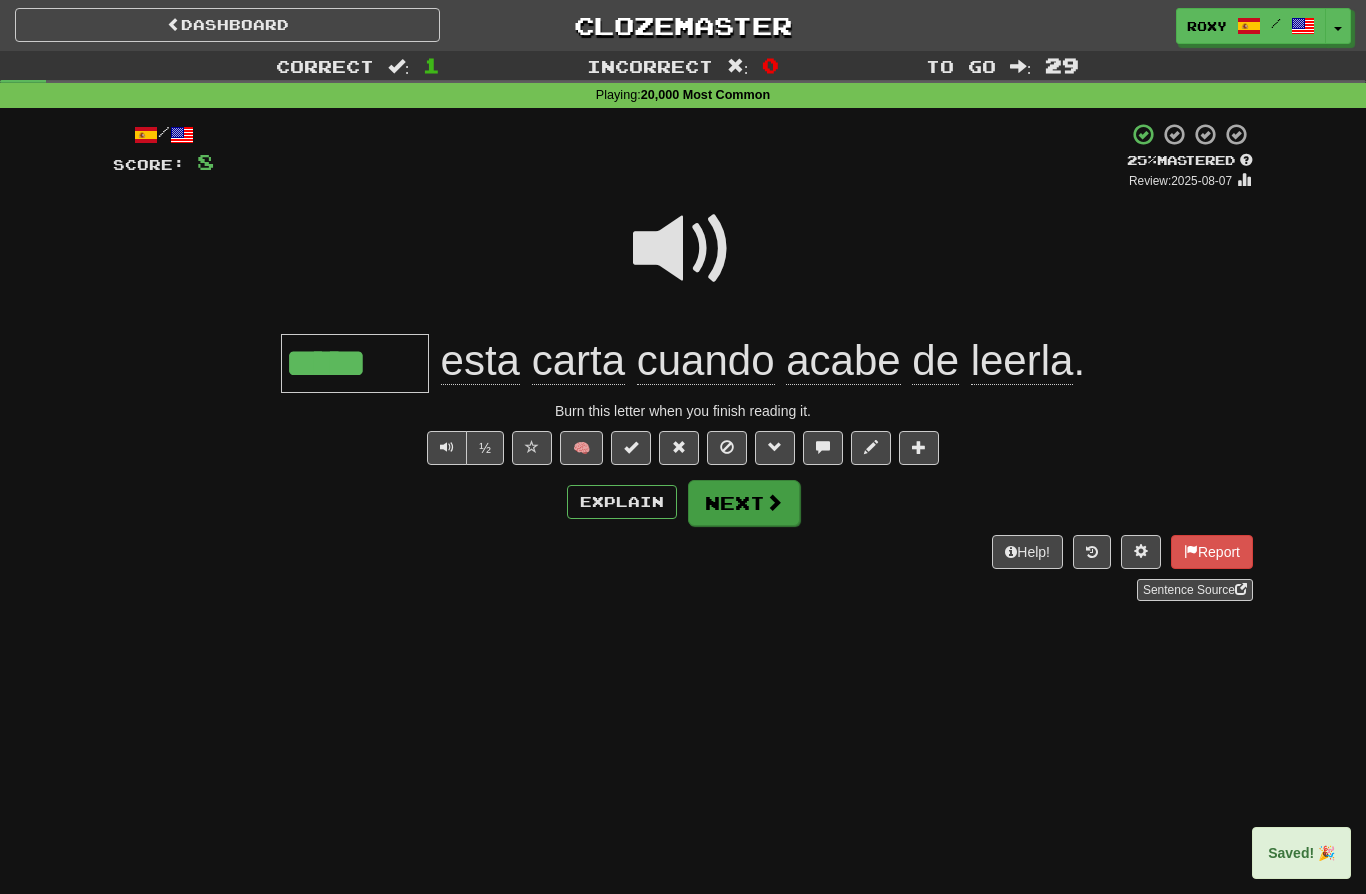 click on "Next" at bounding box center (744, 503) 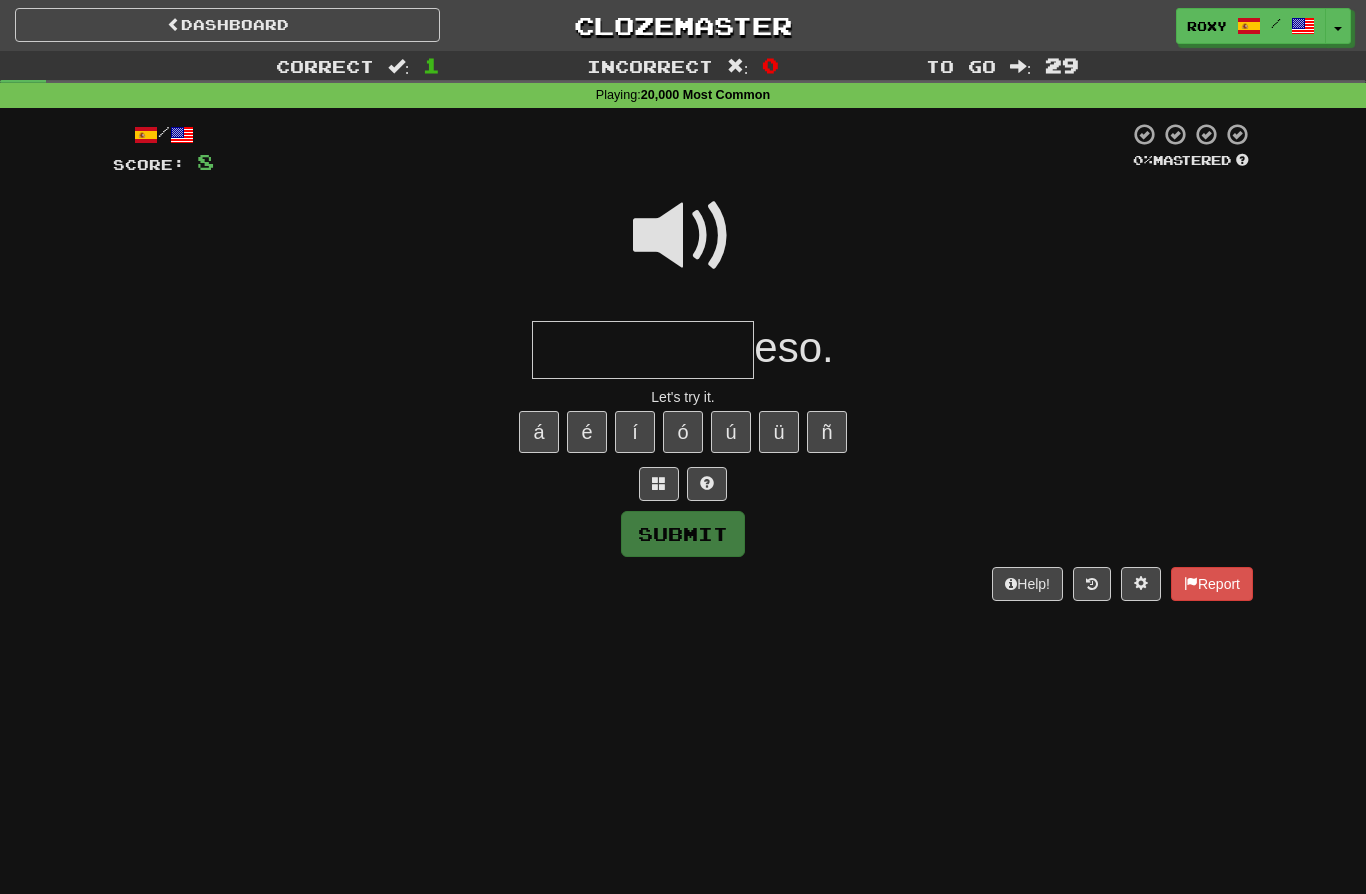 click at bounding box center [643, 350] 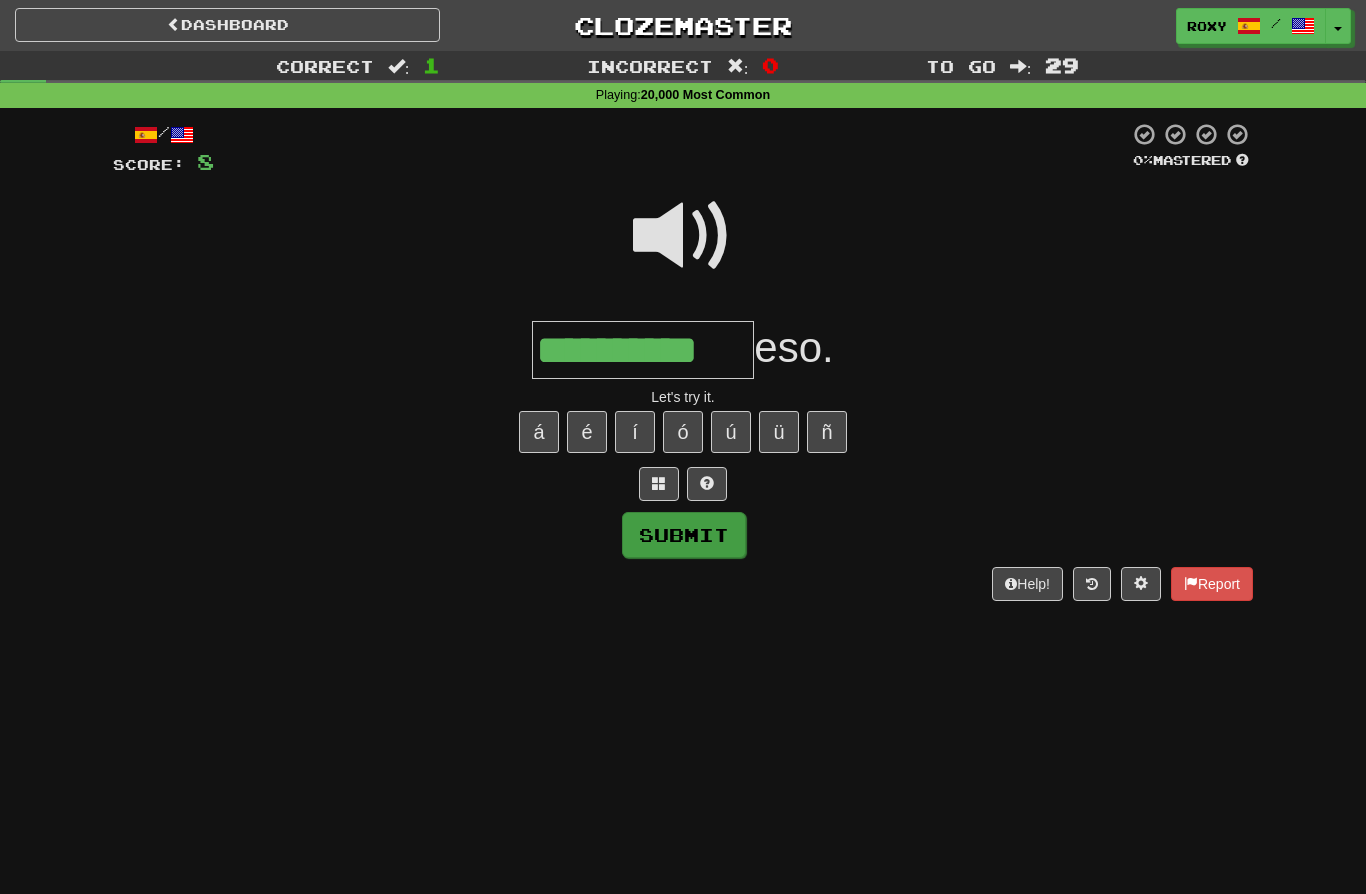 type on "**********" 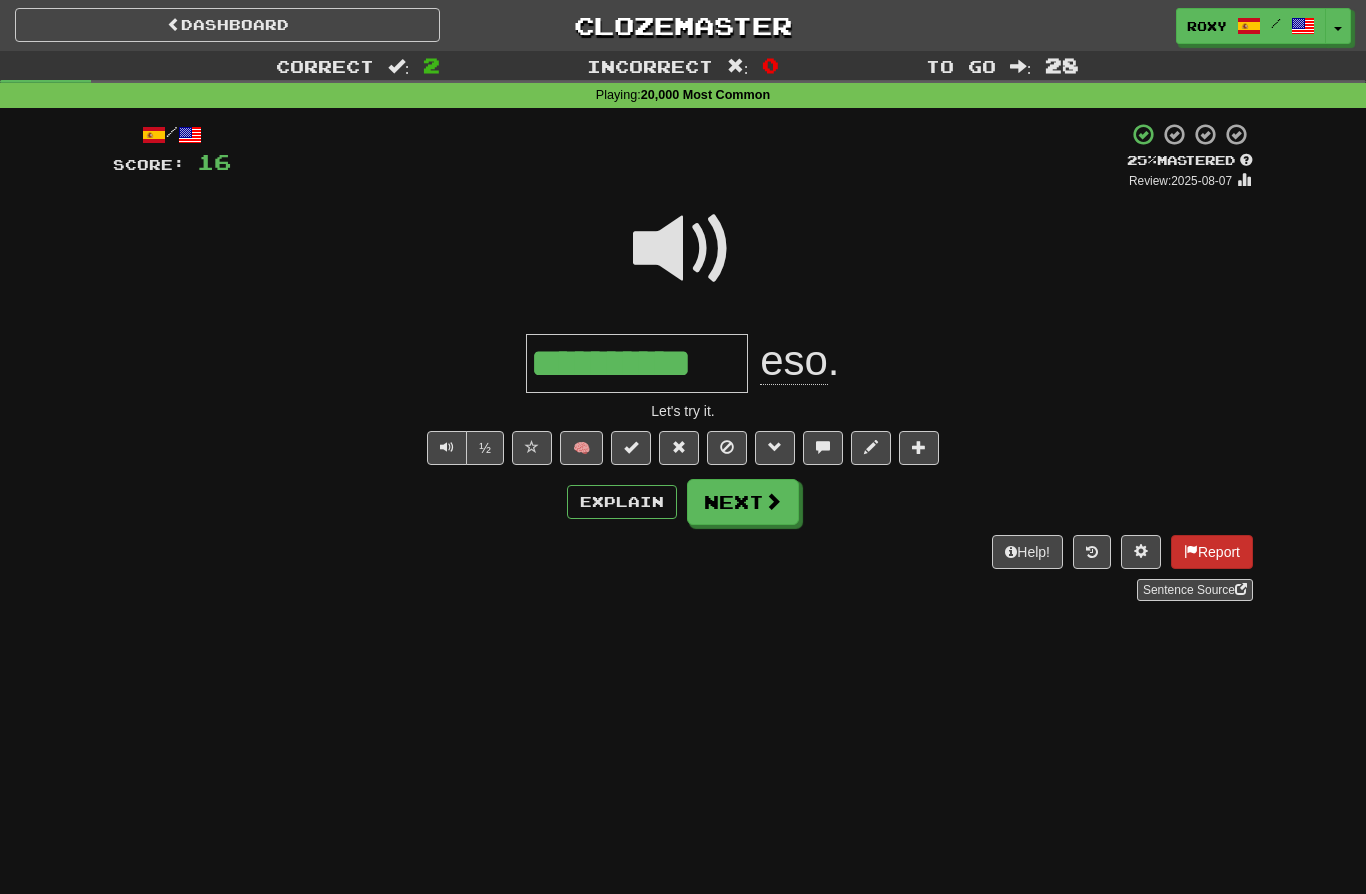 click on "Report" at bounding box center [1212, 552] 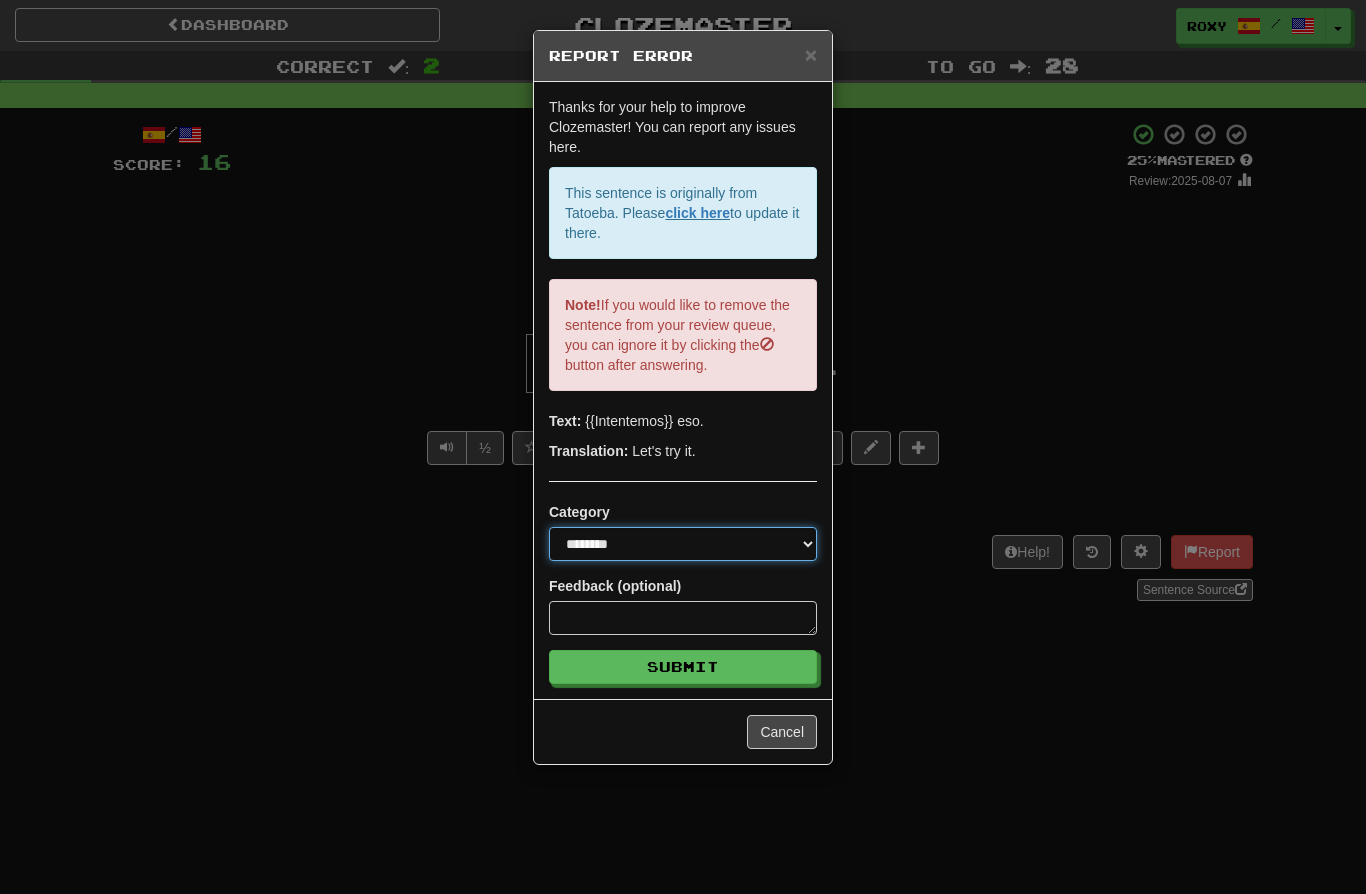 click on "**********" at bounding box center [683, 544] 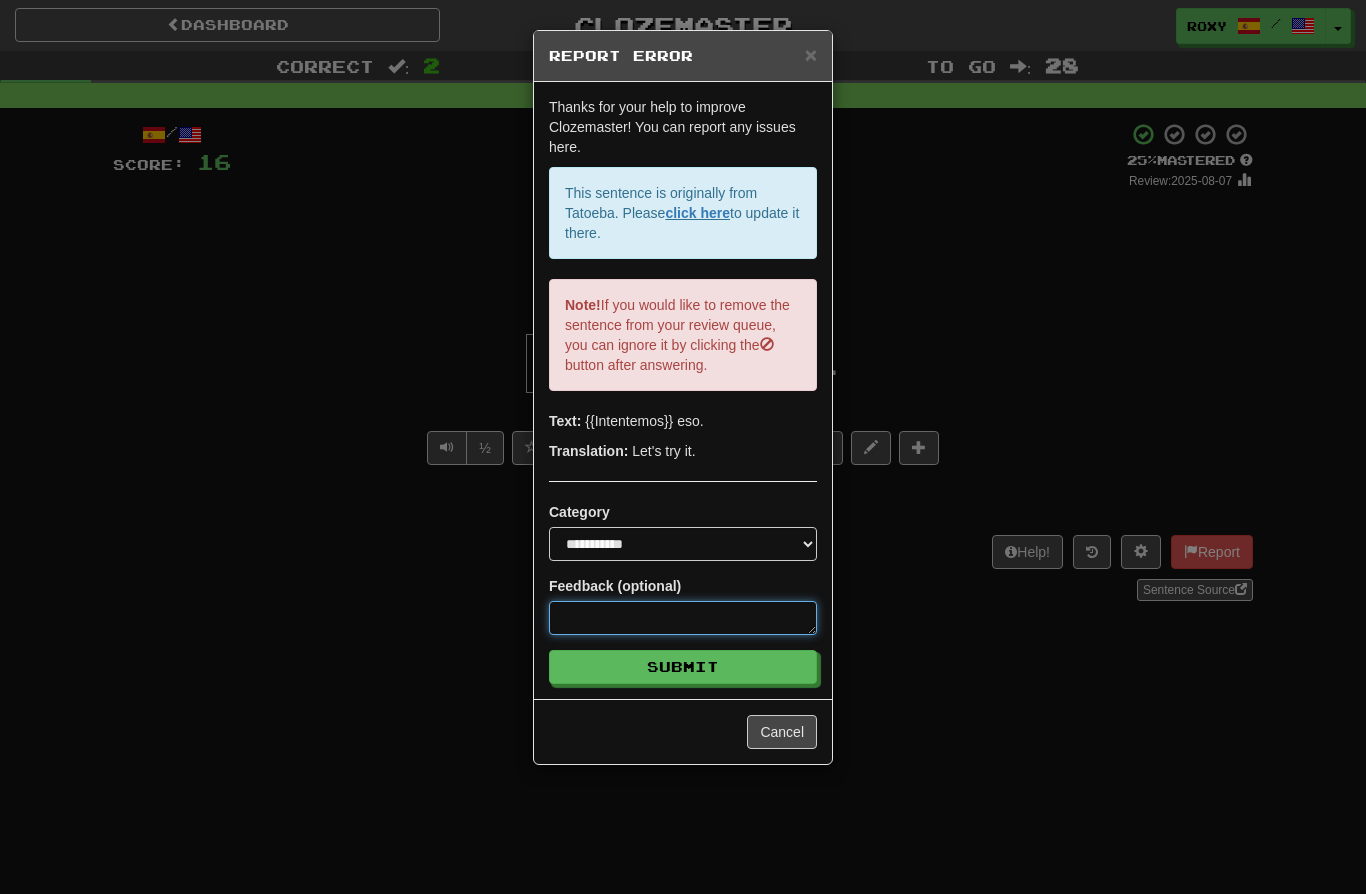click at bounding box center [683, 618] 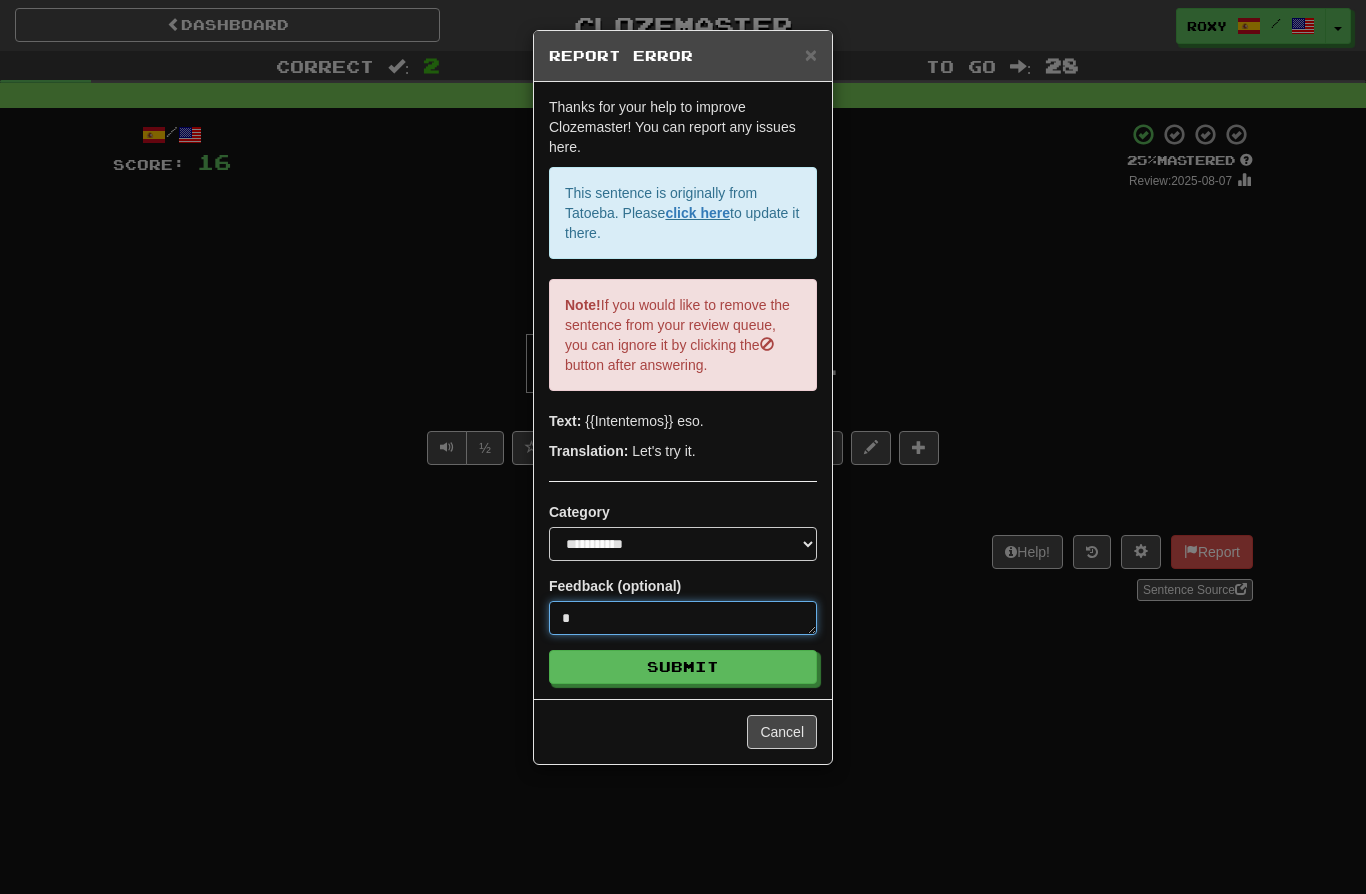 type on "**" 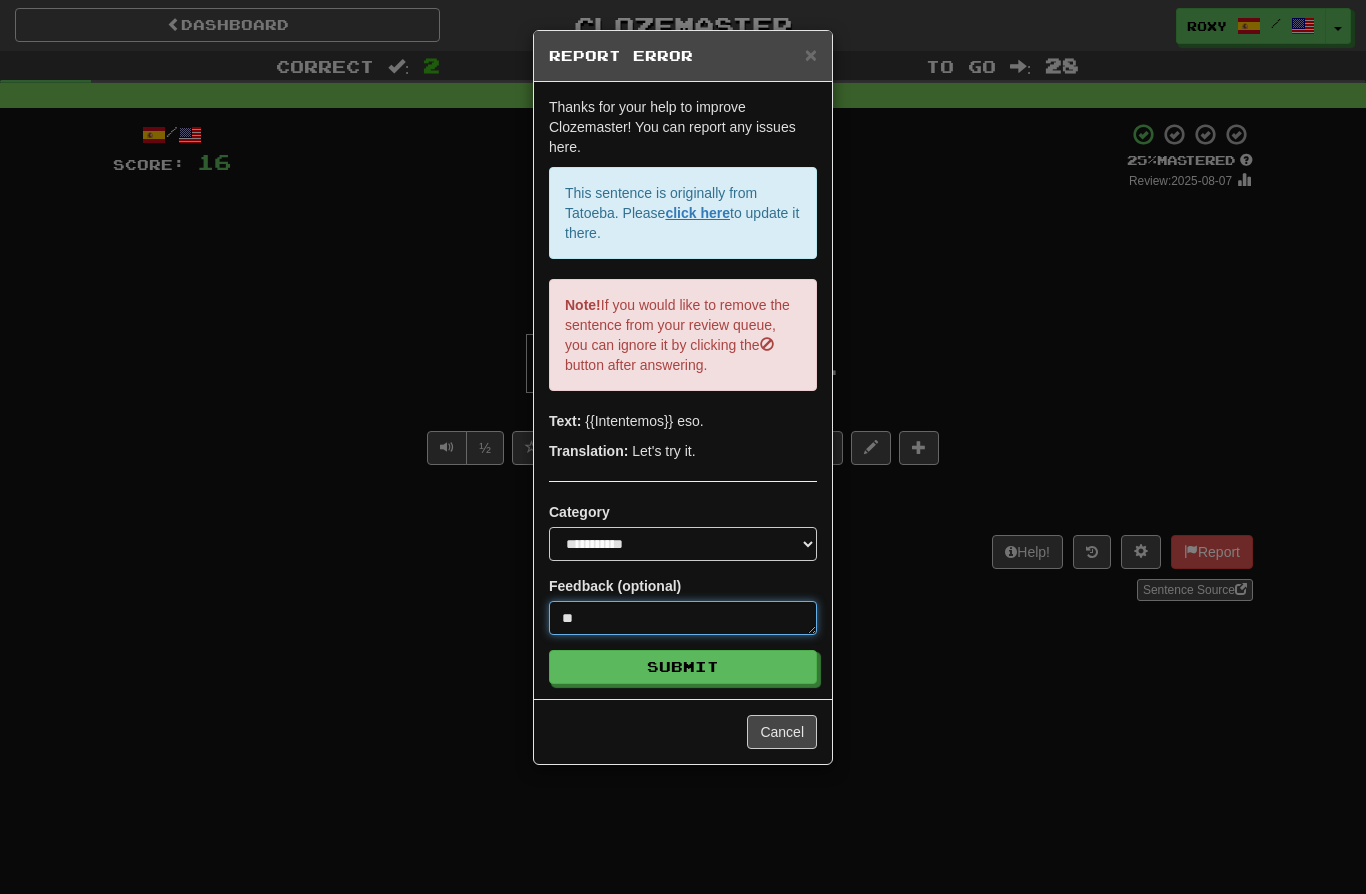 type on "***" 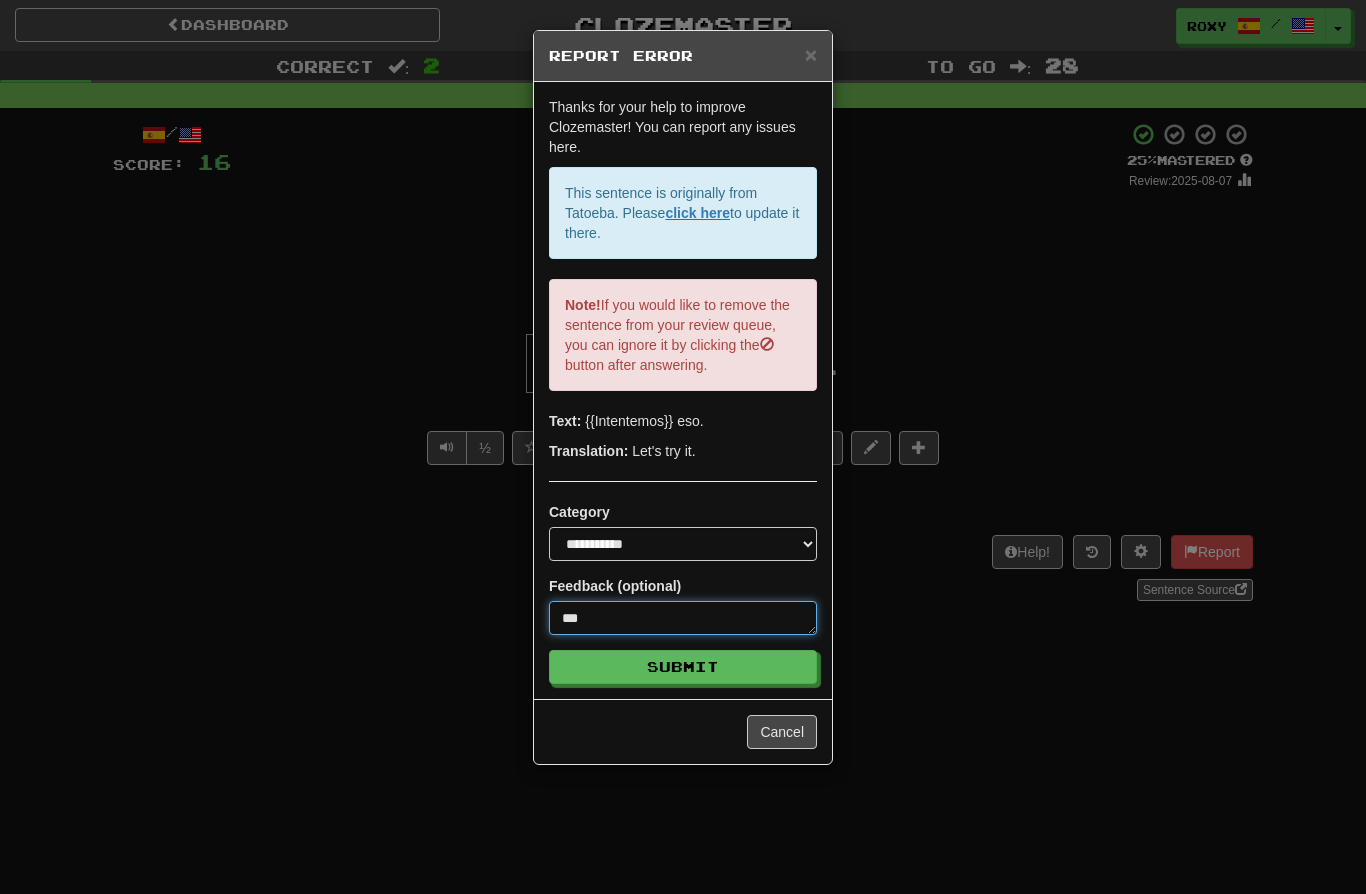 type on "****" 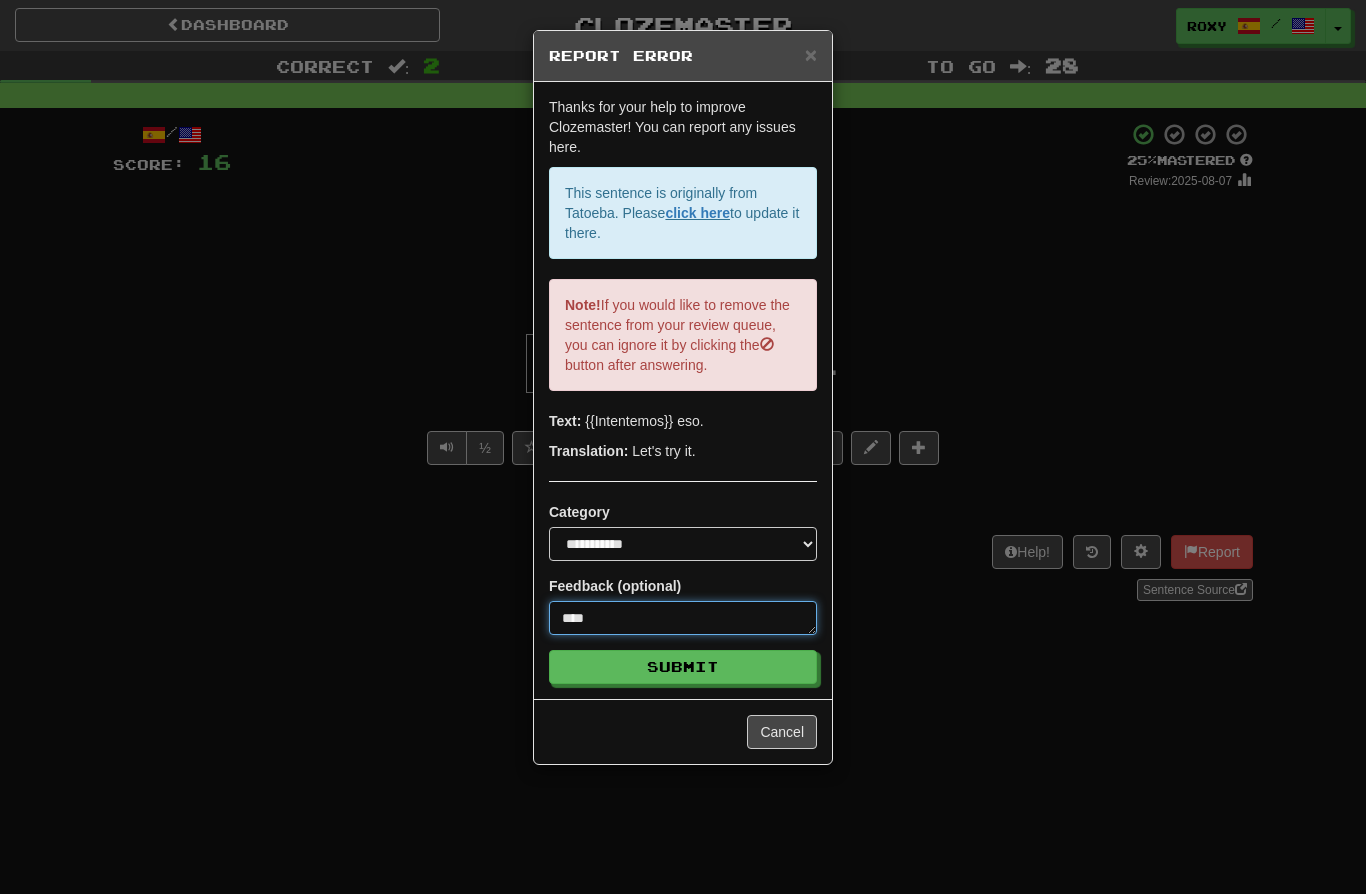 type on "*" 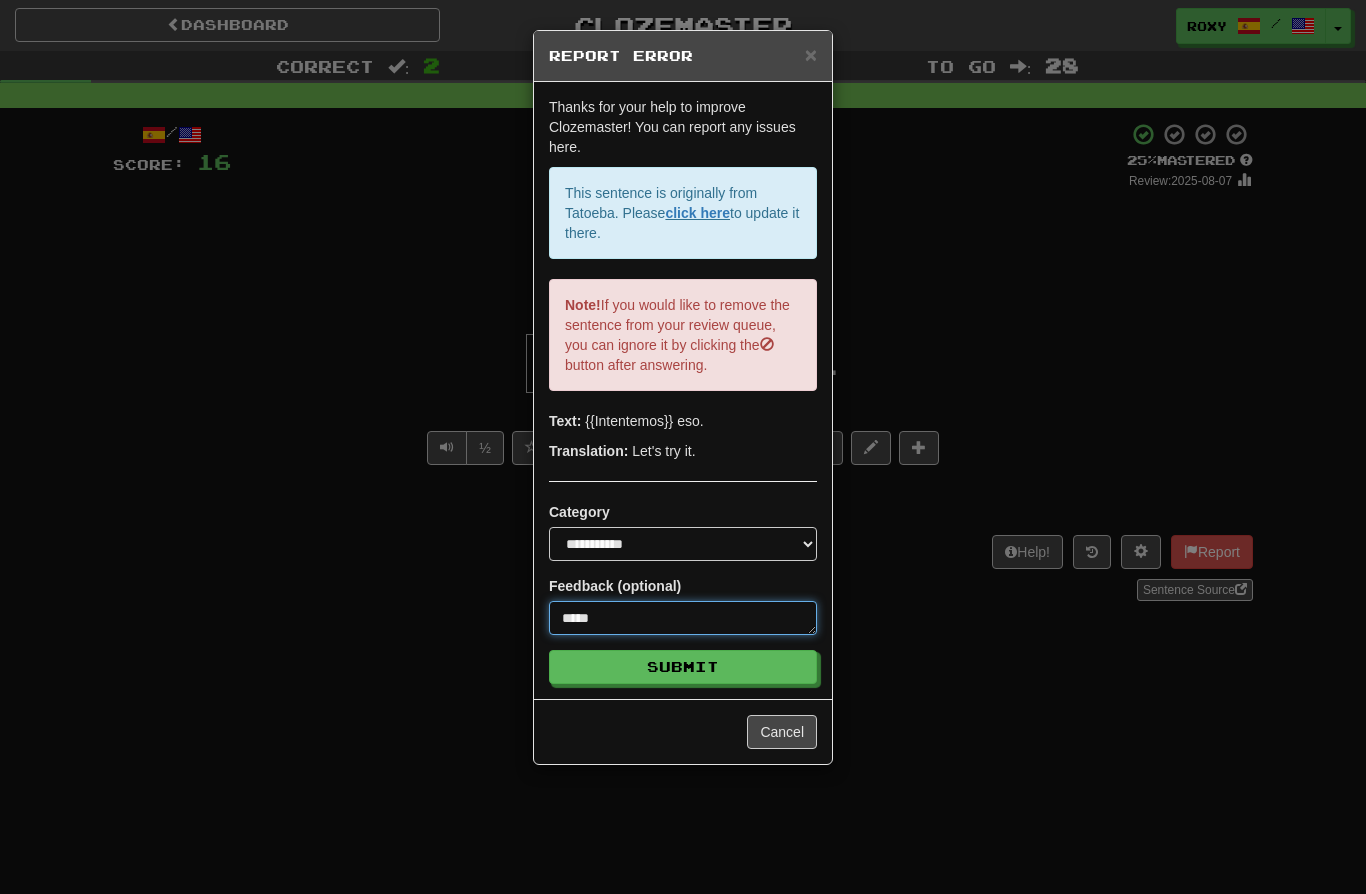 type on "*****" 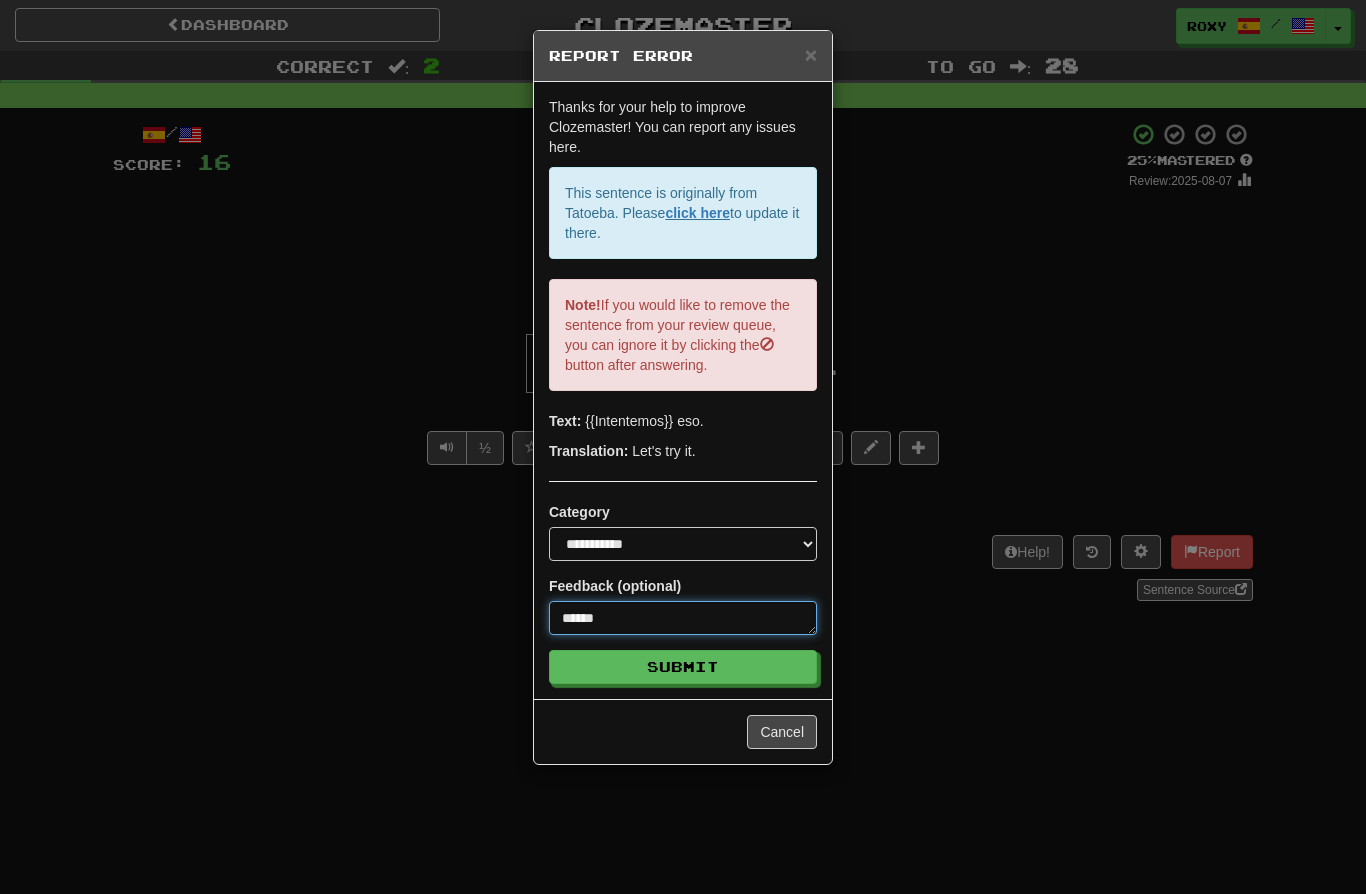 type on "*******" 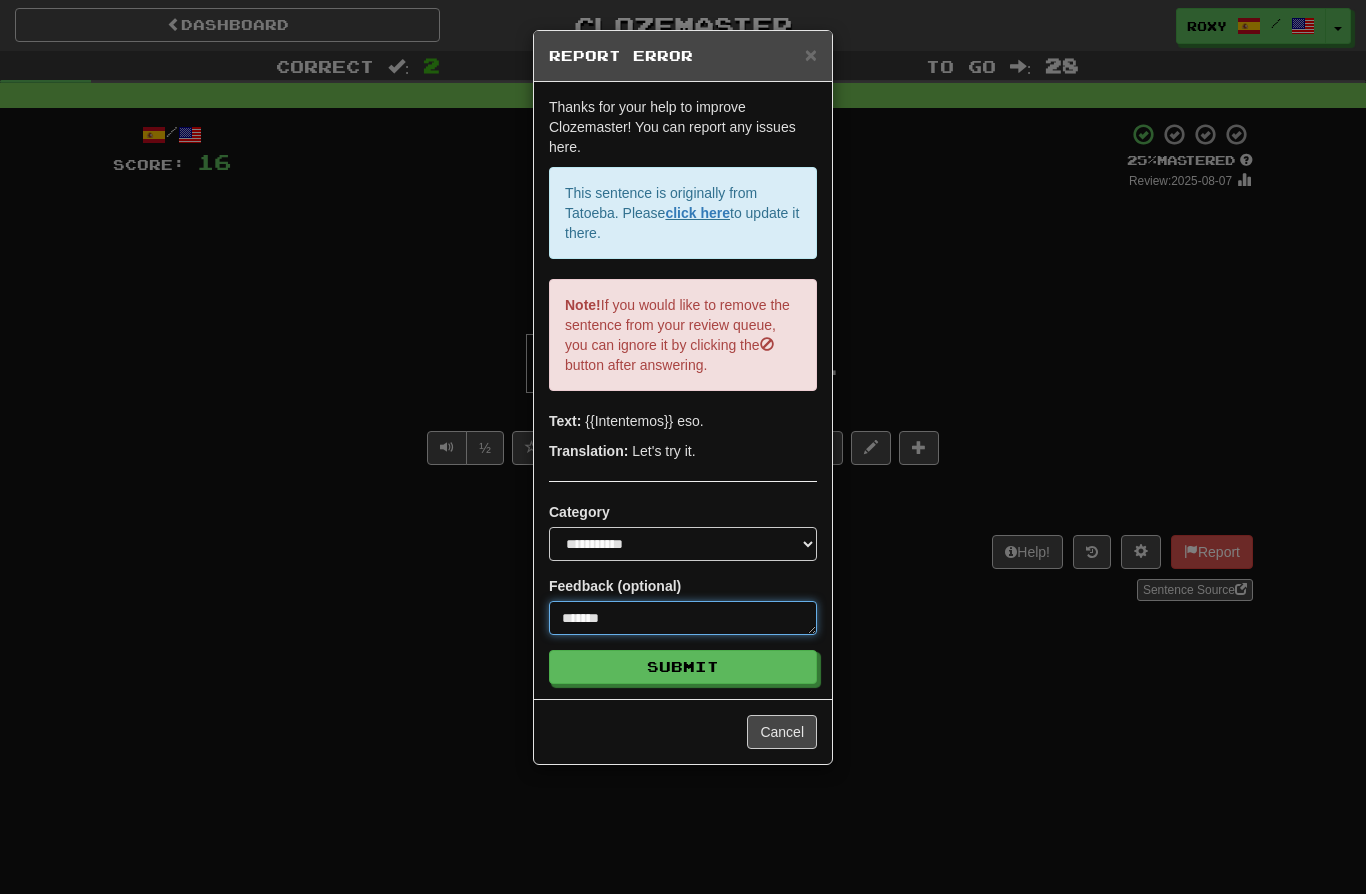 type on "********" 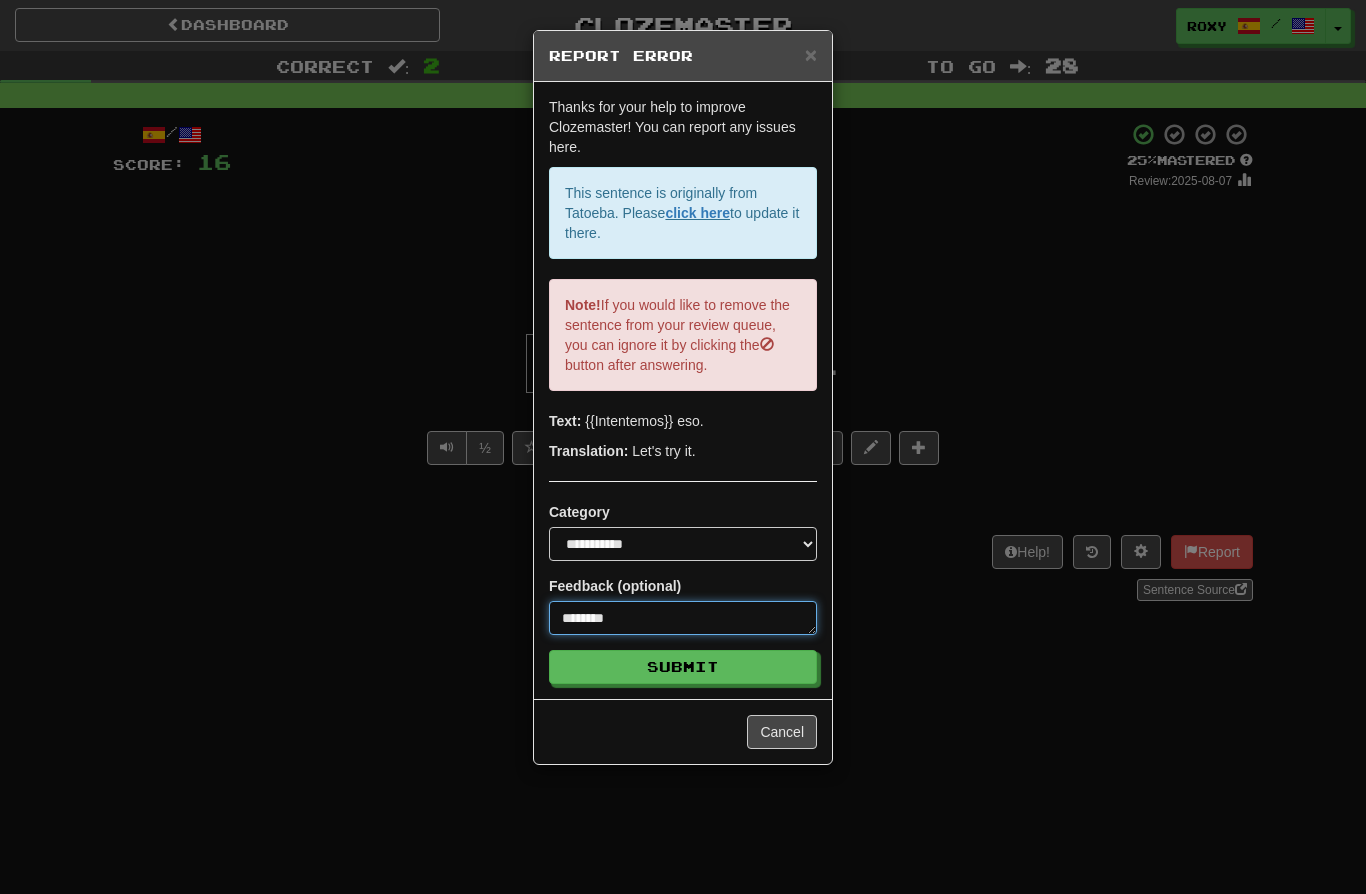 type on "*********" 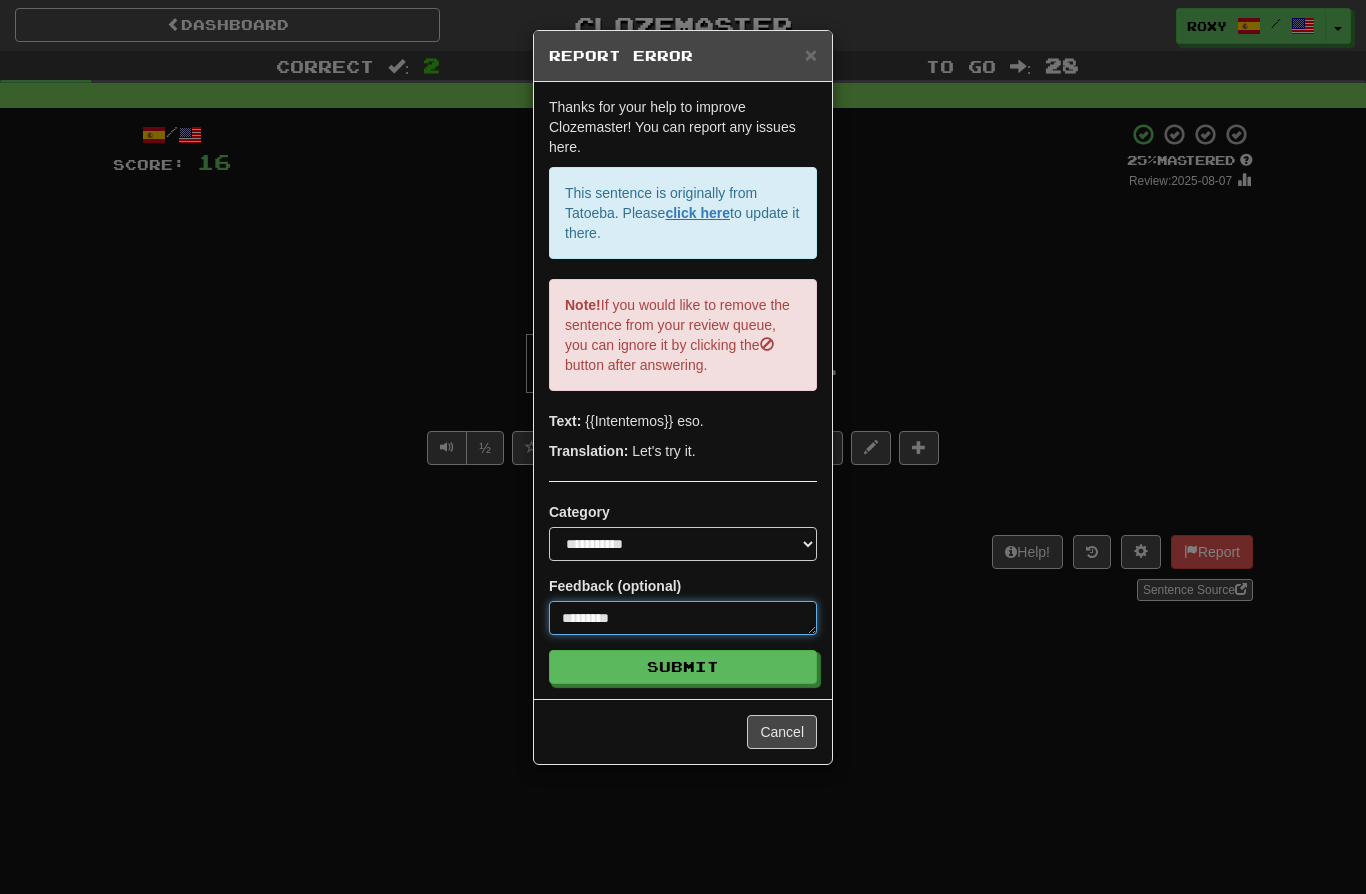 type on "*********" 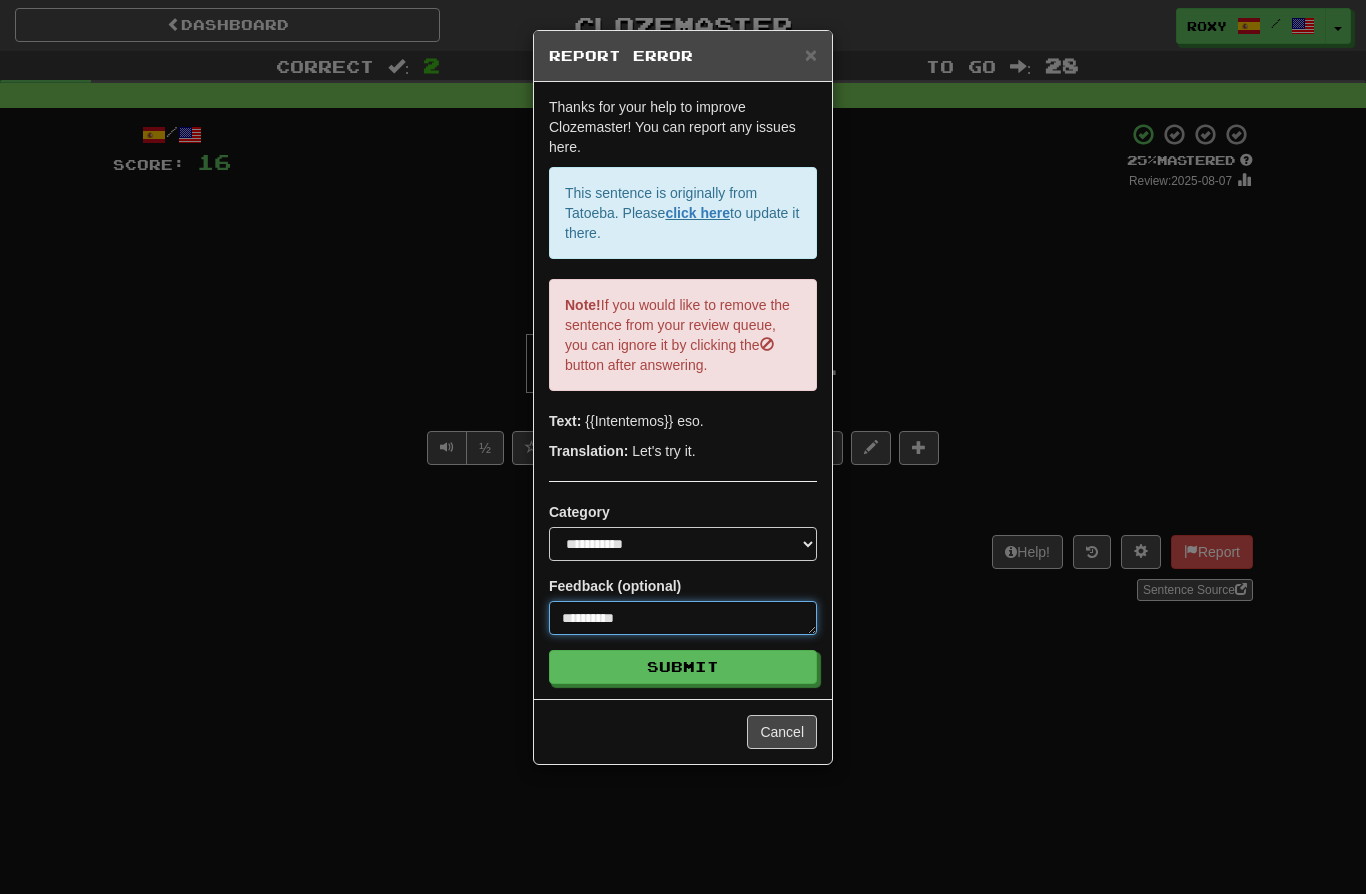 type on "**********" 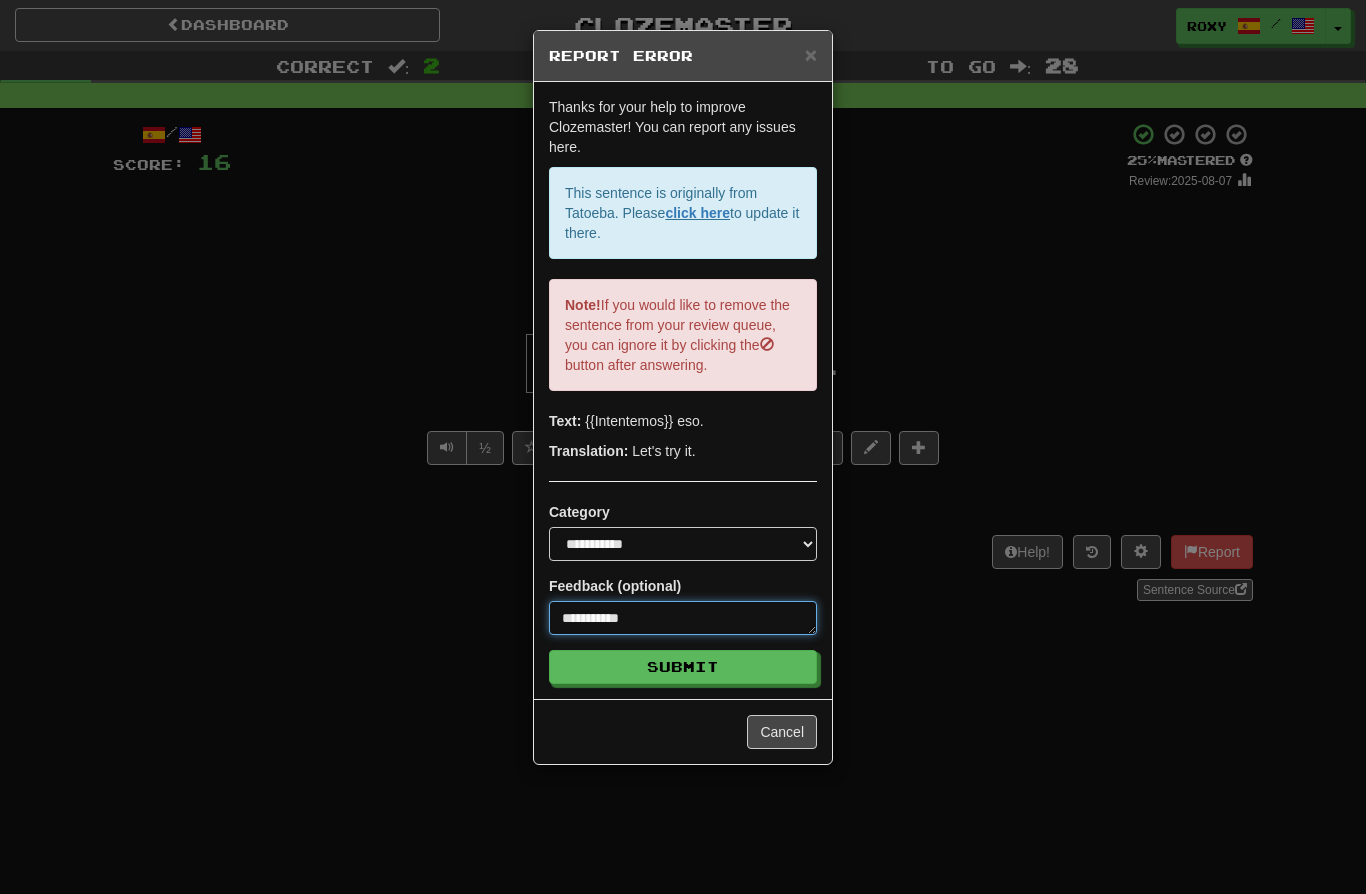 type on "**********" 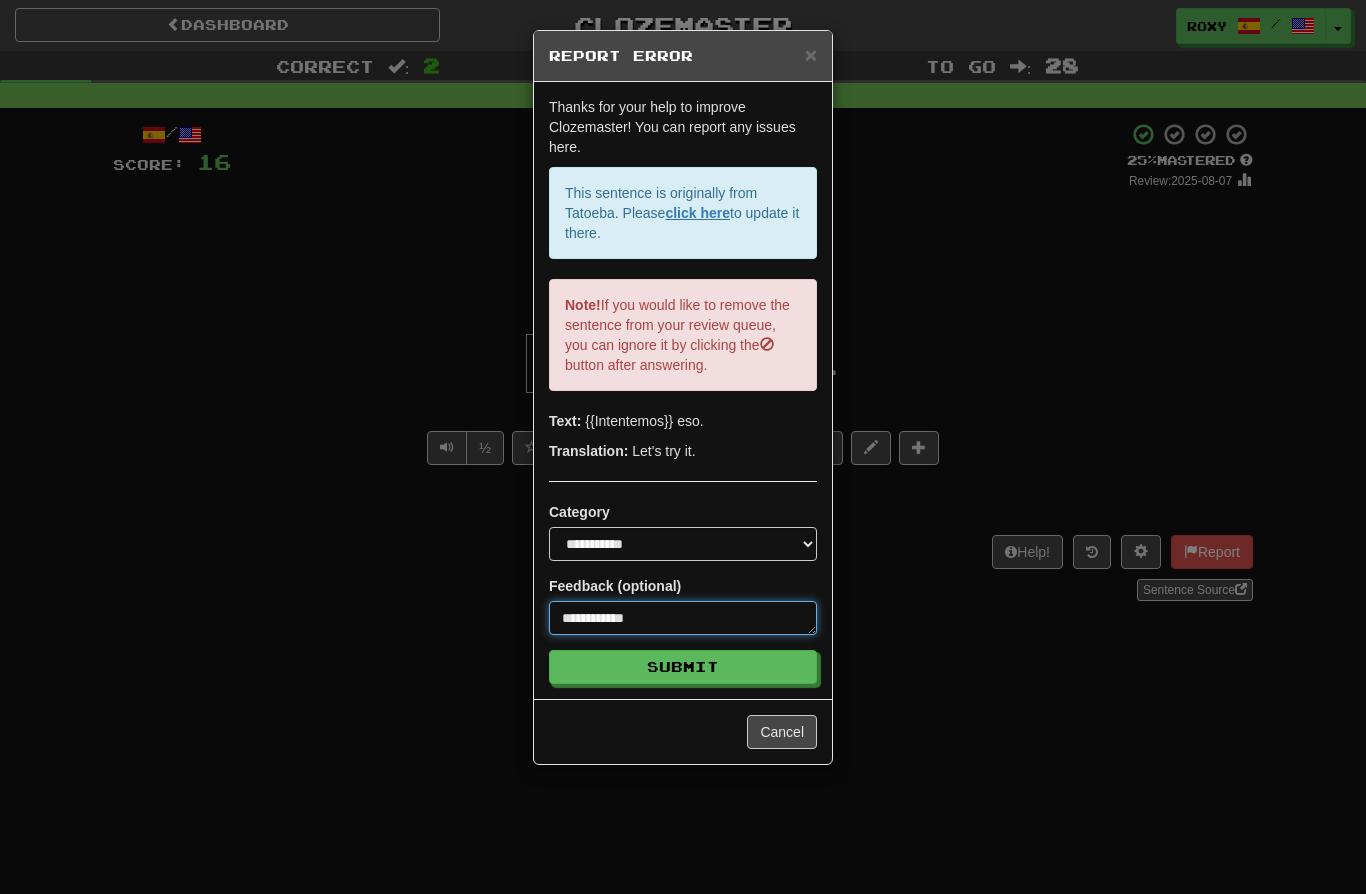 type on "**********" 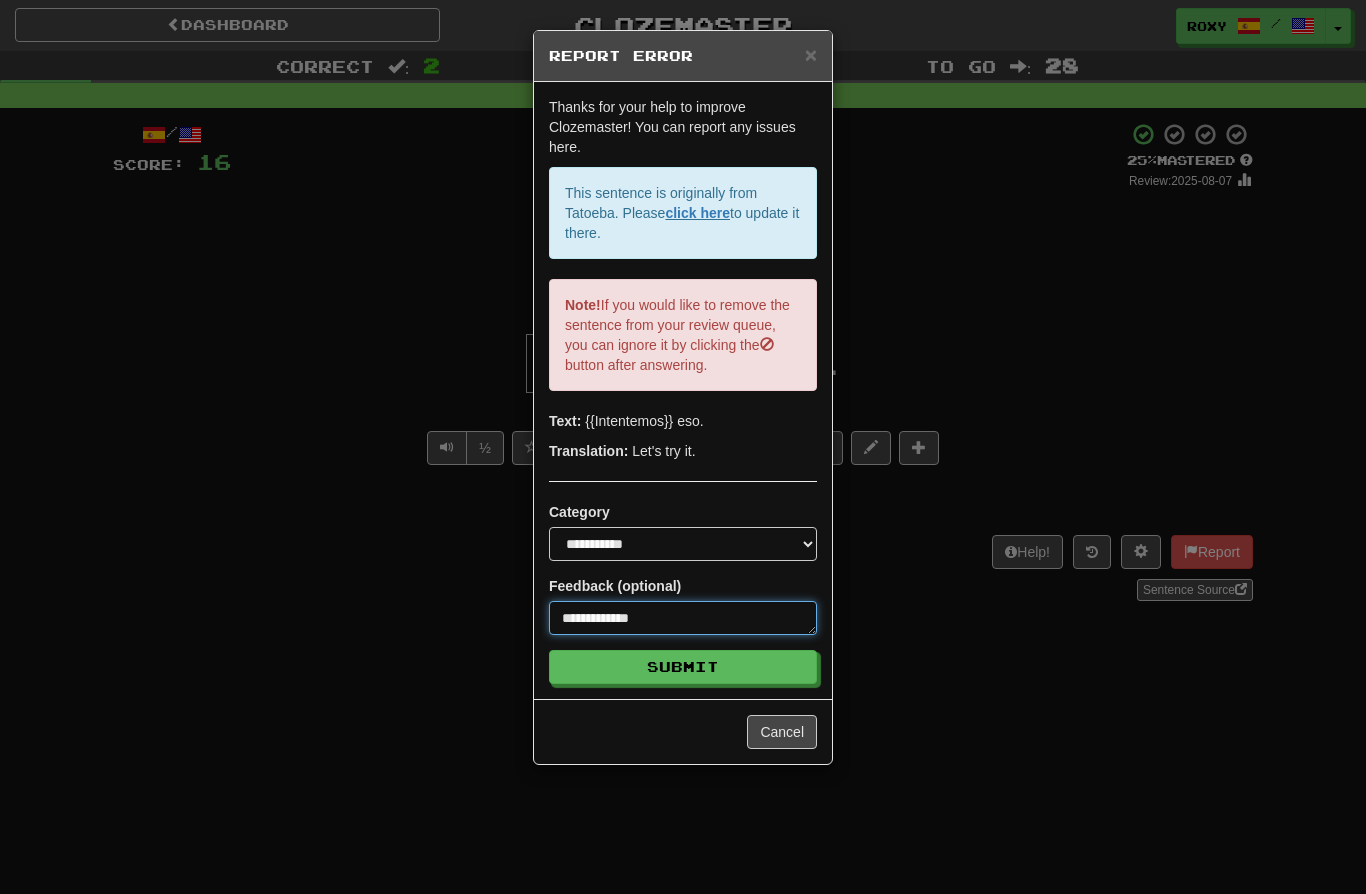 type on "**********" 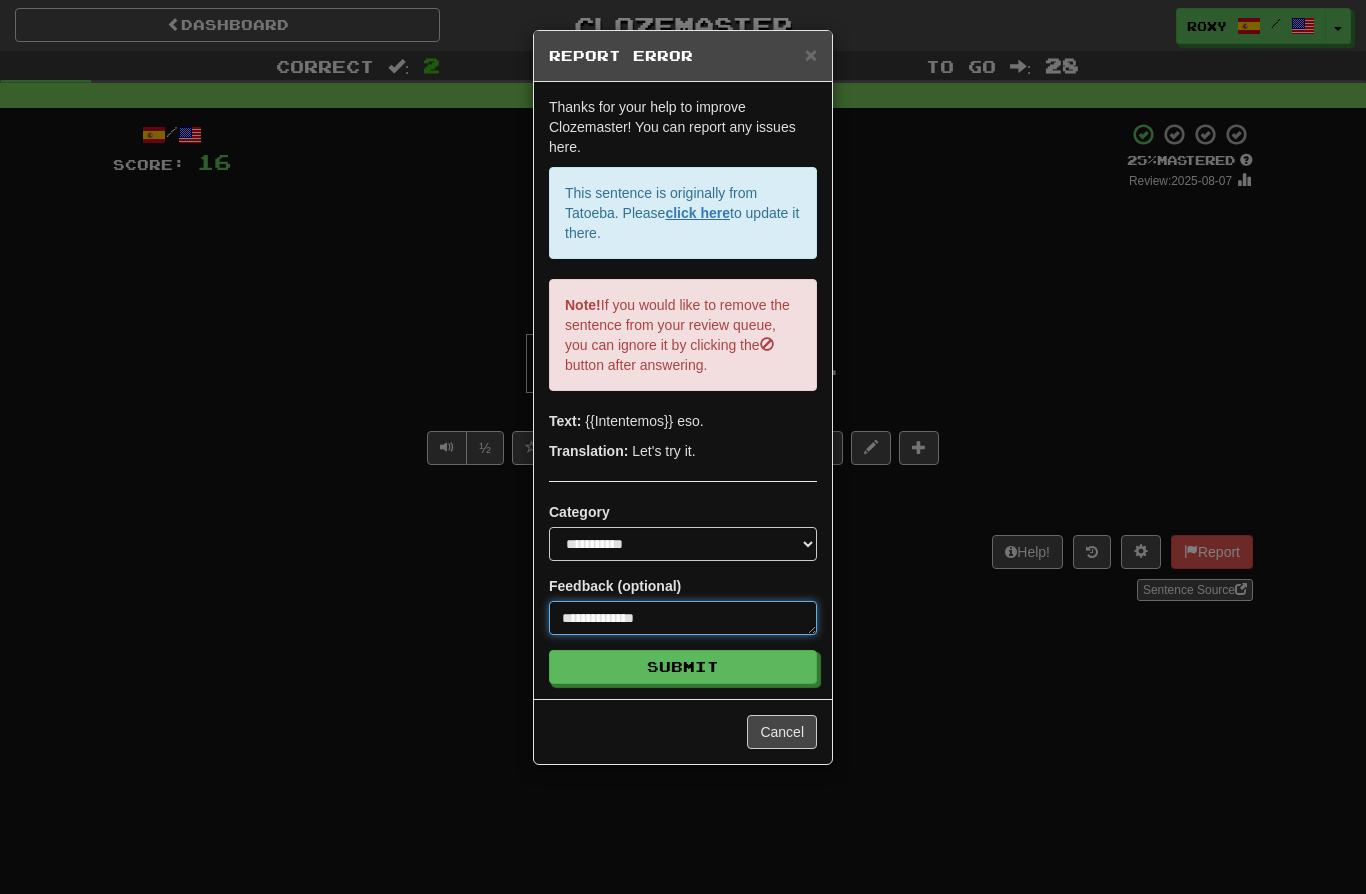 type on "**********" 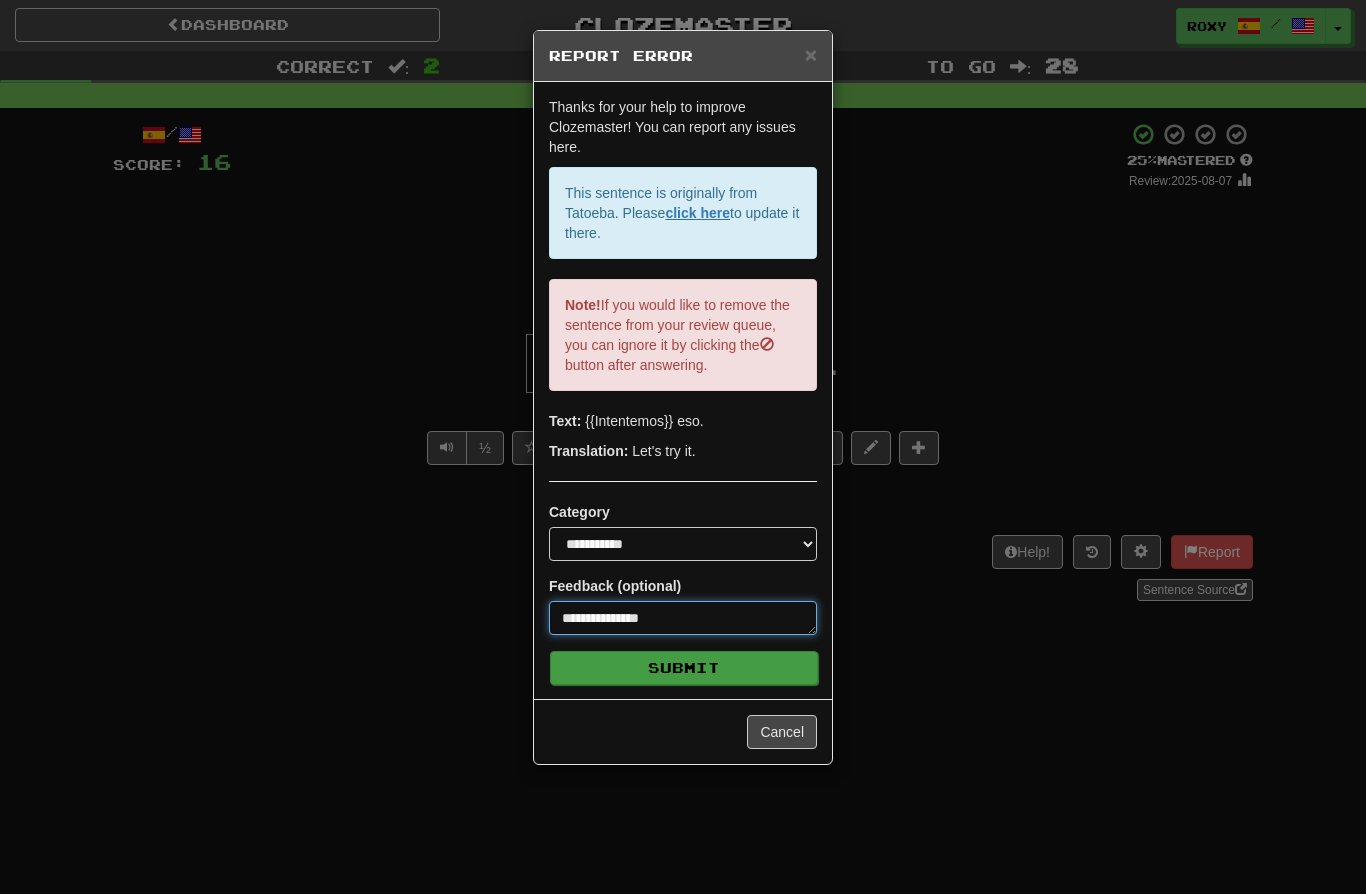 type on "**********" 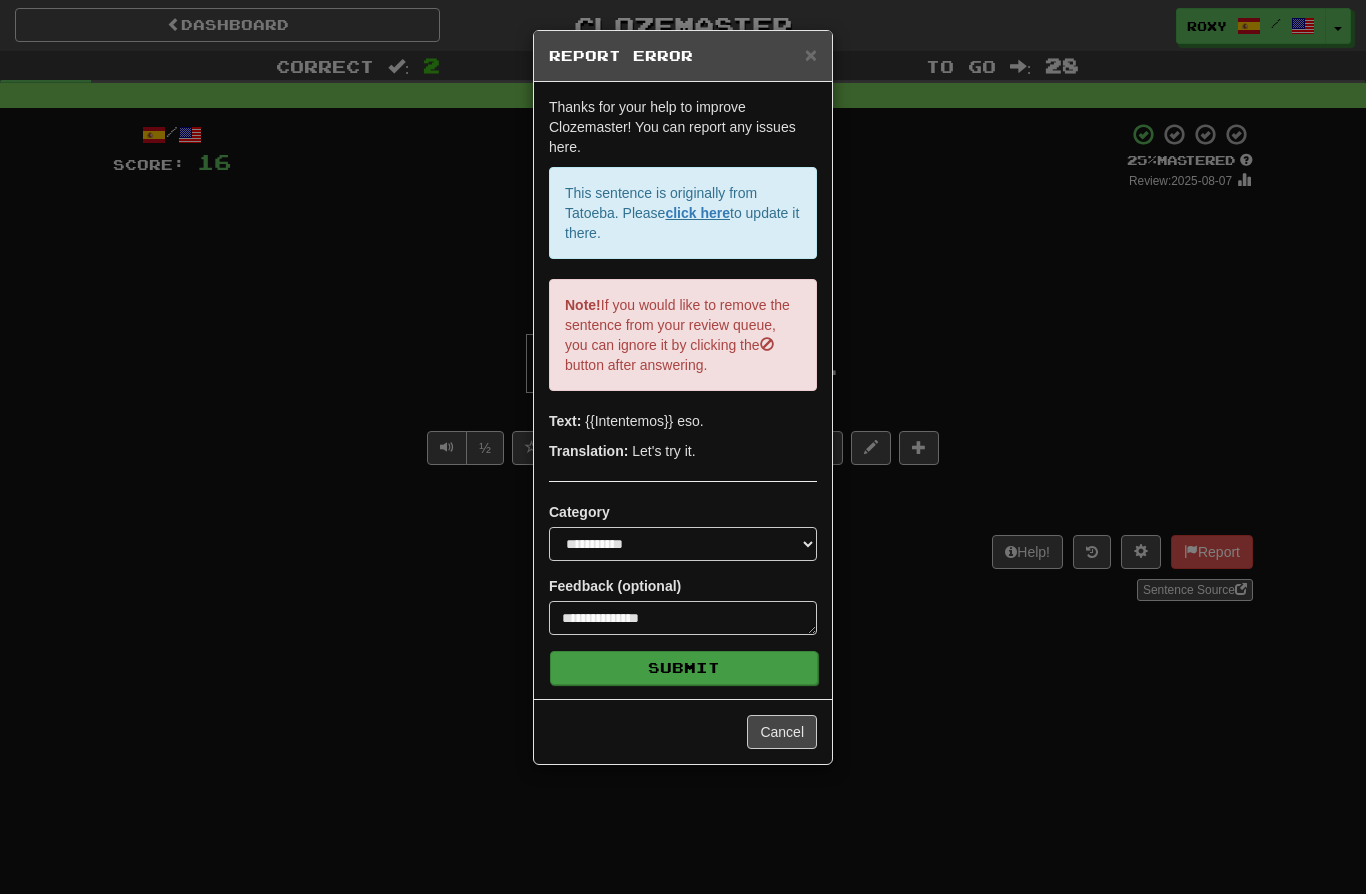 click on "Submit" at bounding box center [684, 668] 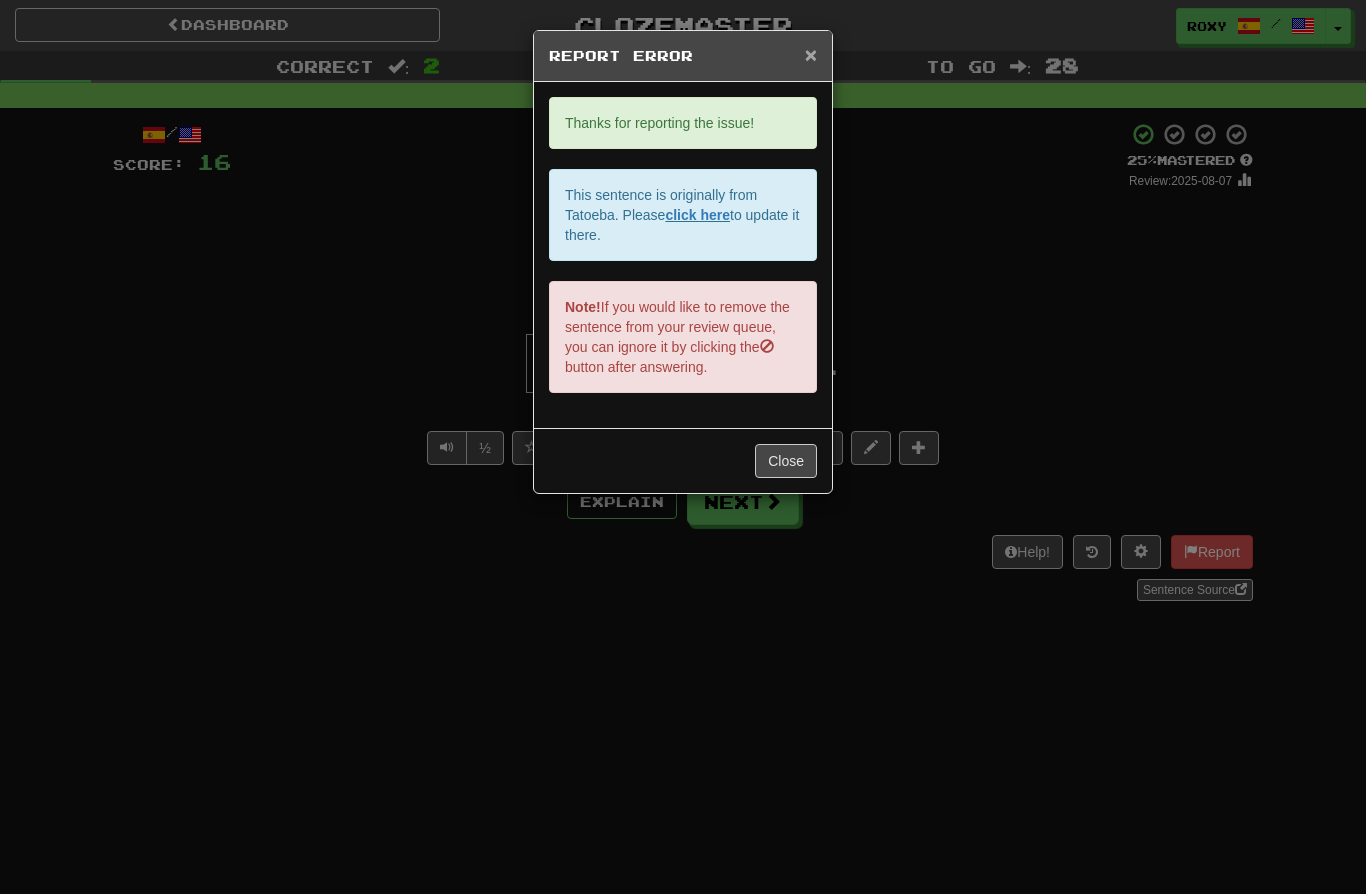 click on "×" at bounding box center [811, 54] 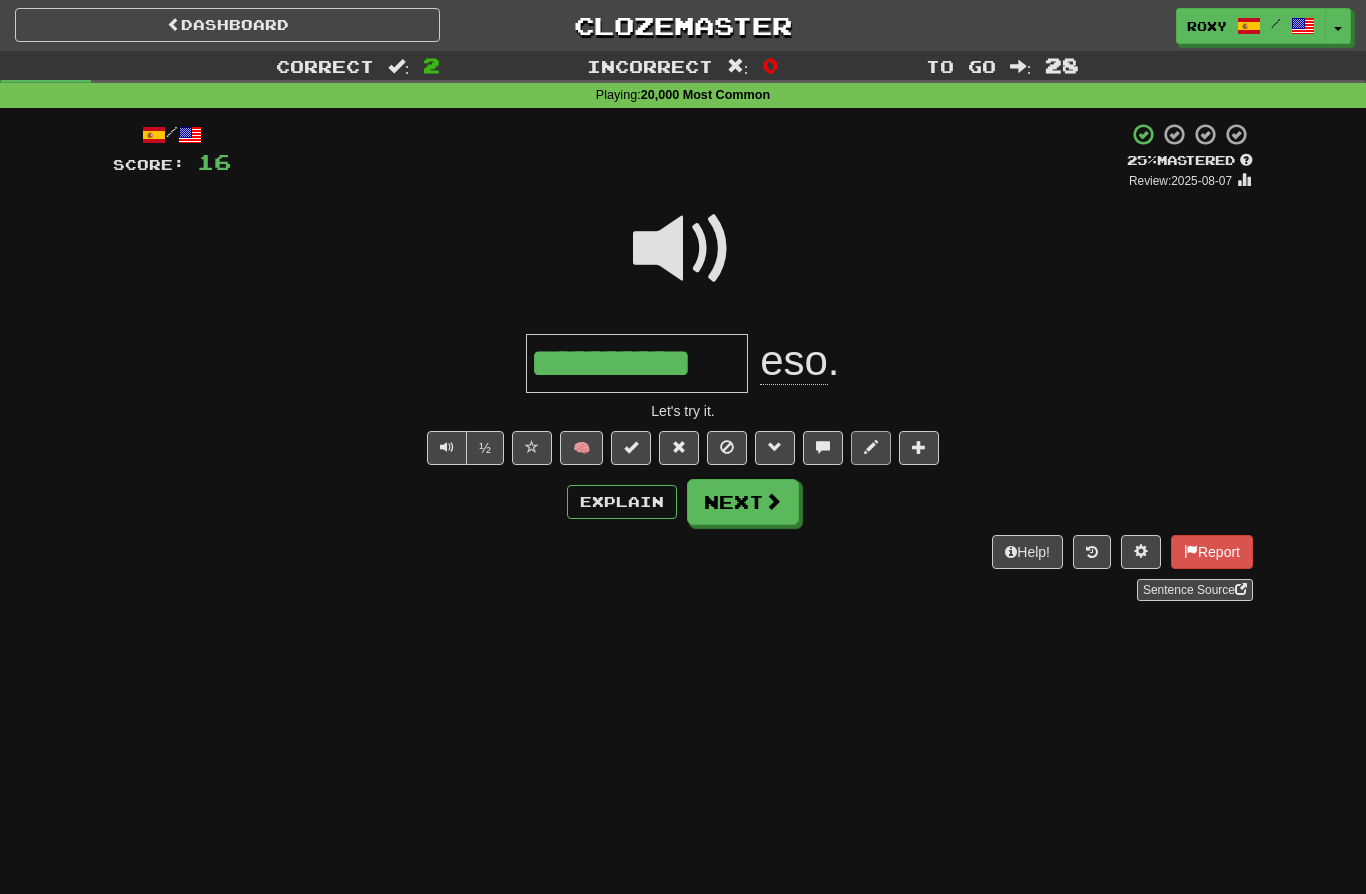 click at bounding box center [871, 447] 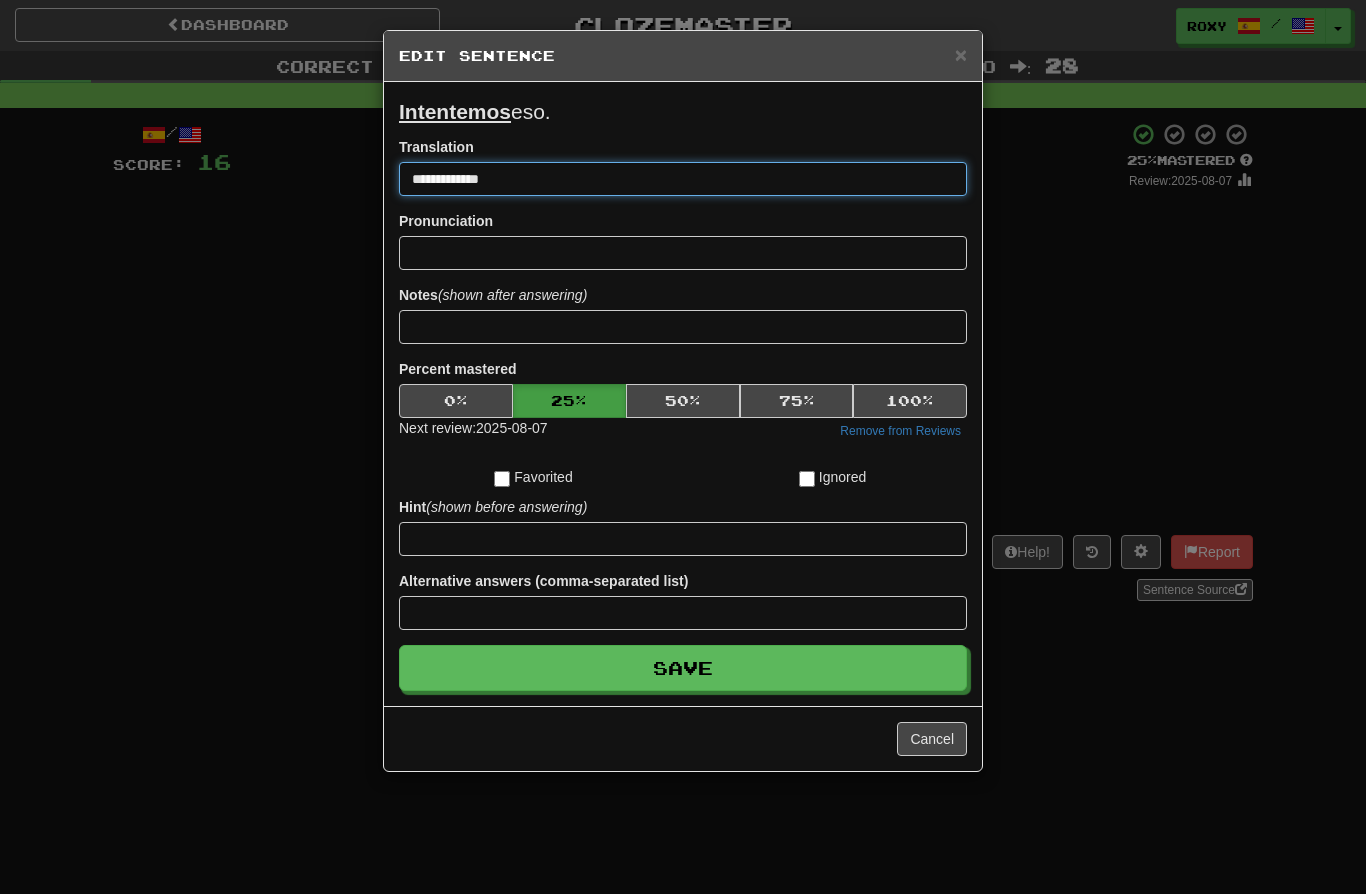 click on "**********" at bounding box center [683, 179] 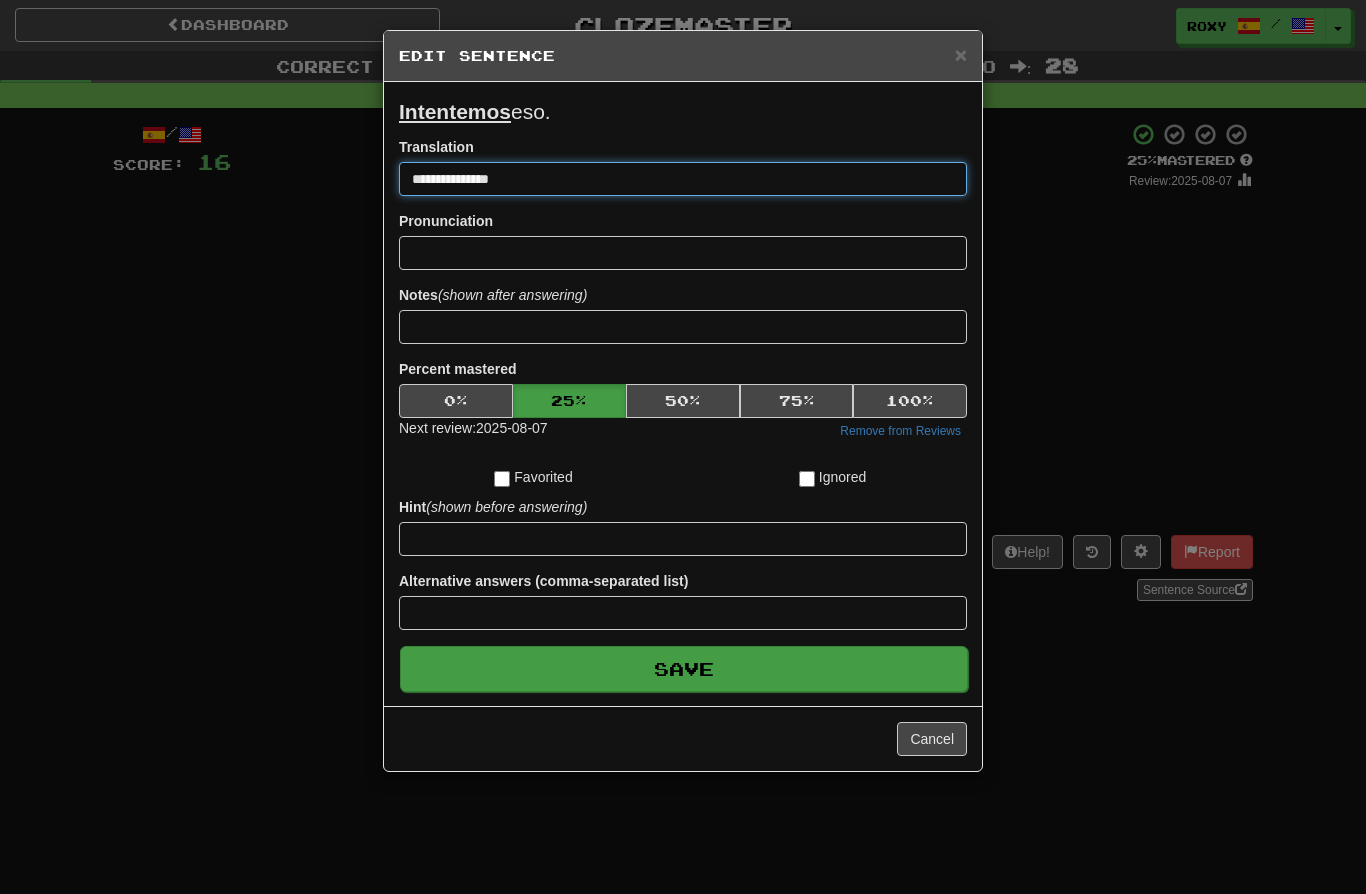 type on "**********" 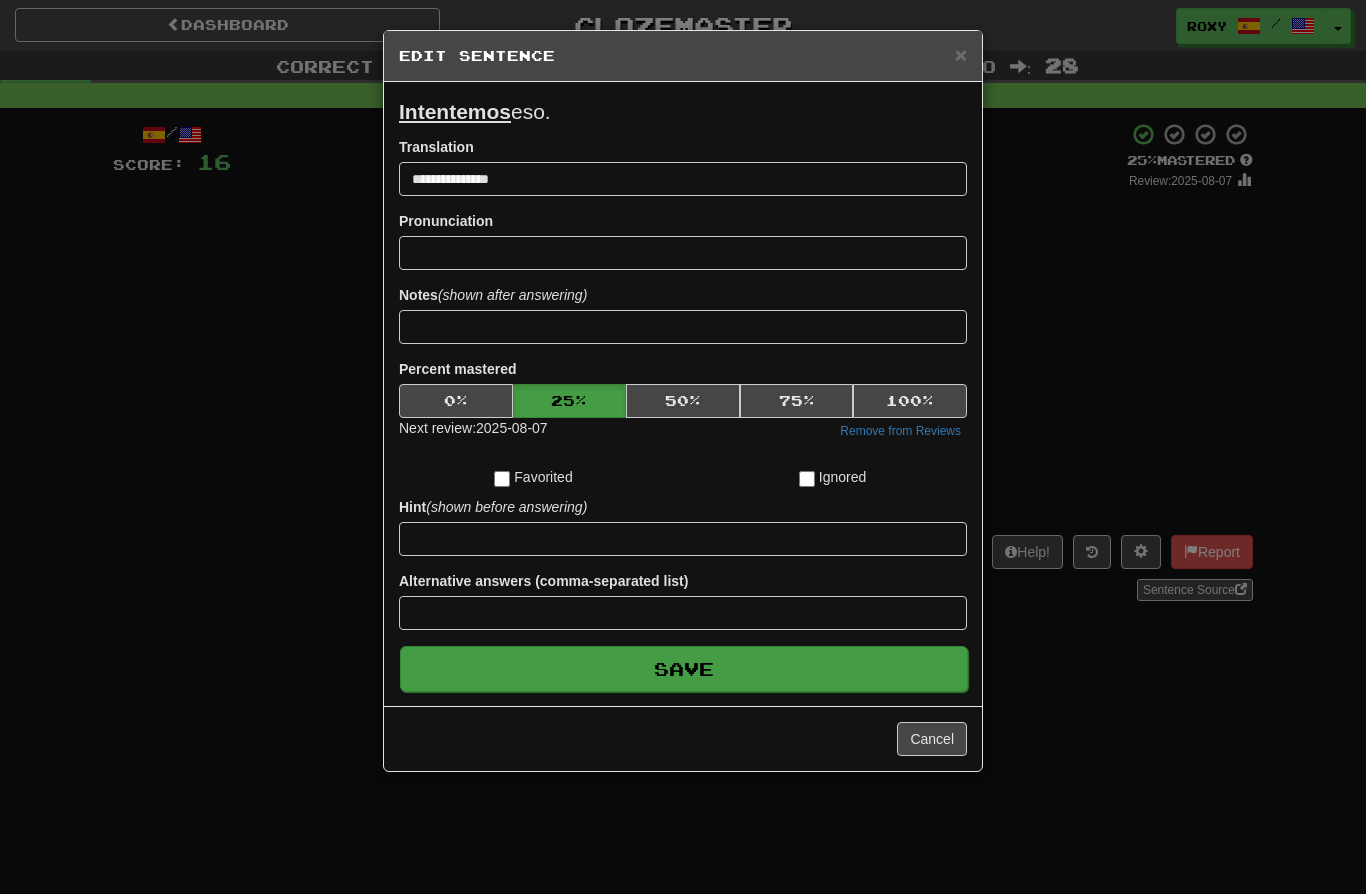 click on "Save" at bounding box center [684, 669] 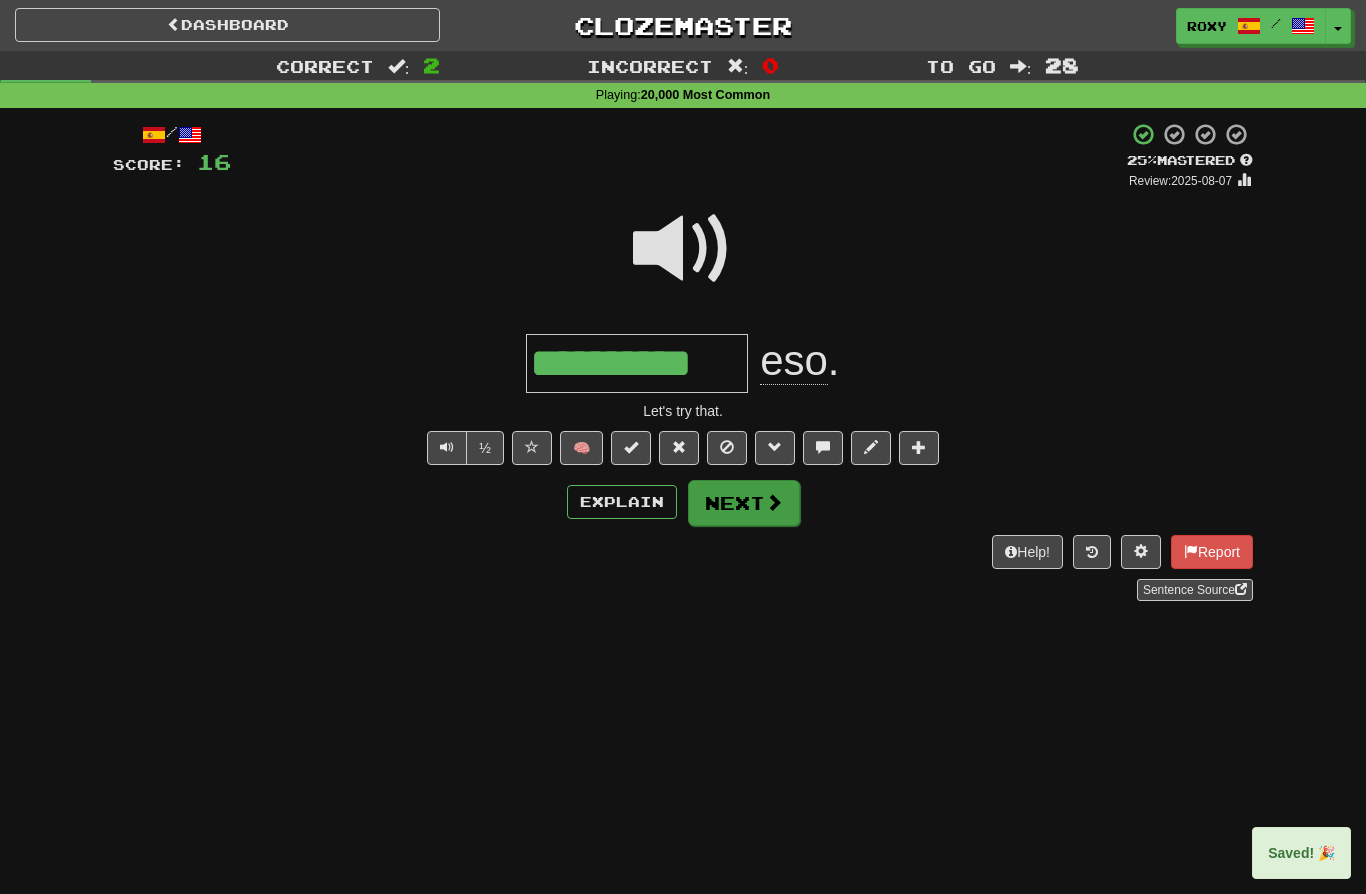 click on "Next" at bounding box center [744, 503] 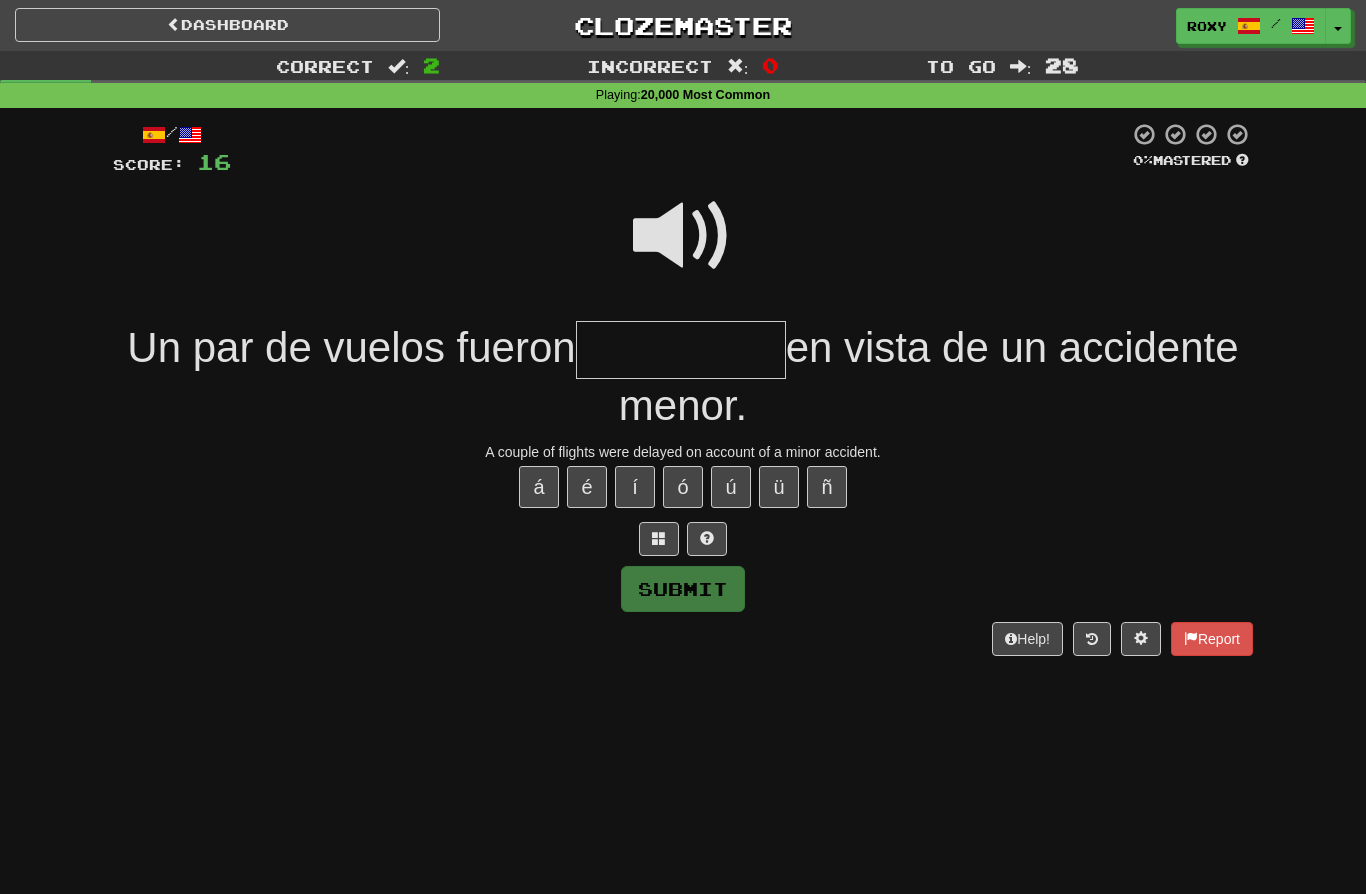click at bounding box center (683, 236) 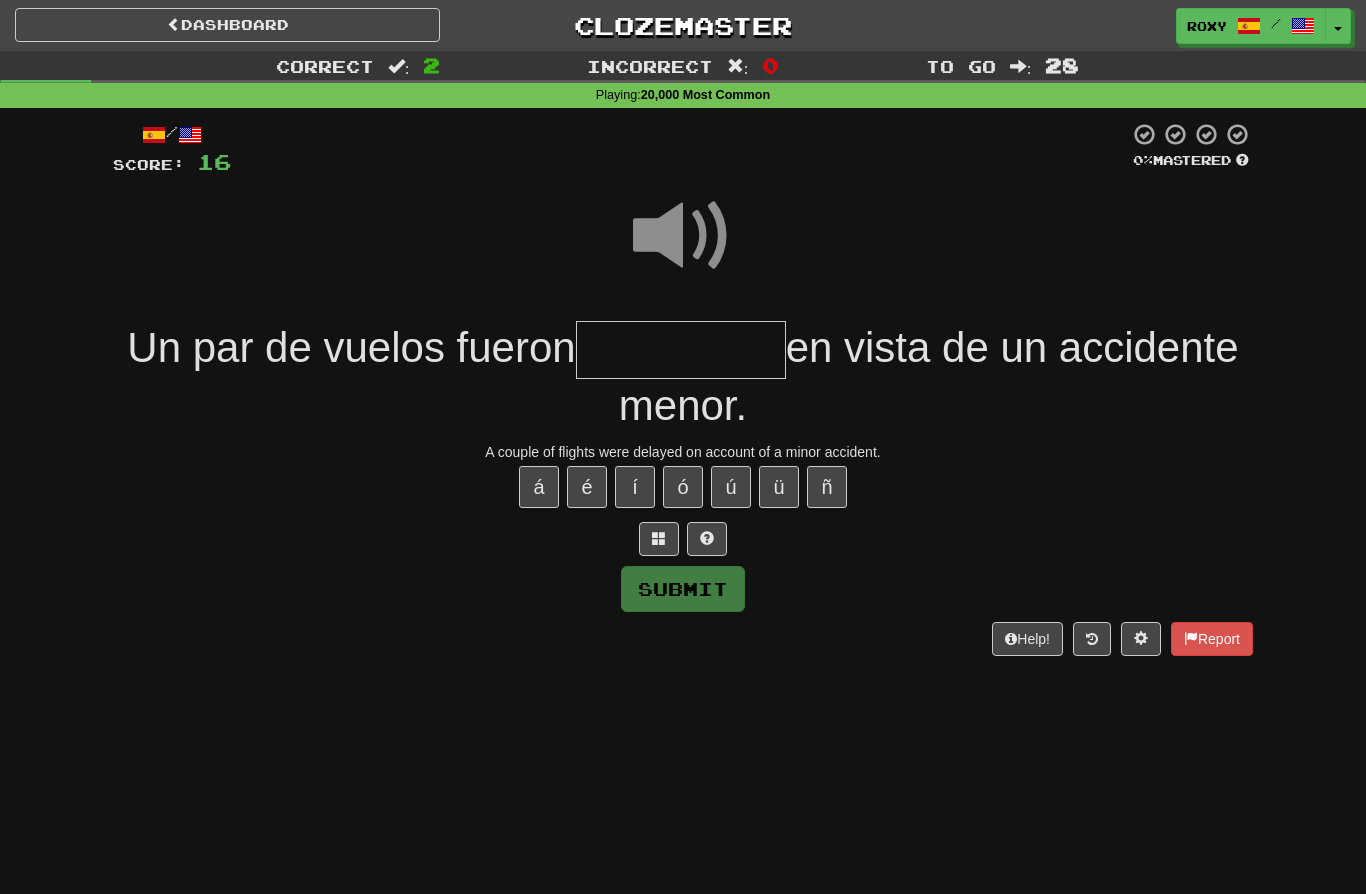 click at bounding box center (681, 350) 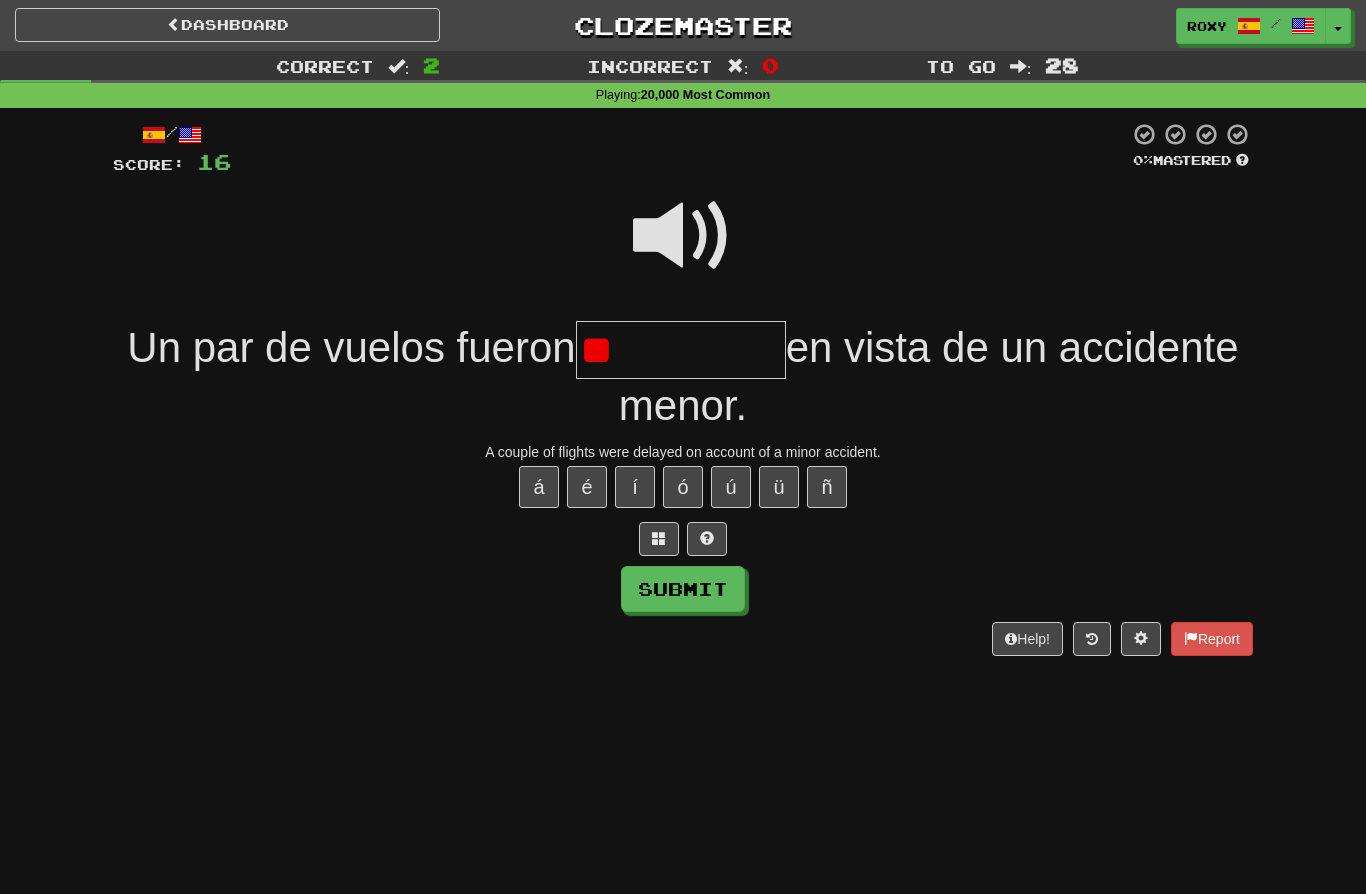 type on "*" 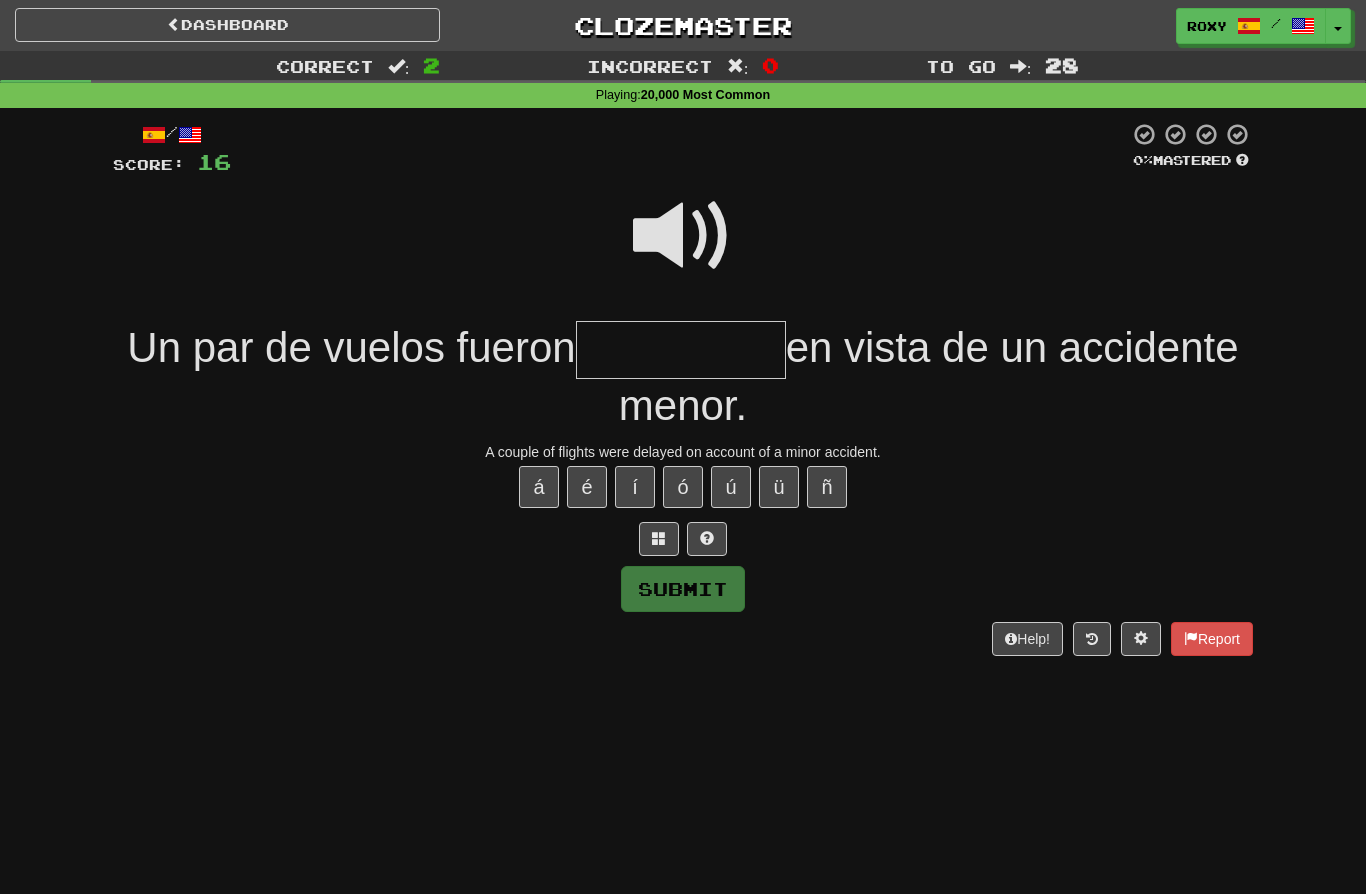 click at bounding box center (683, 236) 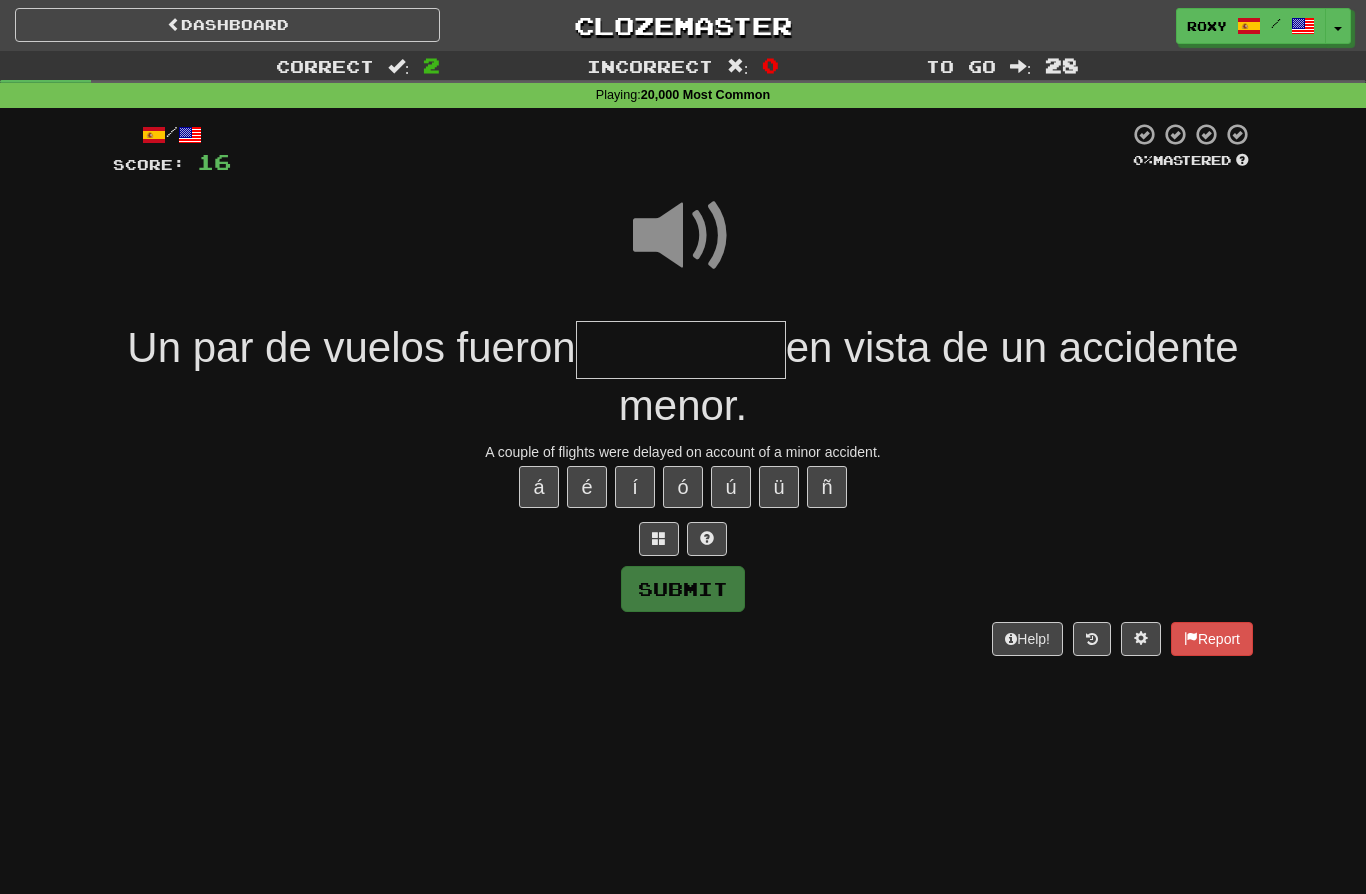 click at bounding box center [681, 350] 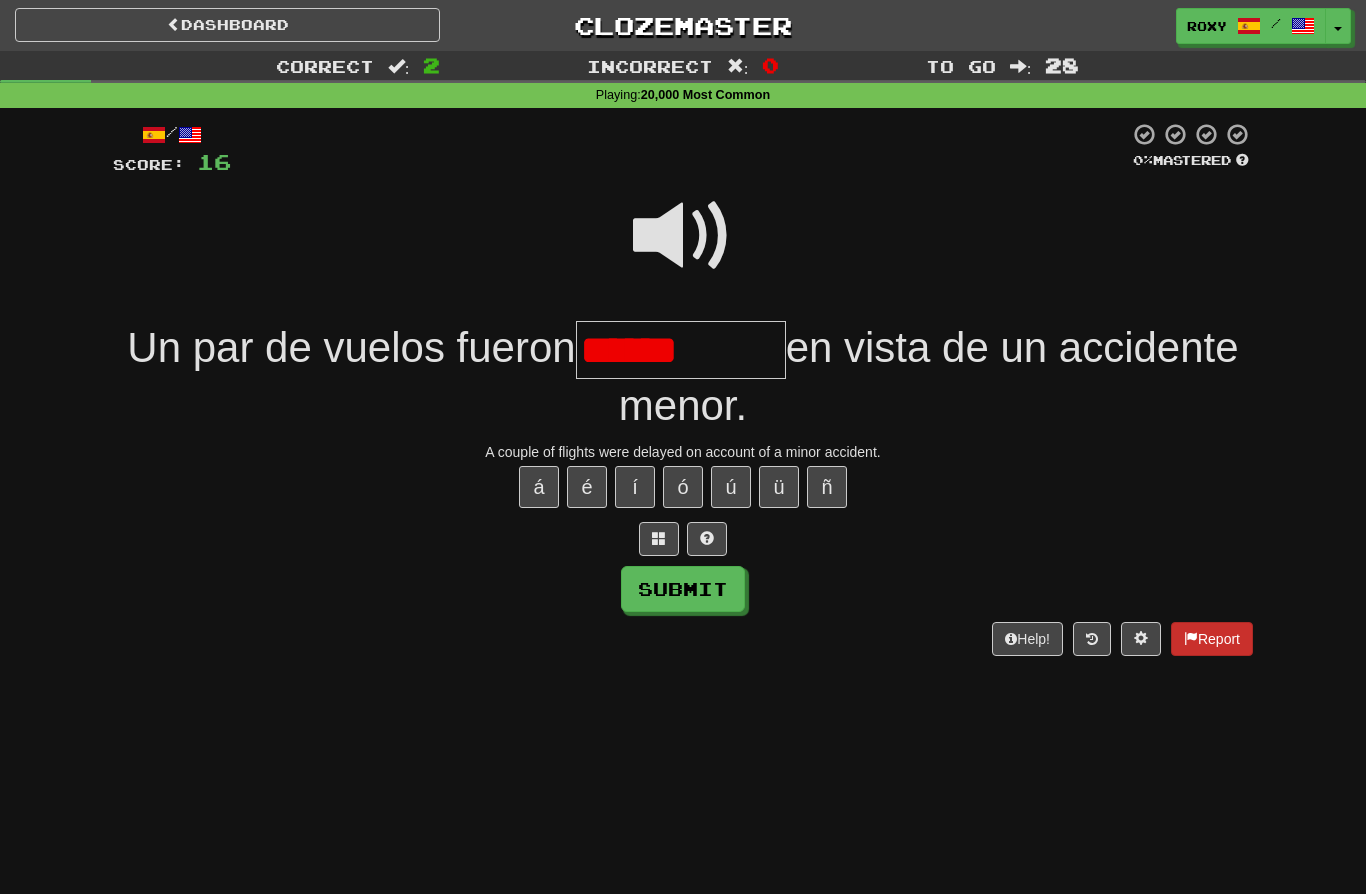 click on "Report" at bounding box center (1212, 639) 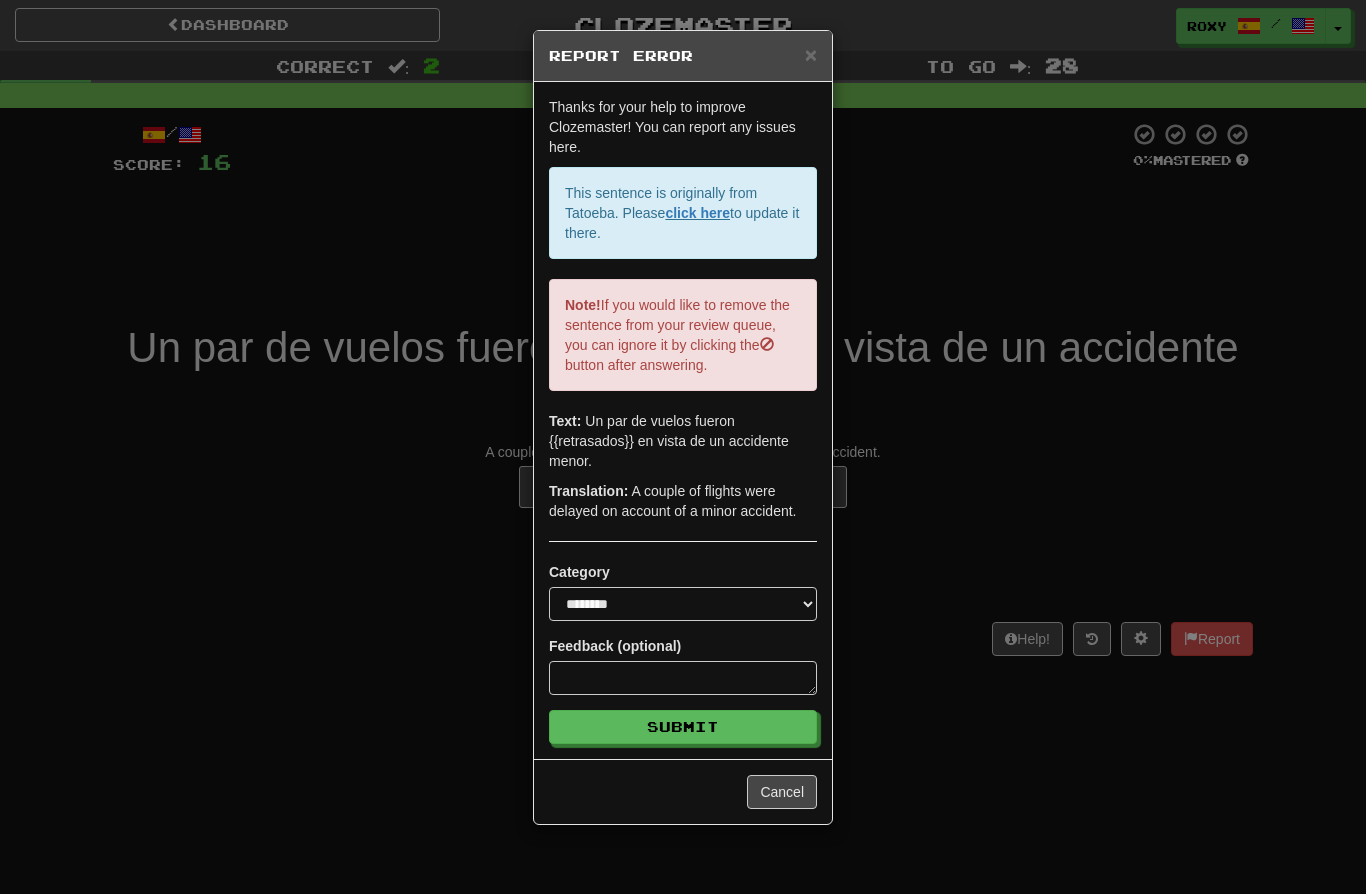 click on "**********" at bounding box center [683, 447] 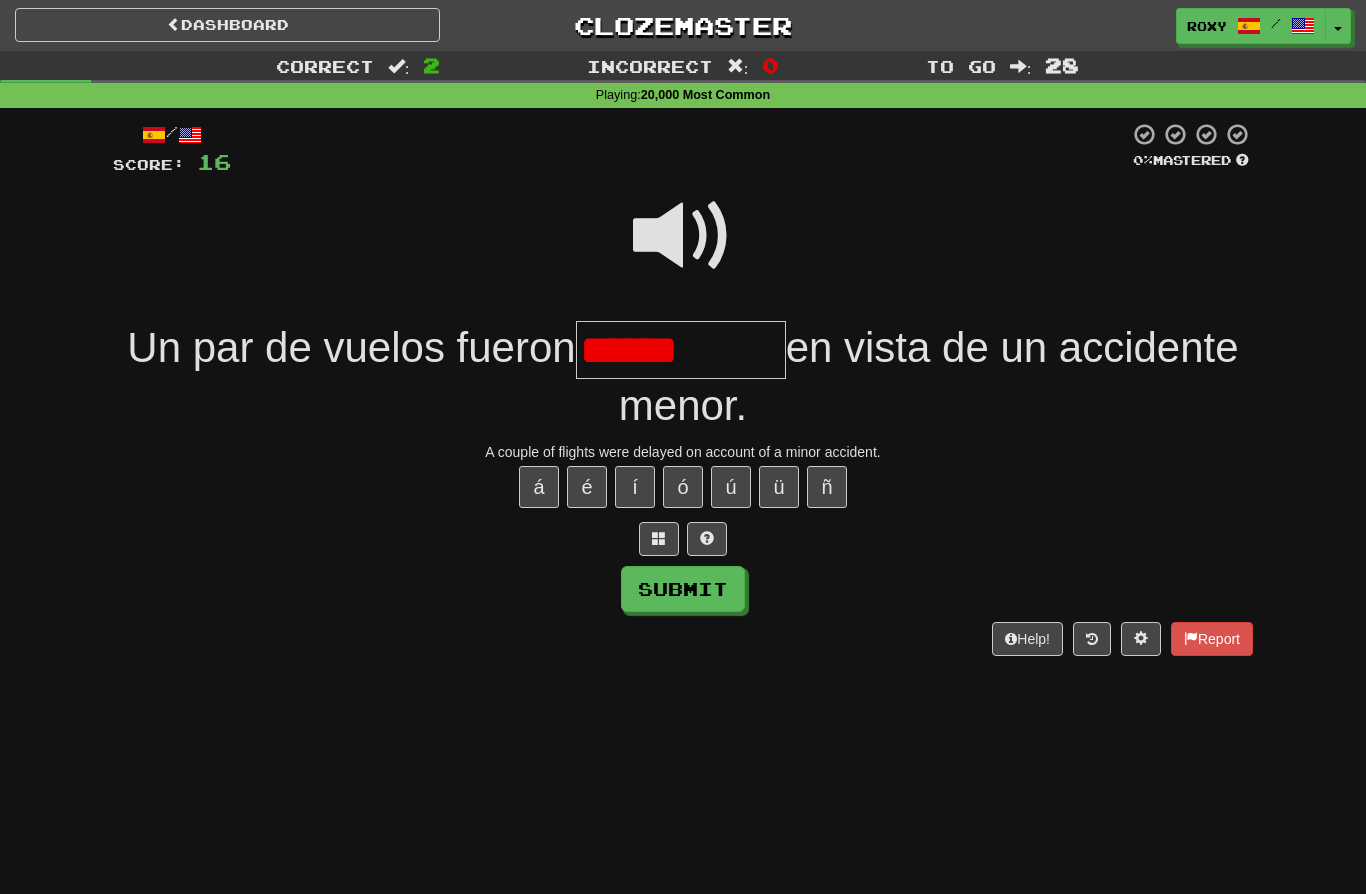 click on "******" at bounding box center [681, 350] 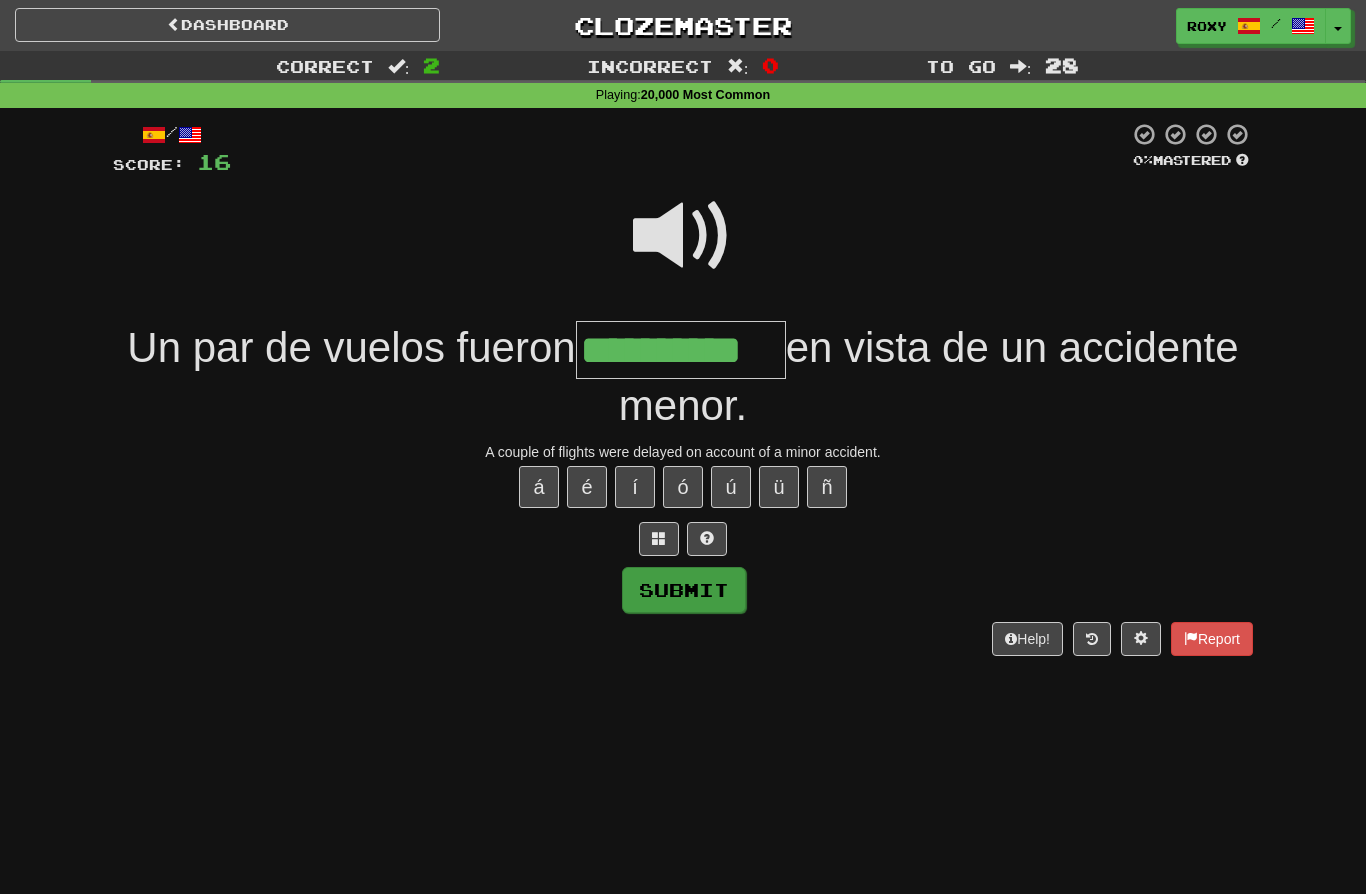 type on "**********" 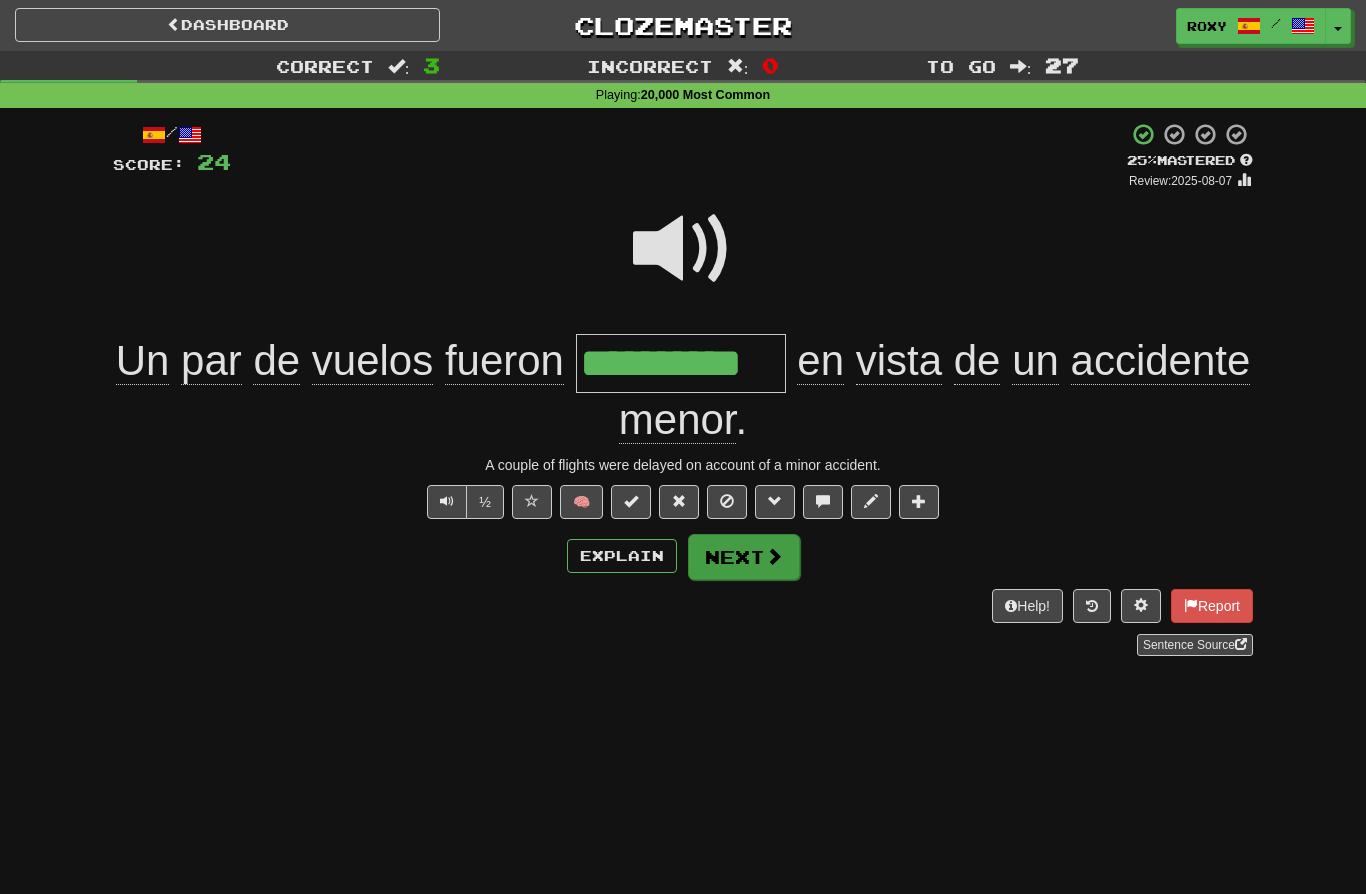 click at bounding box center [774, 556] 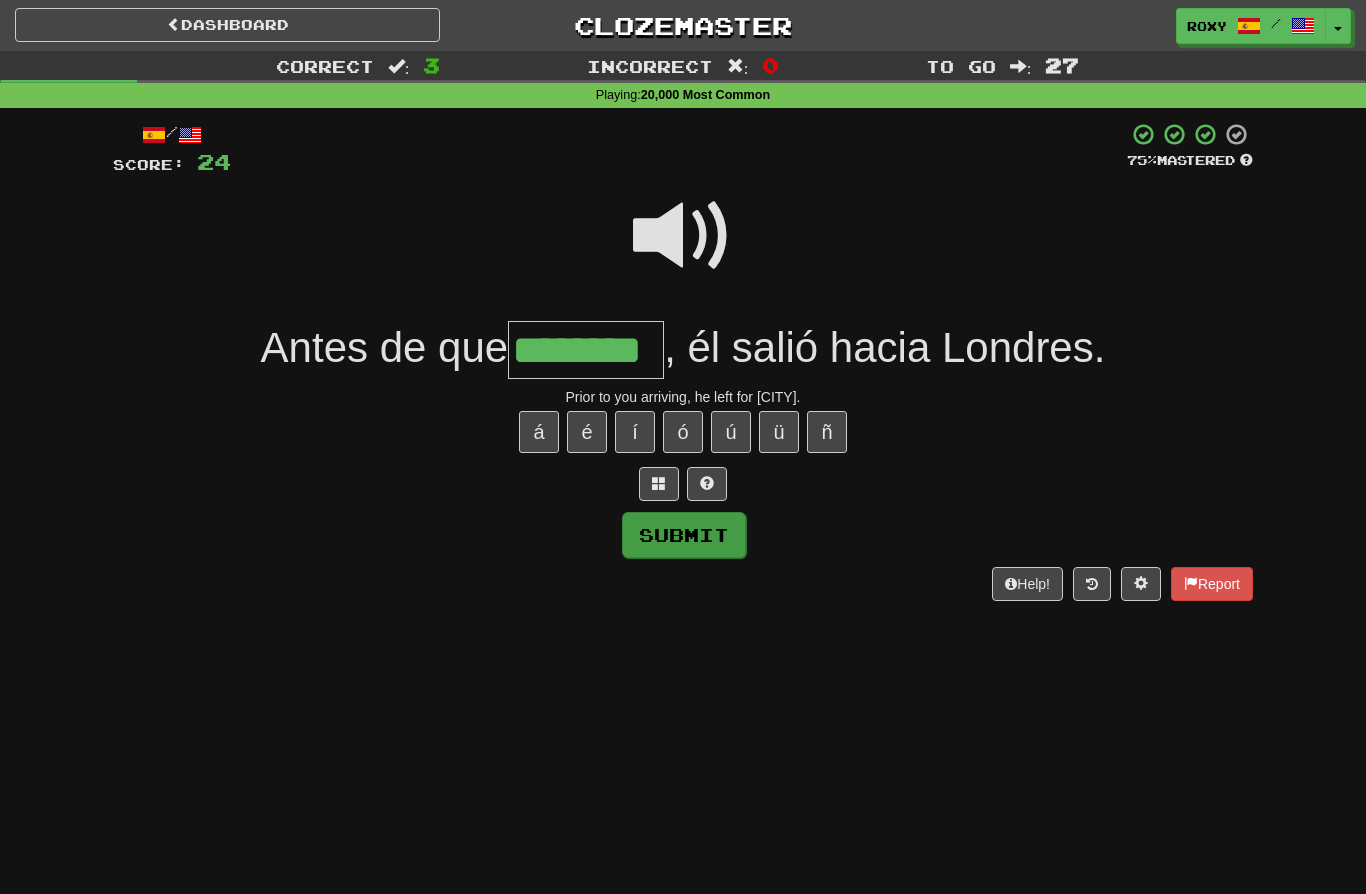 type on "********" 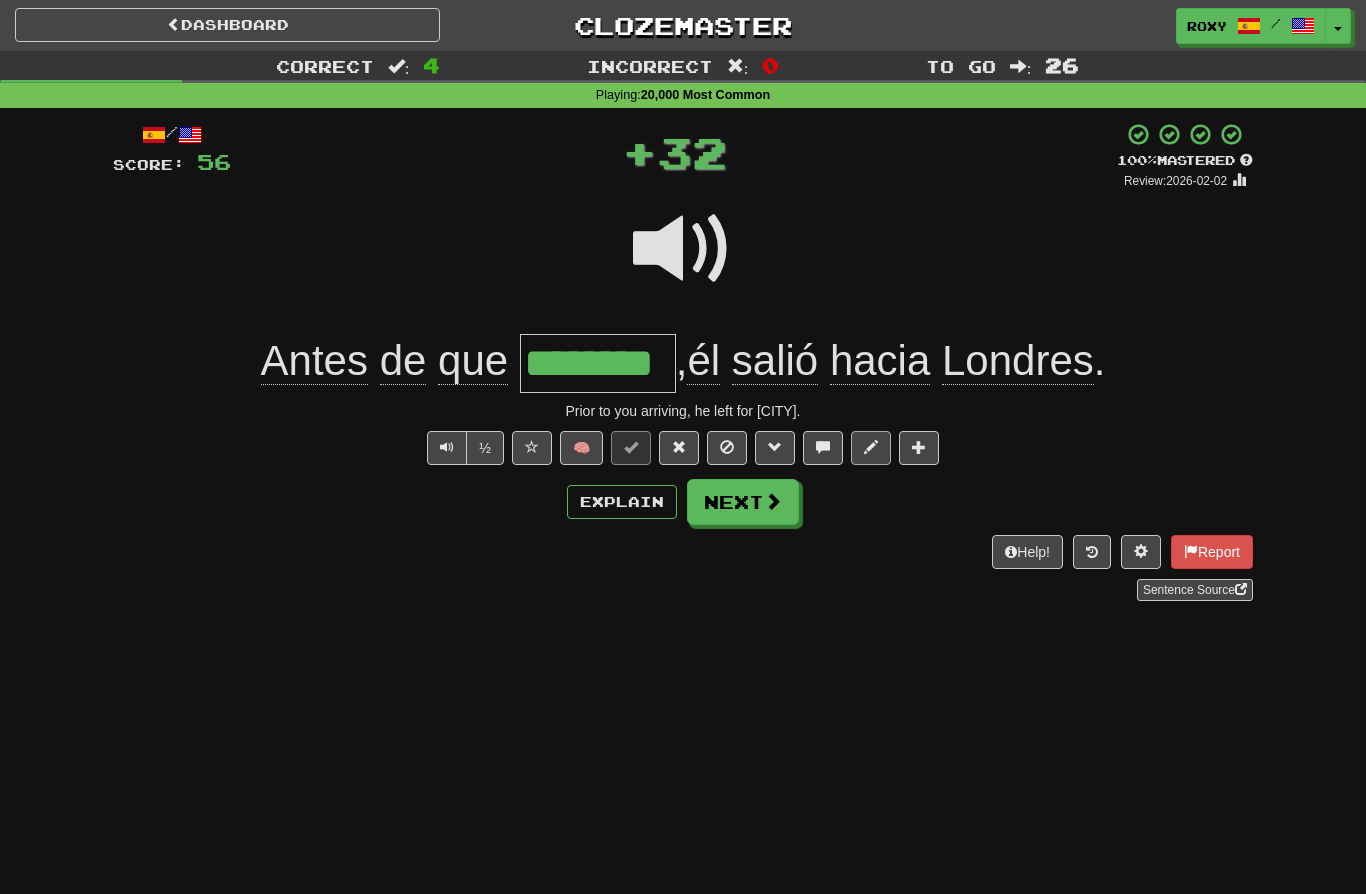 click at bounding box center [871, 447] 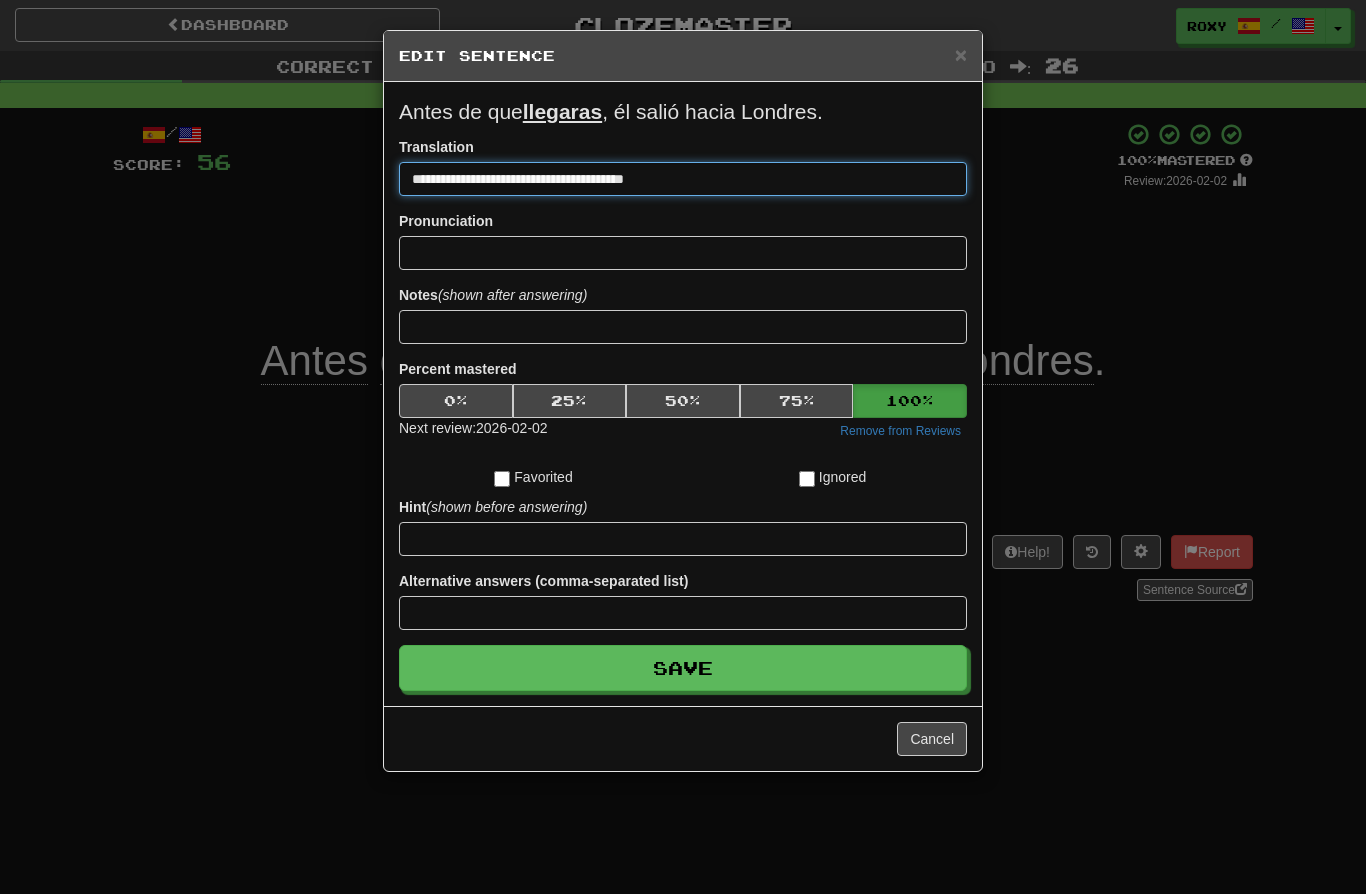 click on "**********" at bounding box center [683, 179] 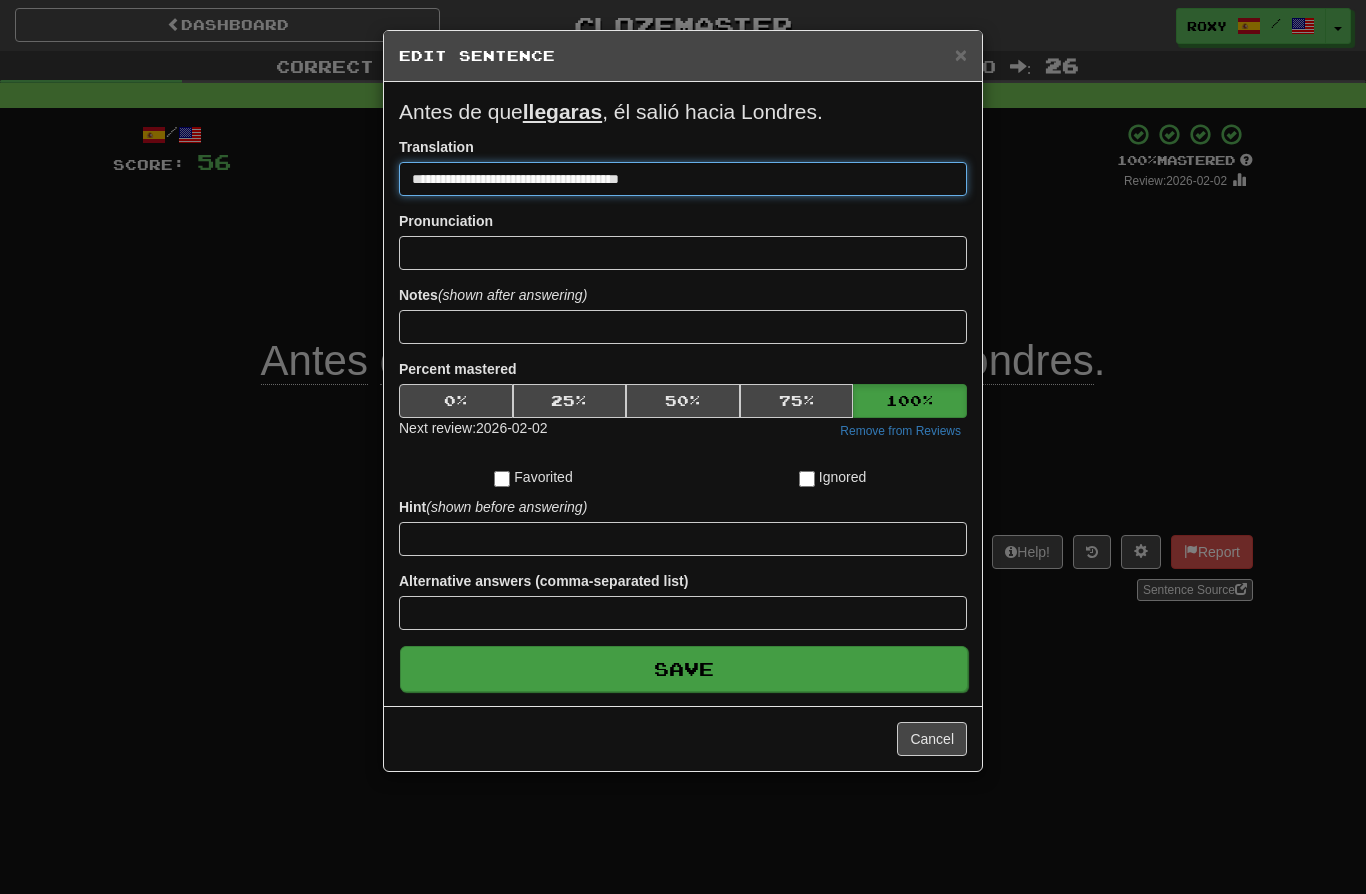 type on "**********" 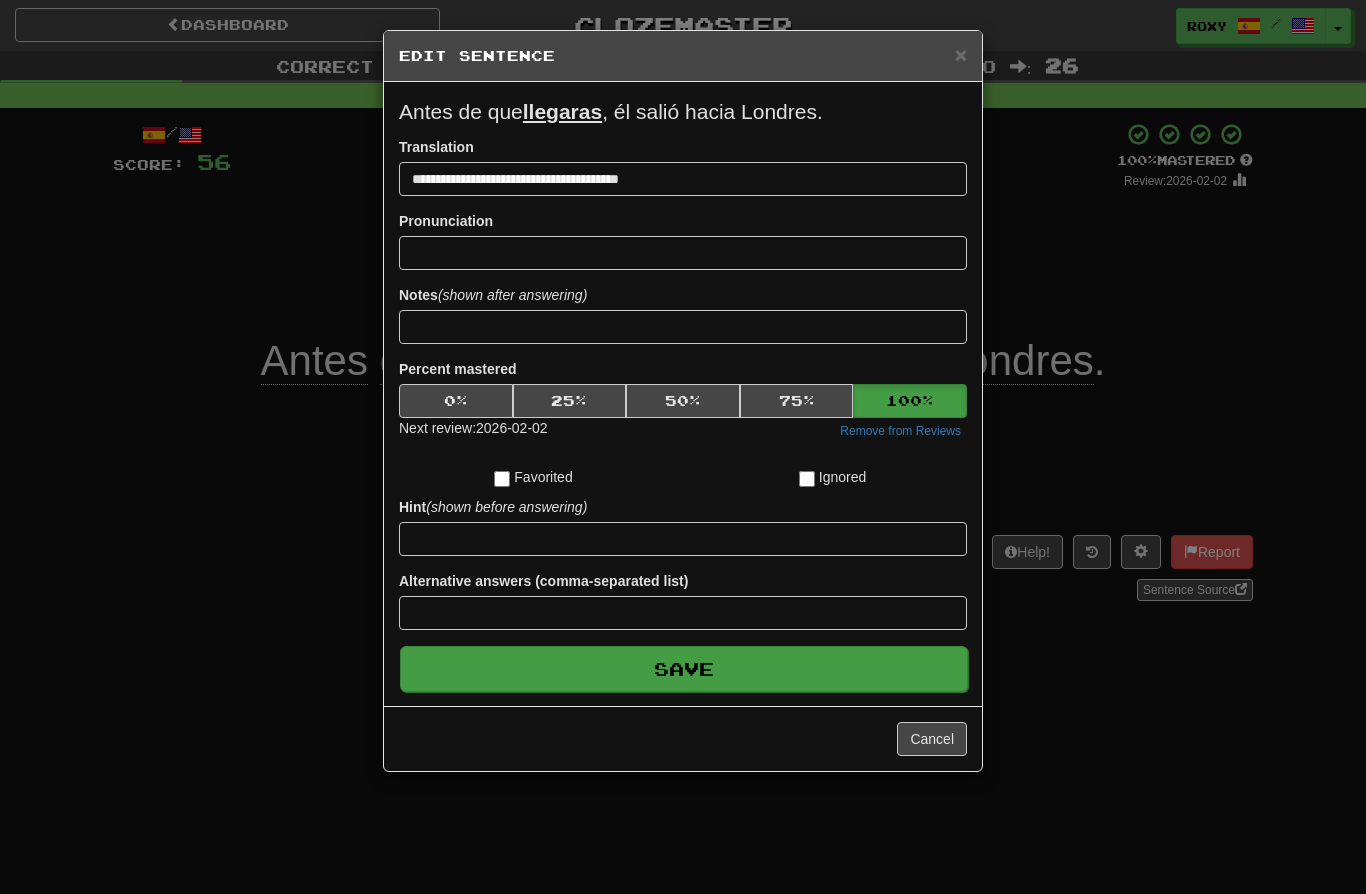 click on "Save" at bounding box center [684, 669] 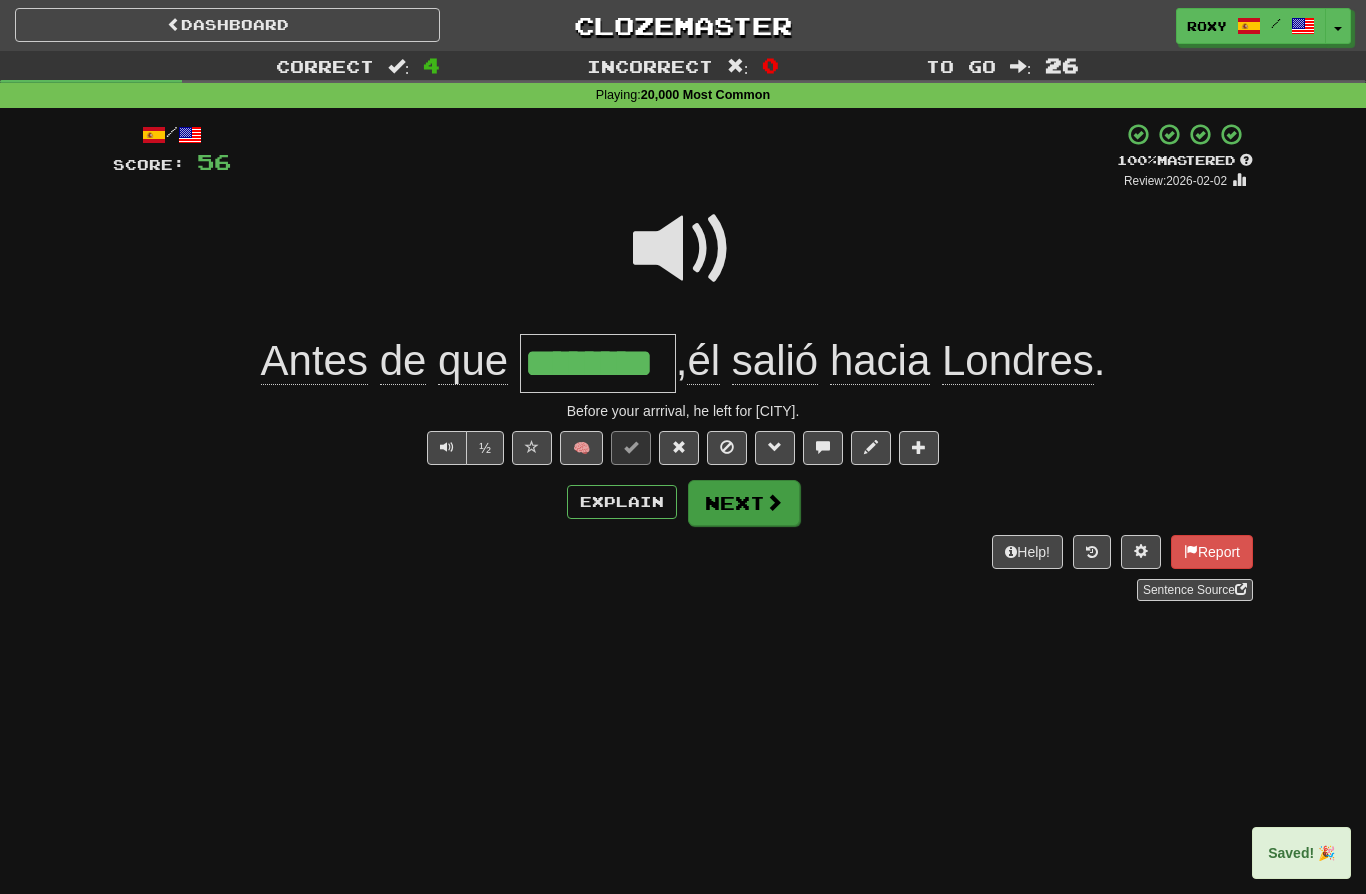 click at bounding box center [774, 502] 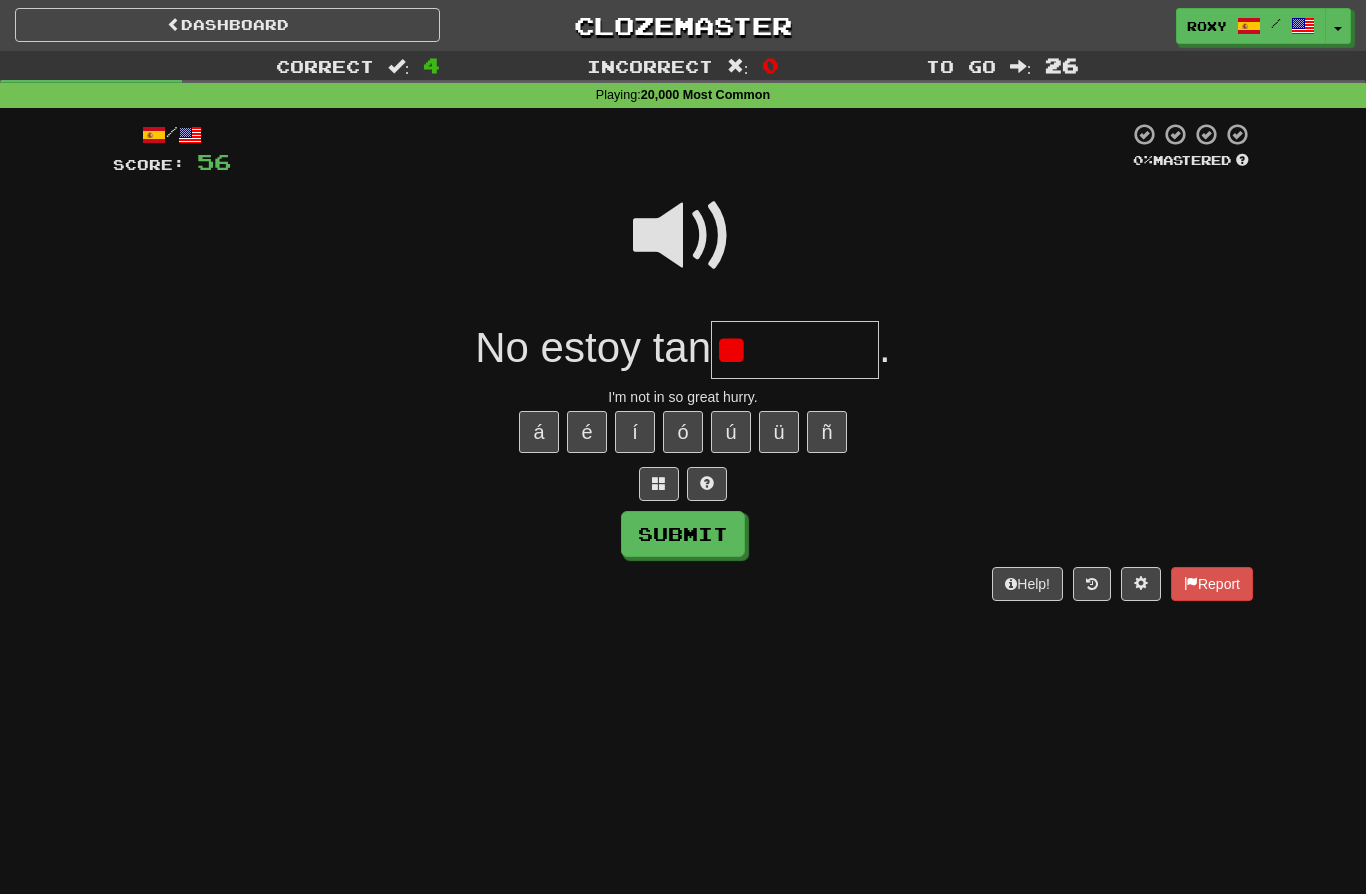 type on "*" 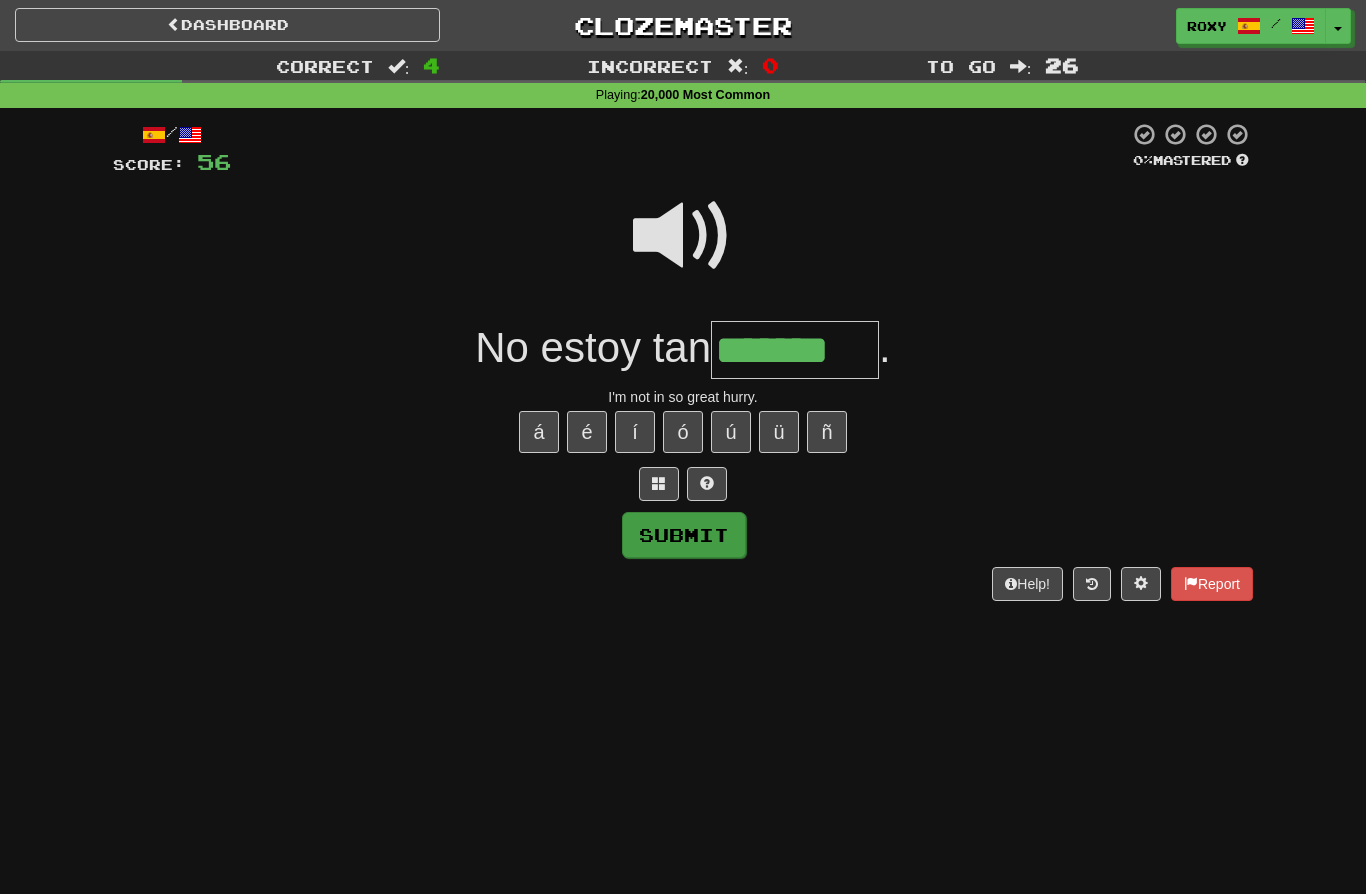 type on "*******" 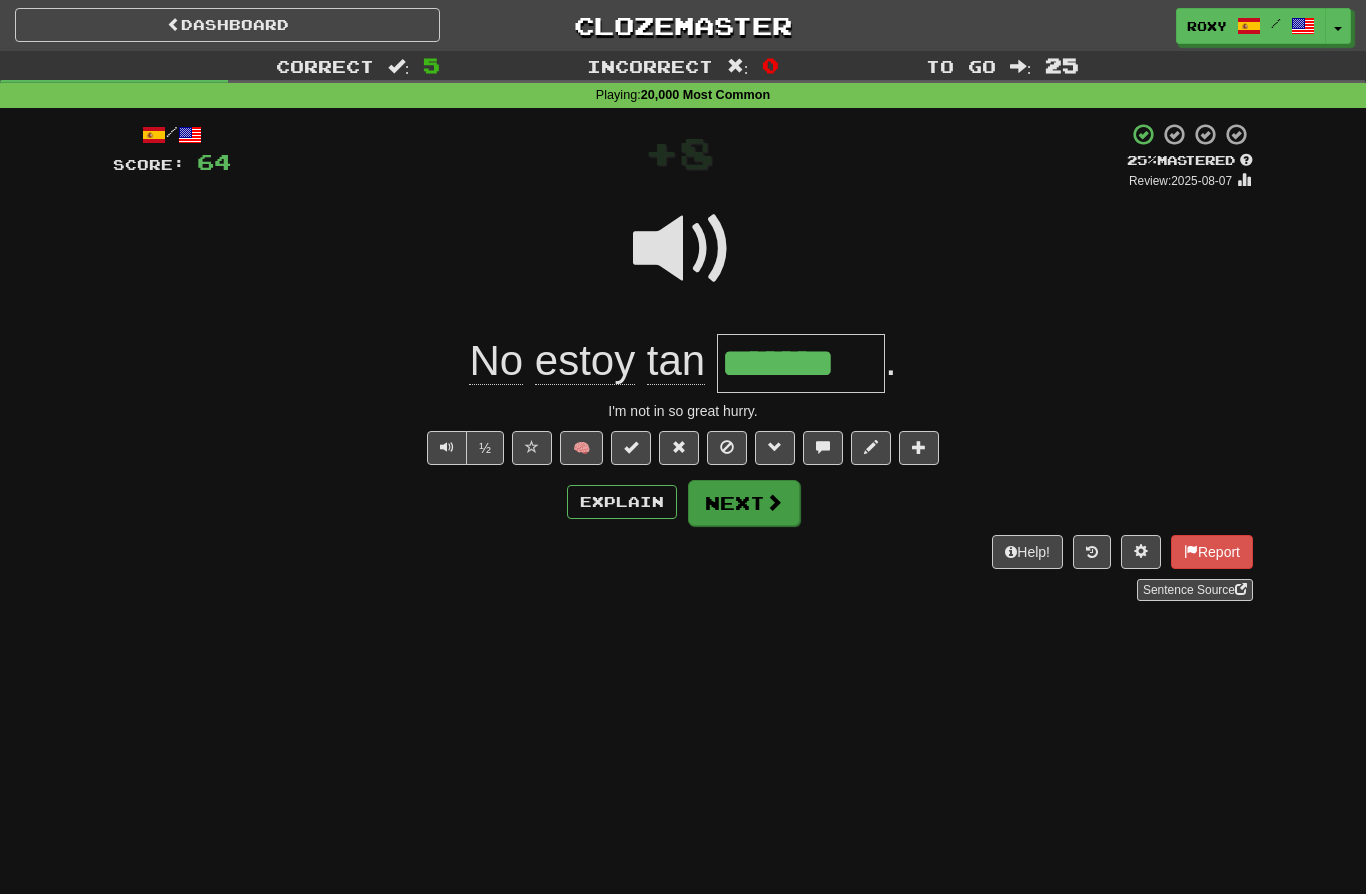 click at bounding box center [774, 502] 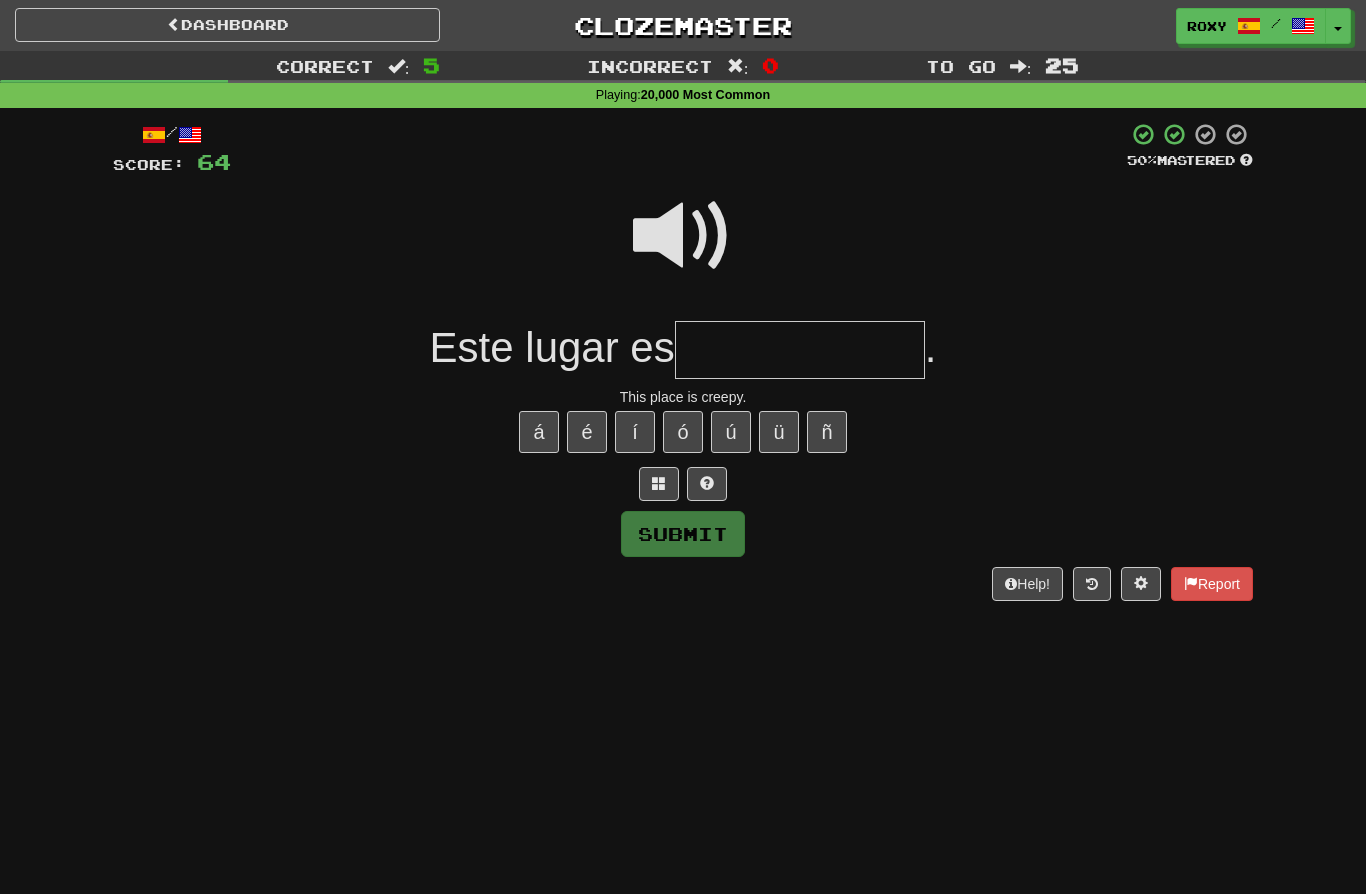 click at bounding box center [683, 236] 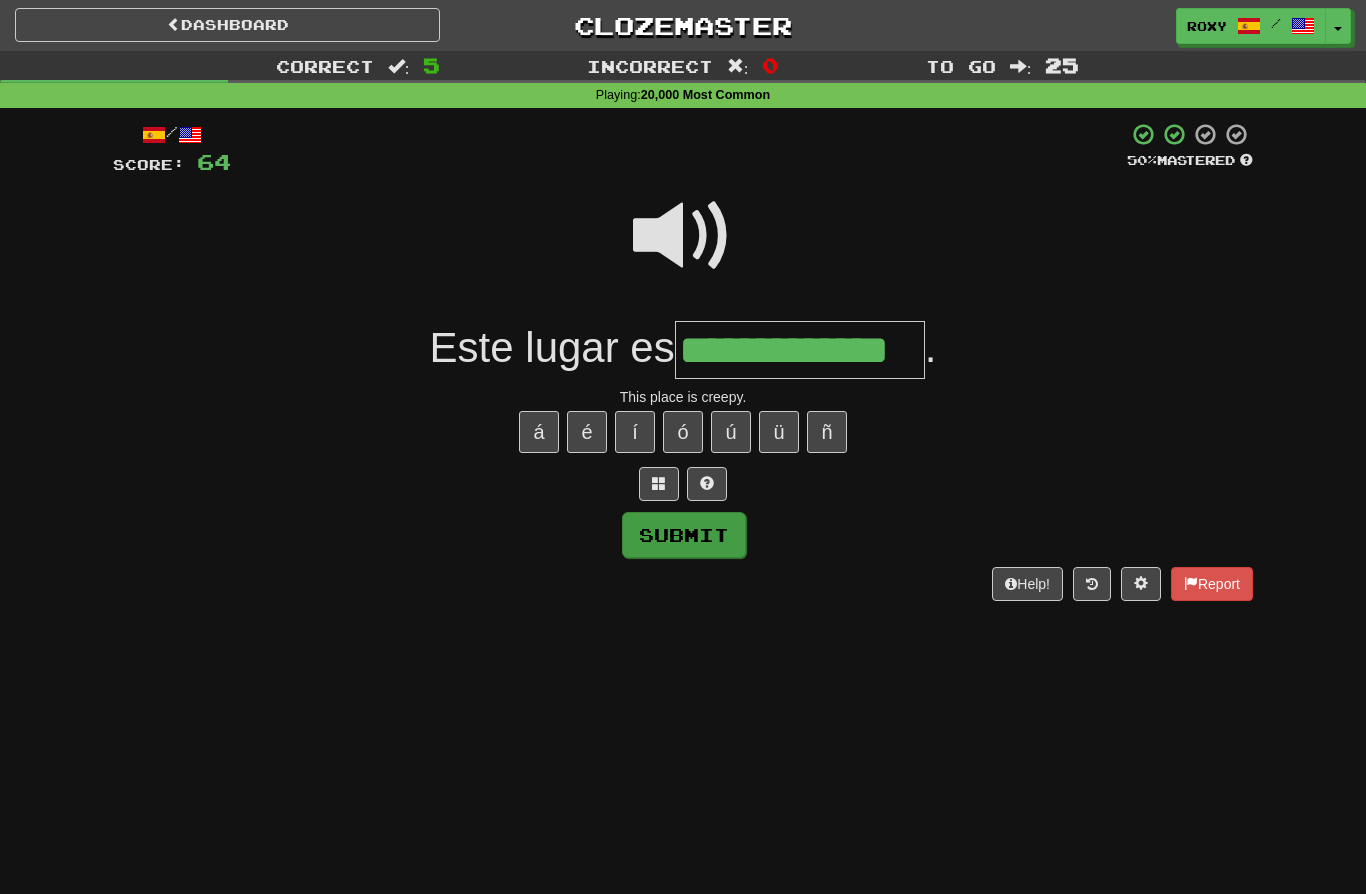 type on "**********" 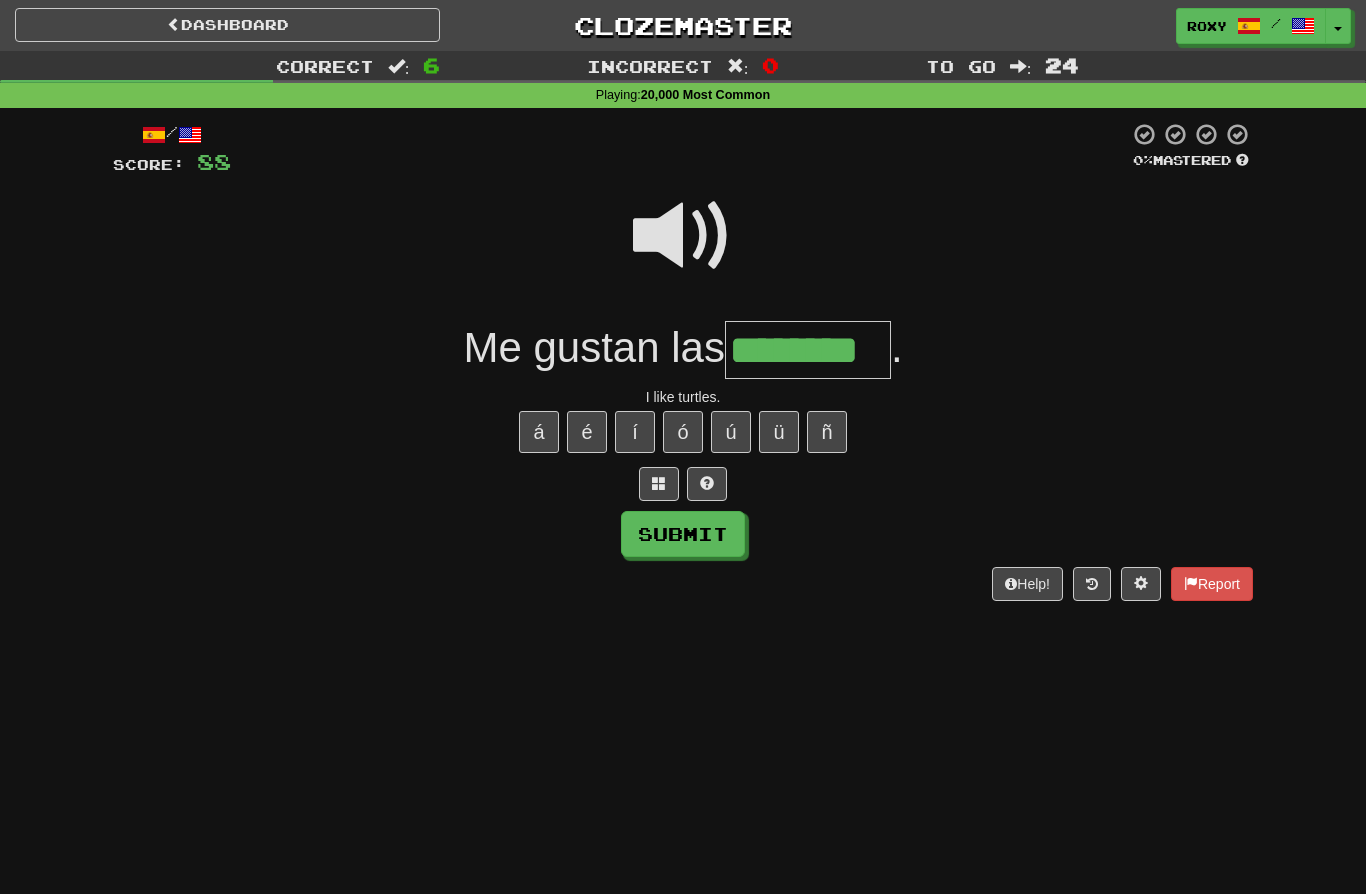 type on "********" 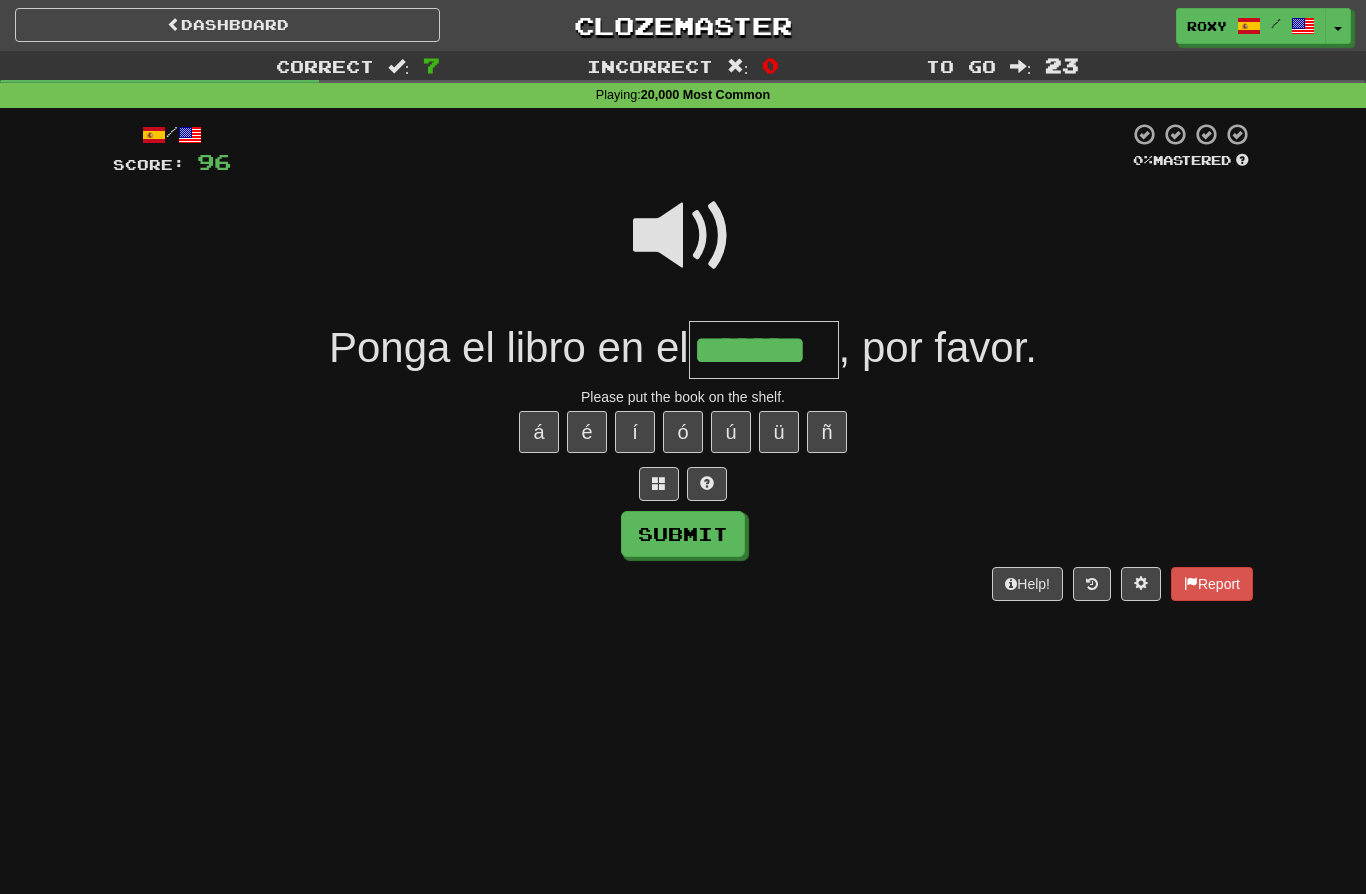 type on "*******" 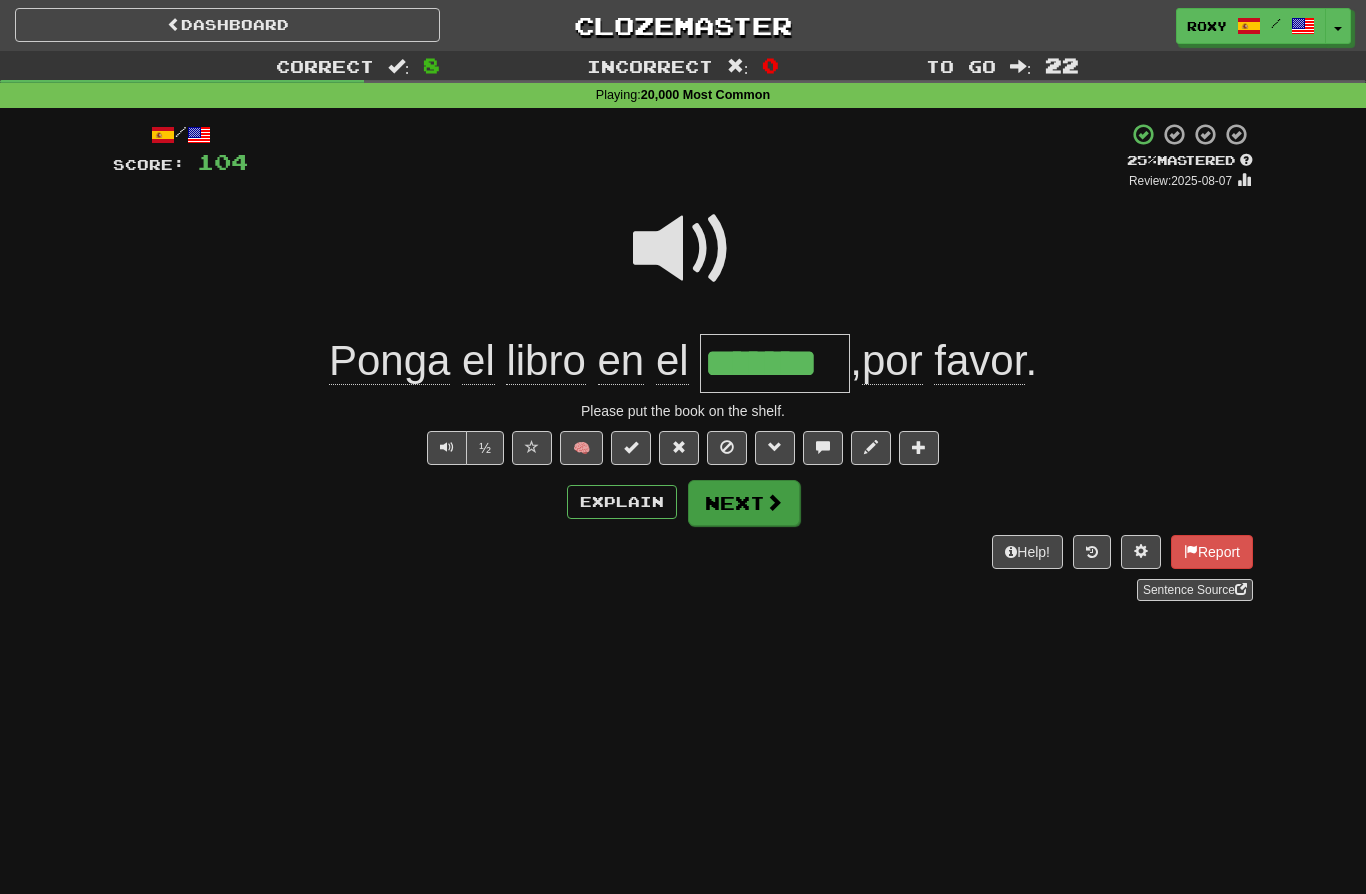 click at bounding box center [774, 502] 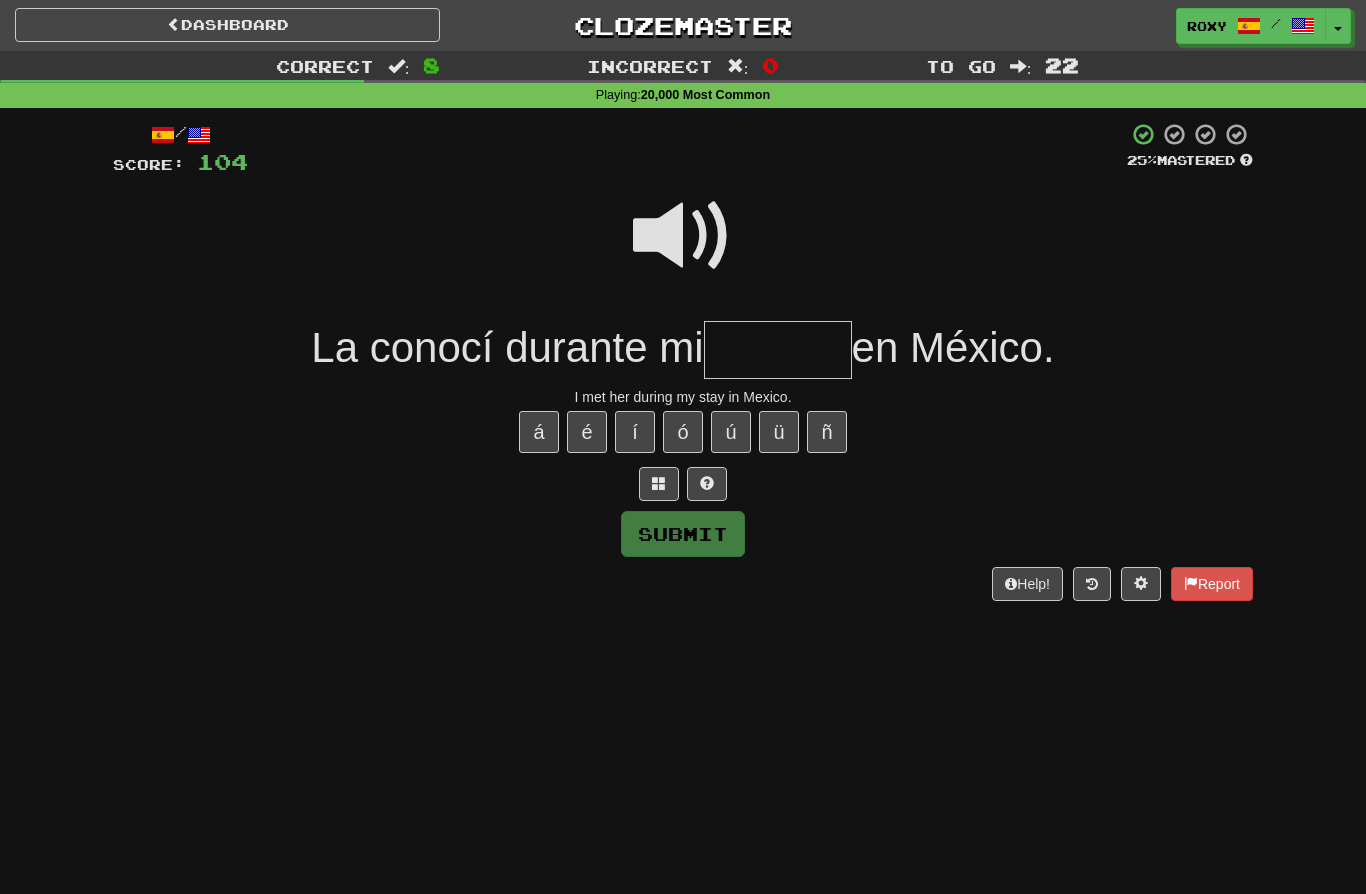 click at bounding box center [683, 236] 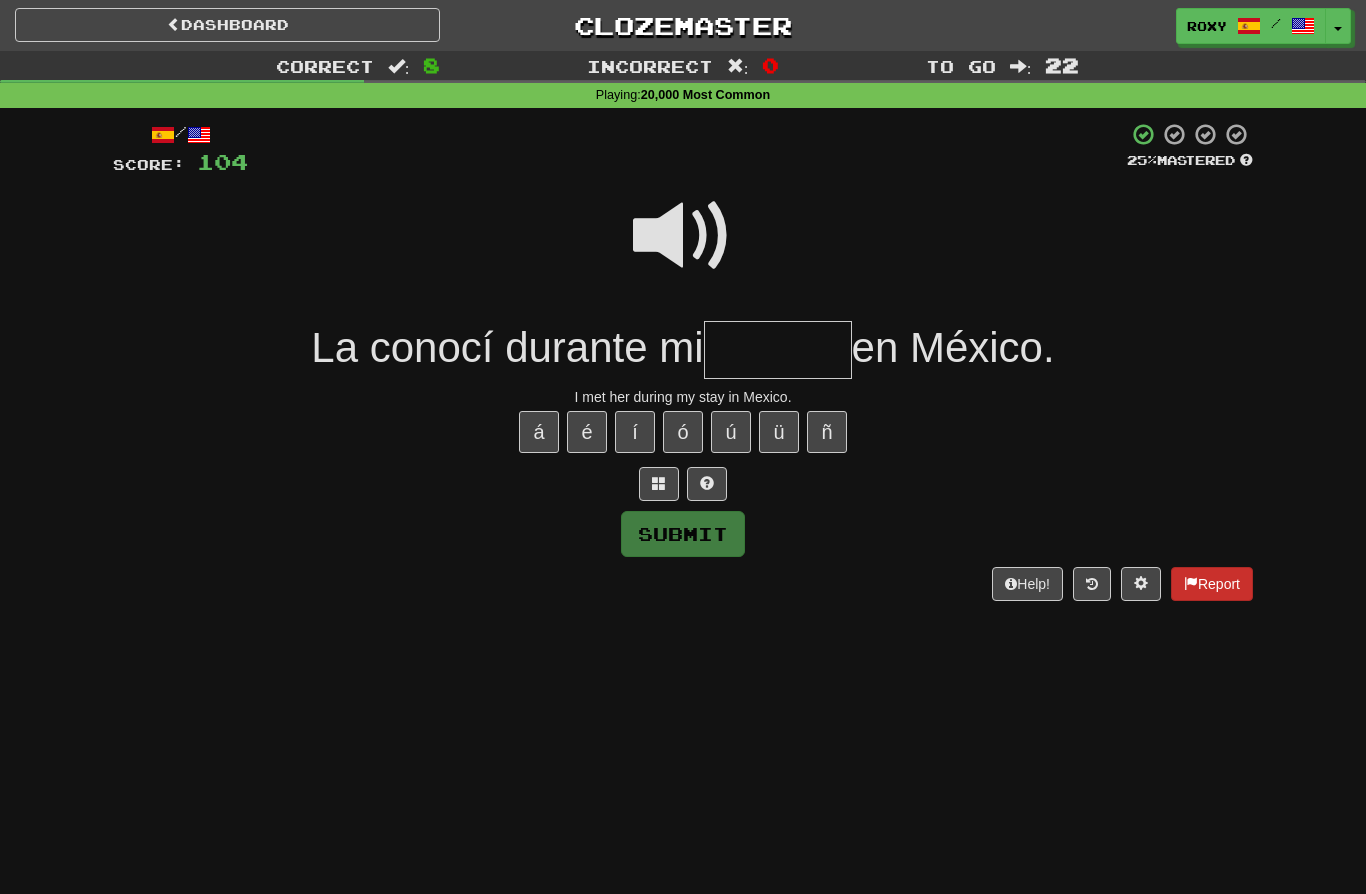 click on "Report" at bounding box center (1212, 584) 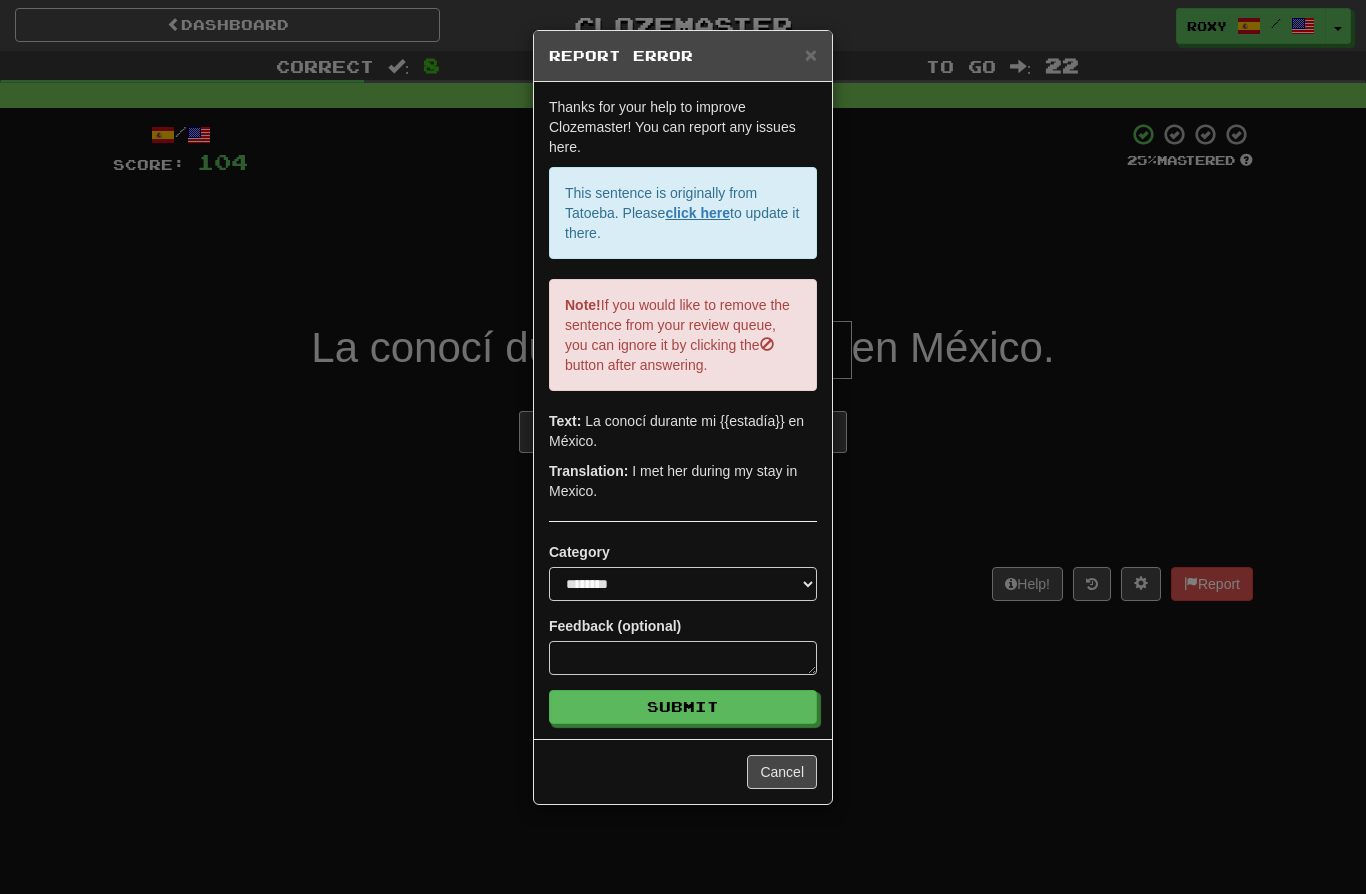 click on "**********" at bounding box center [683, 447] 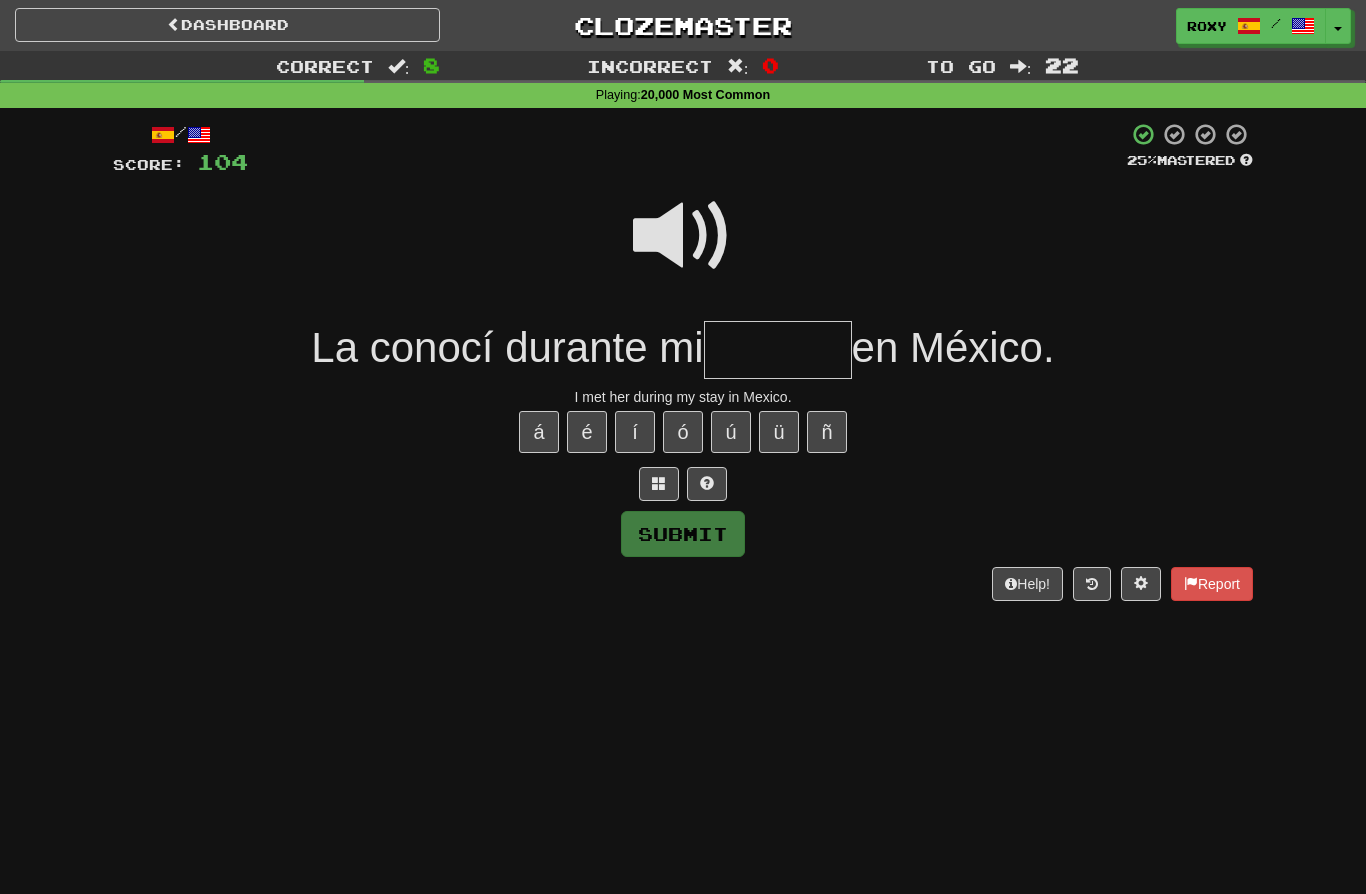 click at bounding box center [778, 350] 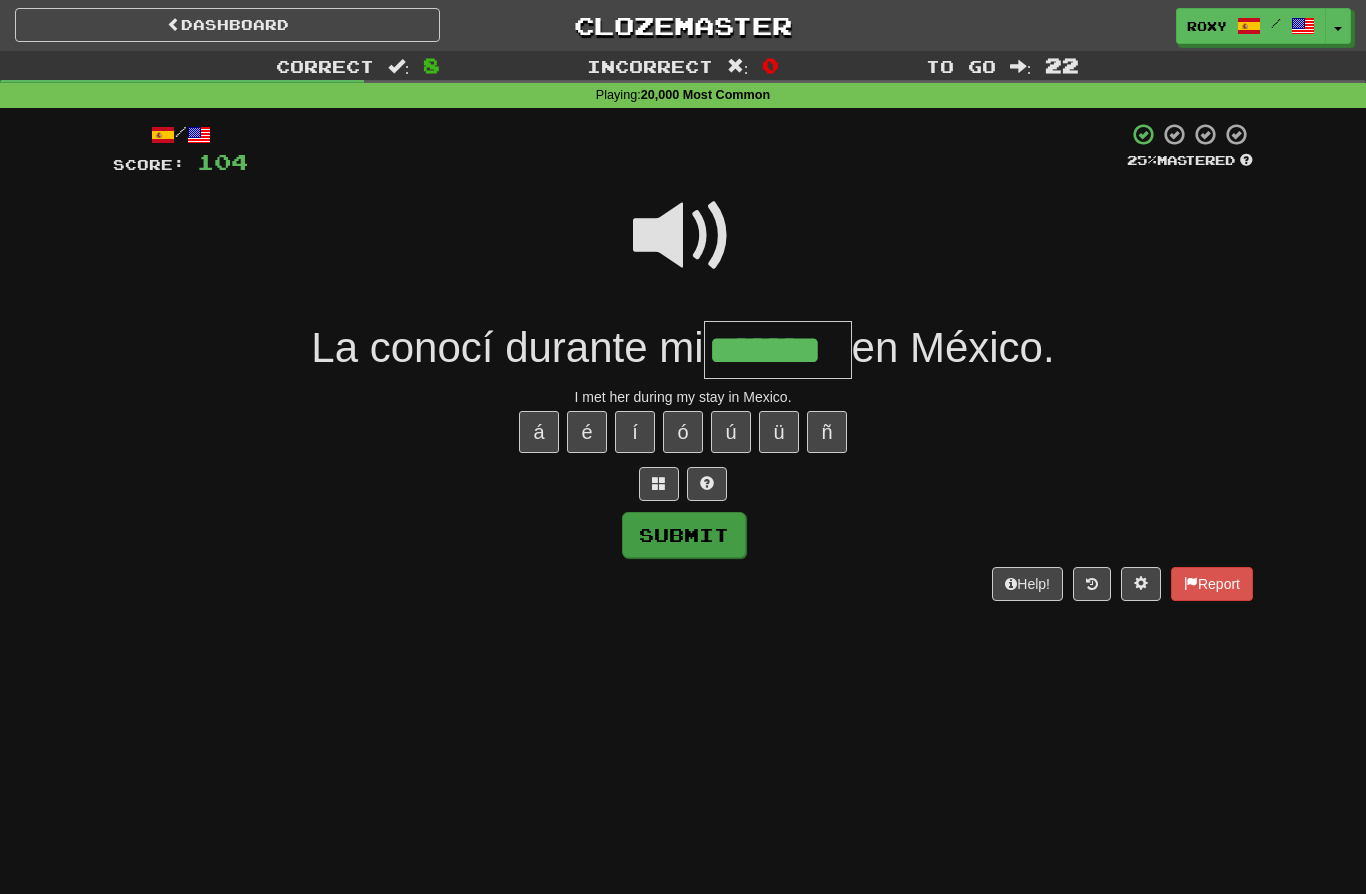 type on "*******" 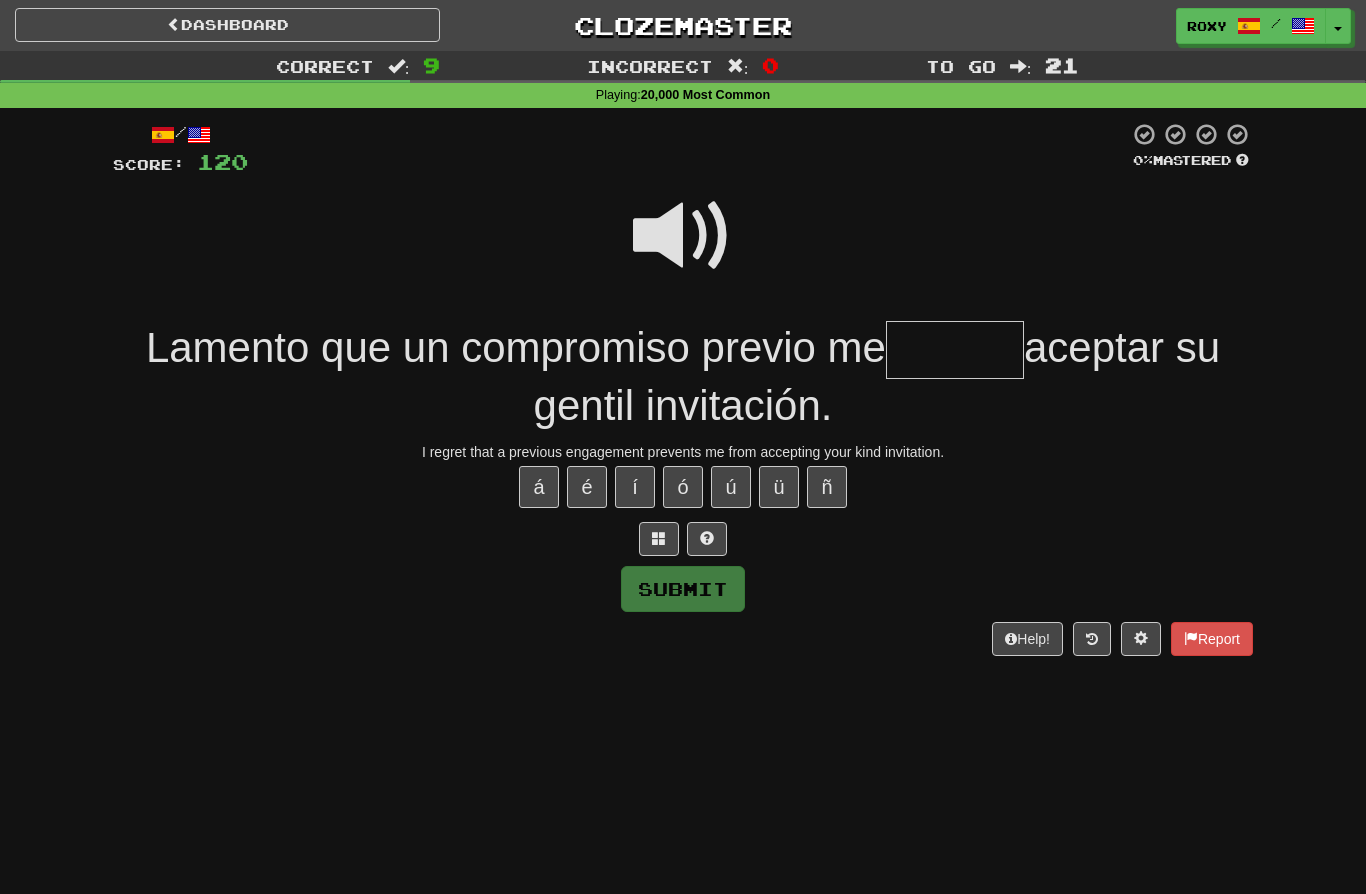 click at bounding box center (683, 236) 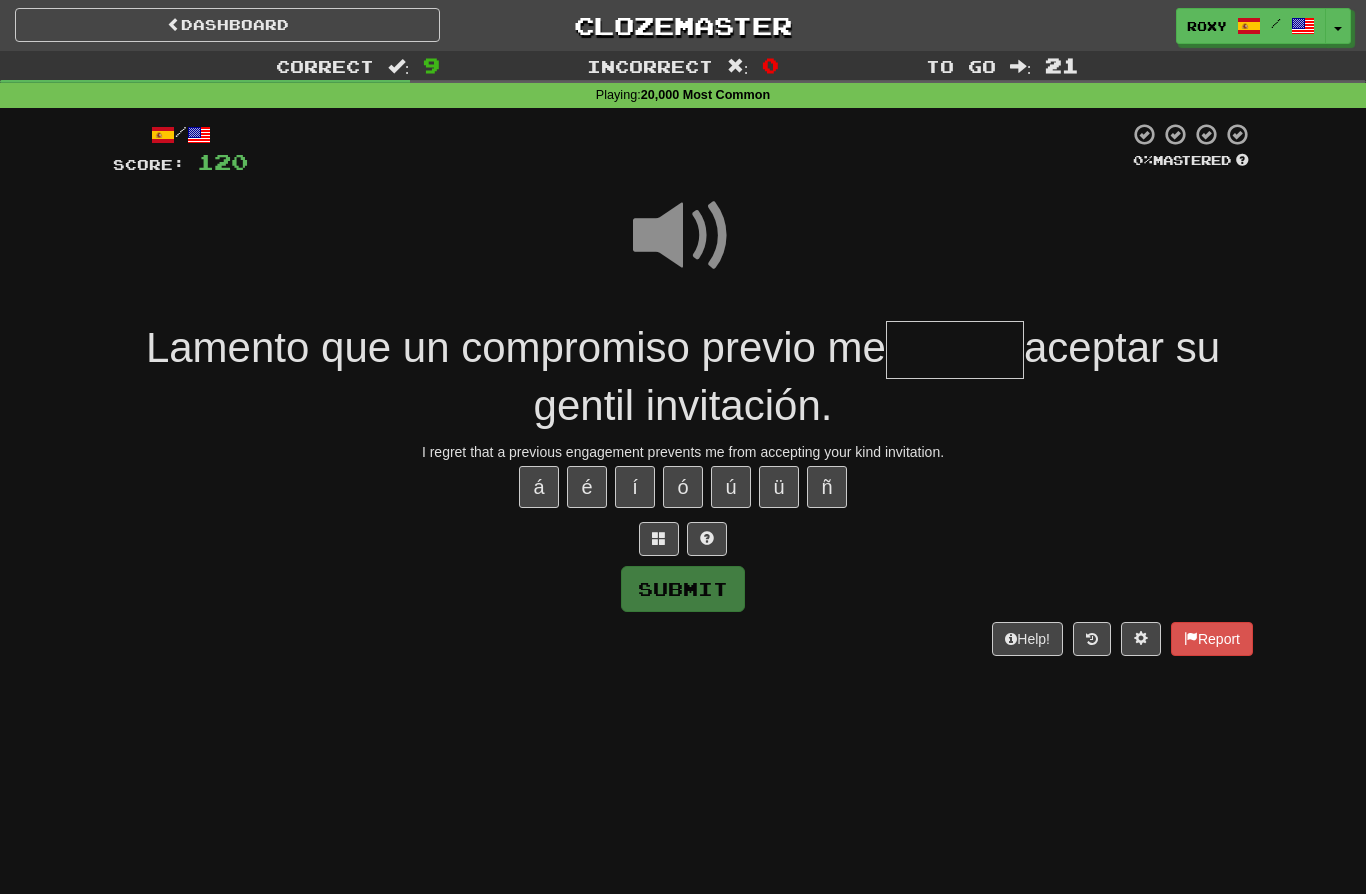 click at bounding box center [955, 350] 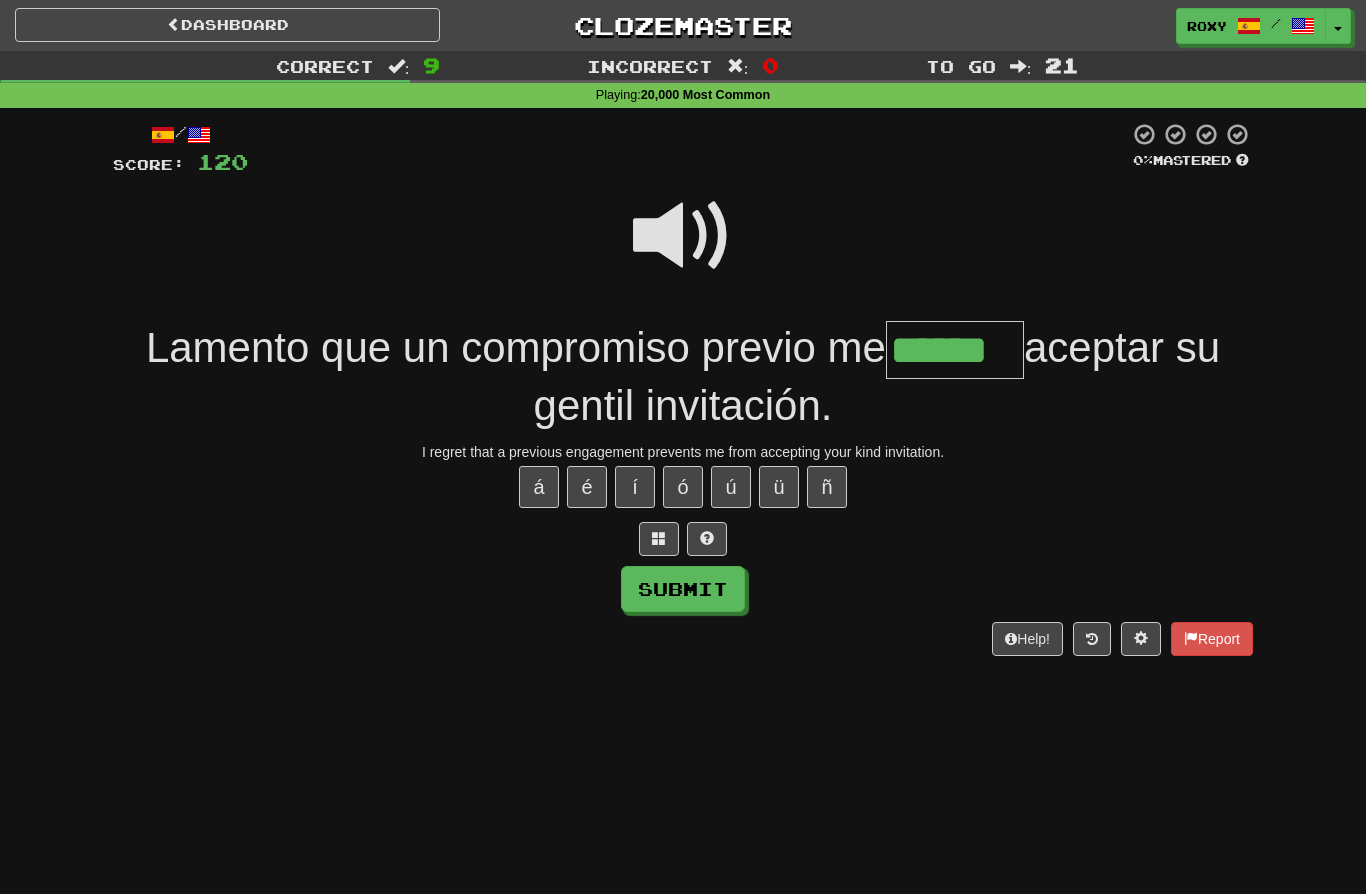 type on "******" 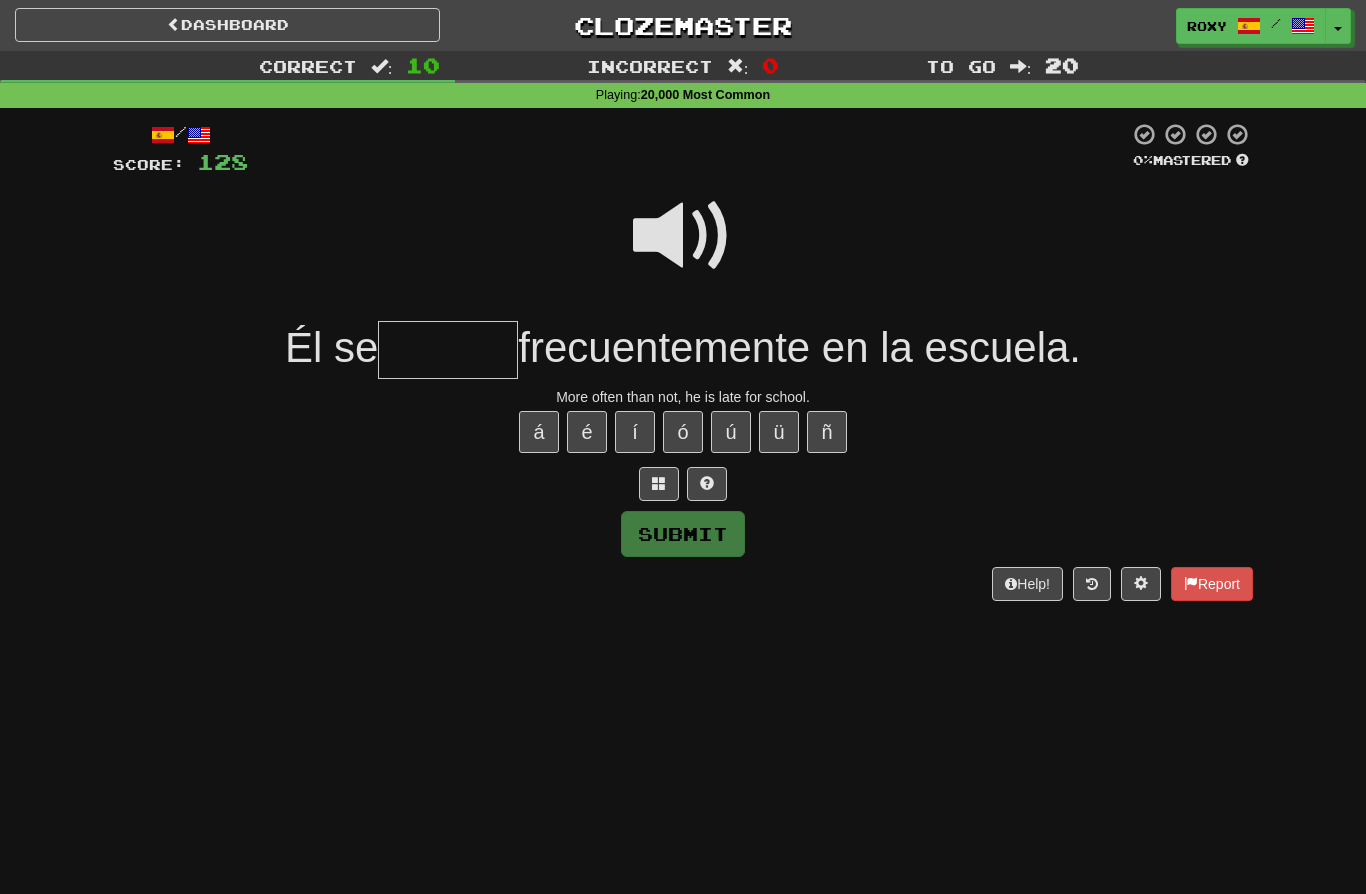 click at bounding box center [683, 236] 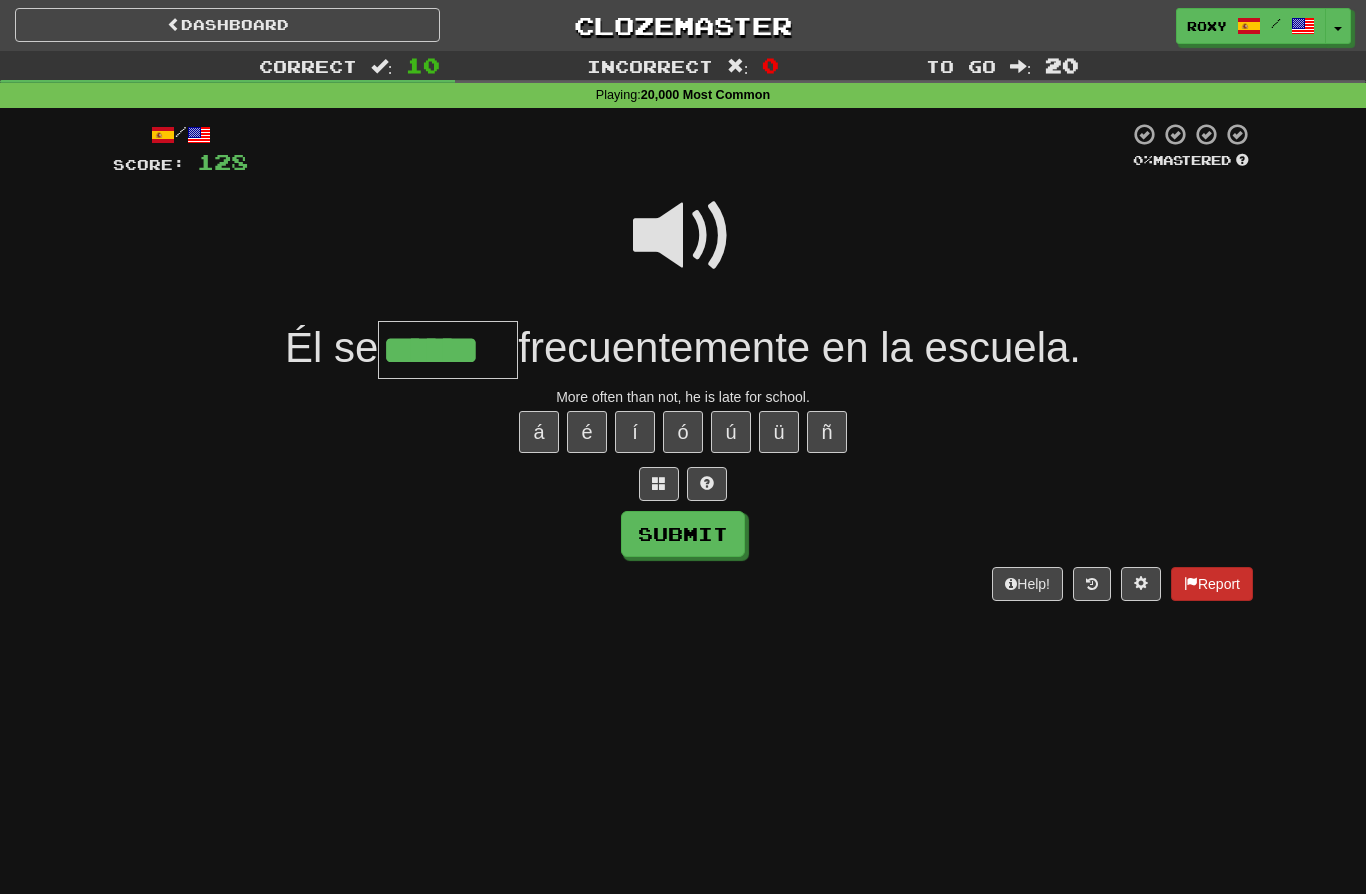 click on "Report" at bounding box center (1212, 584) 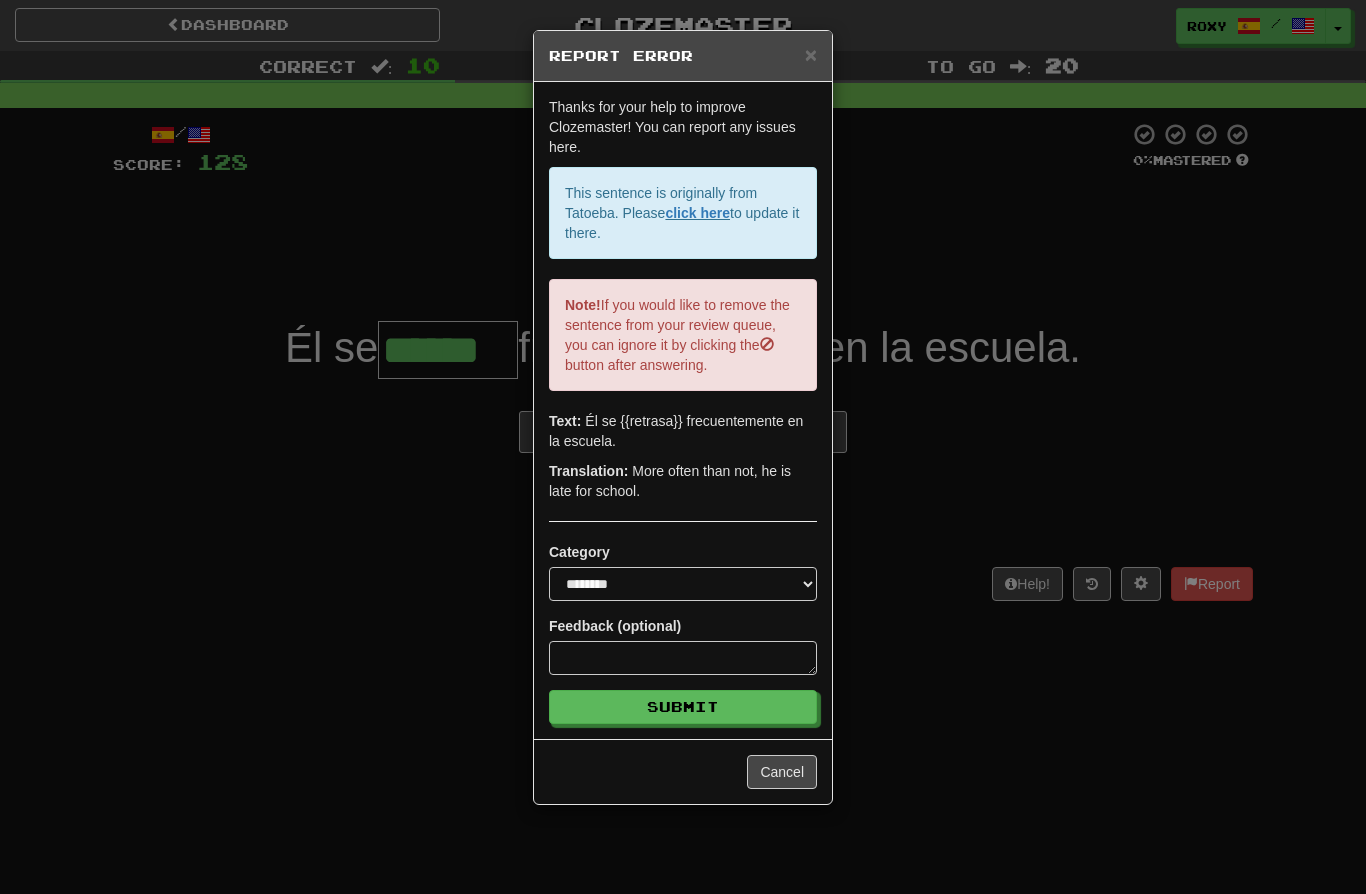 click on "**********" at bounding box center [683, 447] 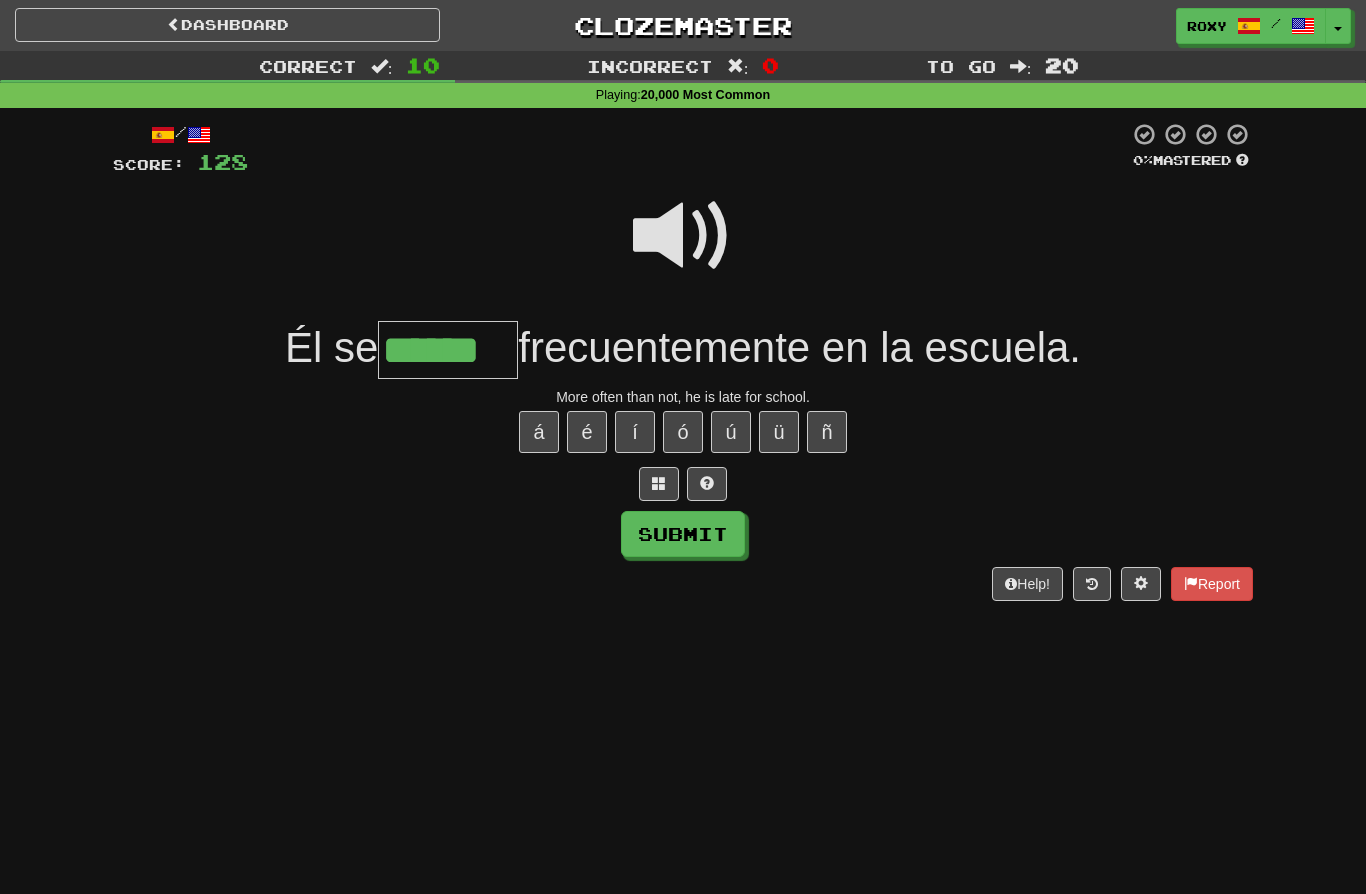 click on "******" at bounding box center [448, 350] 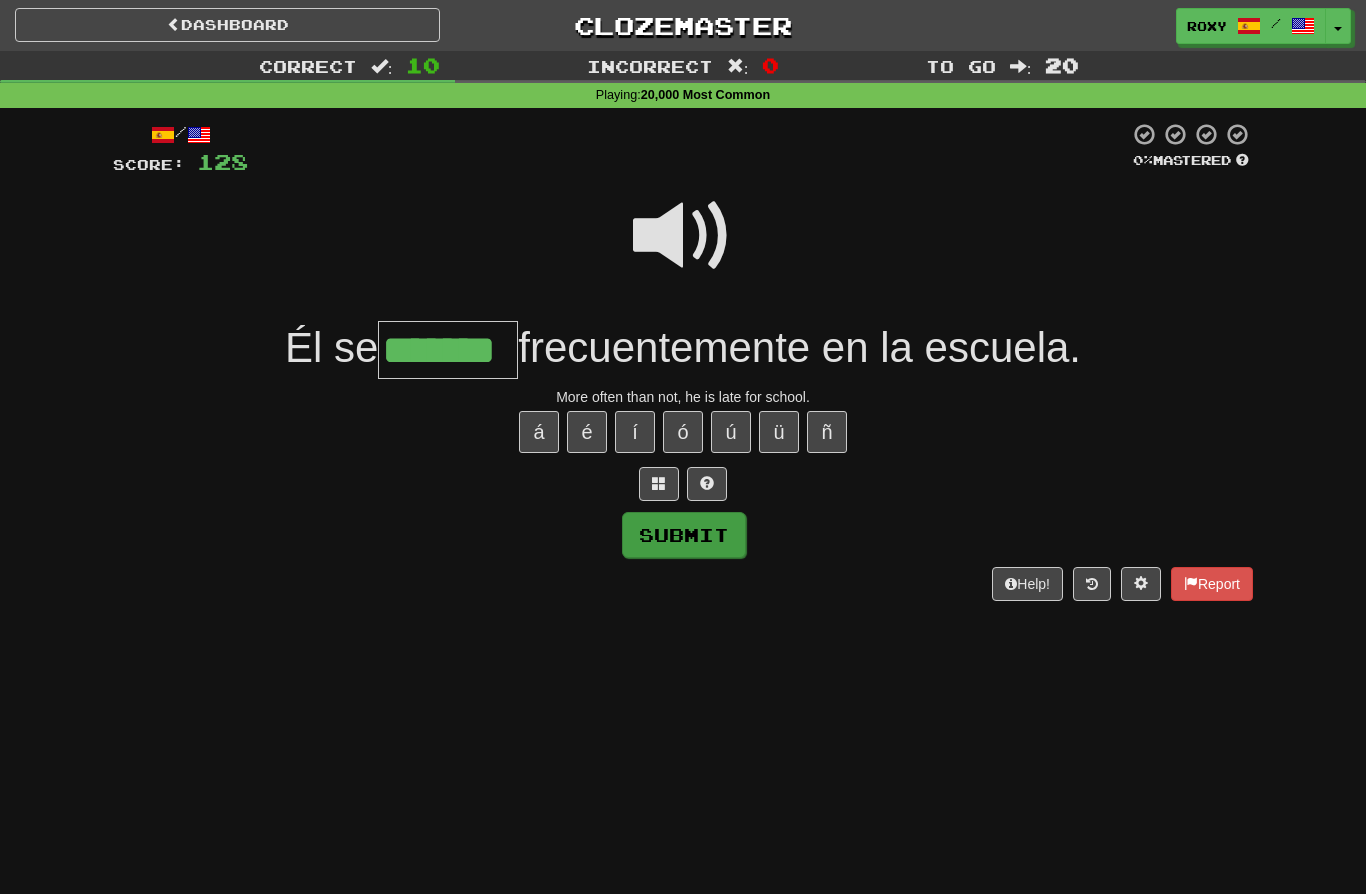 type on "*******" 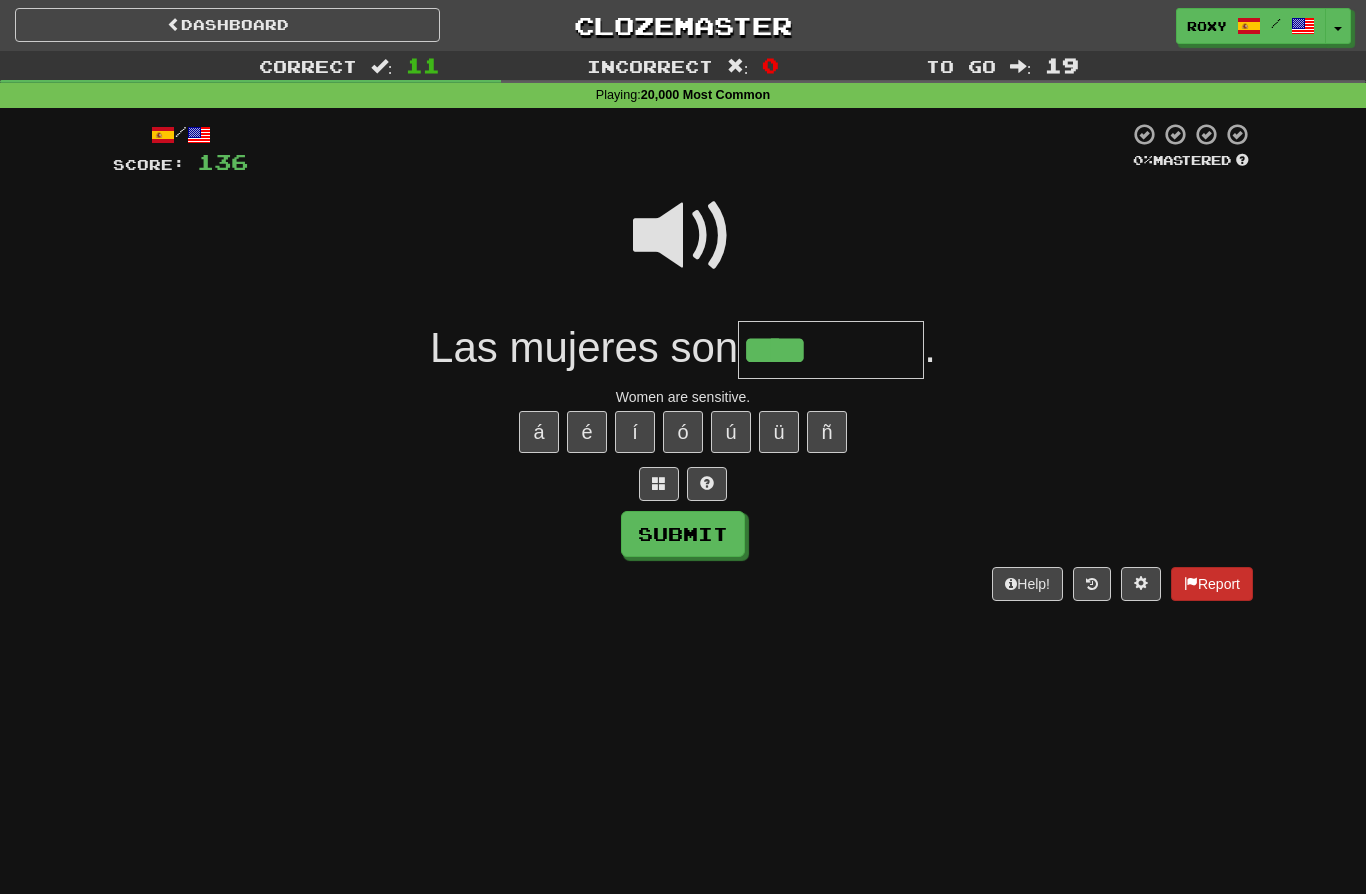 click on "Report" at bounding box center (1212, 584) 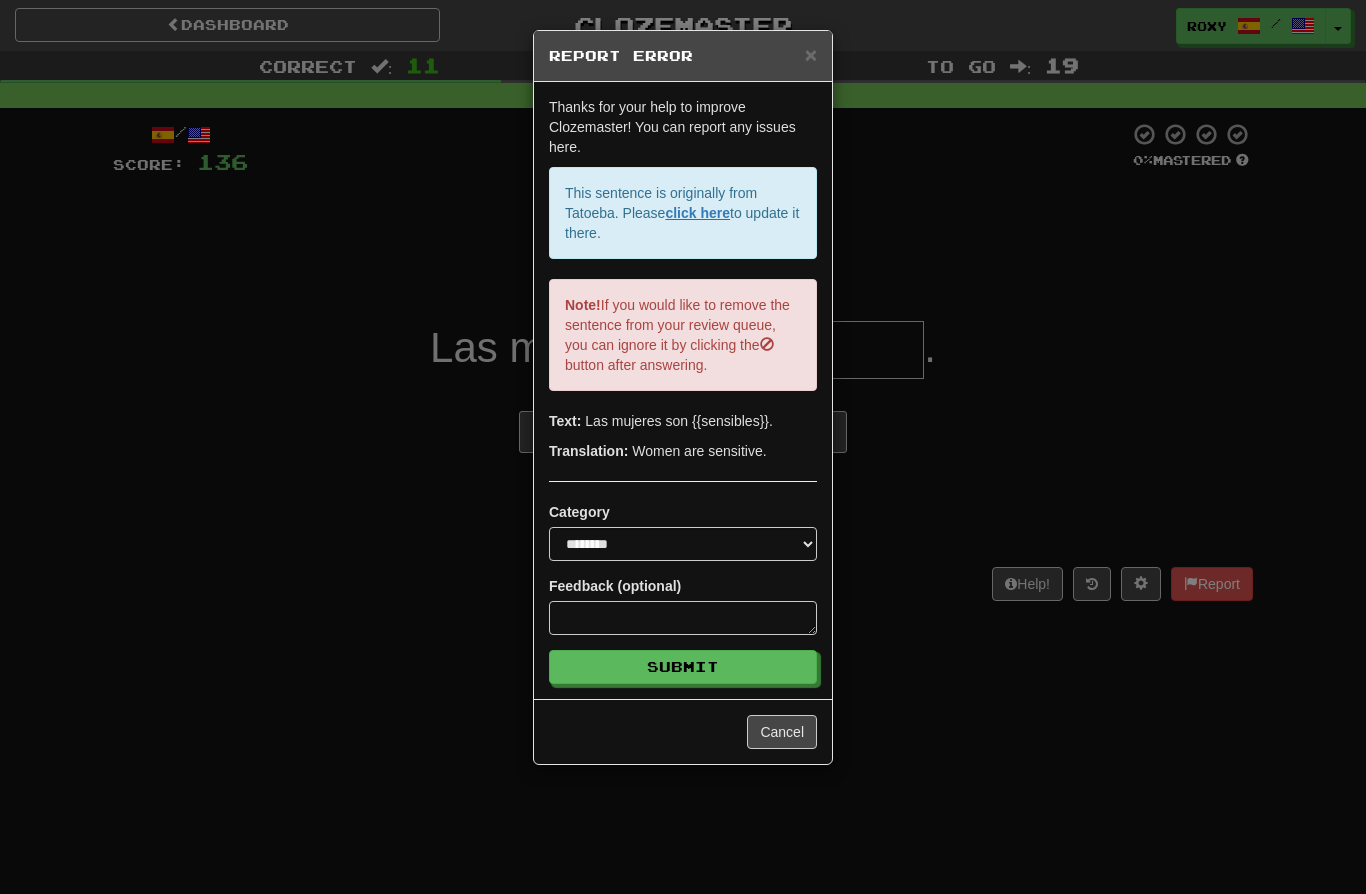 click on "**********" at bounding box center (683, 447) 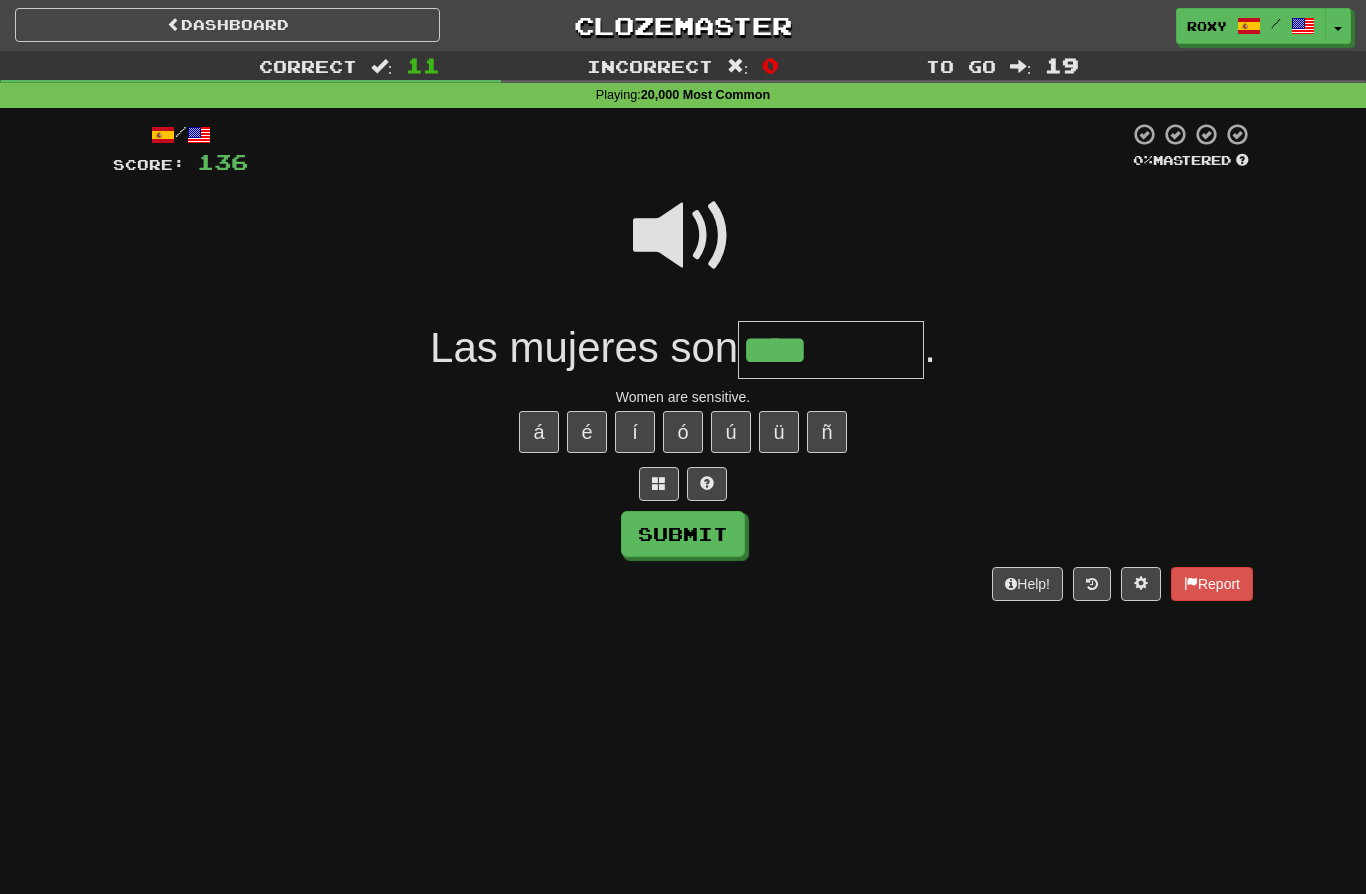 click on "****" at bounding box center (831, 350) 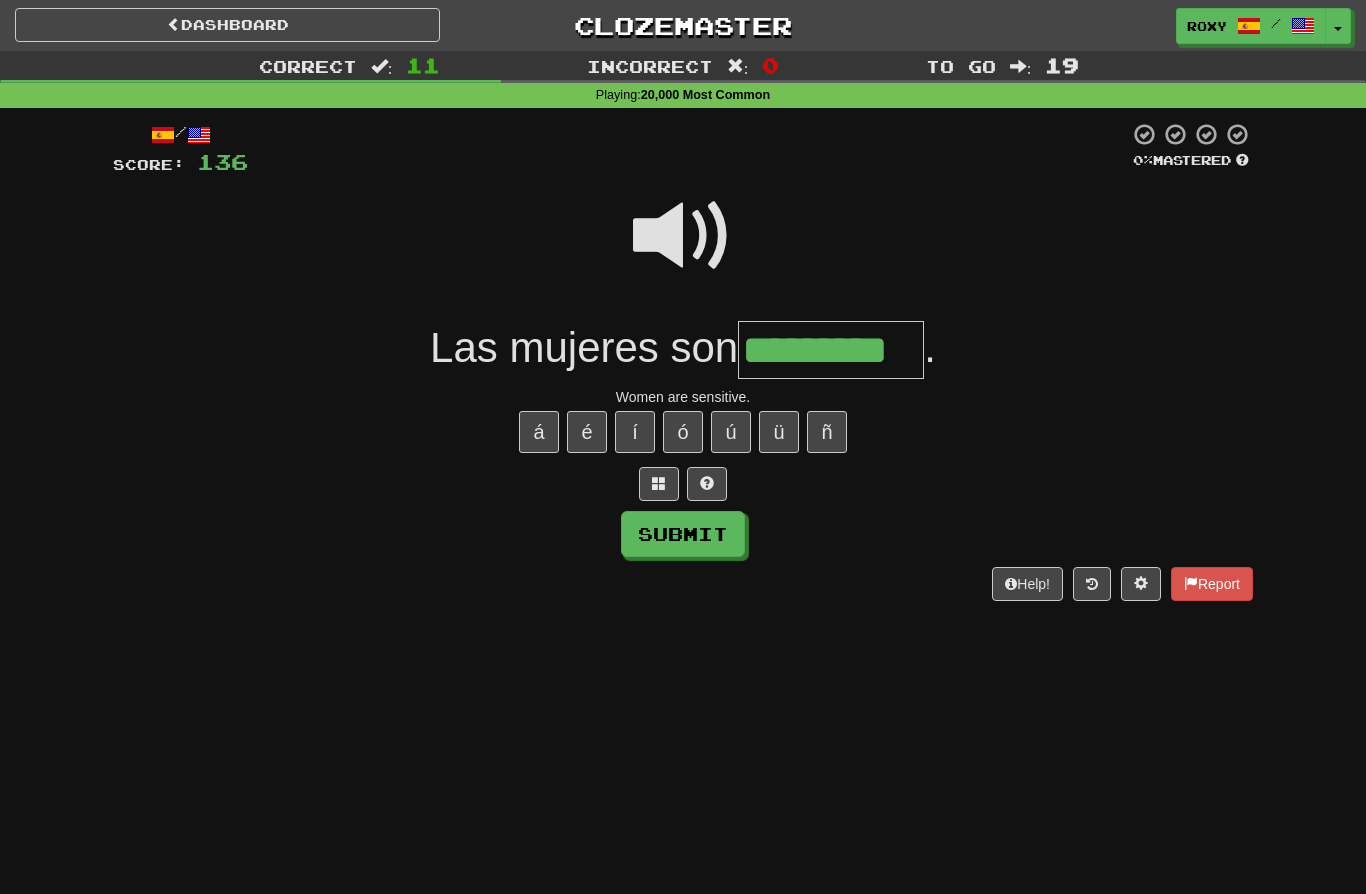 type on "*********" 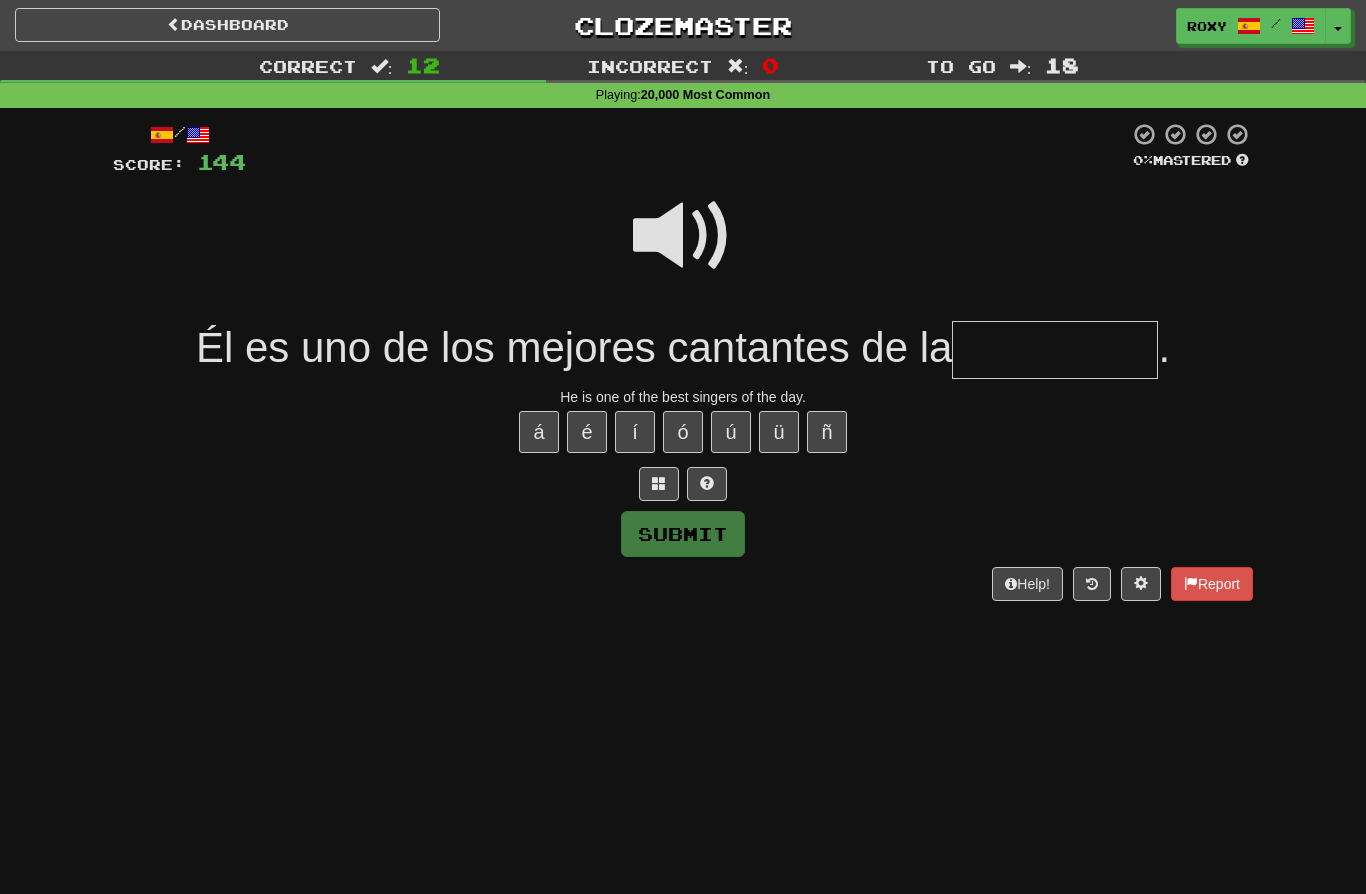 click at bounding box center [683, 236] 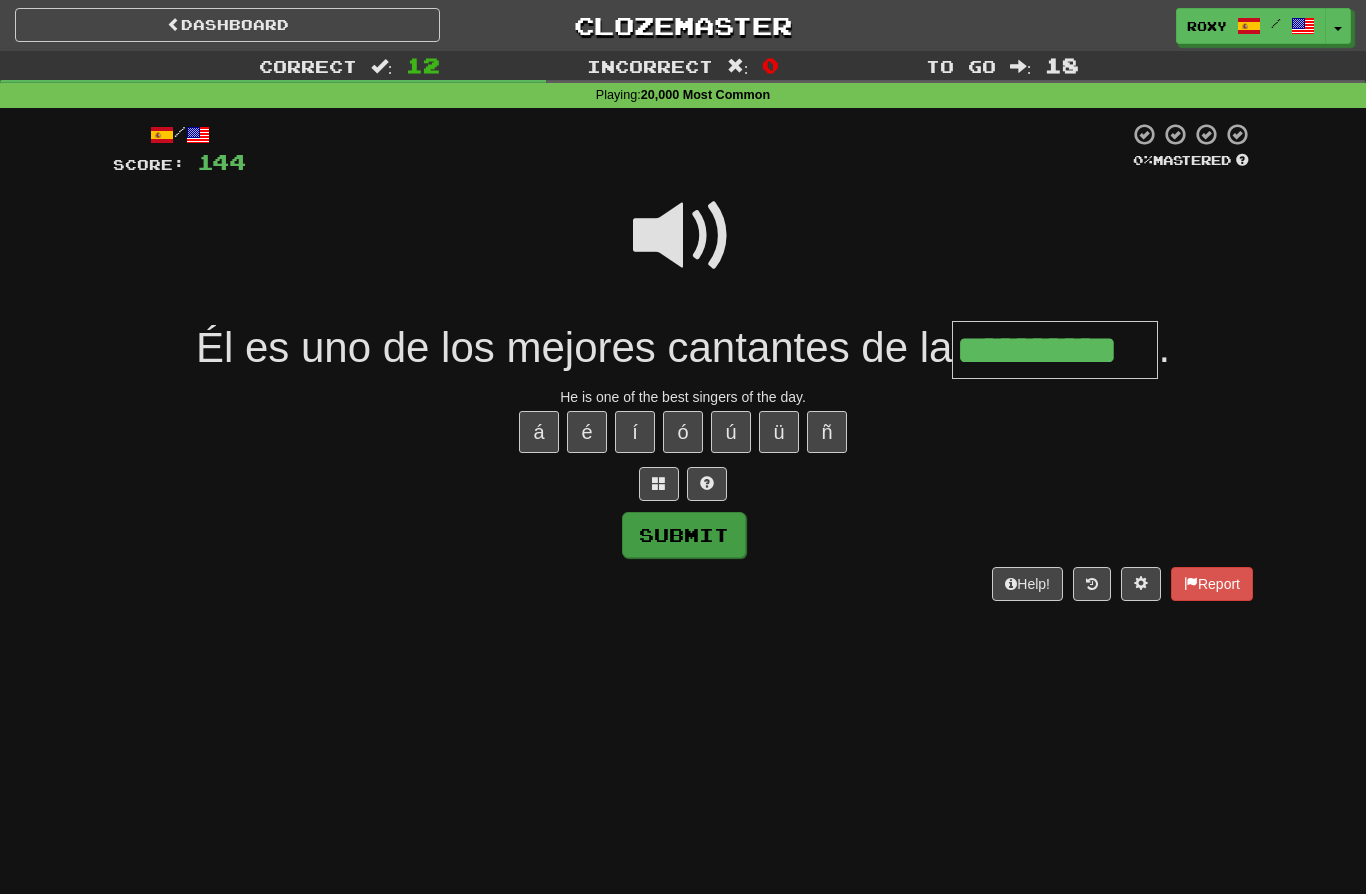 type on "**********" 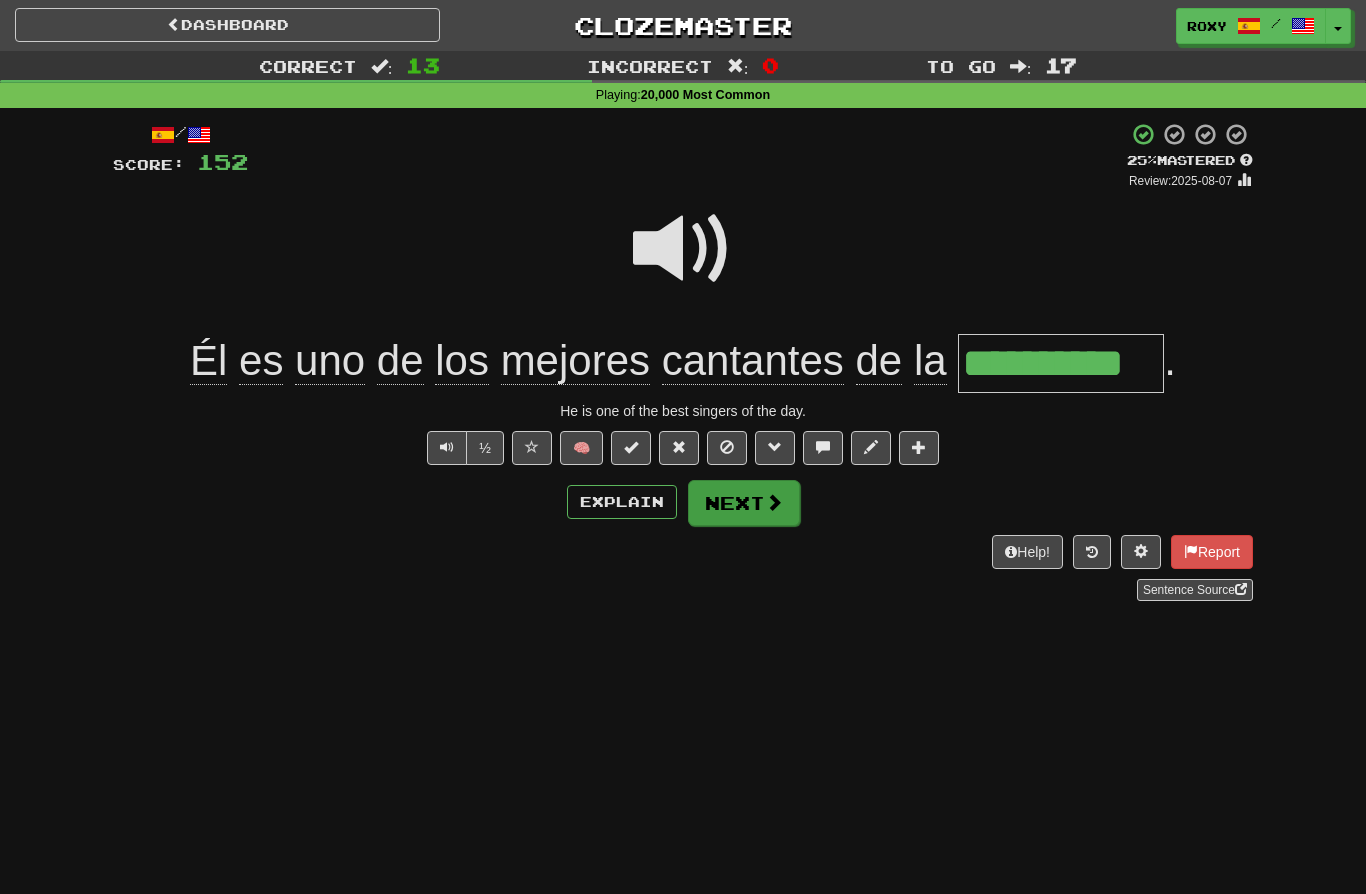 click on "Next" at bounding box center [744, 503] 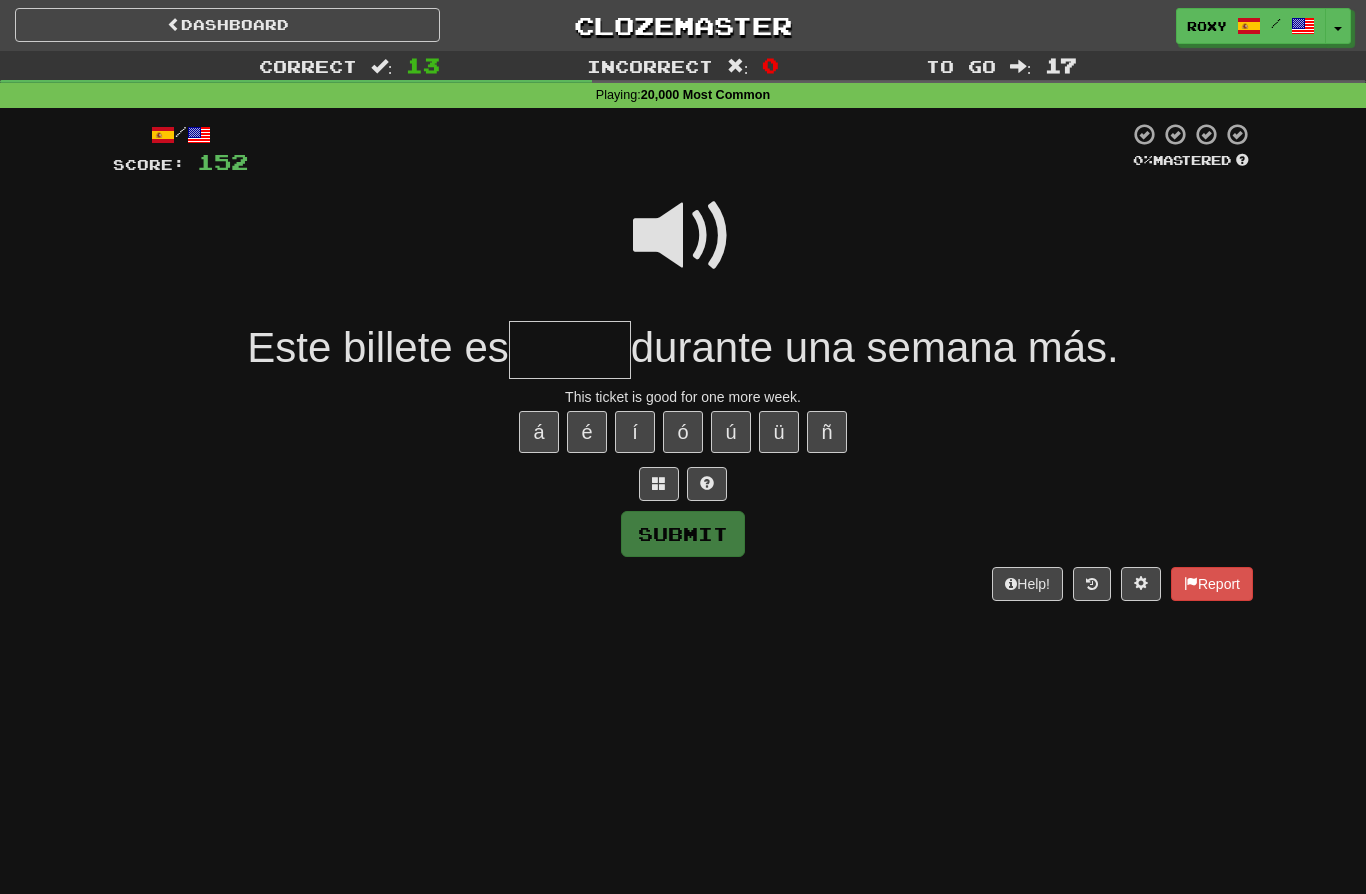 click at bounding box center (683, 236) 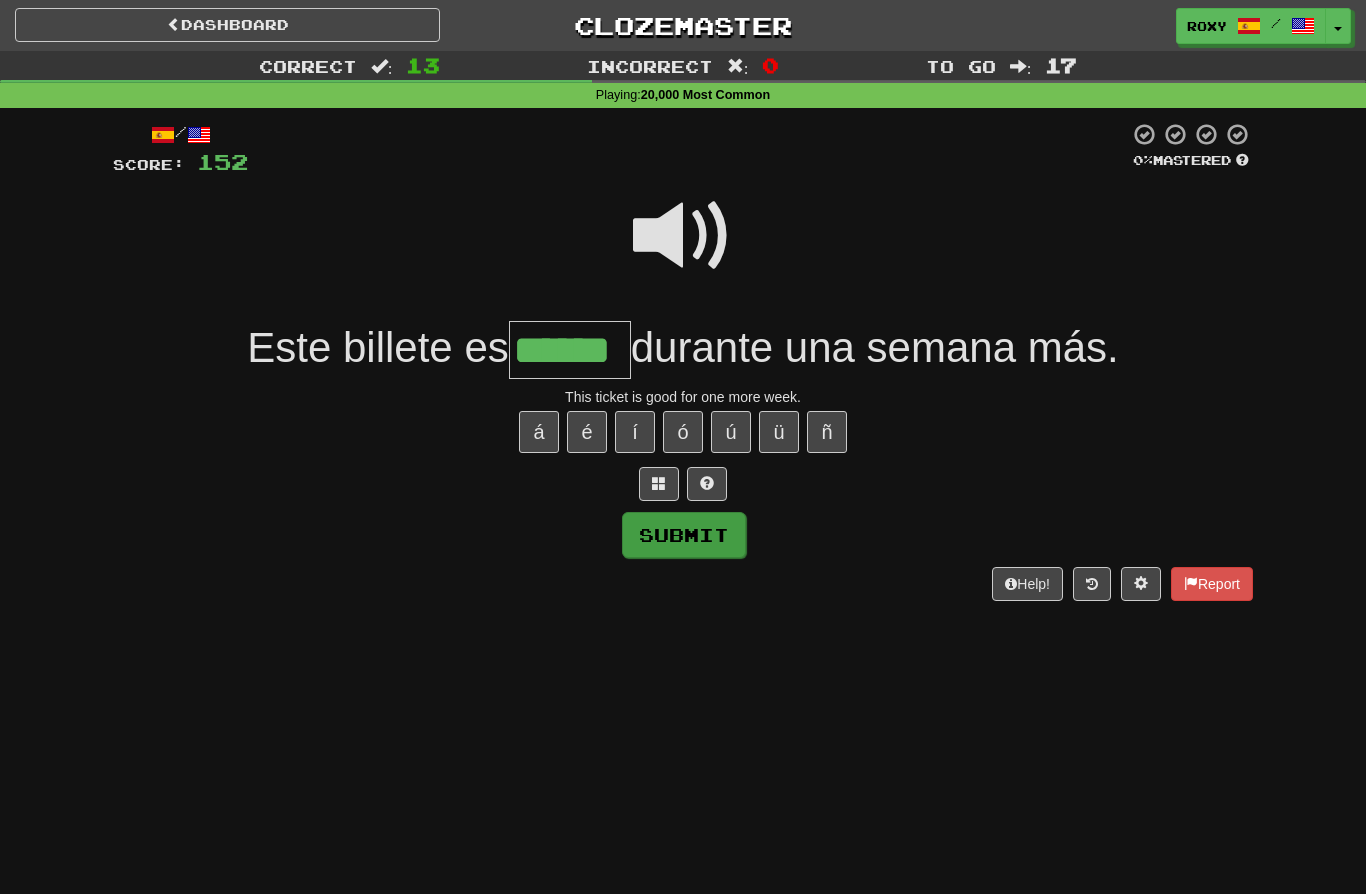 type on "******" 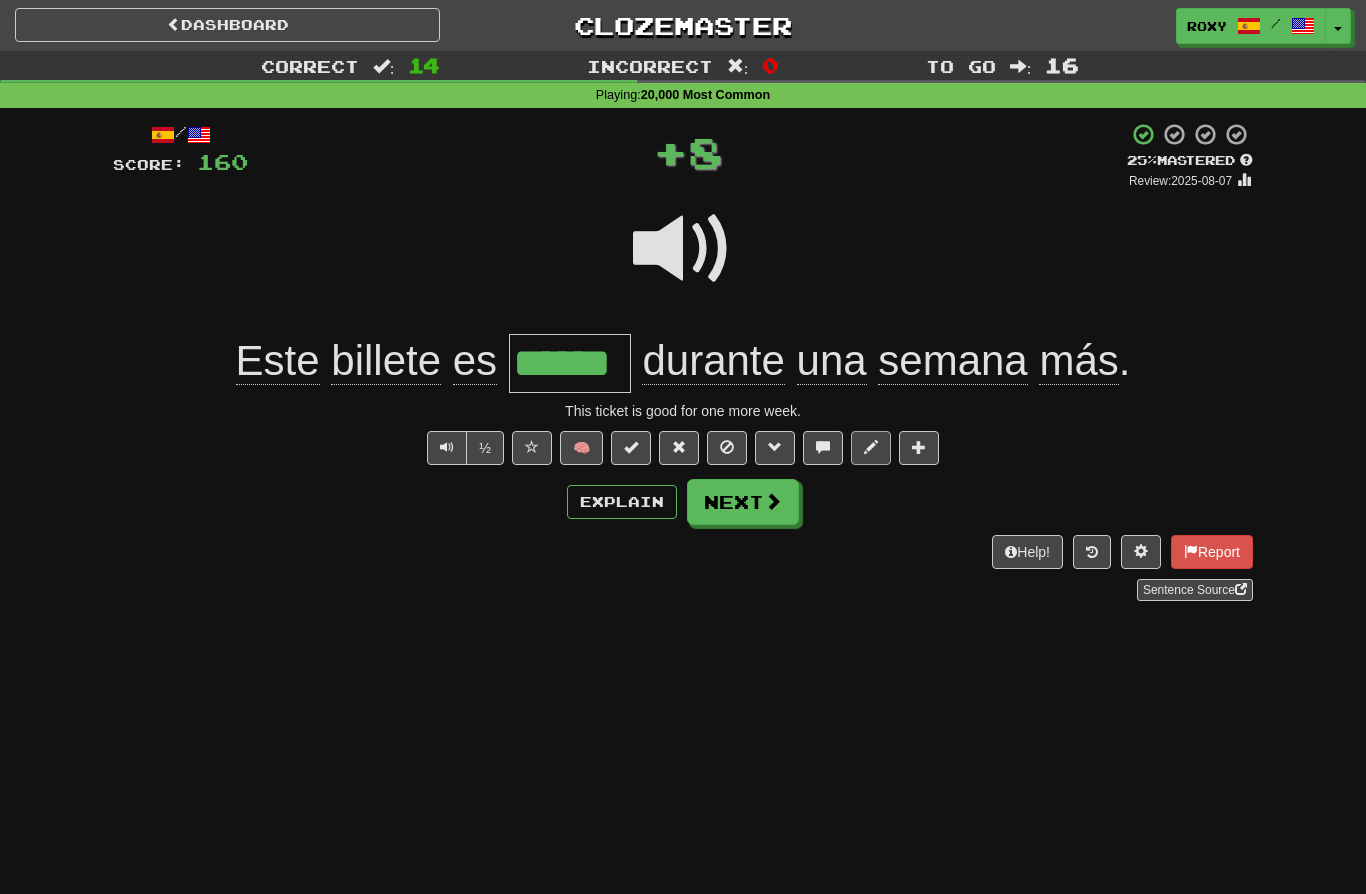 click at bounding box center [871, 447] 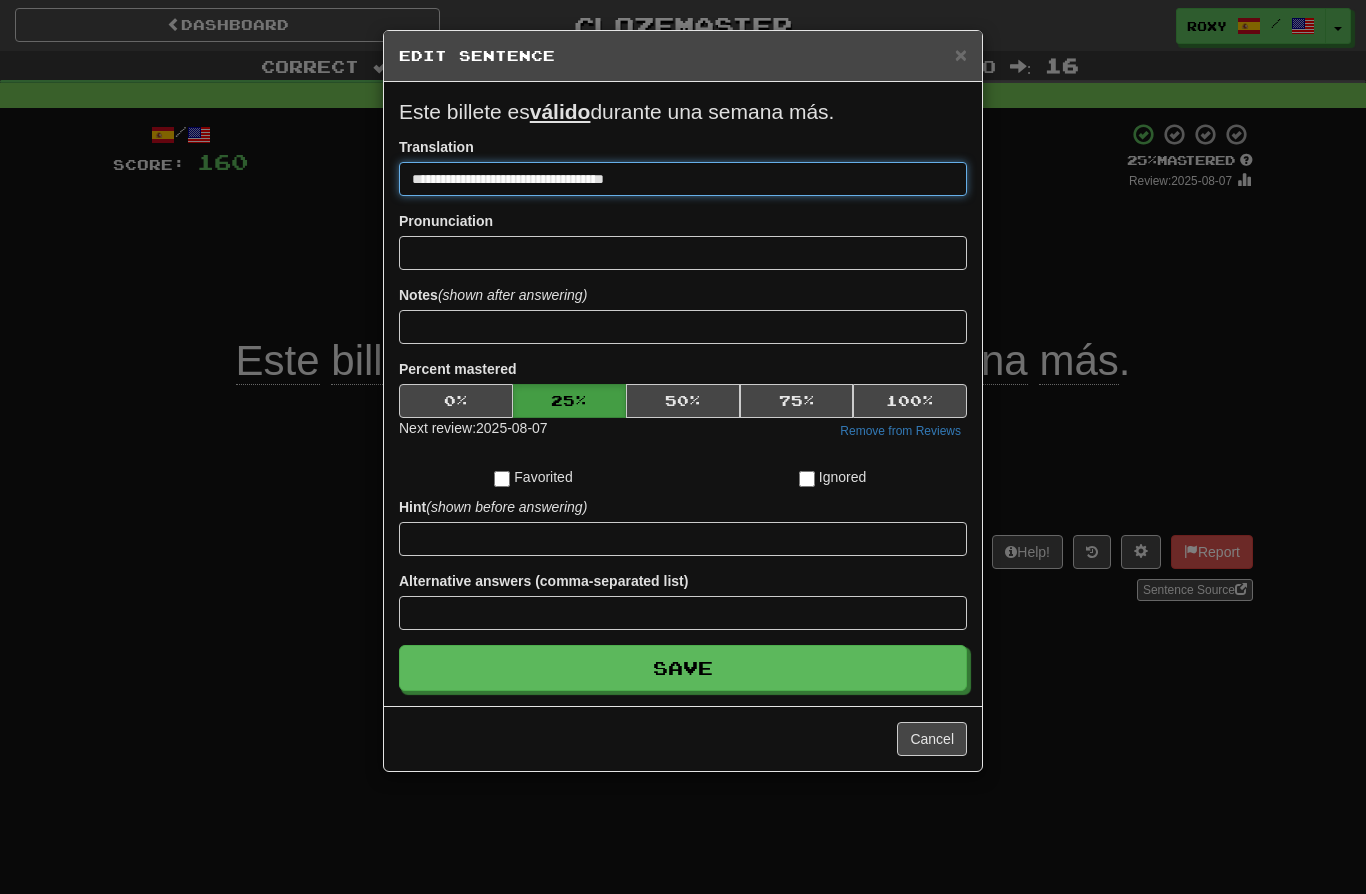 click on "**********" at bounding box center [683, 179] 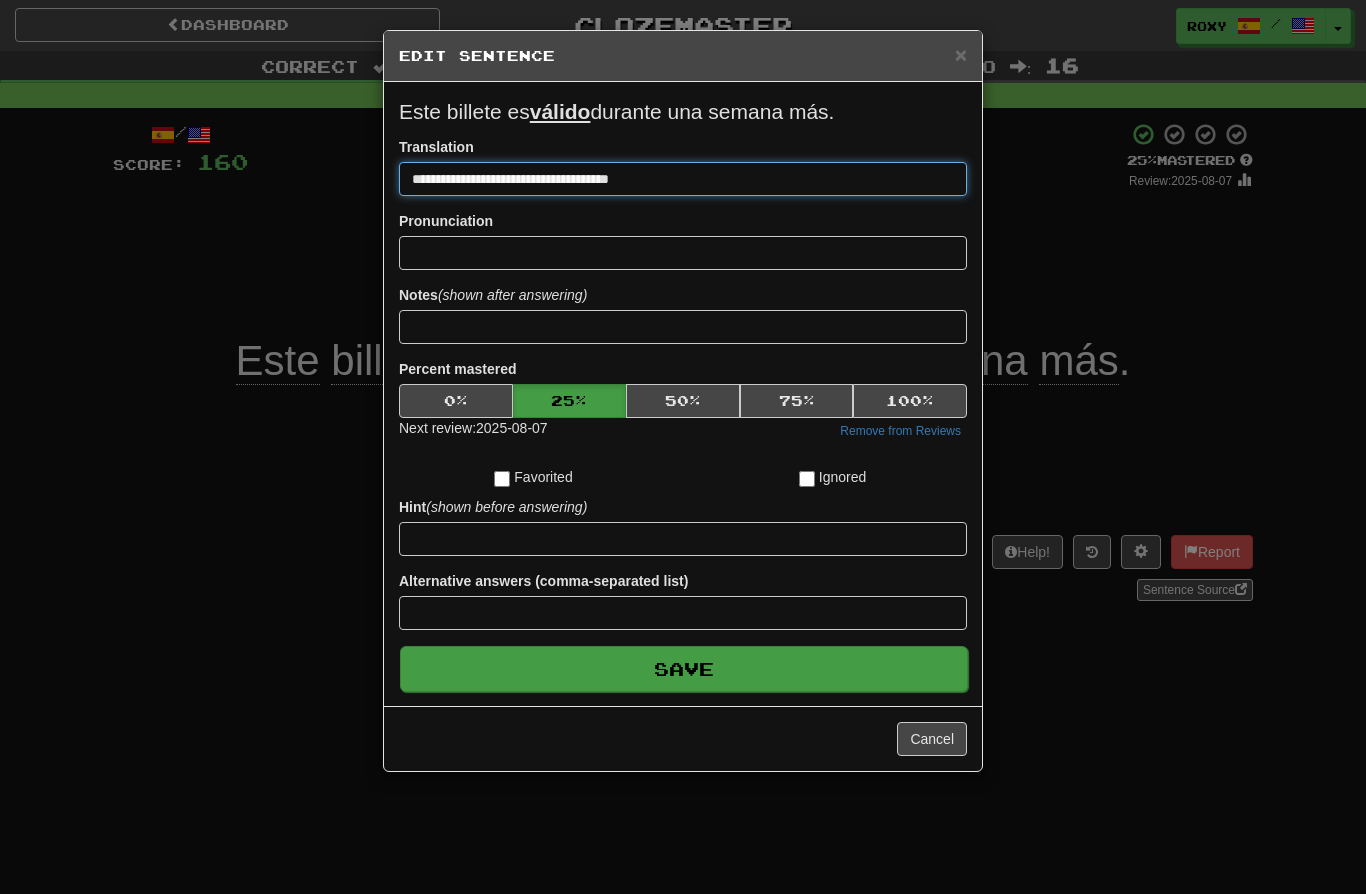 type on "**********" 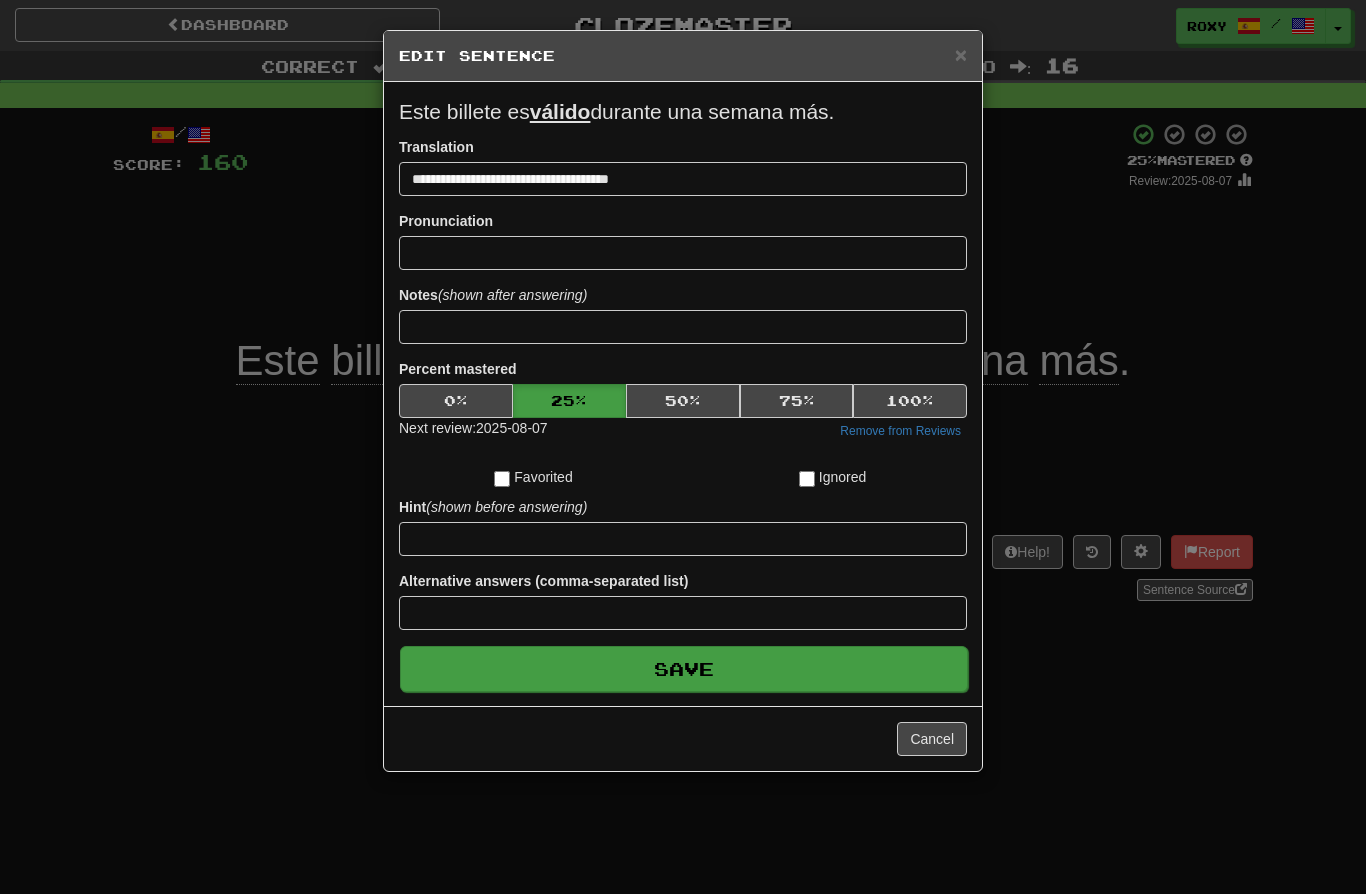 click on "Save" at bounding box center (684, 669) 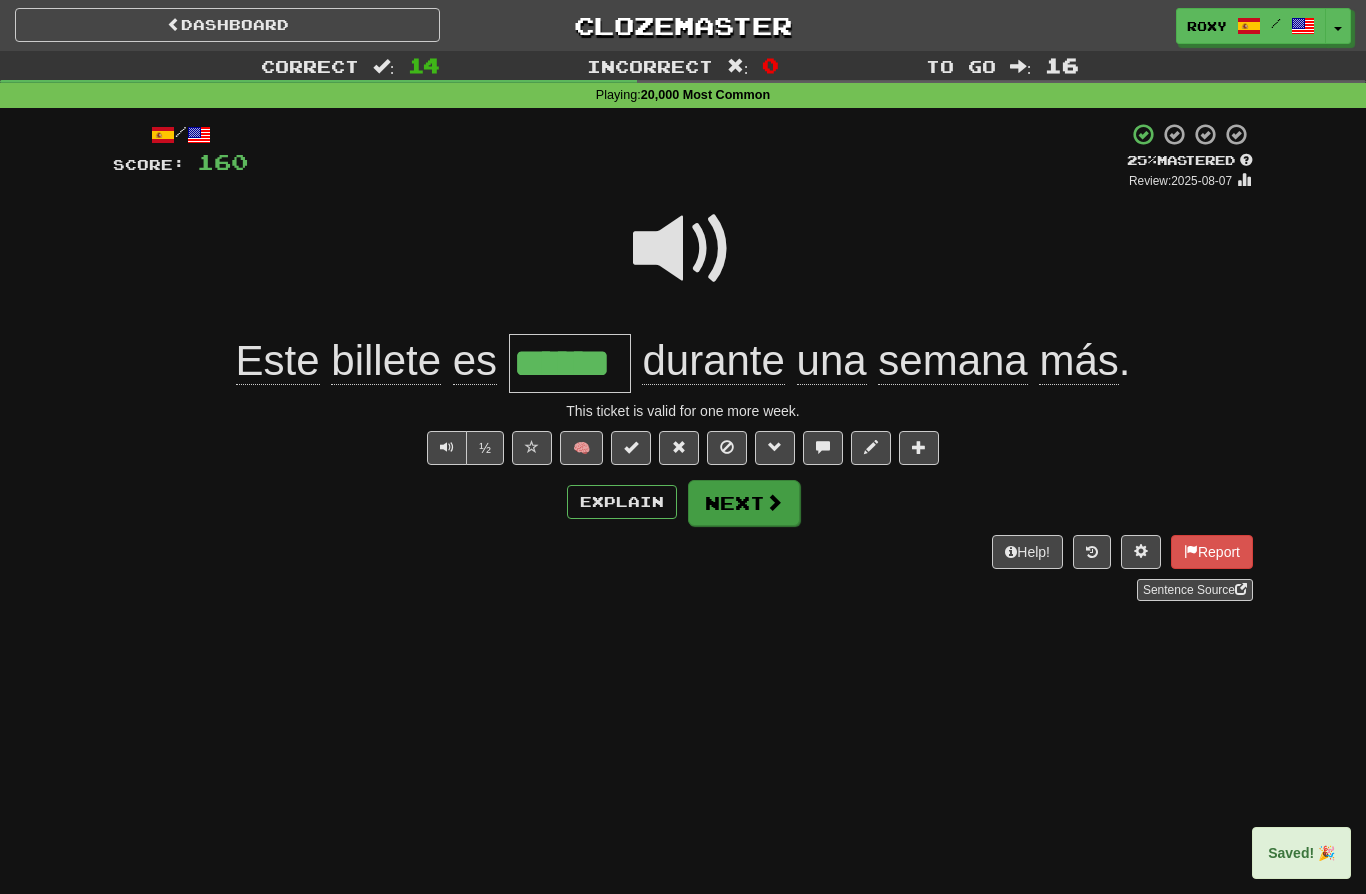 click on "Next" at bounding box center [744, 503] 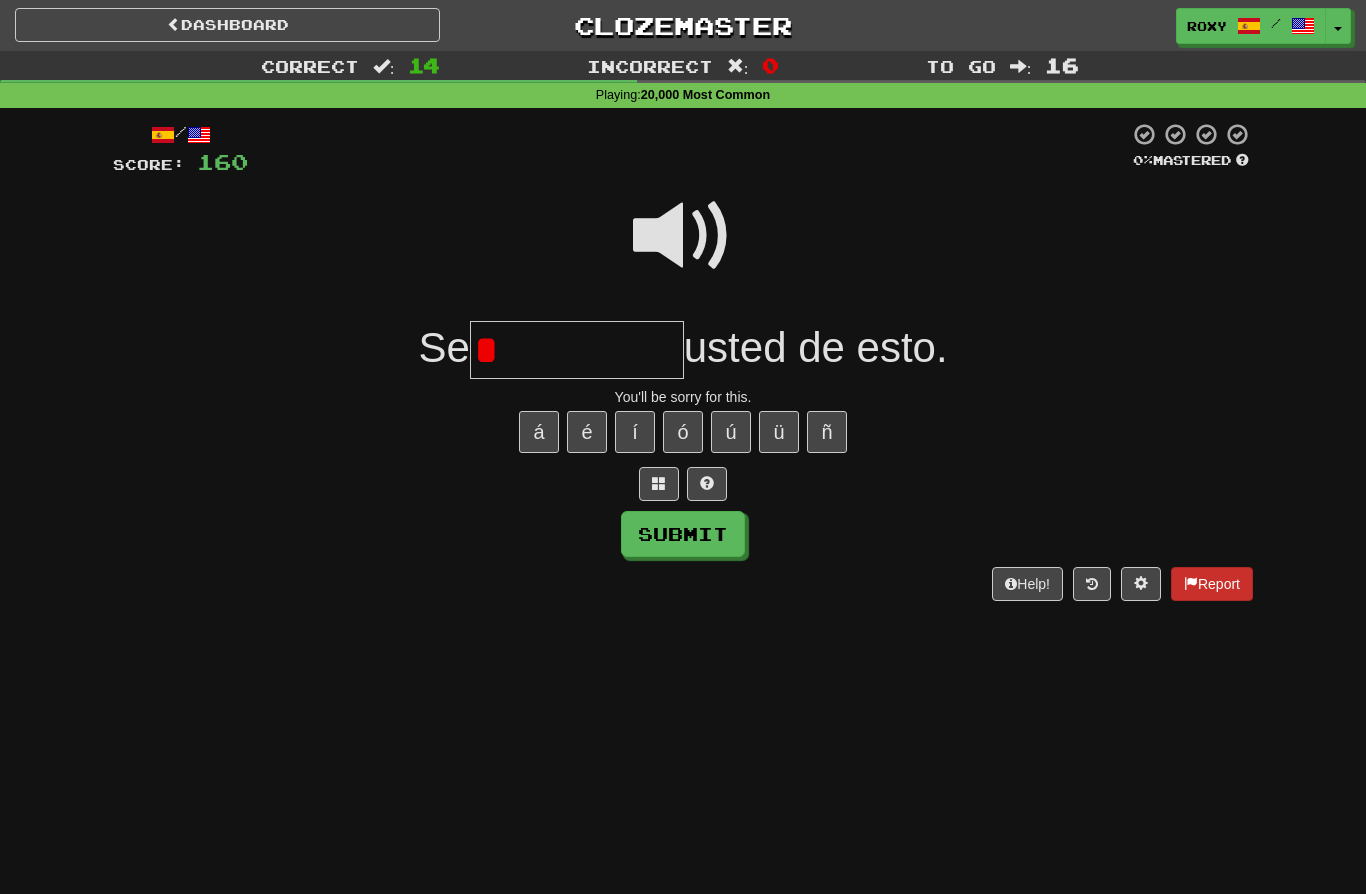 type on "*" 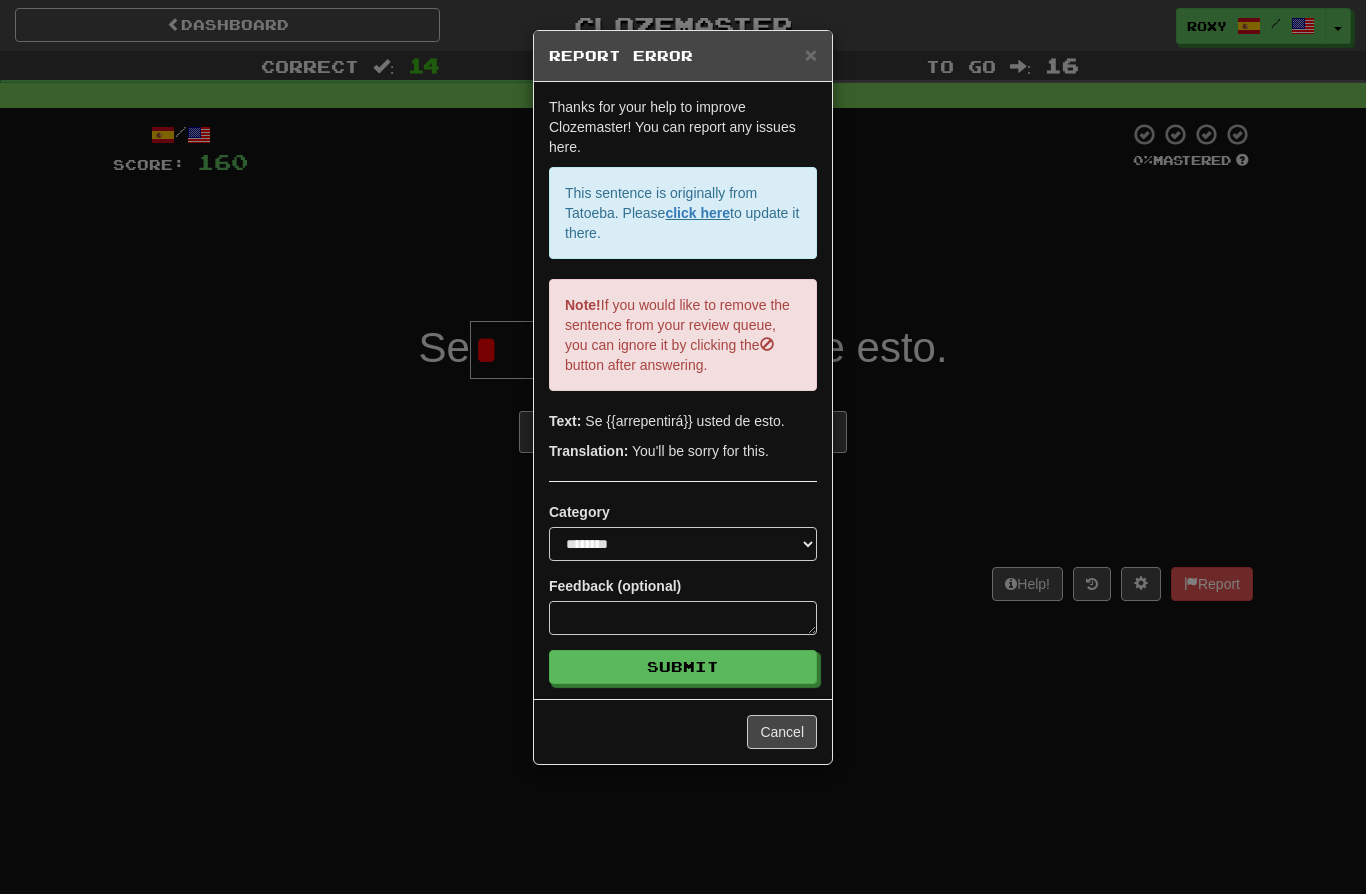 click on "**********" at bounding box center (683, 447) 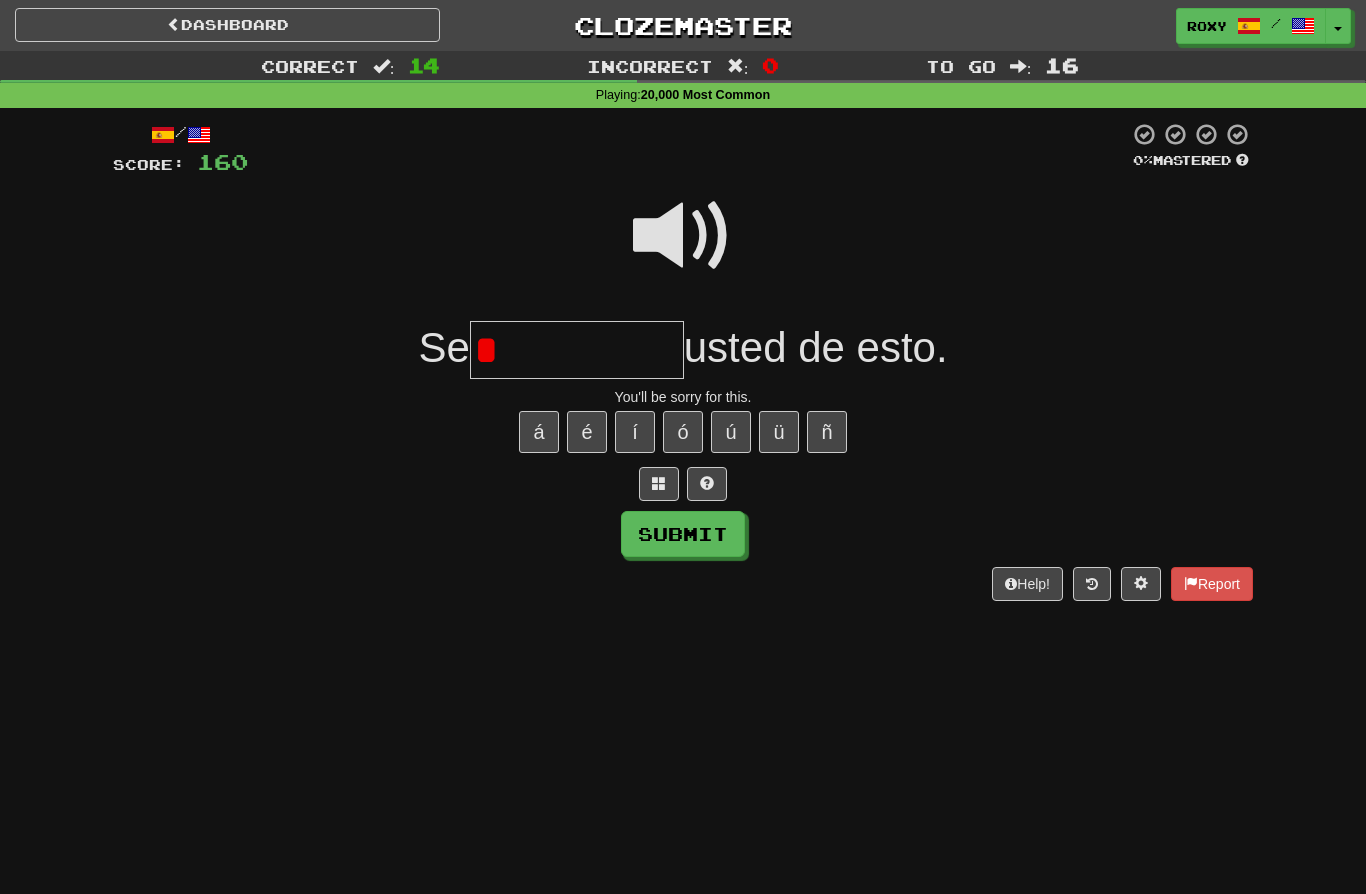 click on "*" at bounding box center (577, 350) 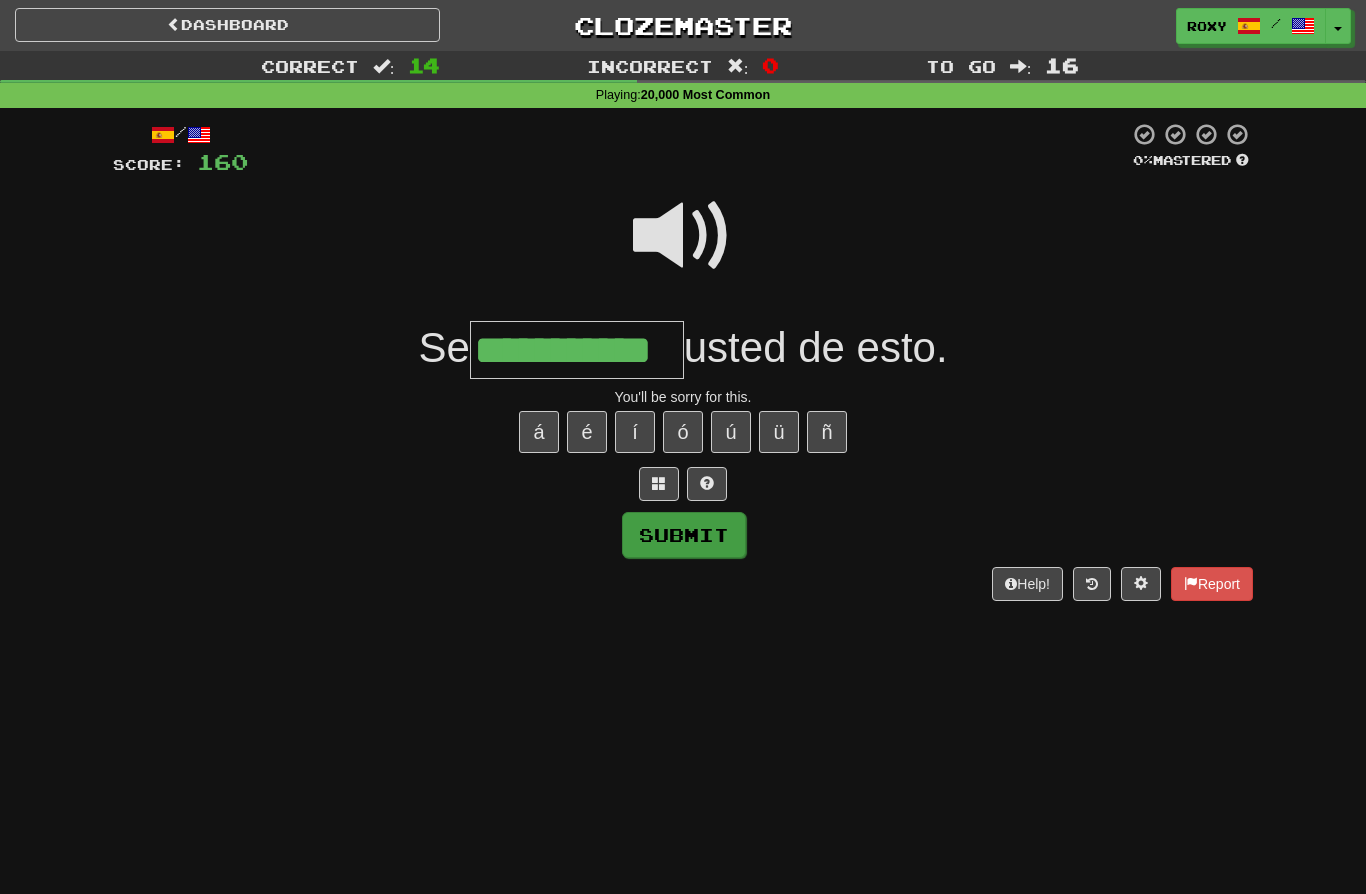 type on "**********" 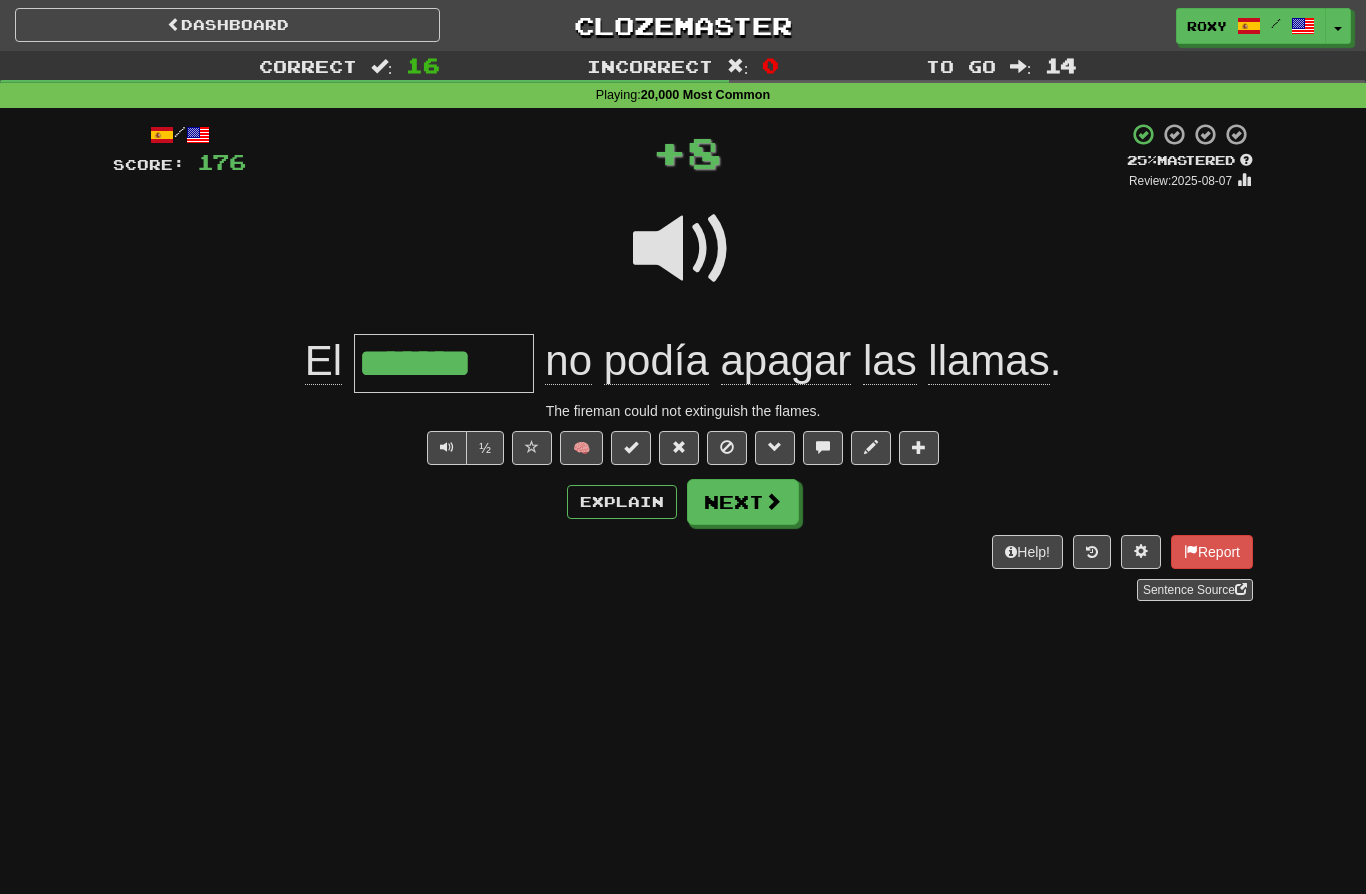 type on "*******" 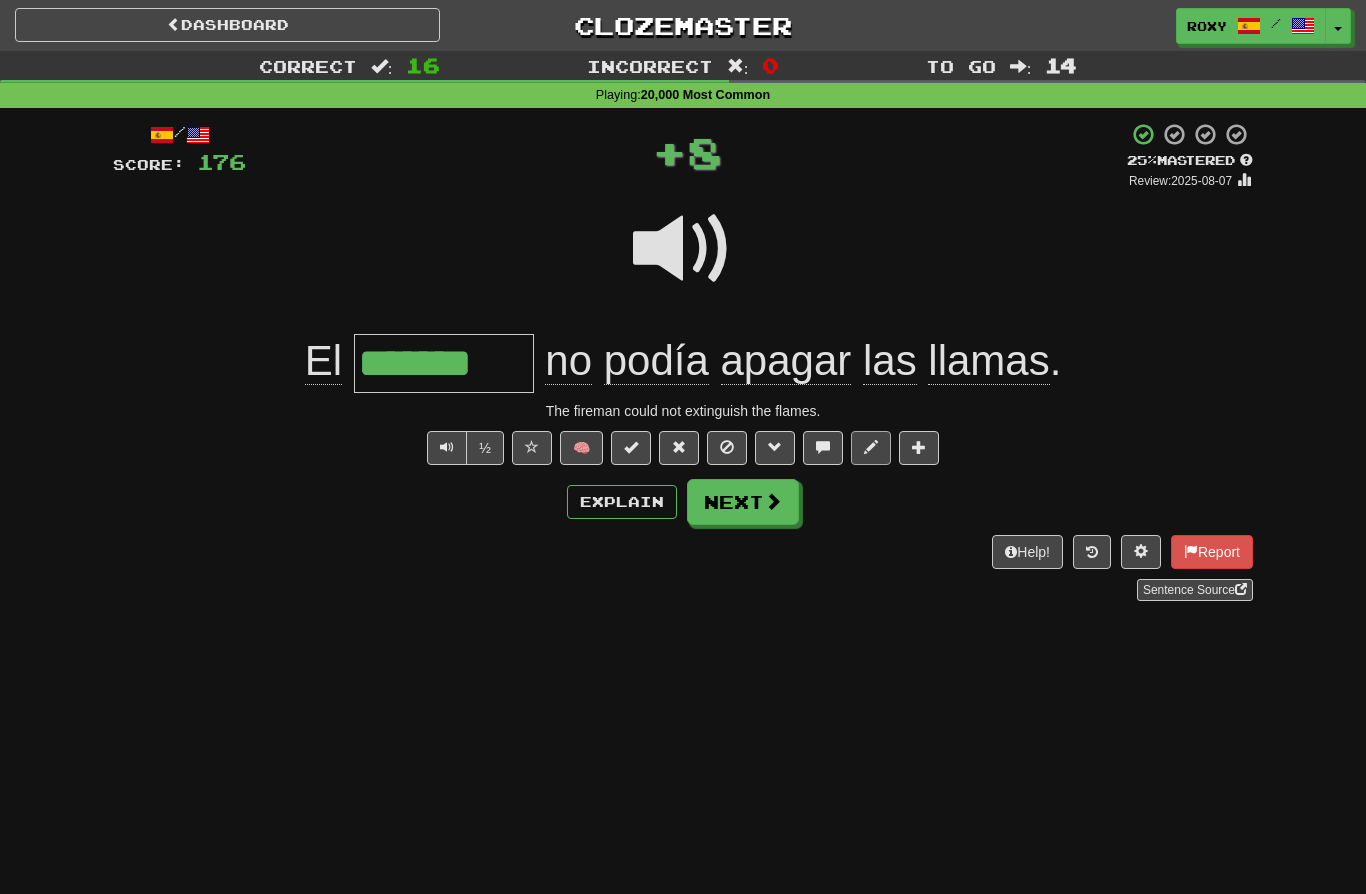 click at bounding box center (871, 447) 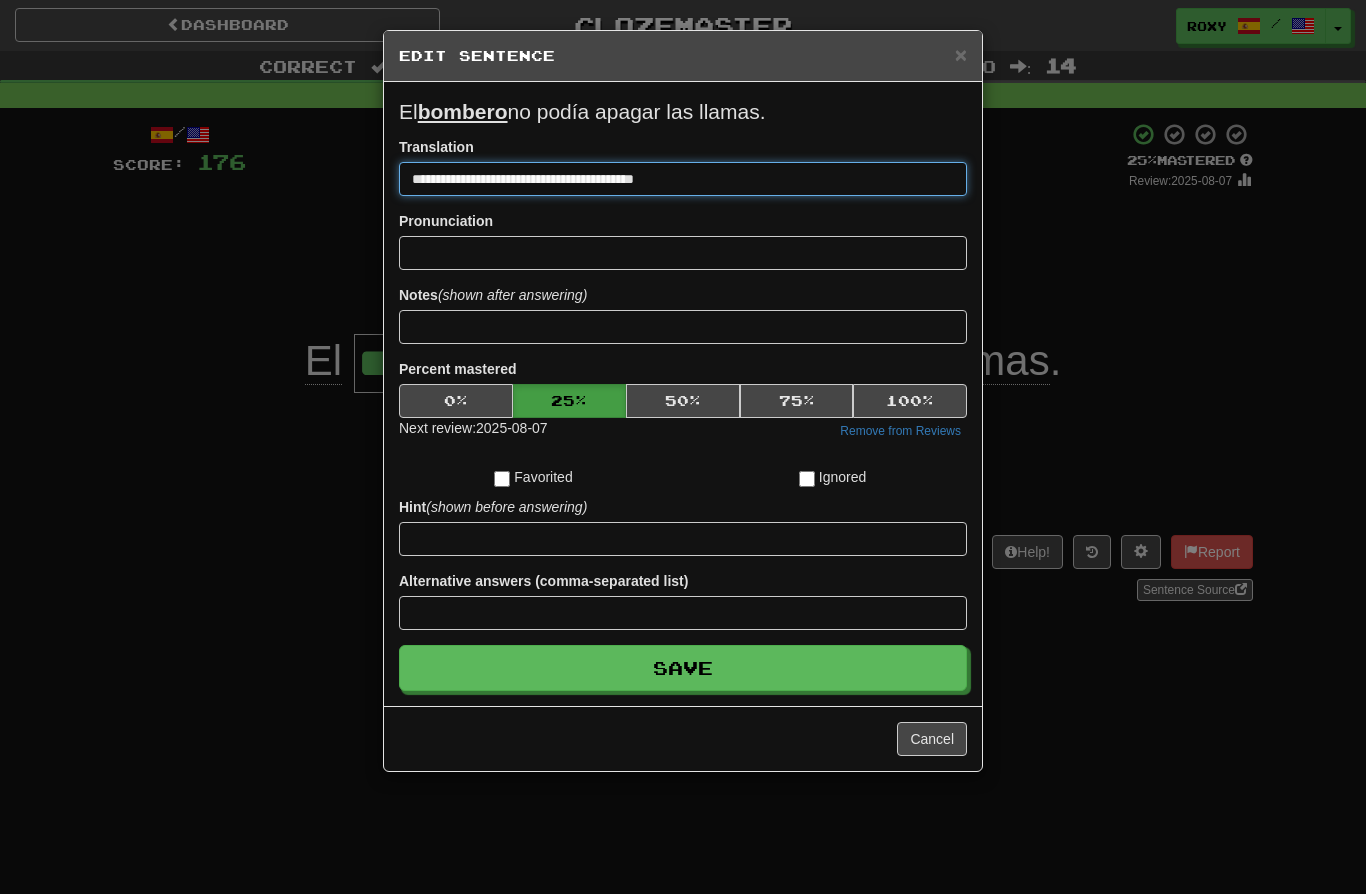 click on "**********" at bounding box center (683, 179) 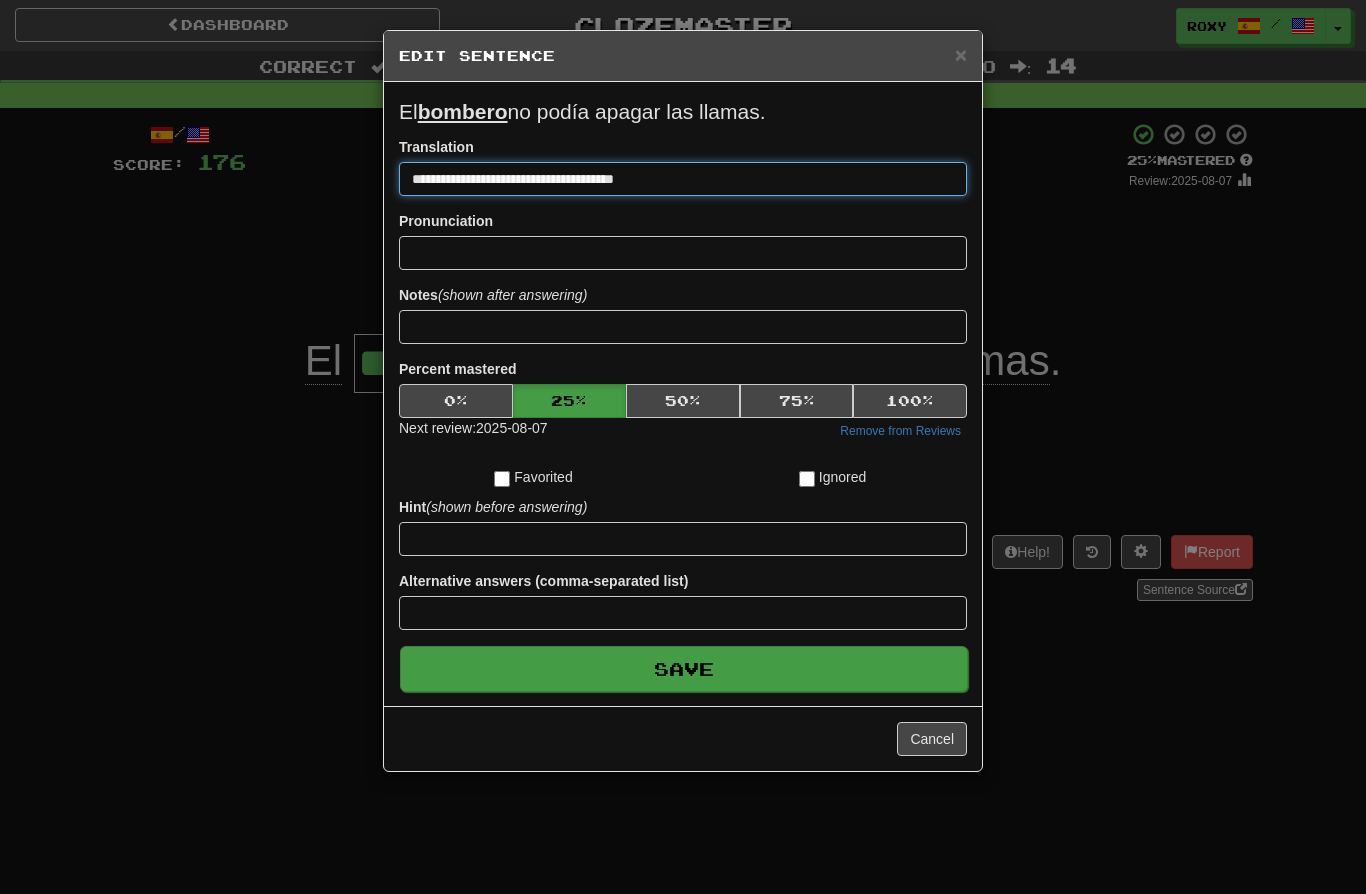 type on "**********" 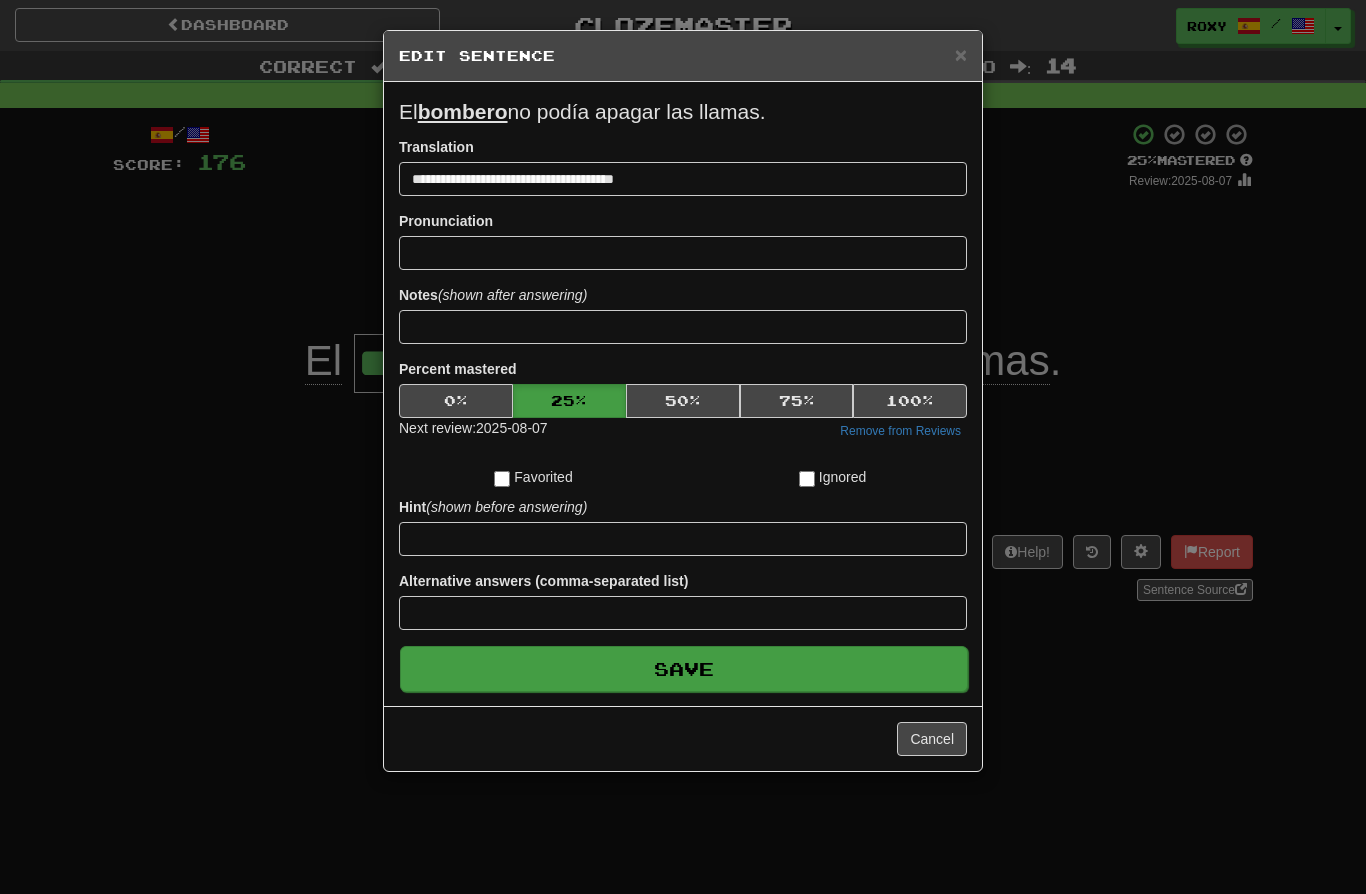 click on "Save" at bounding box center (684, 669) 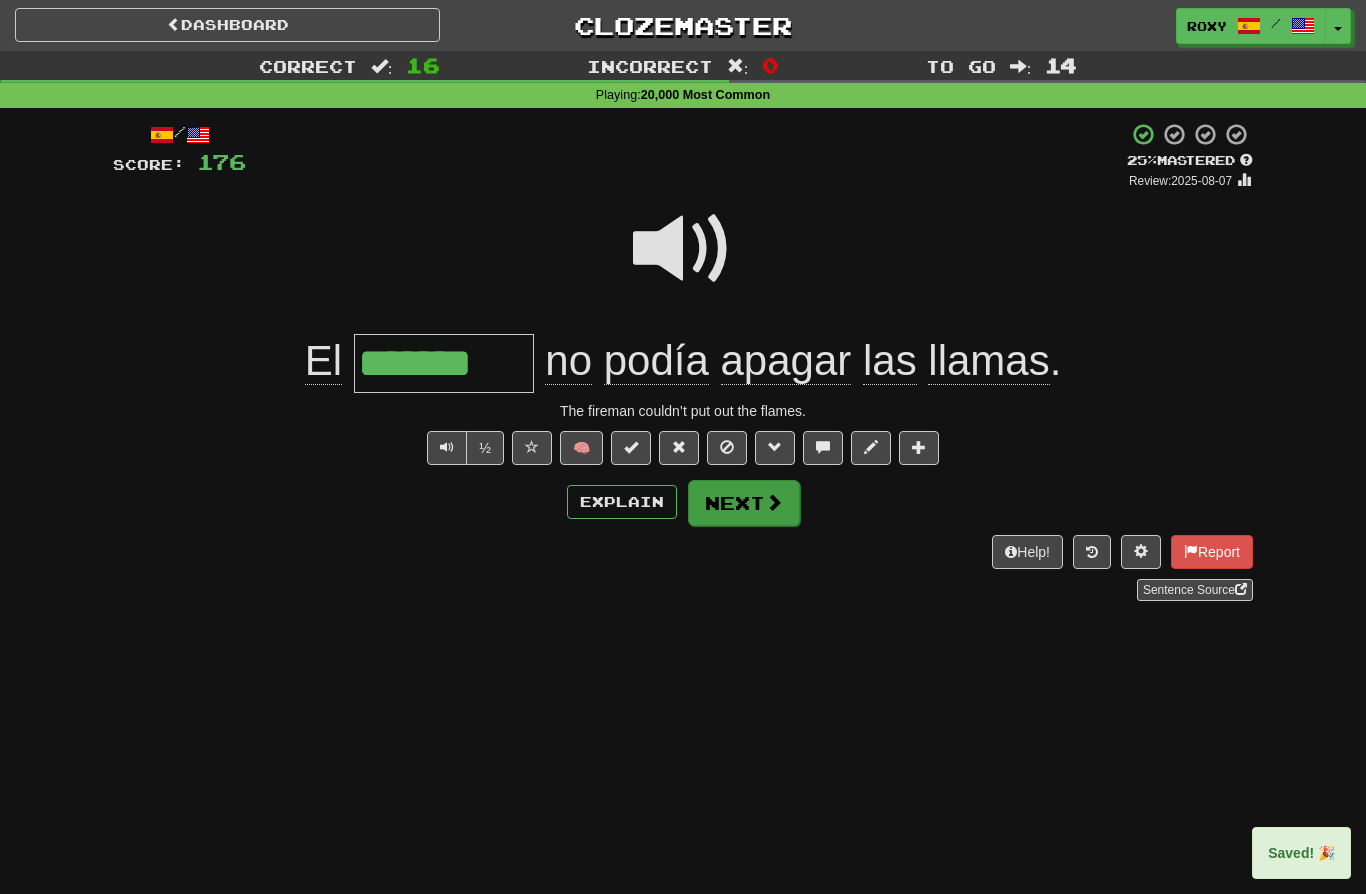 click at bounding box center (774, 502) 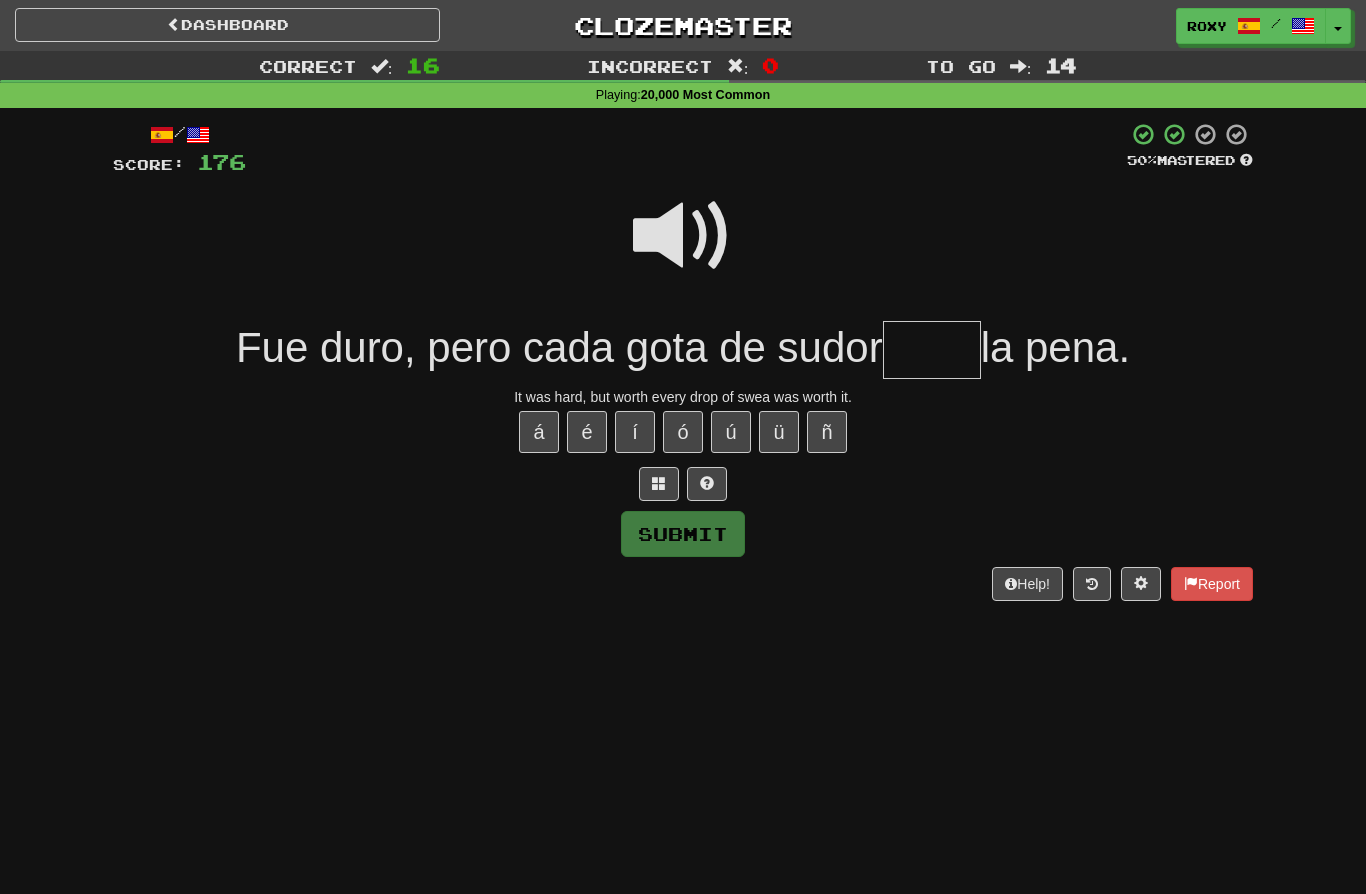 click at bounding box center (683, 236) 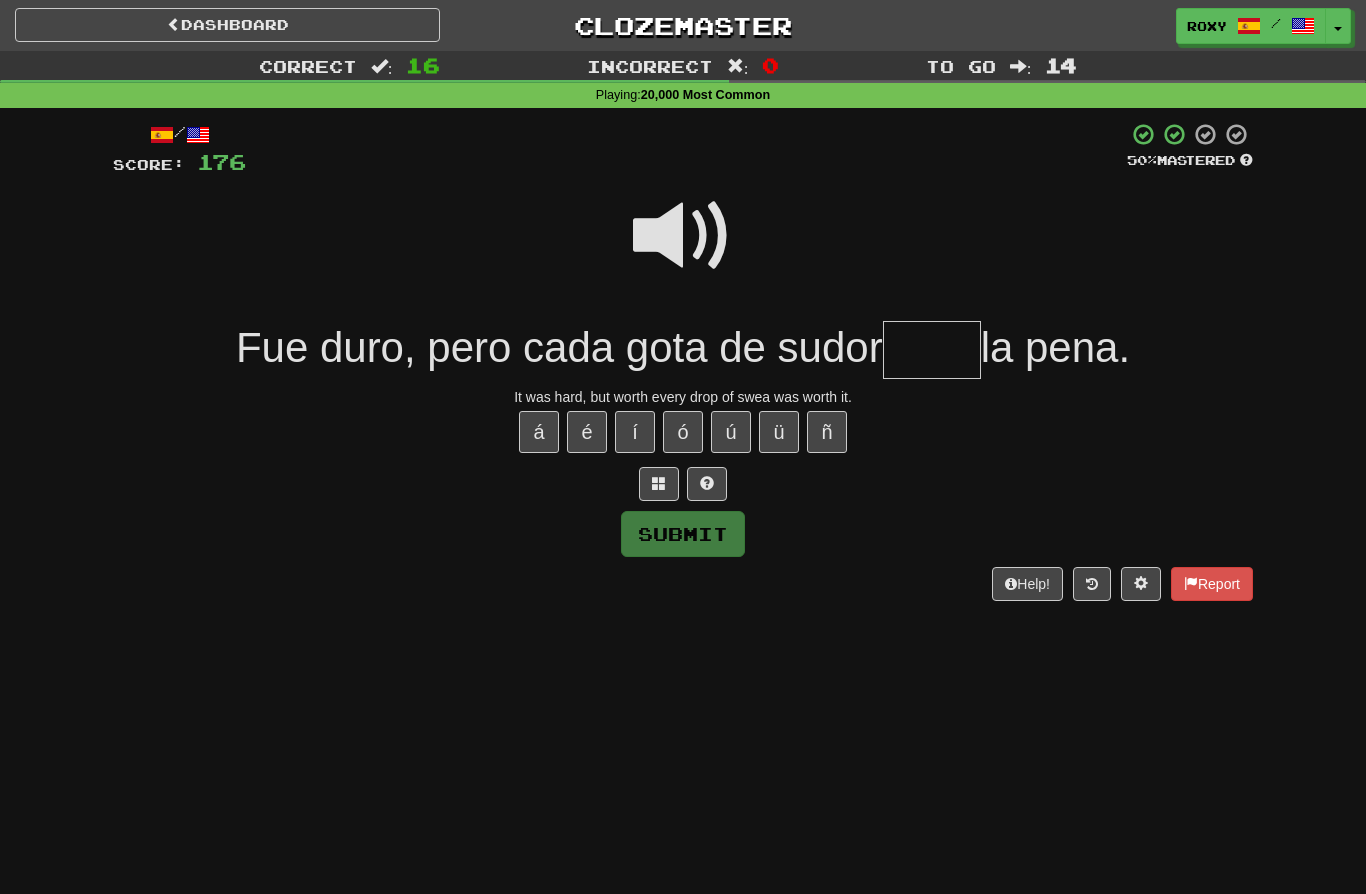 click at bounding box center [932, 350] 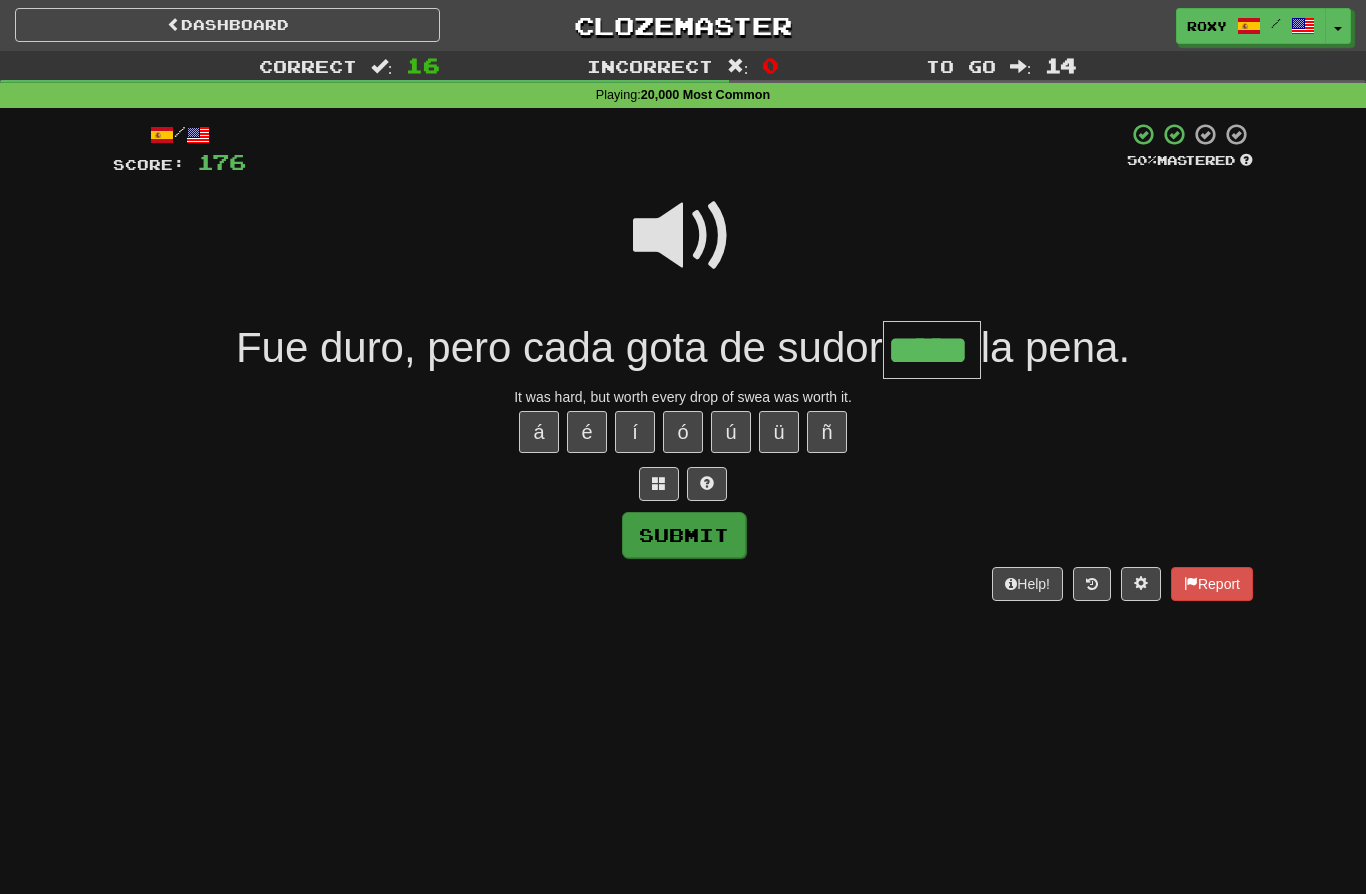 type on "*****" 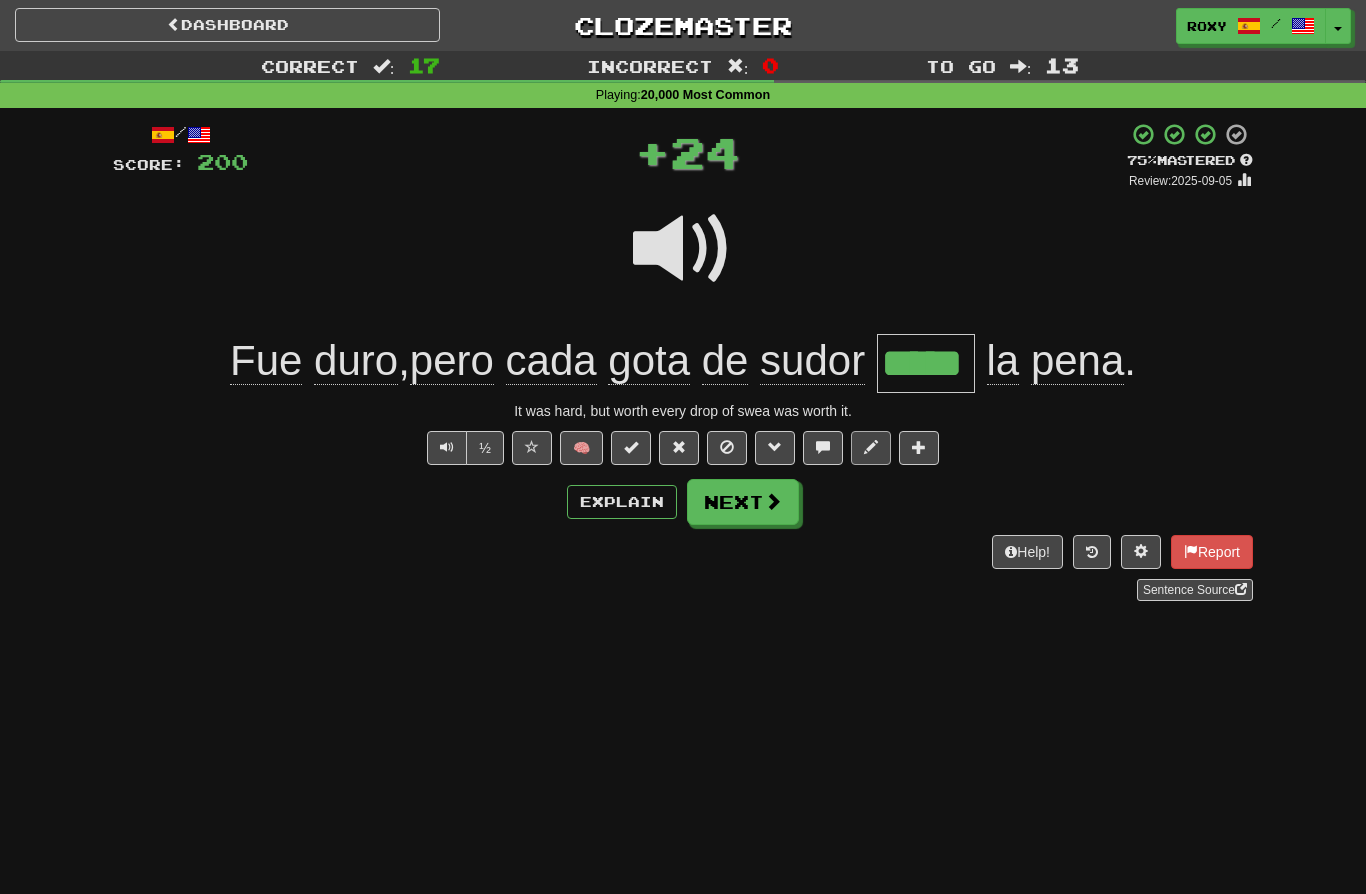 click at bounding box center (871, 447) 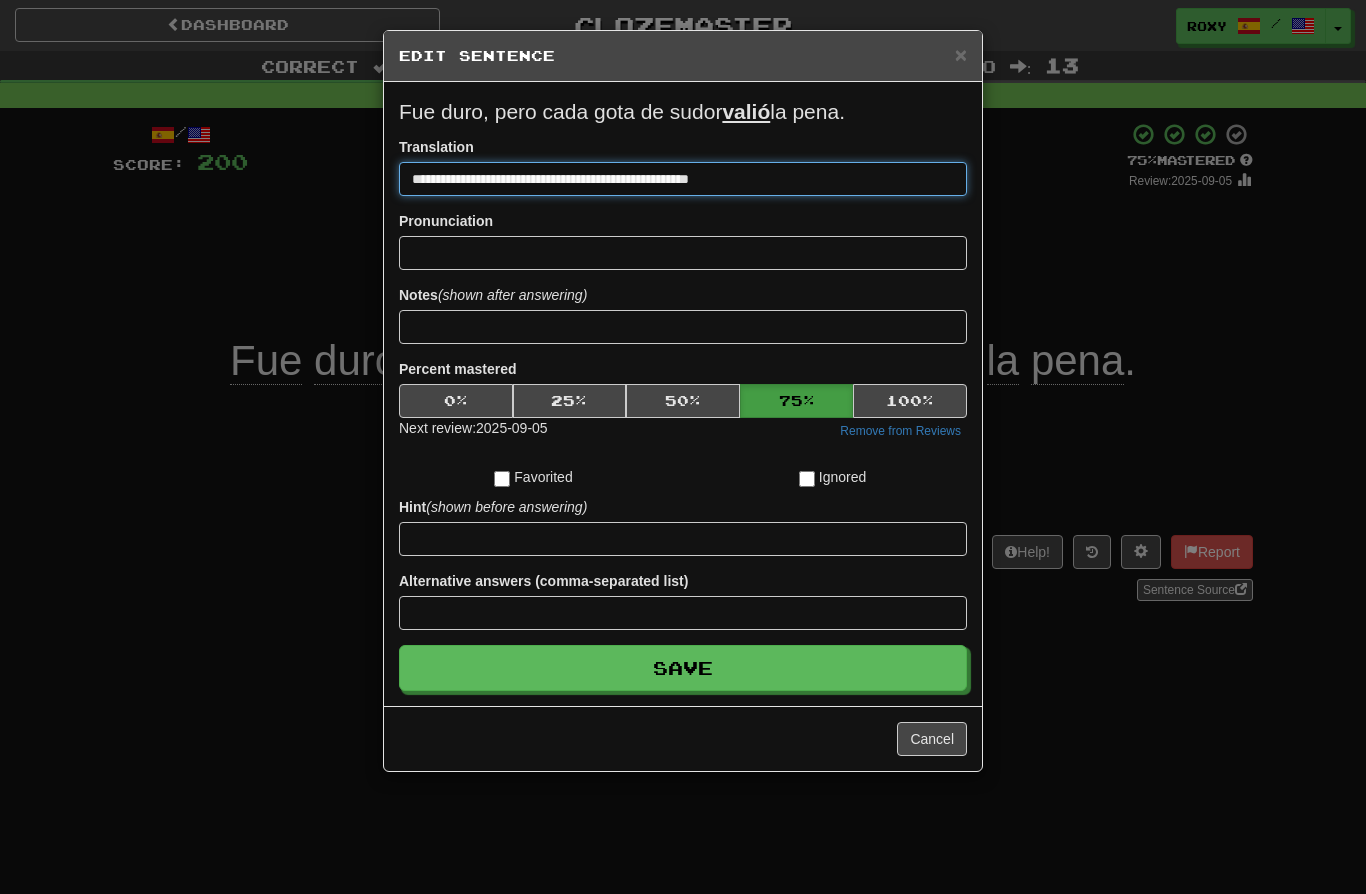 click on "**********" at bounding box center (683, 179) 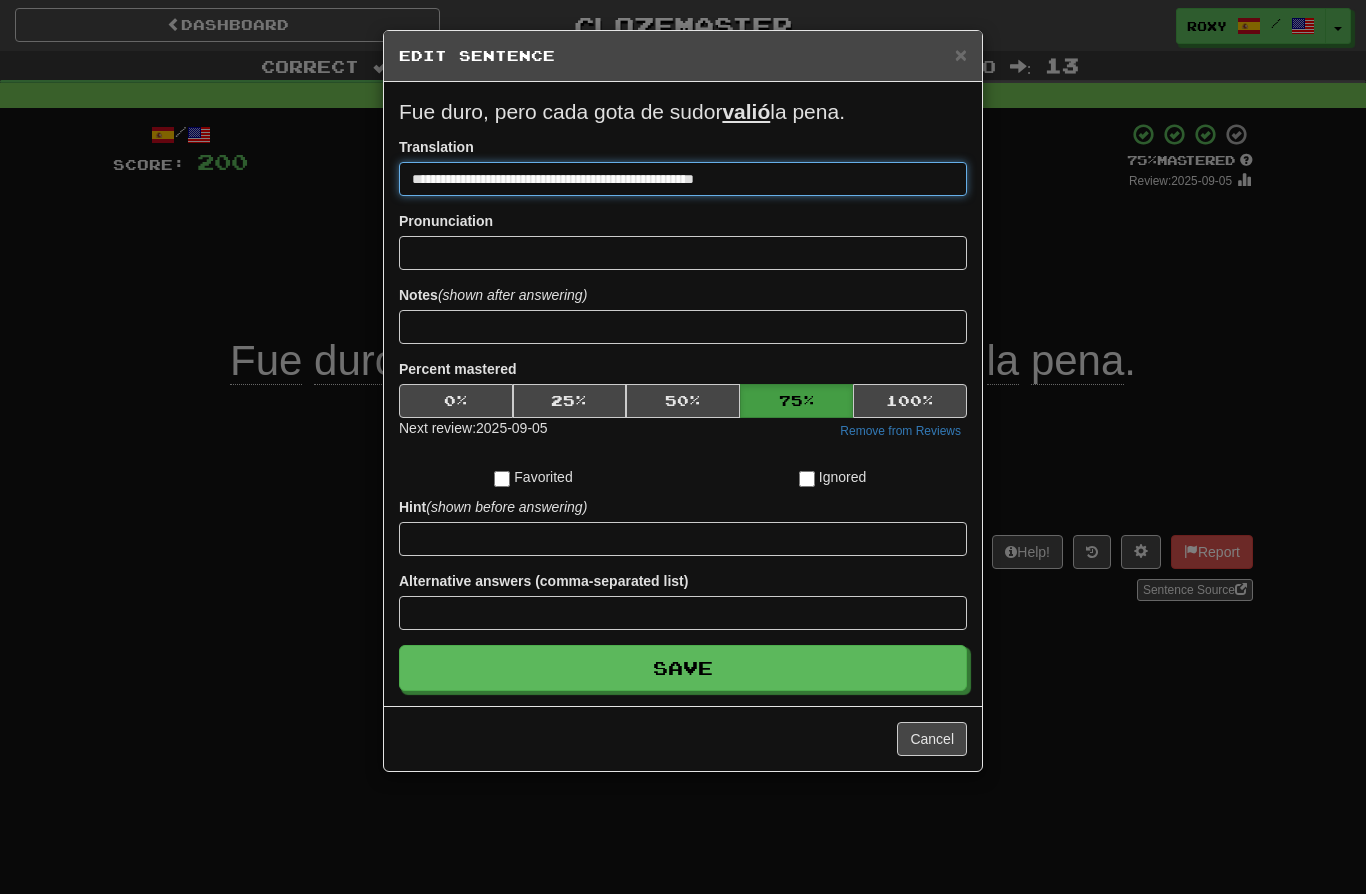 click on "**********" at bounding box center (683, 179) 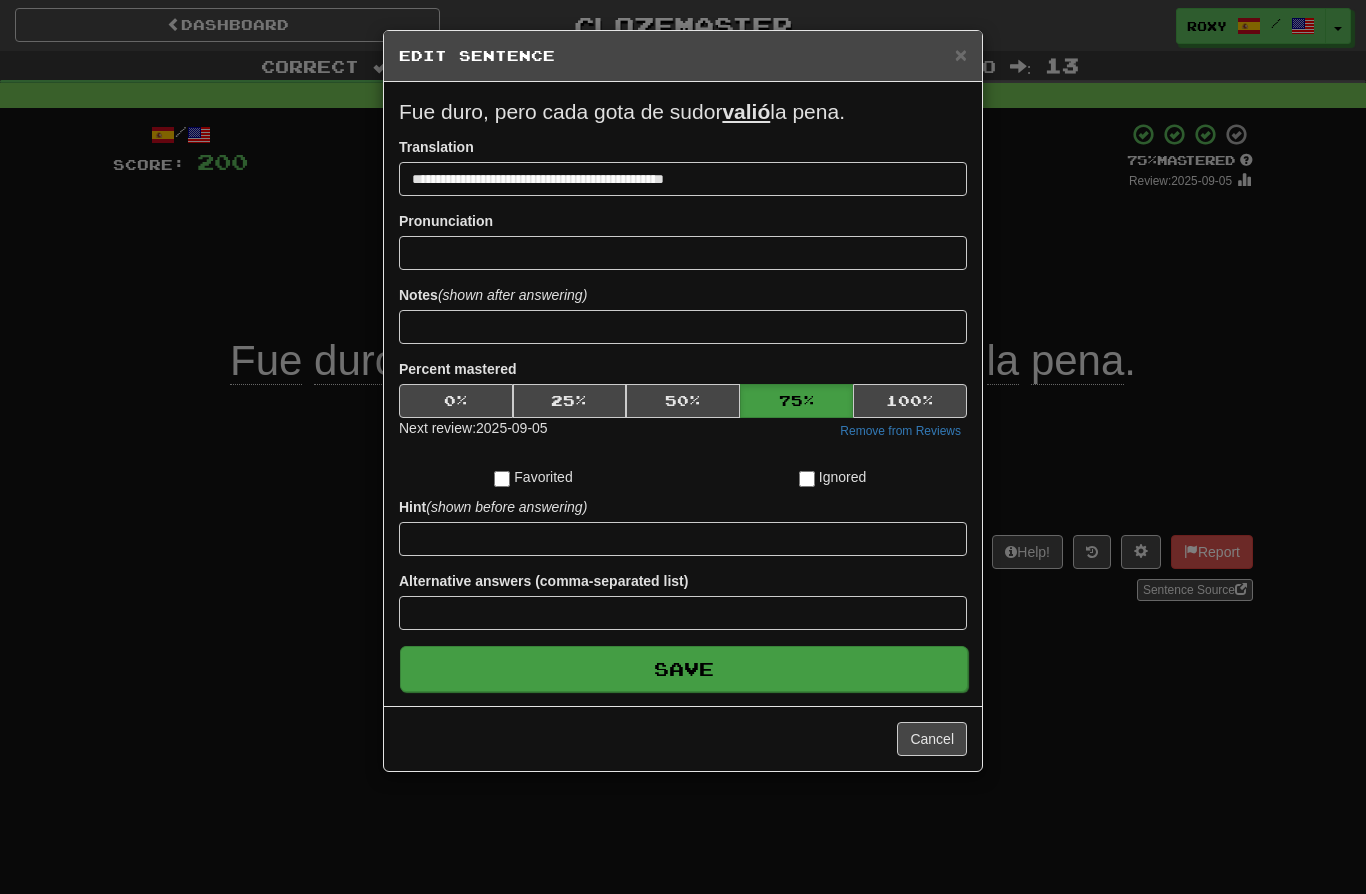 click on "Save" at bounding box center [684, 669] 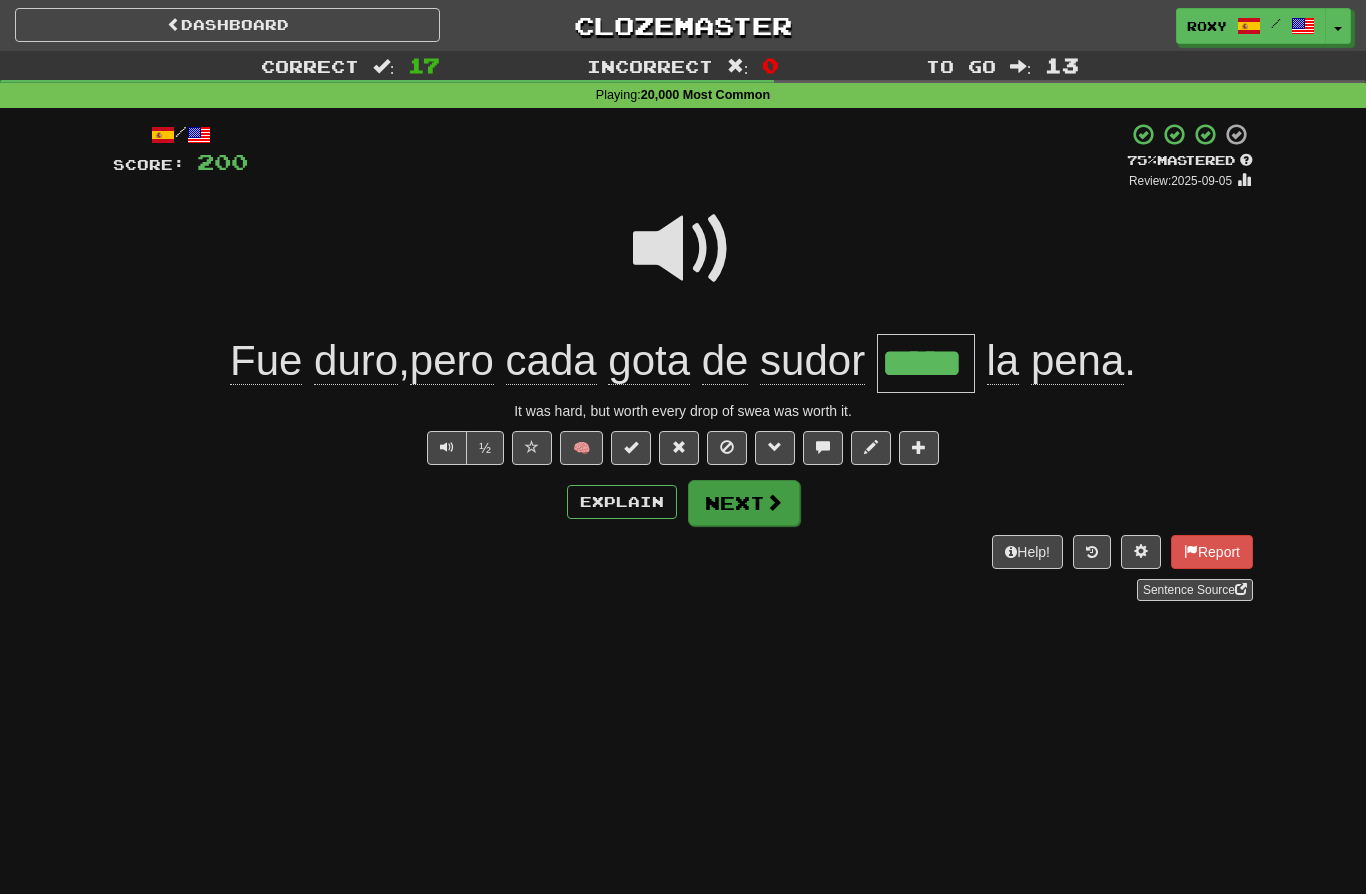 click on "Next" at bounding box center [744, 503] 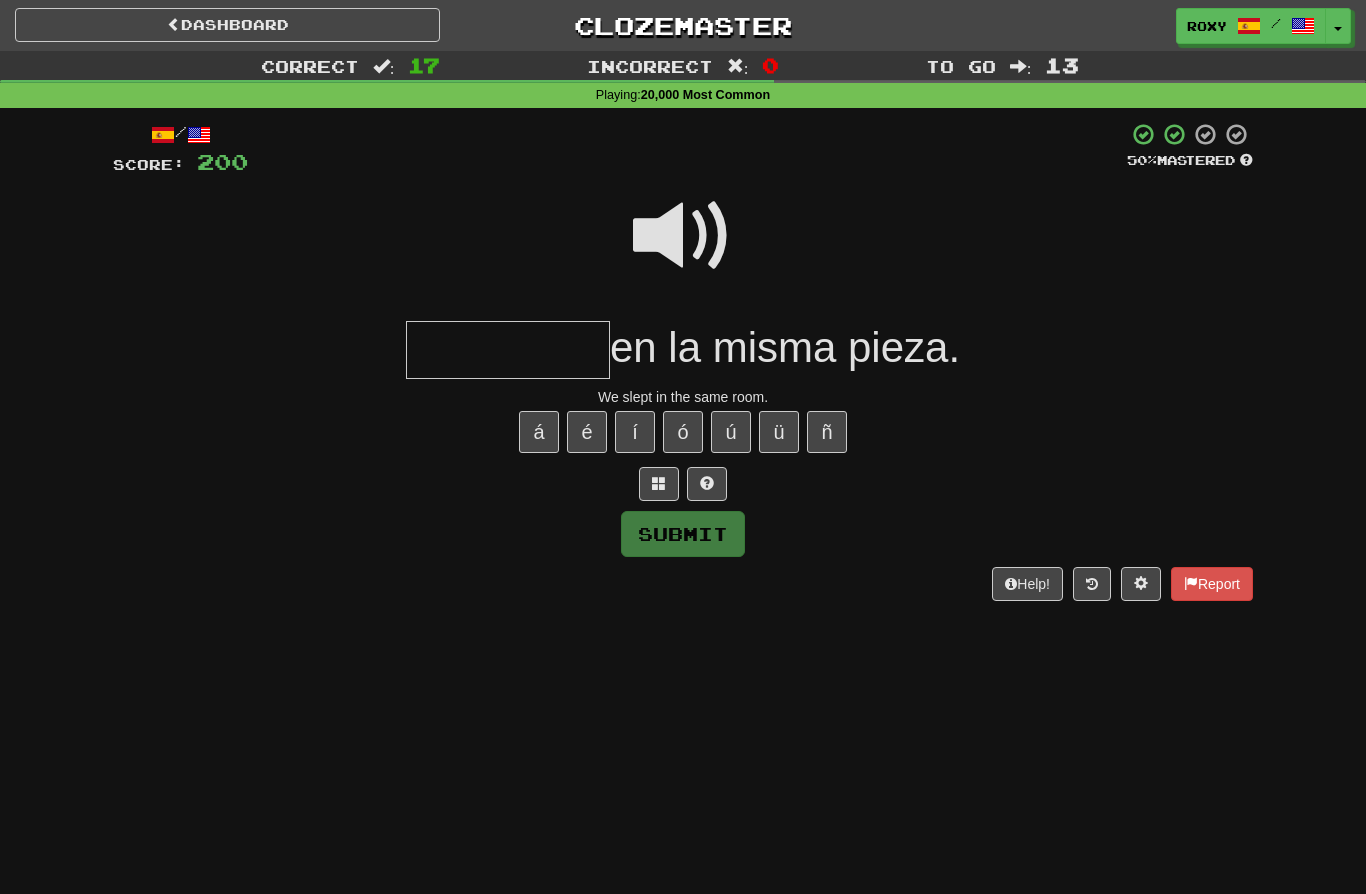 click at bounding box center [508, 350] 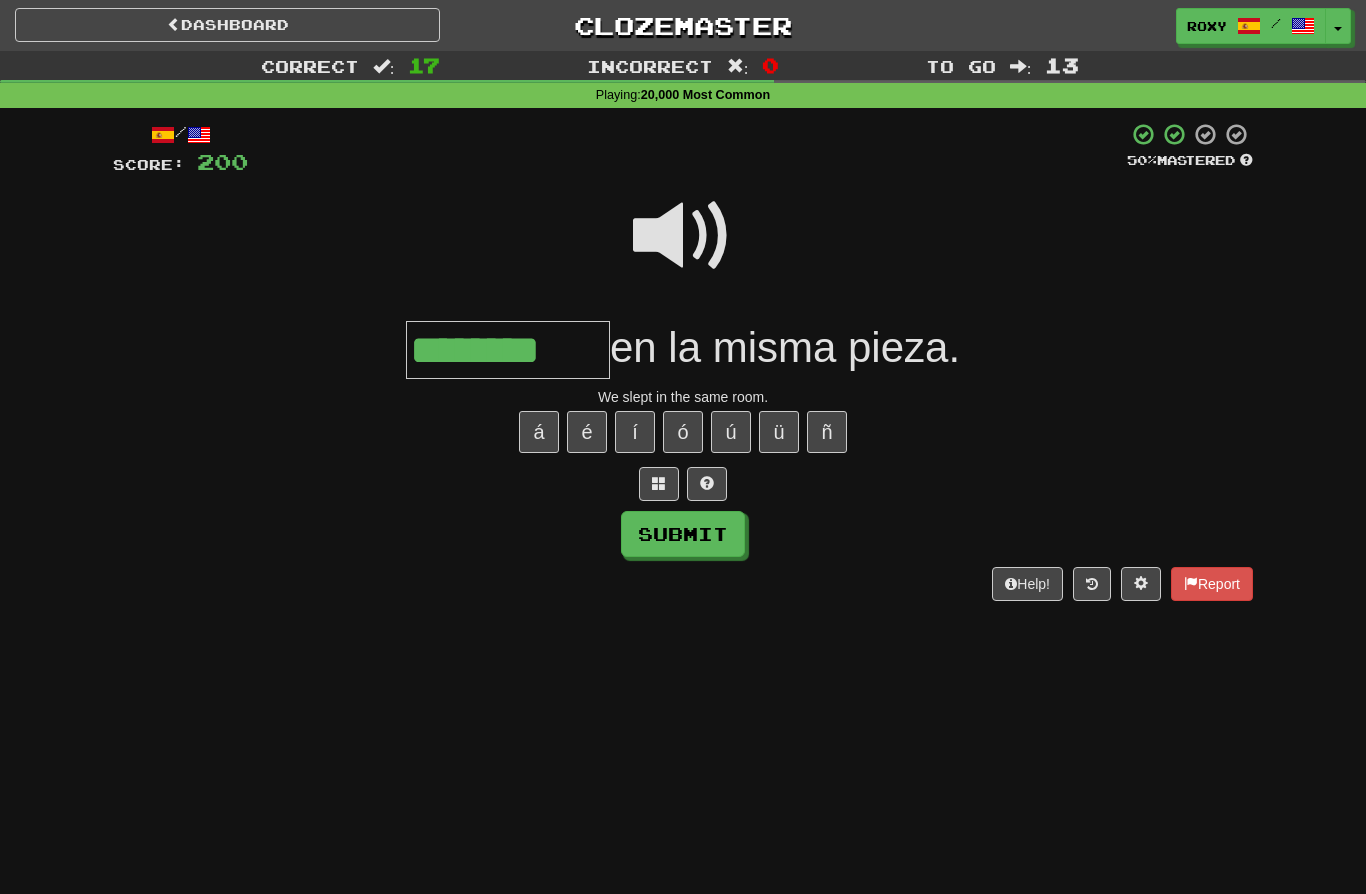 type on "********" 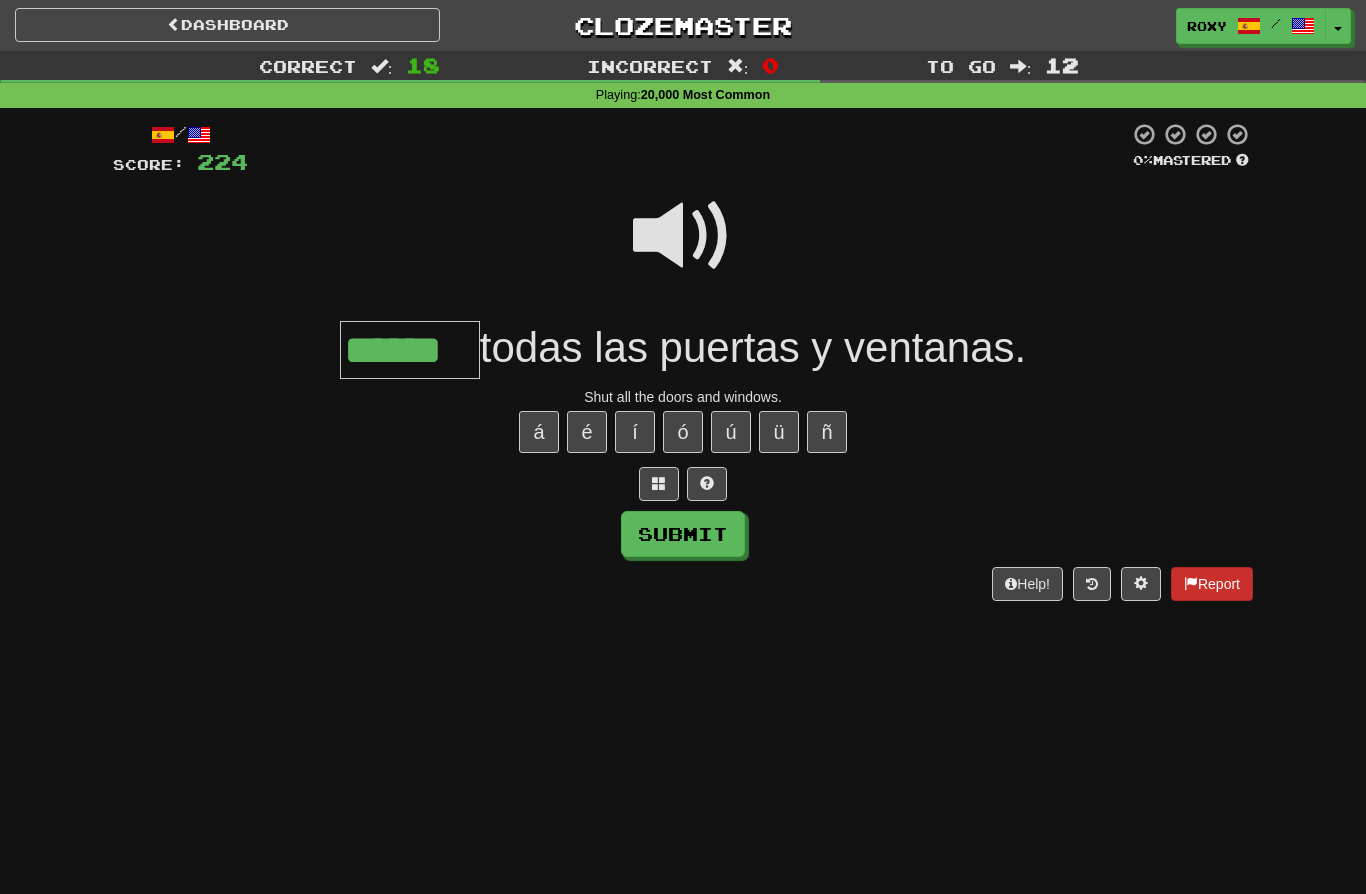 type on "******" 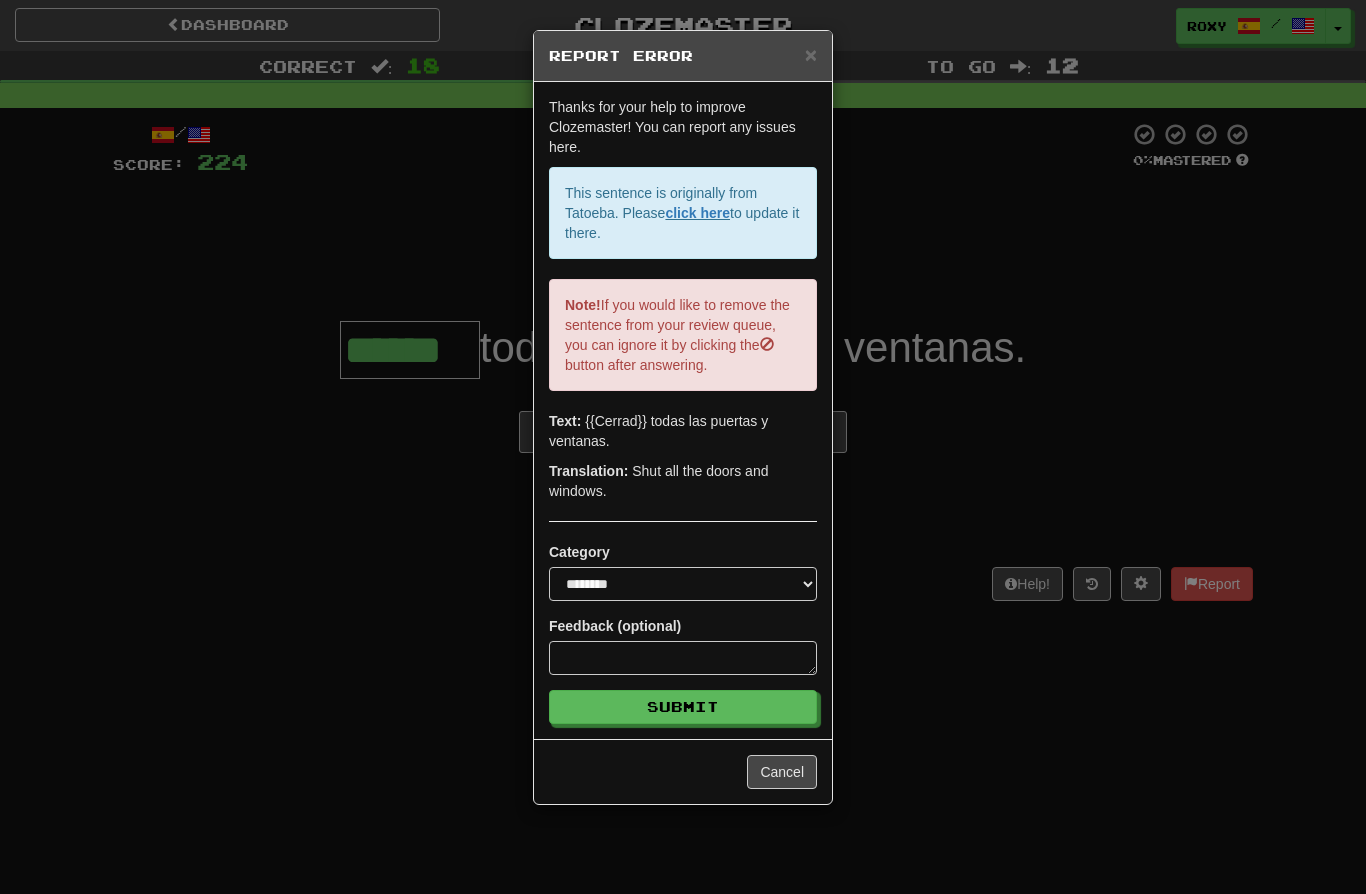 click on "**********" at bounding box center [683, 447] 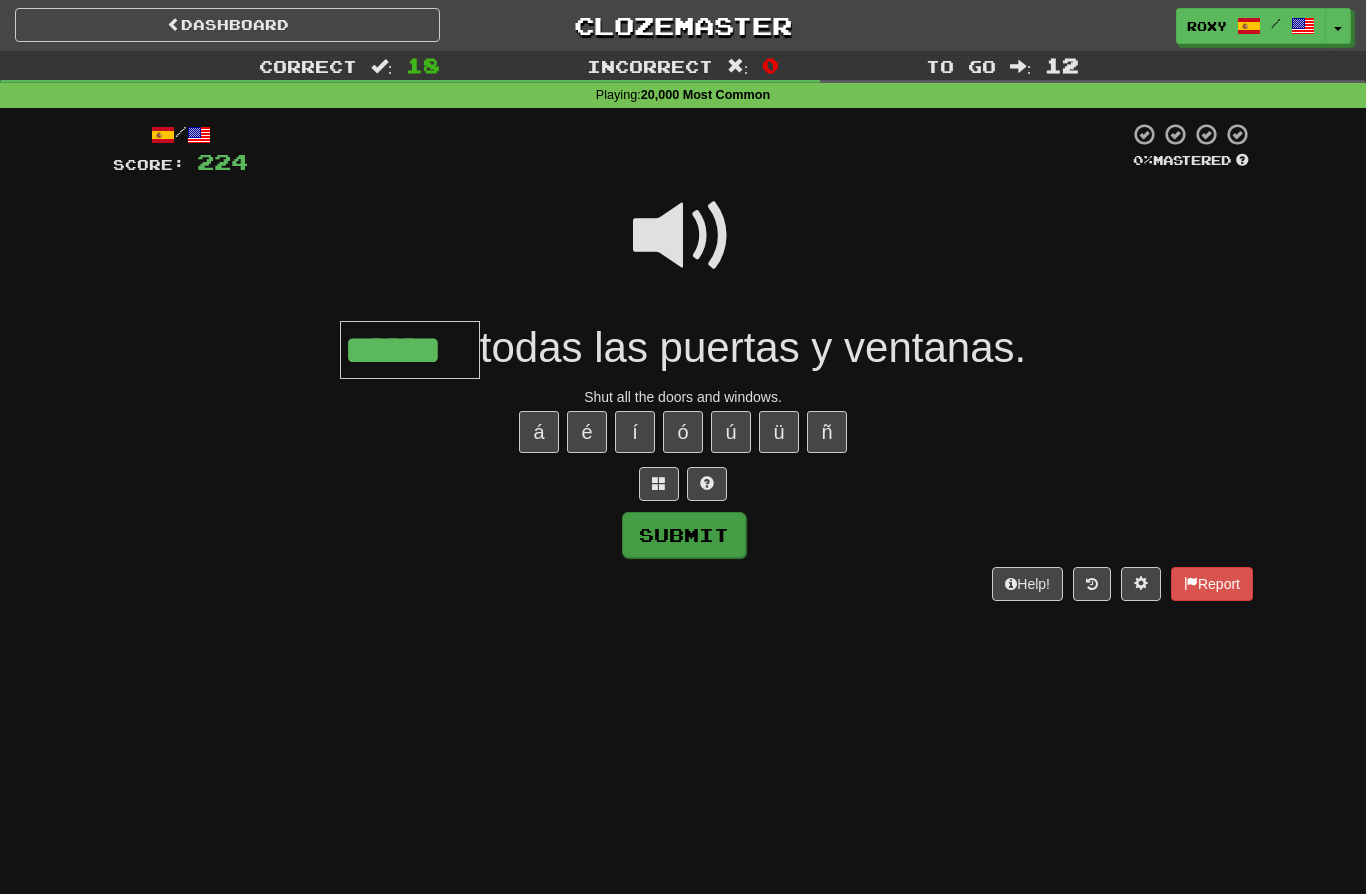 click on "Submit" at bounding box center (684, 535) 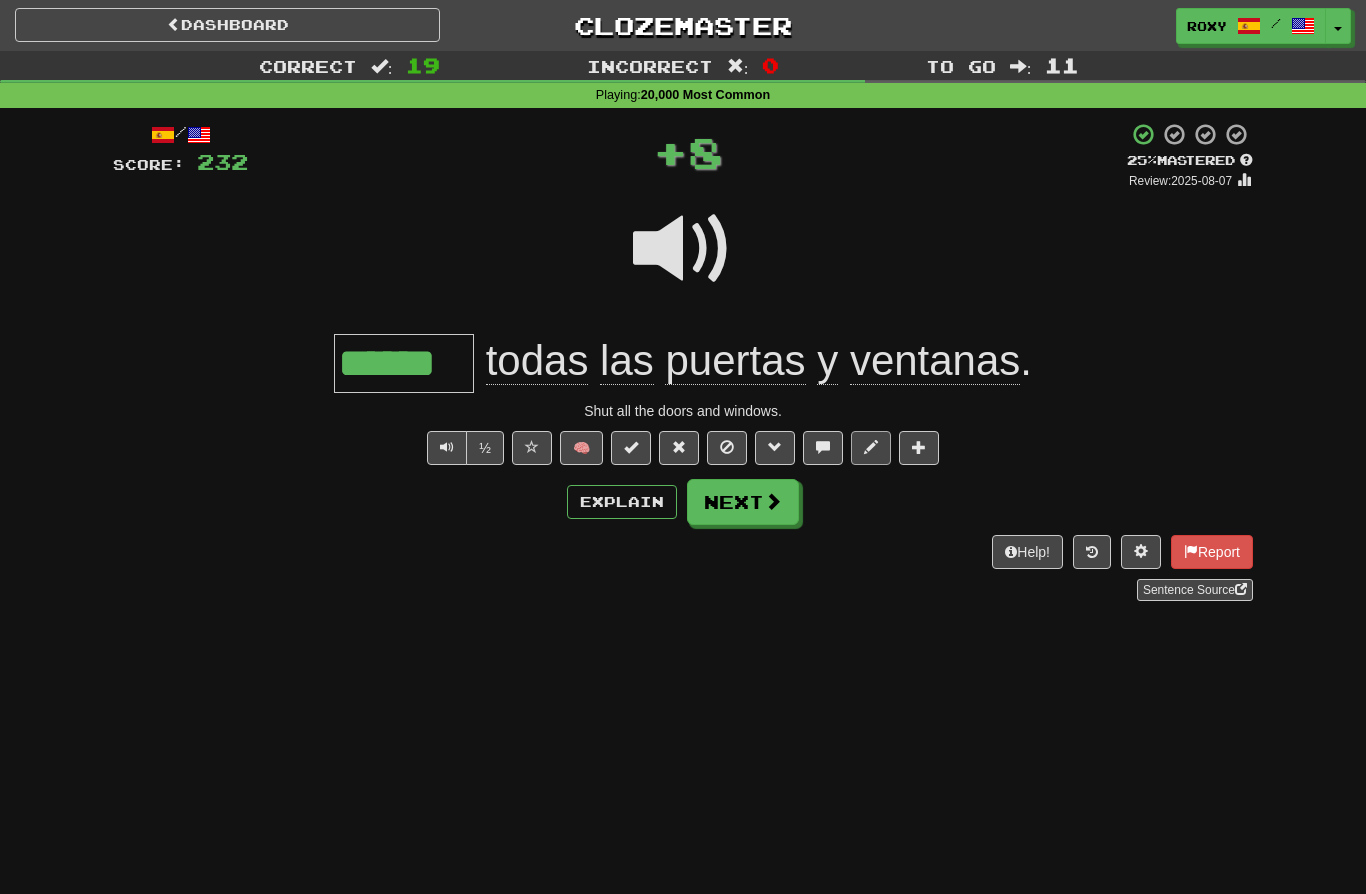click at bounding box center [871, 448] 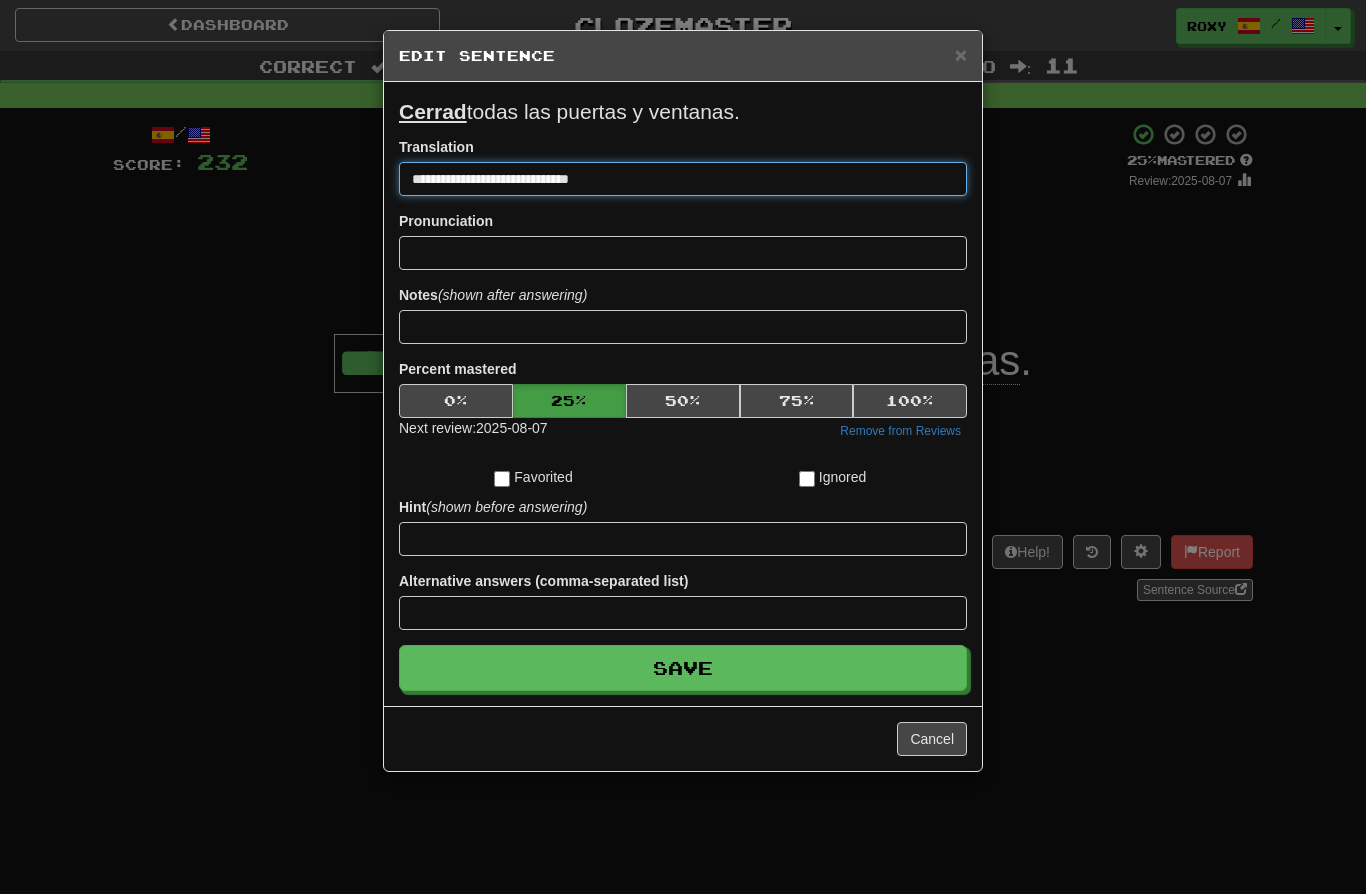 click on "**********" at bounding box center (683, 179) 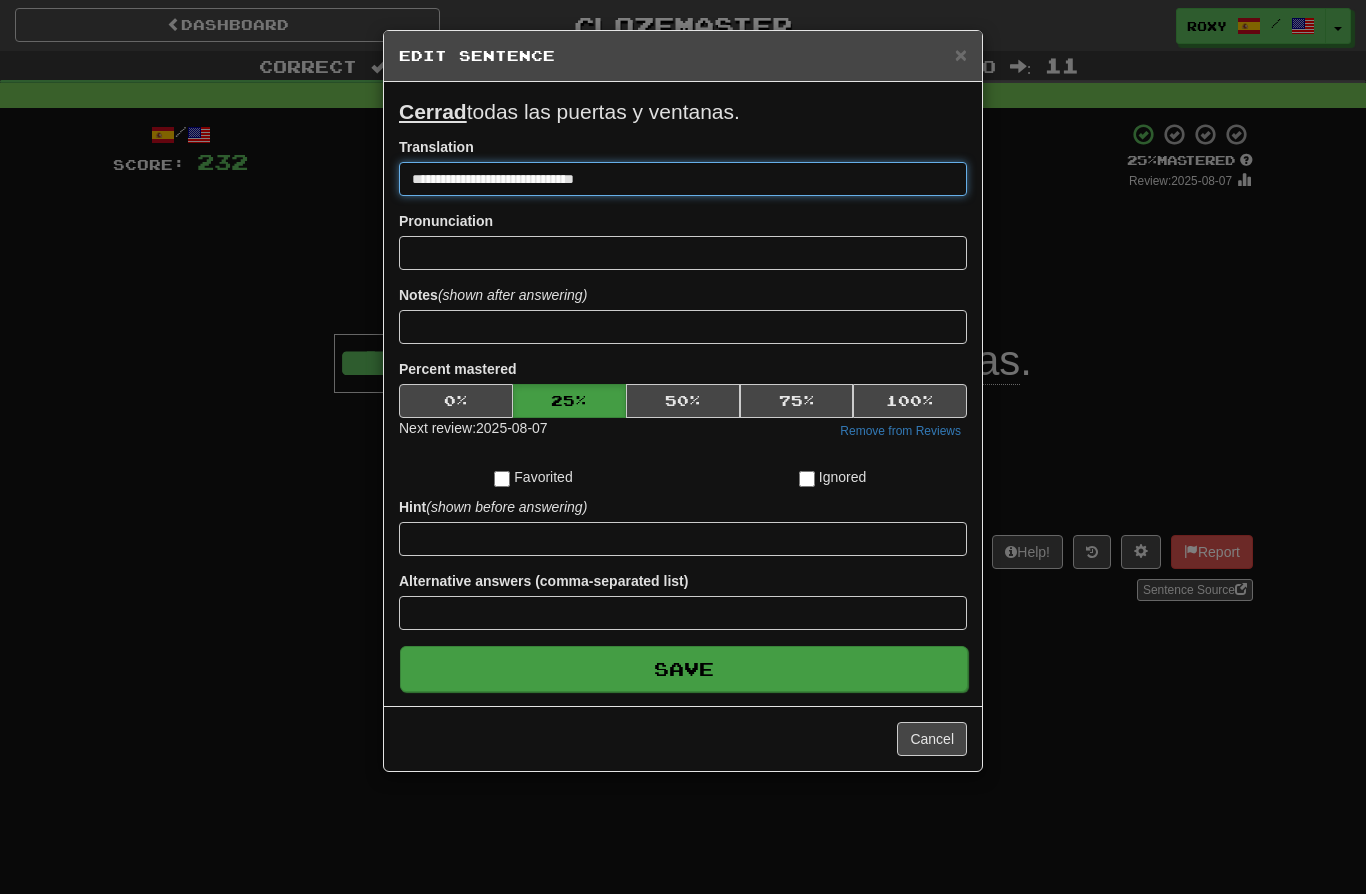 type on "**********" 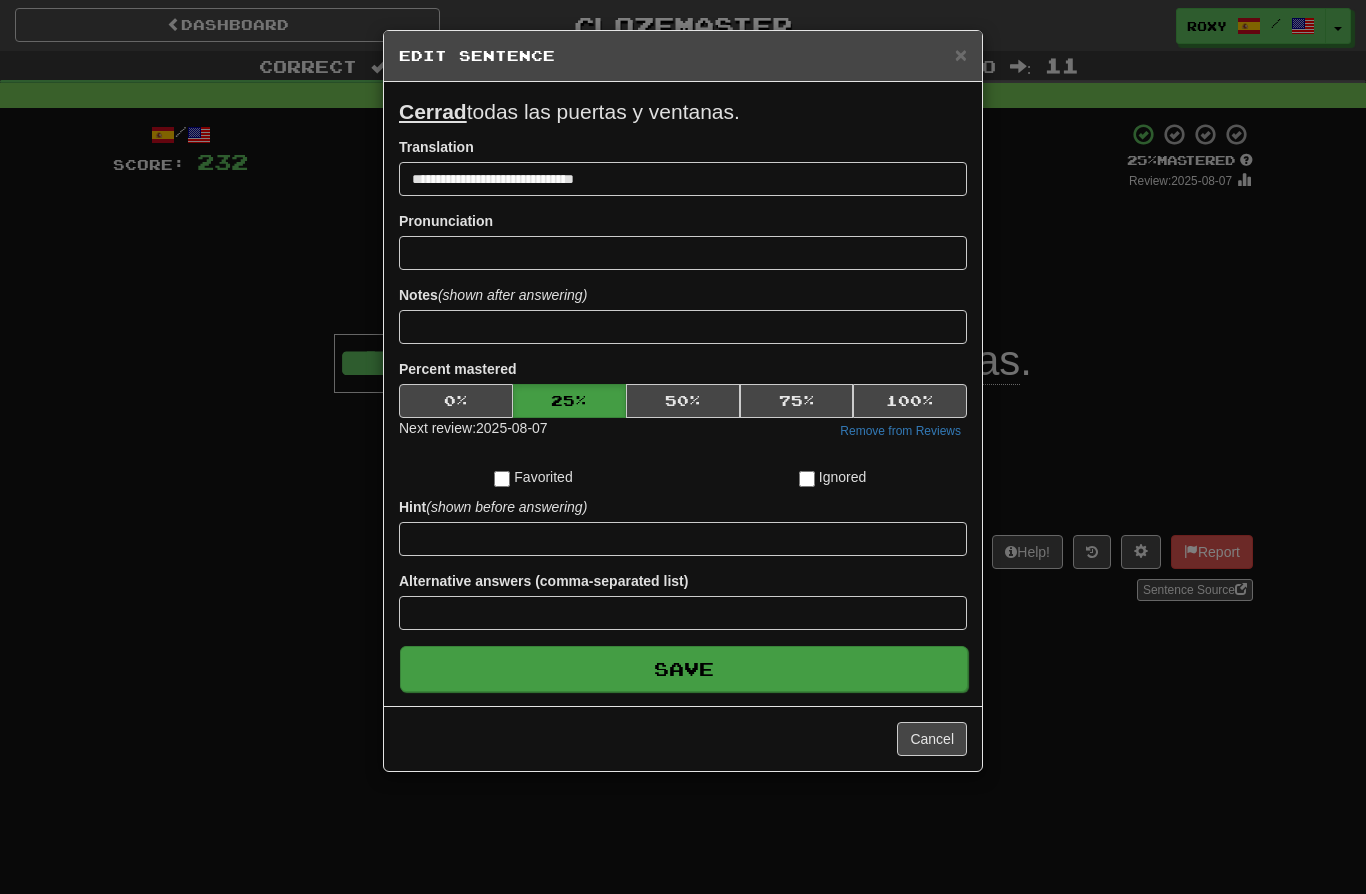 click on "Save" at bounding box center [684, 669] 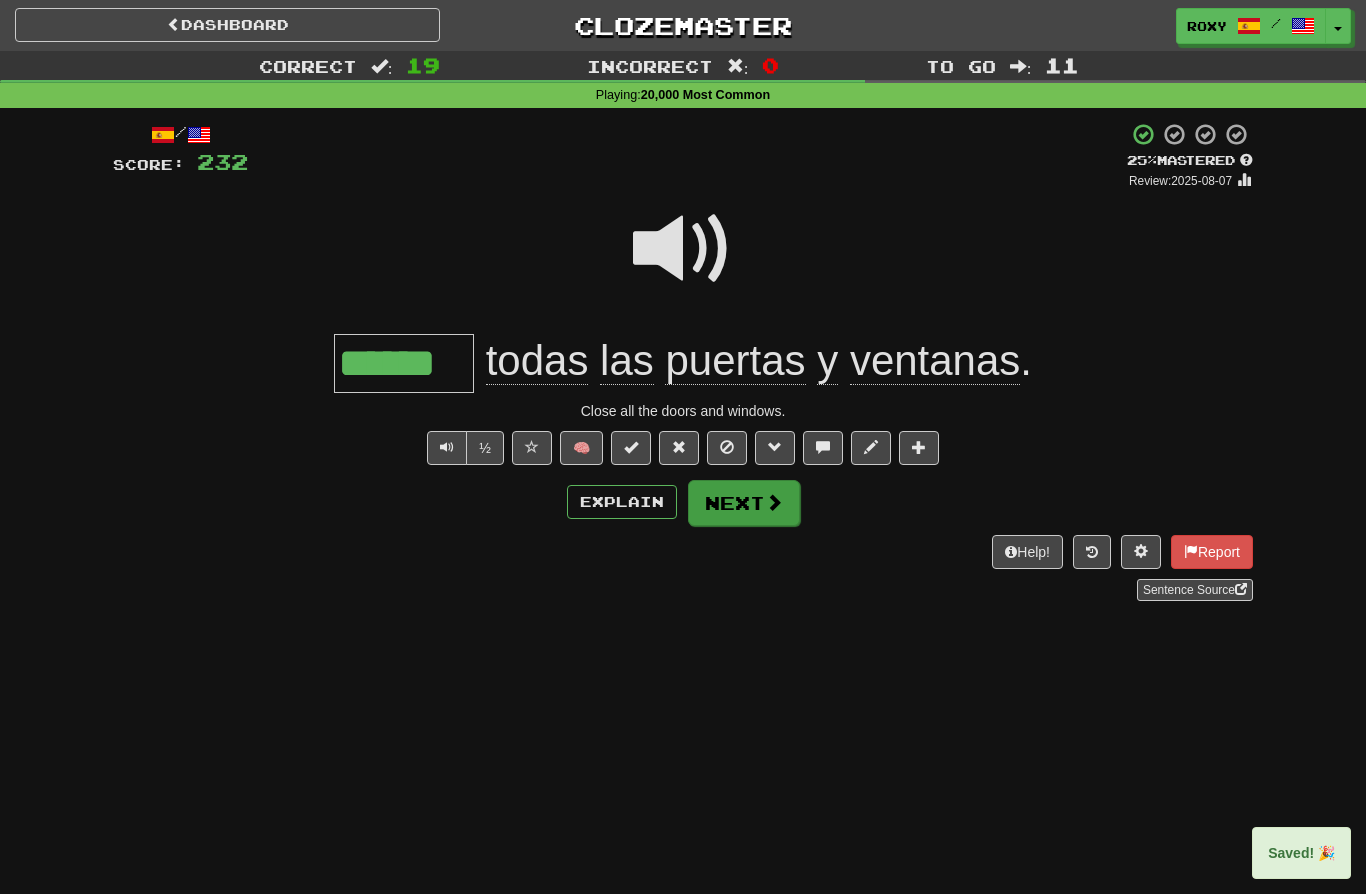 click on "Next" at bounding box center (744, 503) 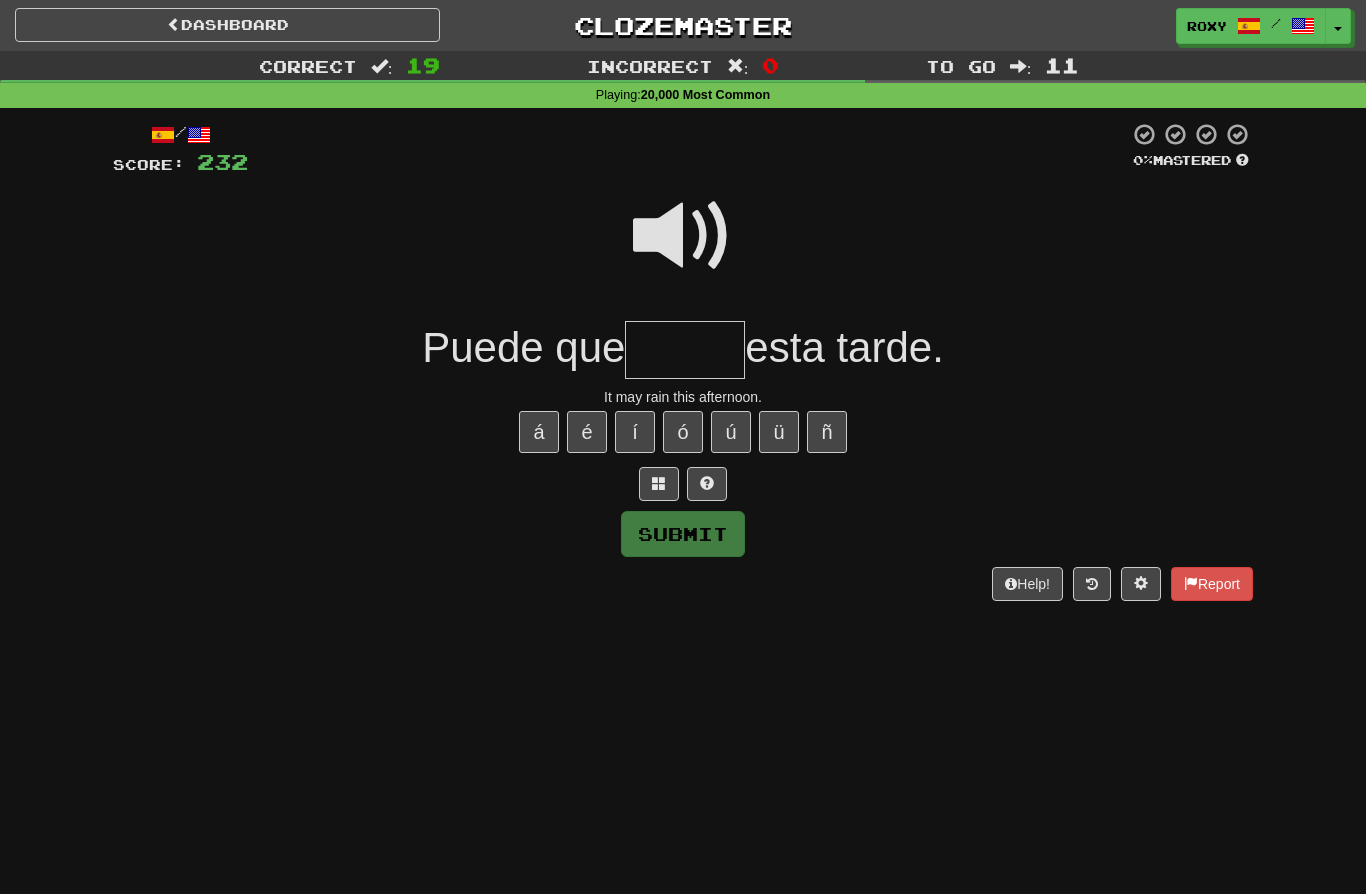 click at bounding box center (683, 236) 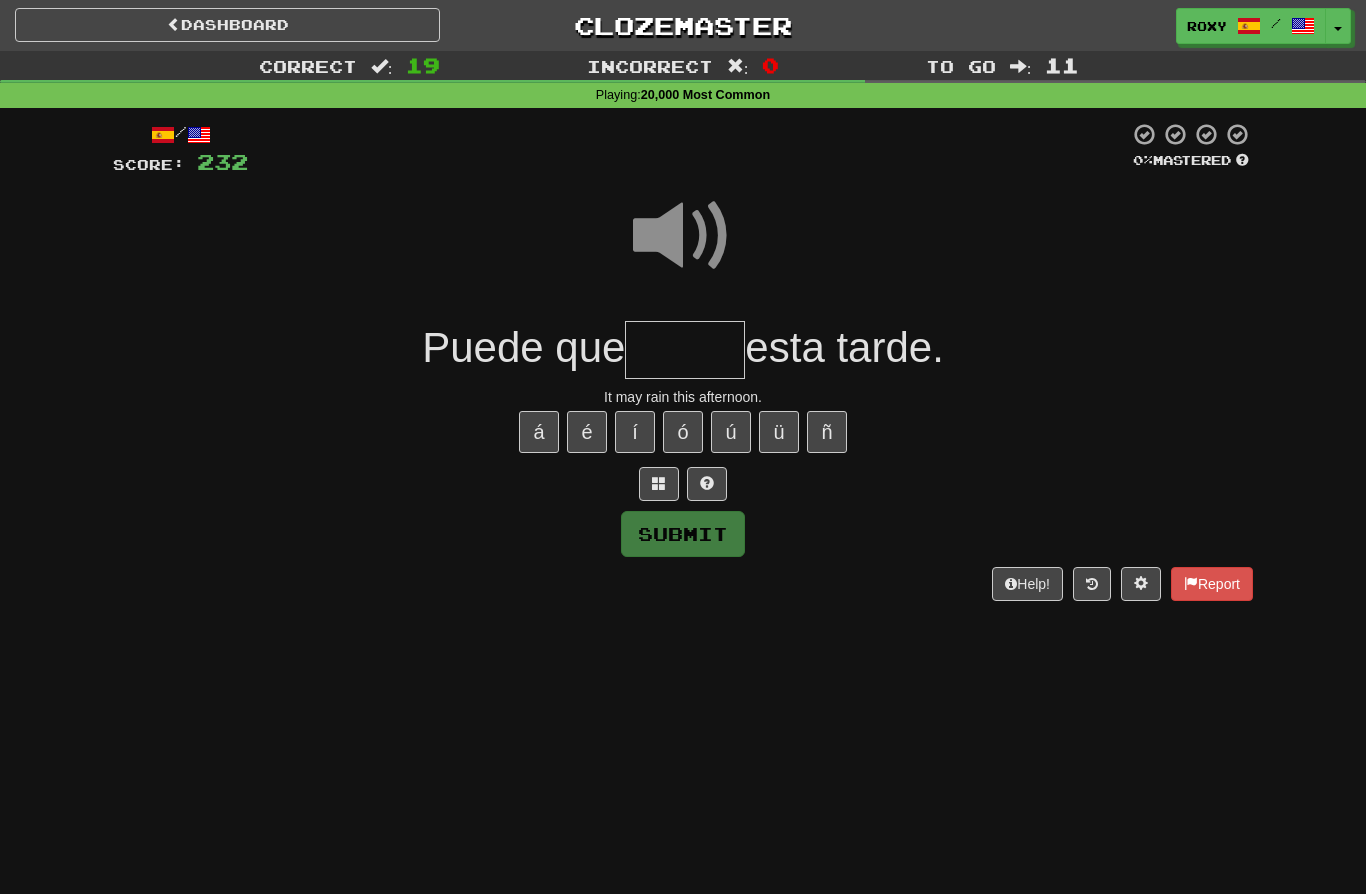 click at bounding box center (685, 350) 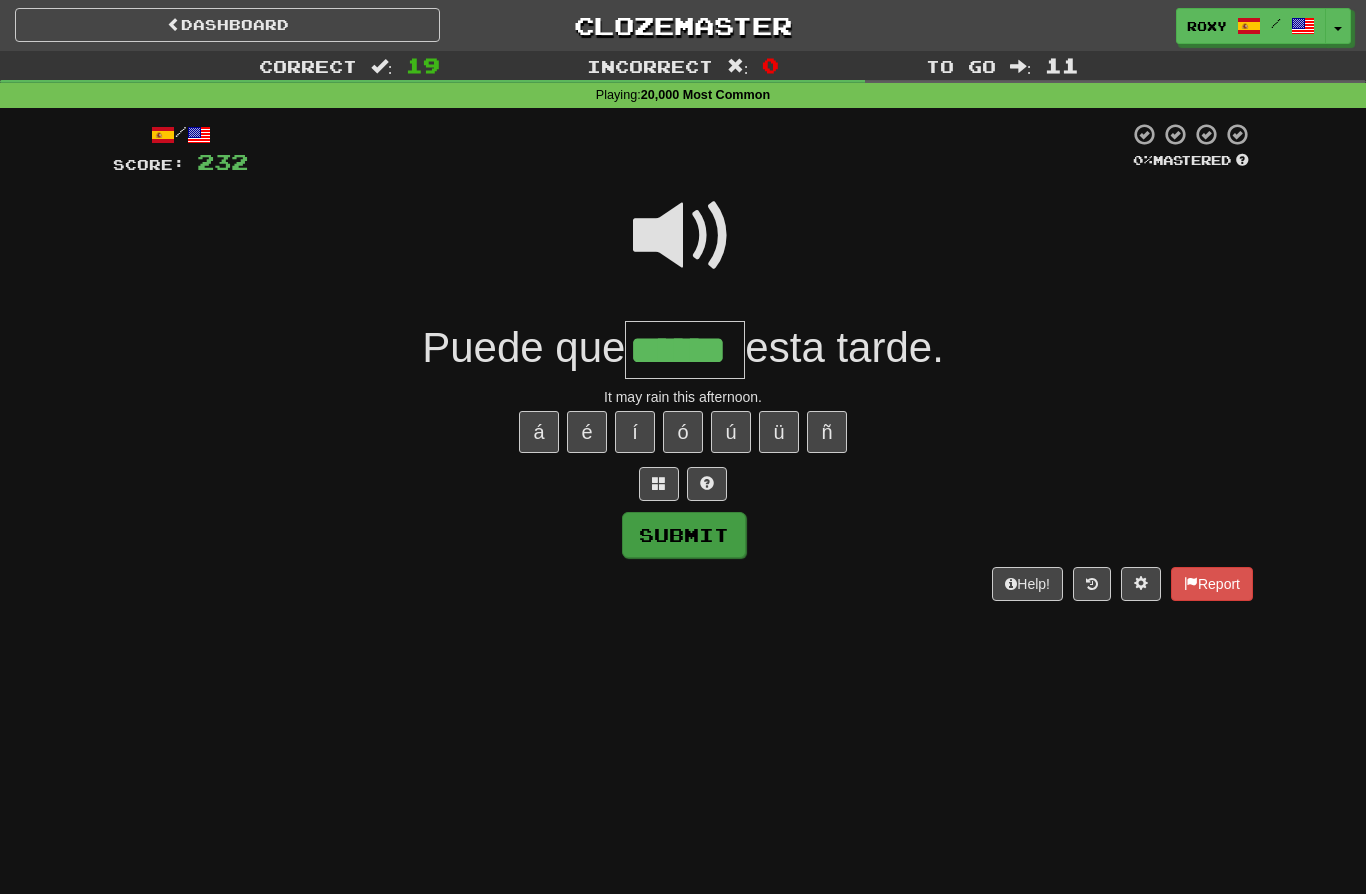 type on "******" 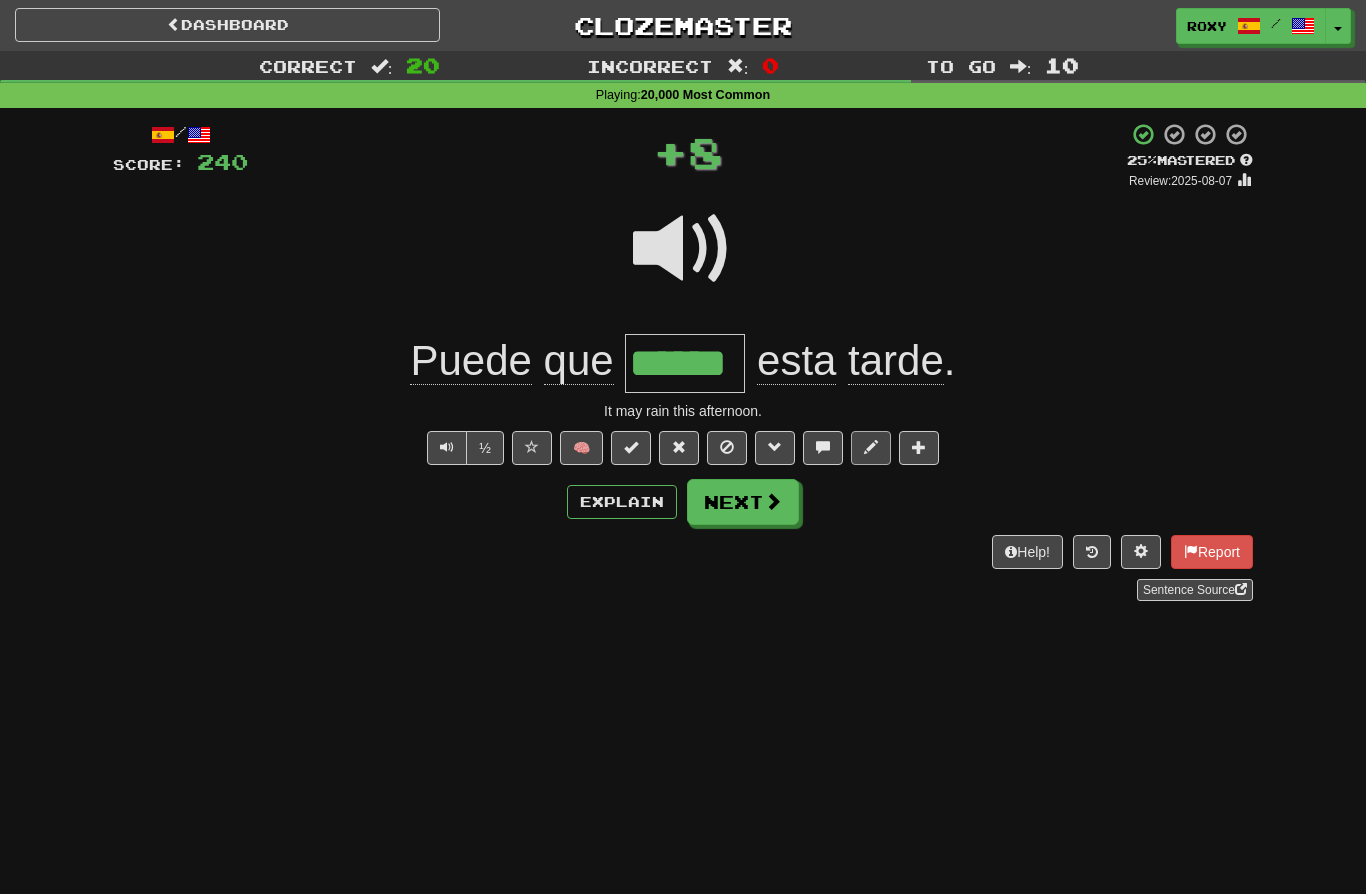 click at bounding box center (871, 447) 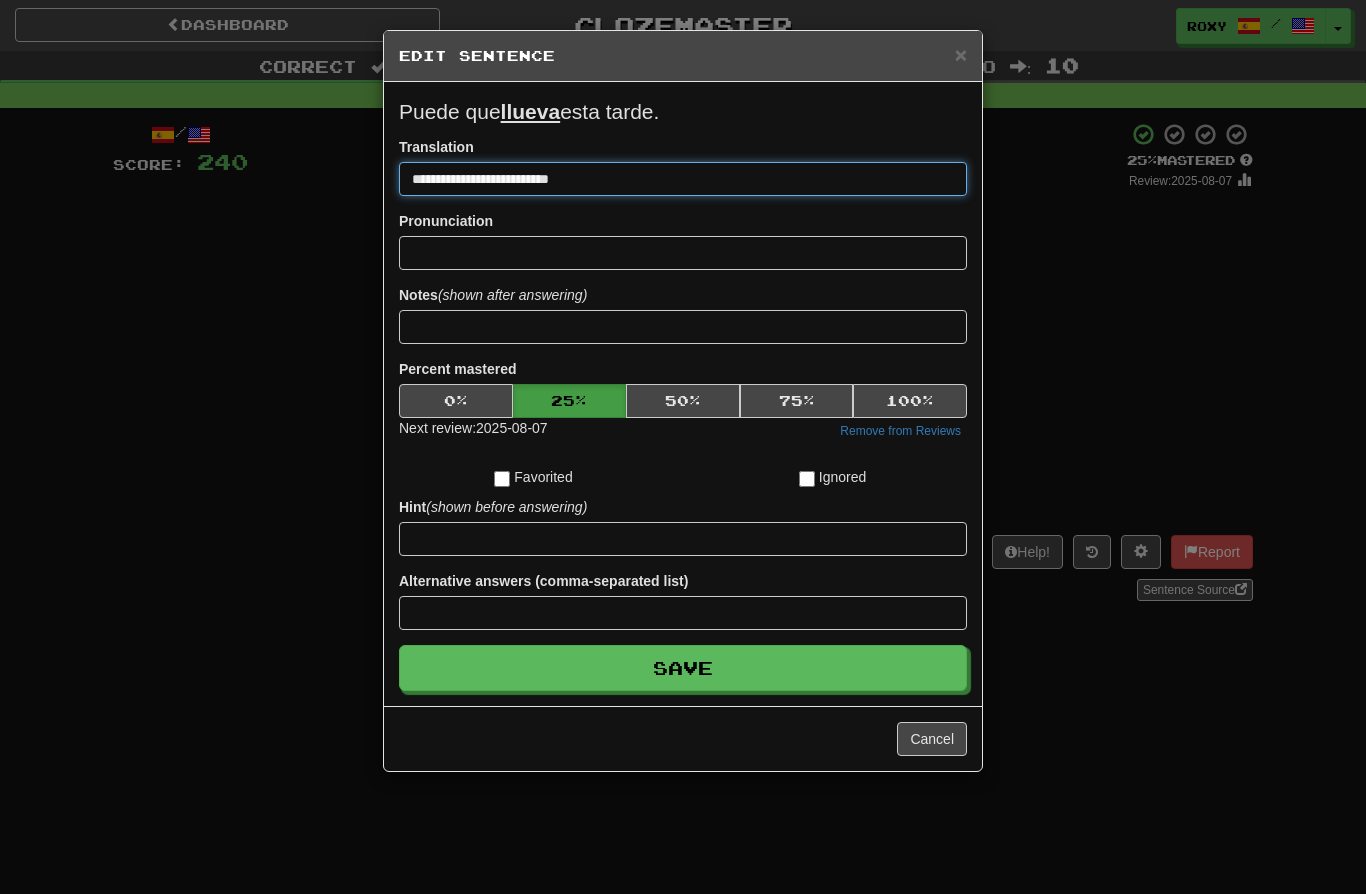 click on "**********" at bounding box center (683, 179) 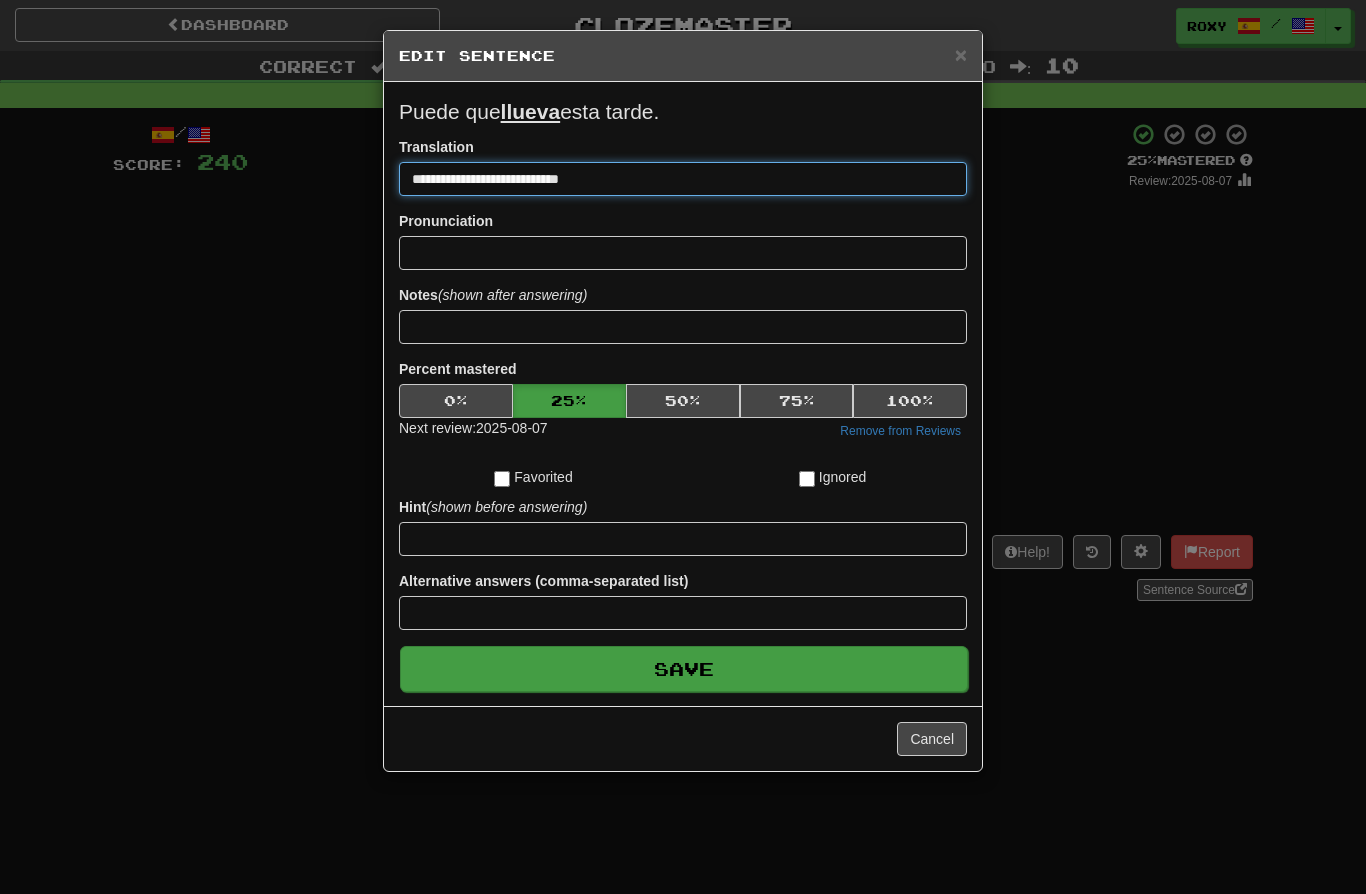 type on "**********" 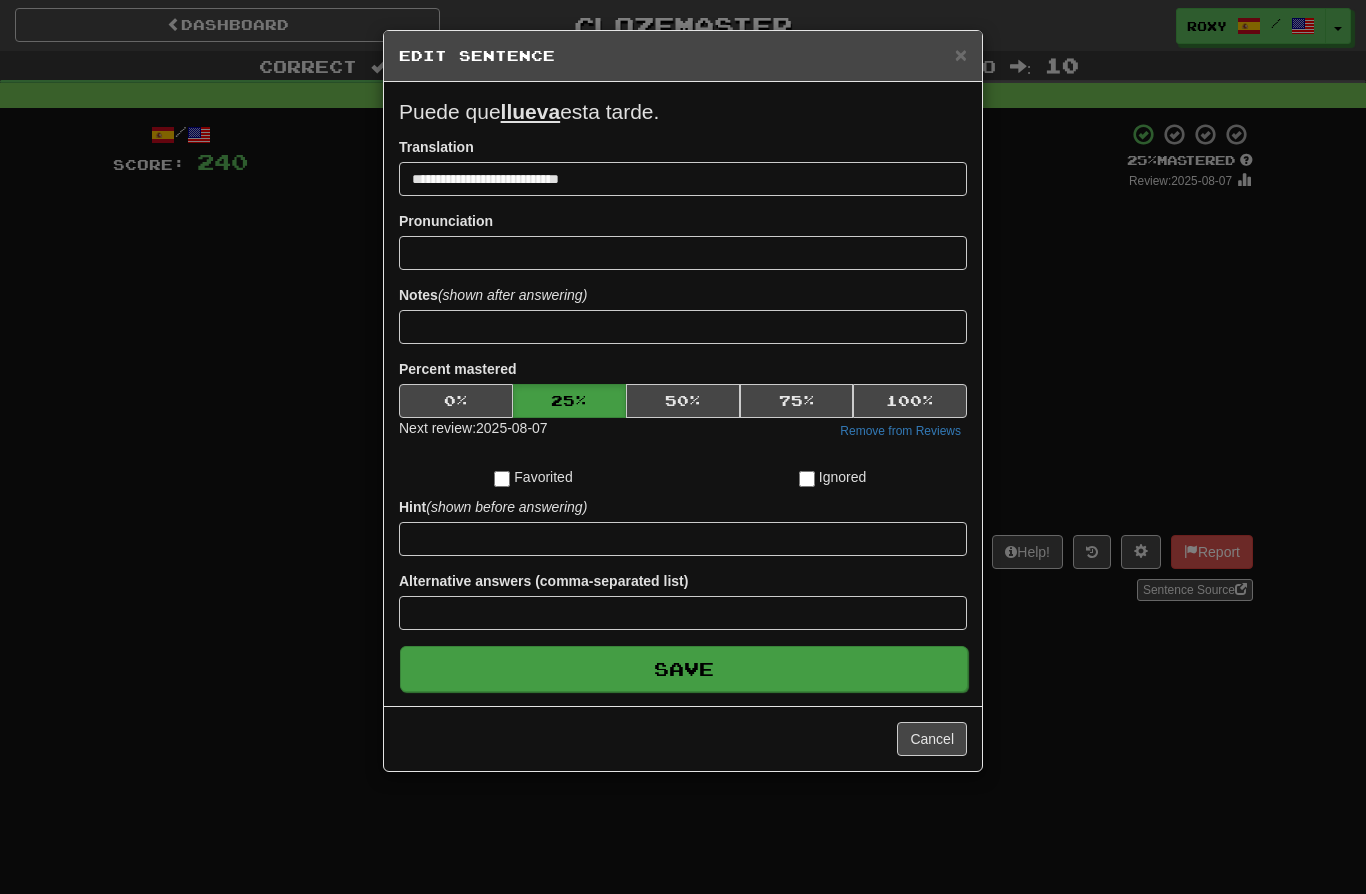 click on "Save" at bounding box center [684, 669] 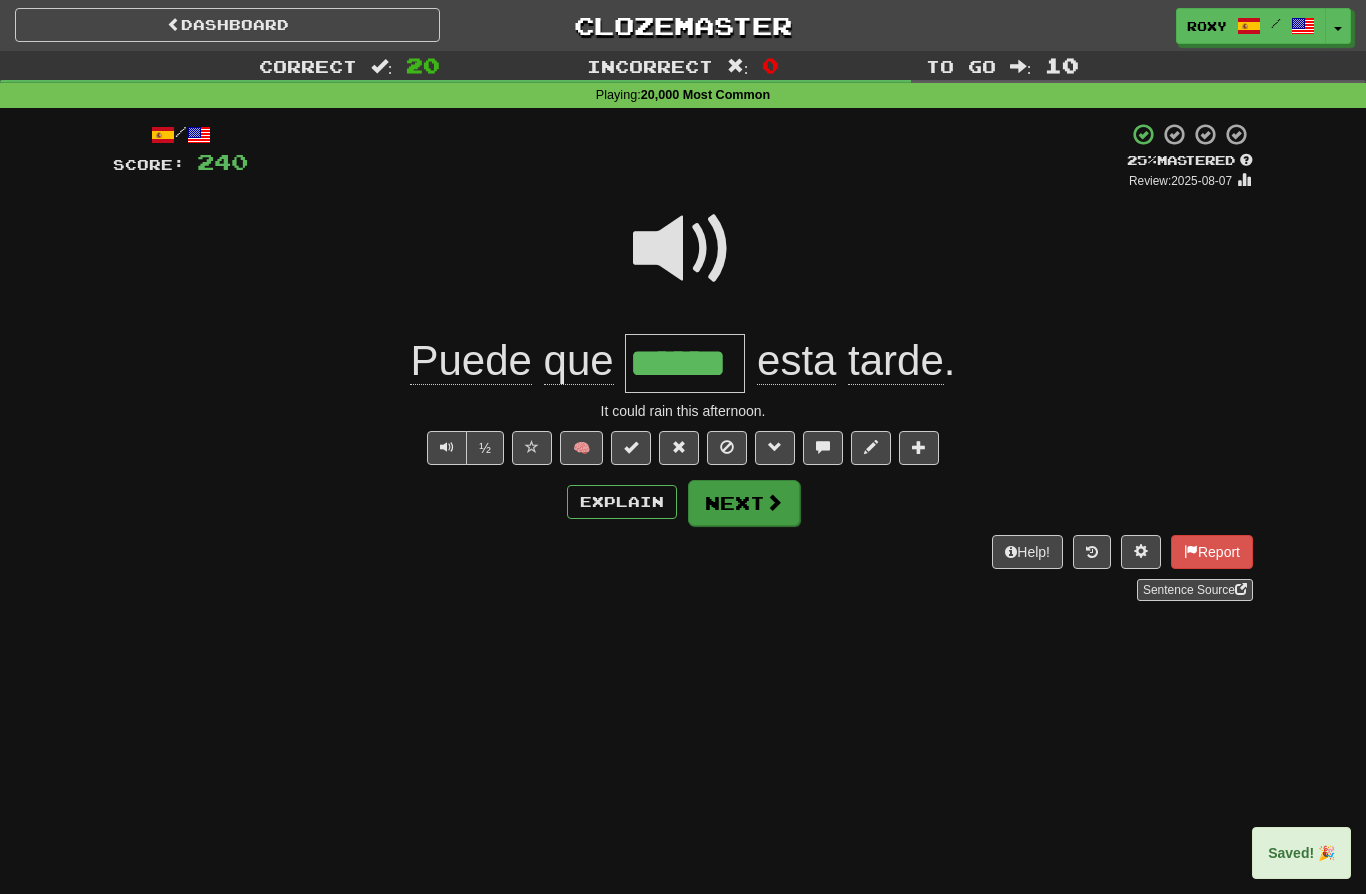 click on "Next" at bounding box center (744, 503) 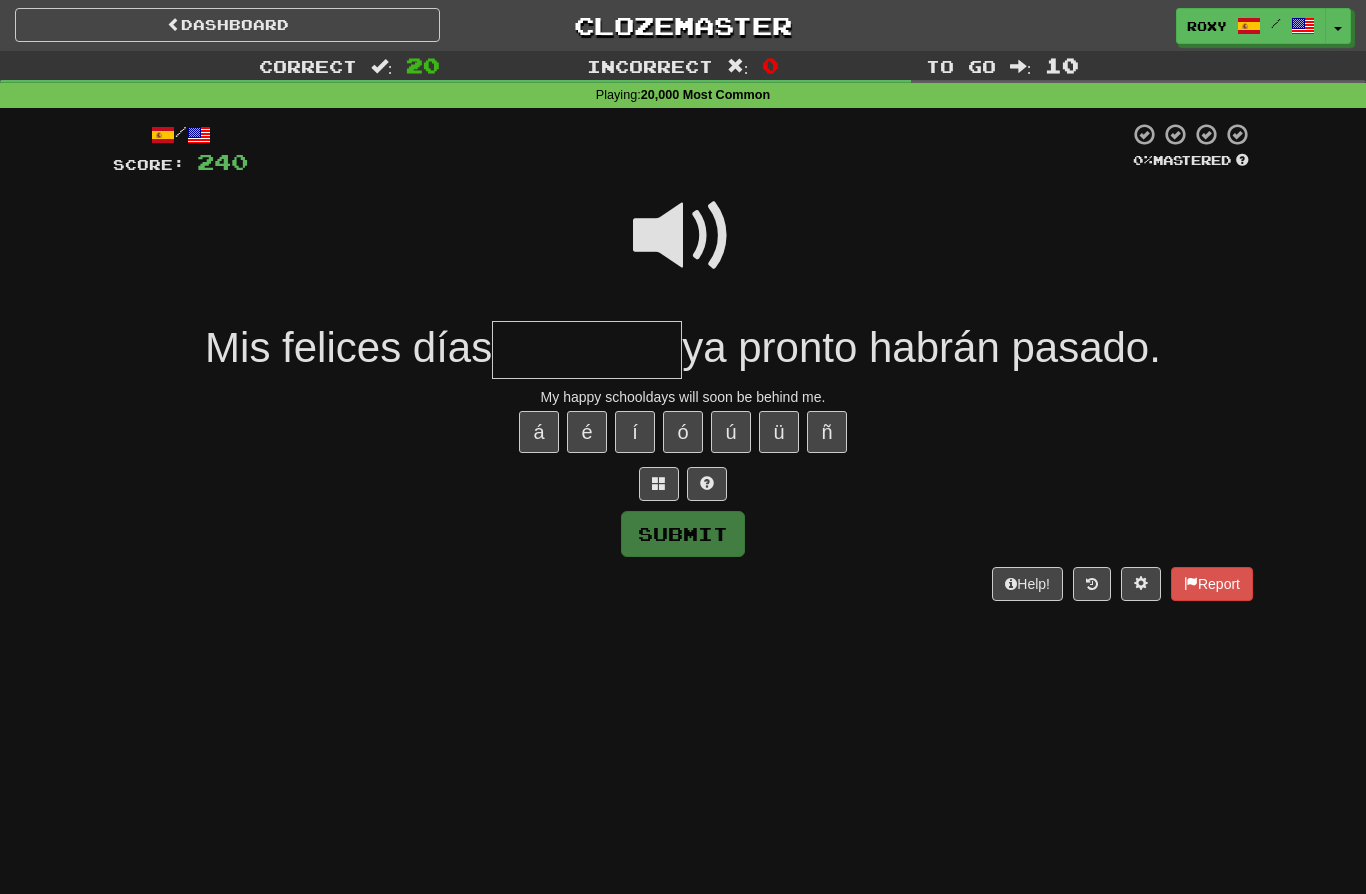 click at bounding box center (683, 236) 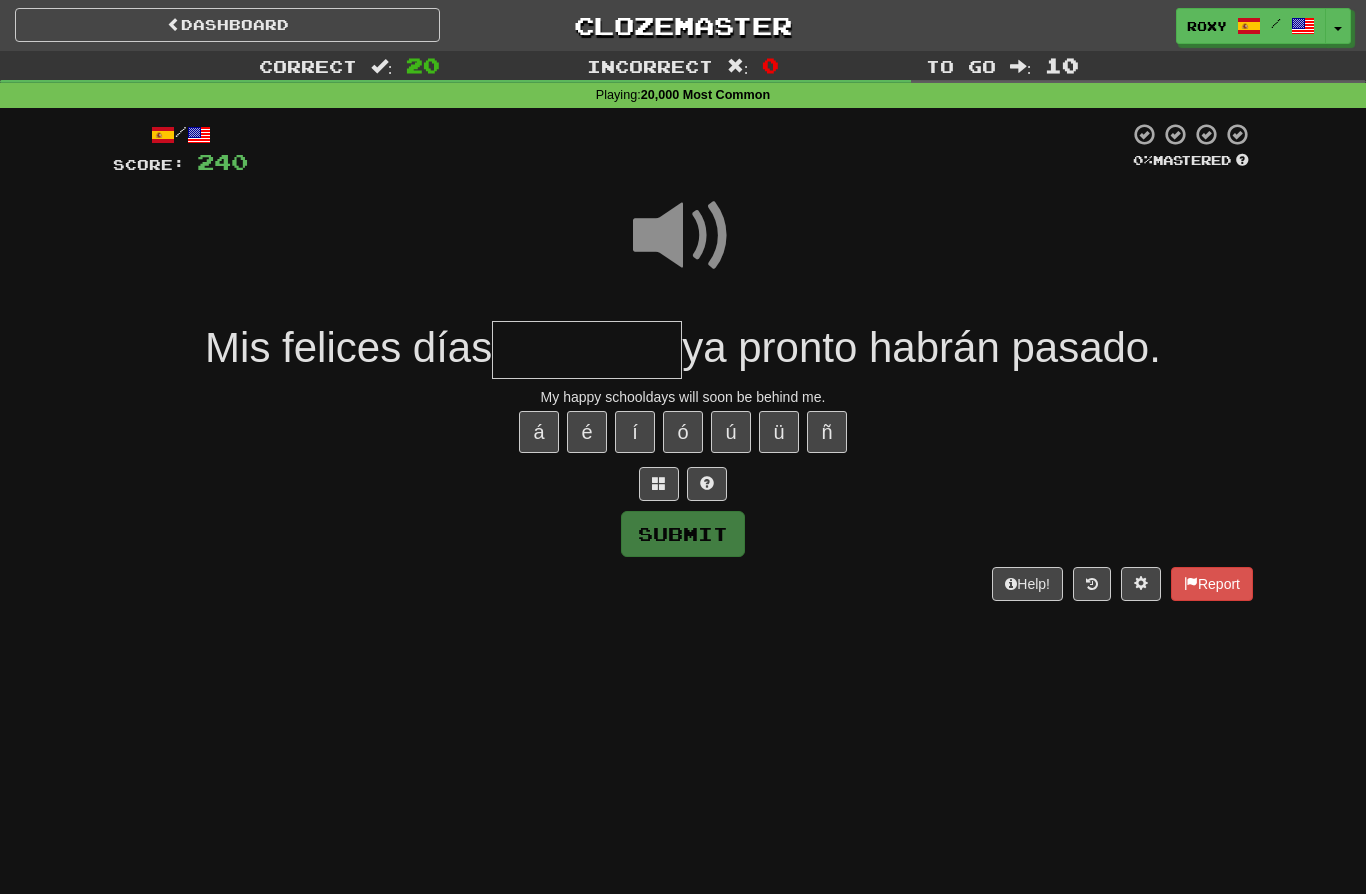 click at bounding box center (587, 350) 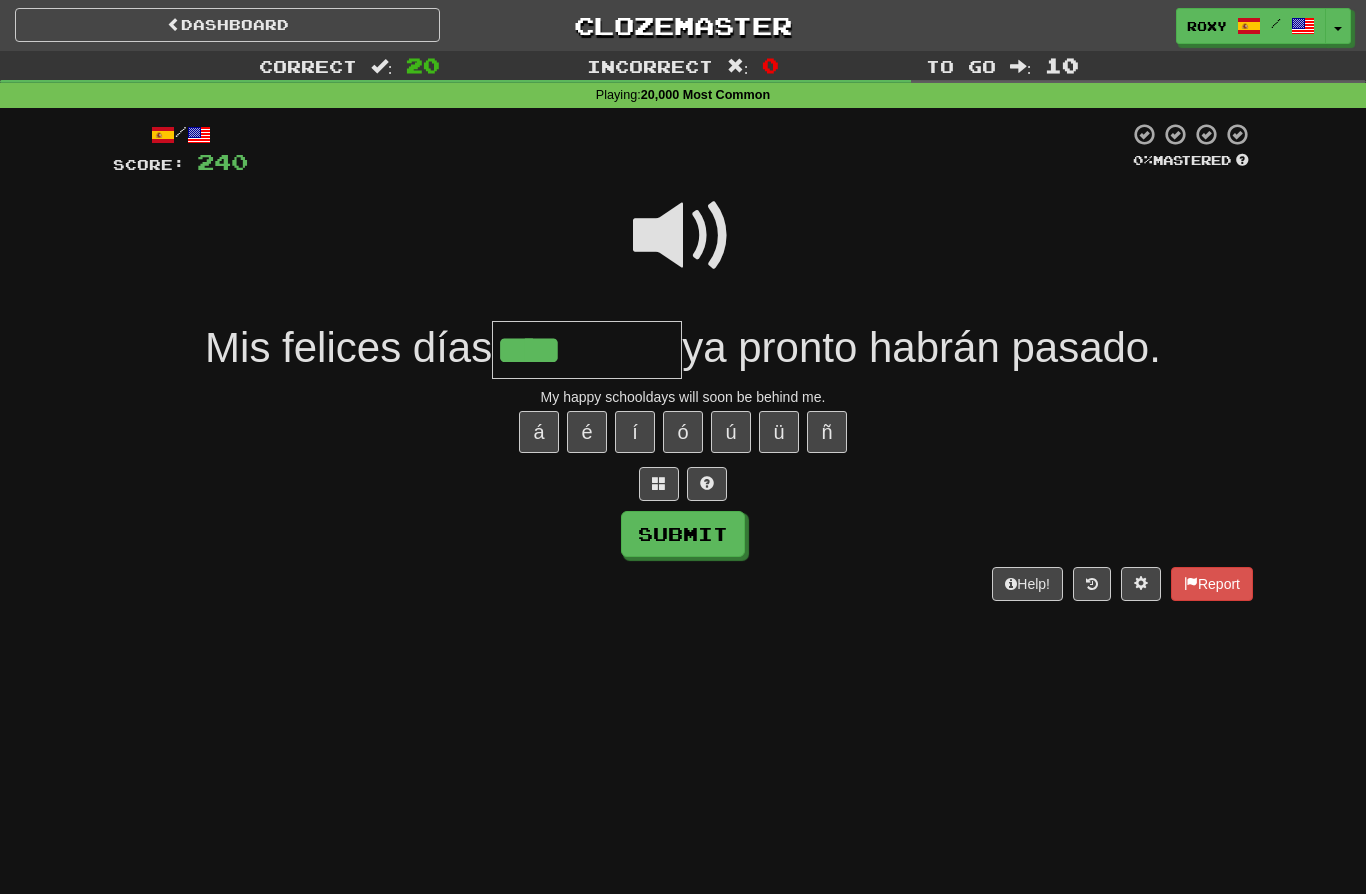 click at bounding box center (683, 236) 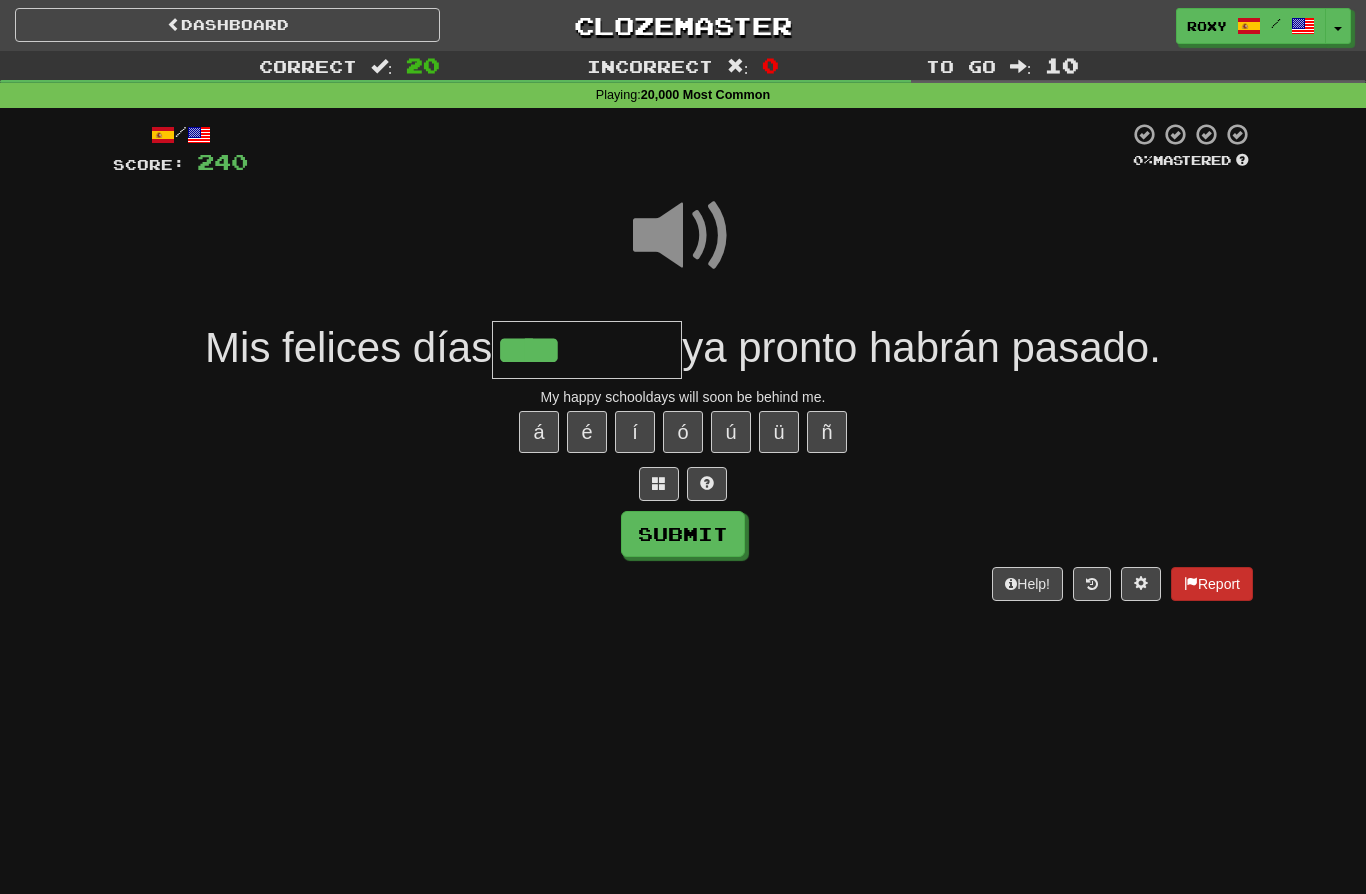 click on "Report" at bounding box center (1212, 584) 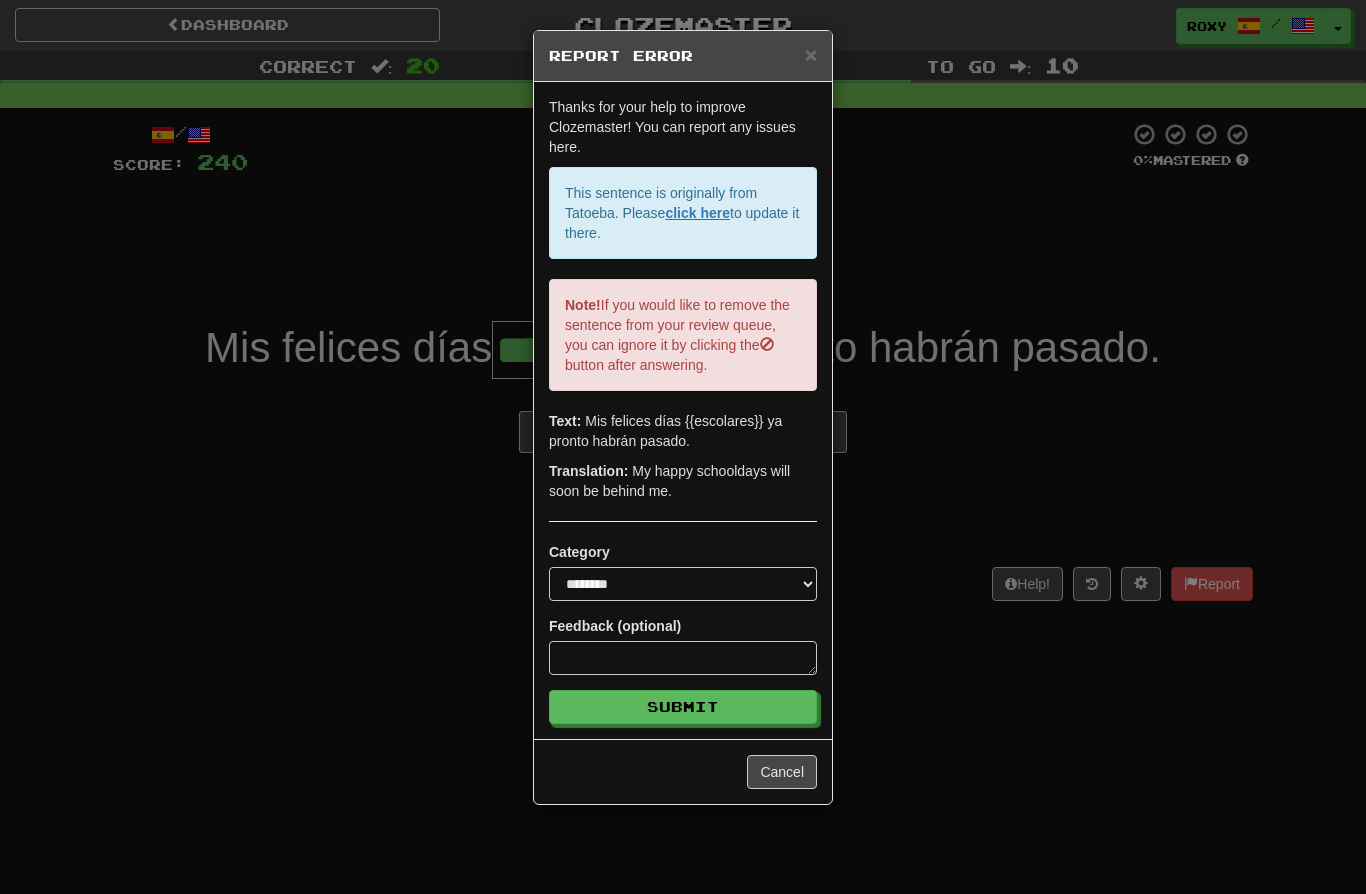 click on "**********" at bounding box center [683, 447] 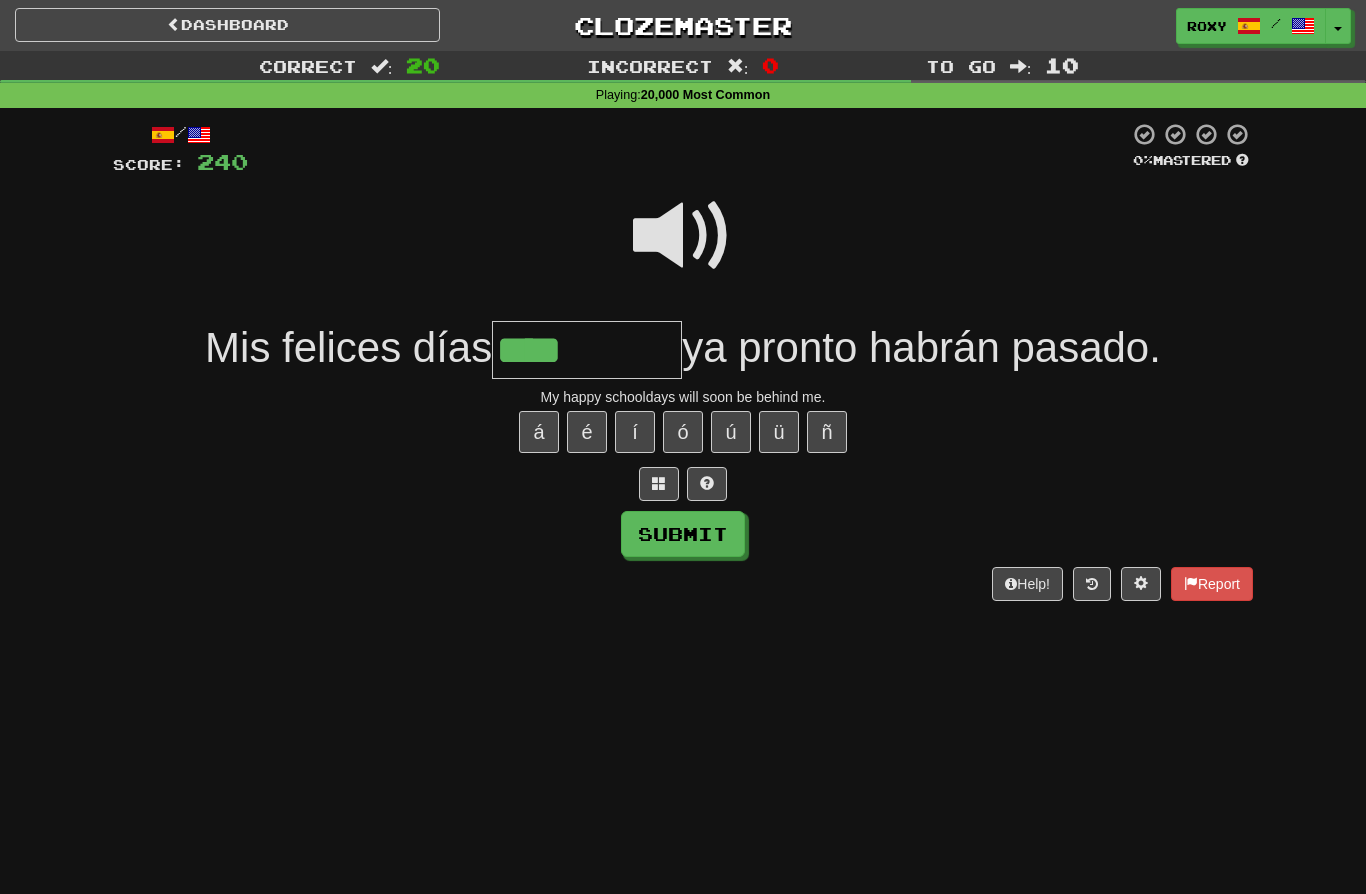 click on "****" at bounding box center [587, 350] 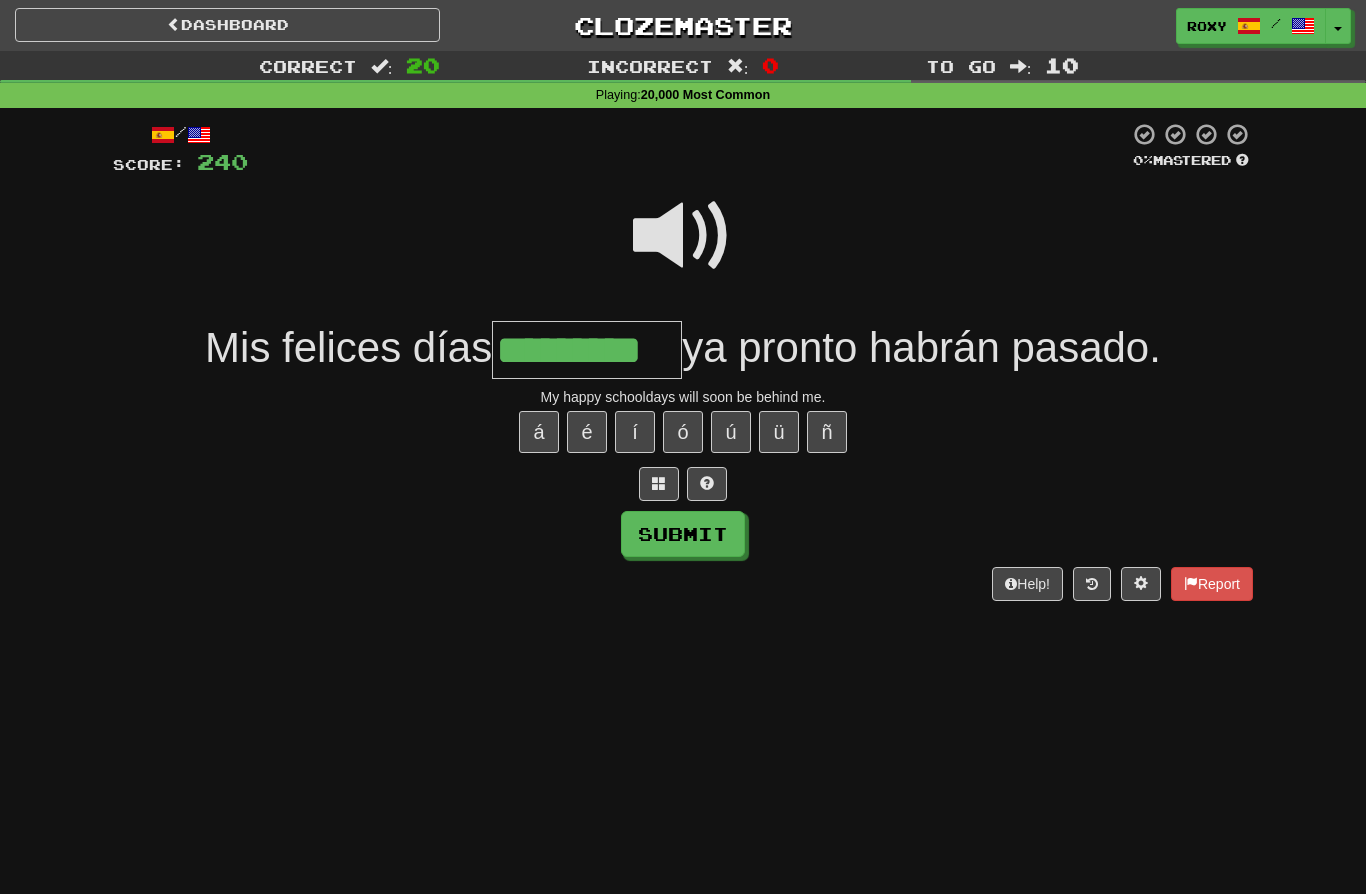 type on "*********" 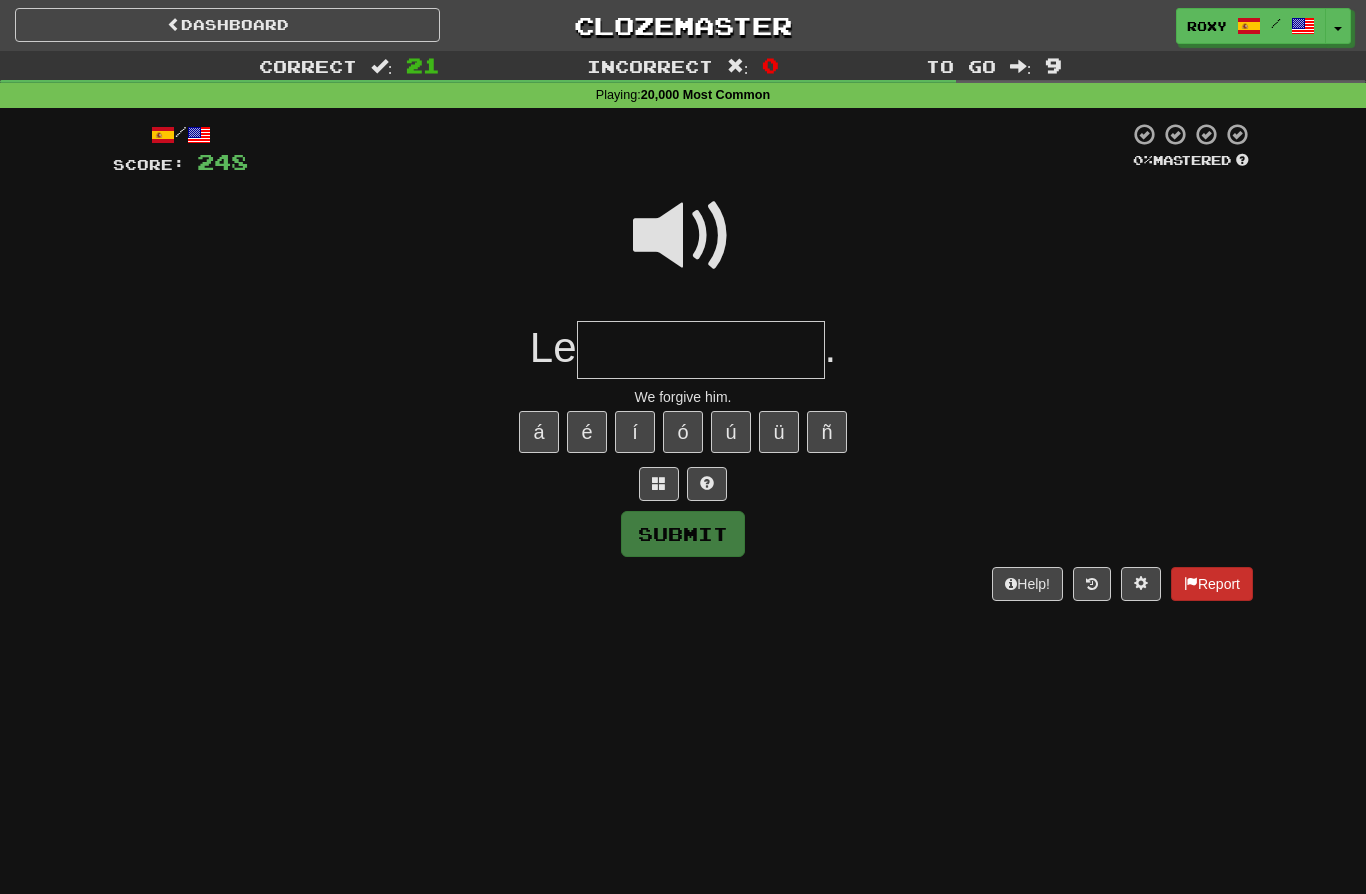 click on "Report" at bounding box center (1212, 584) 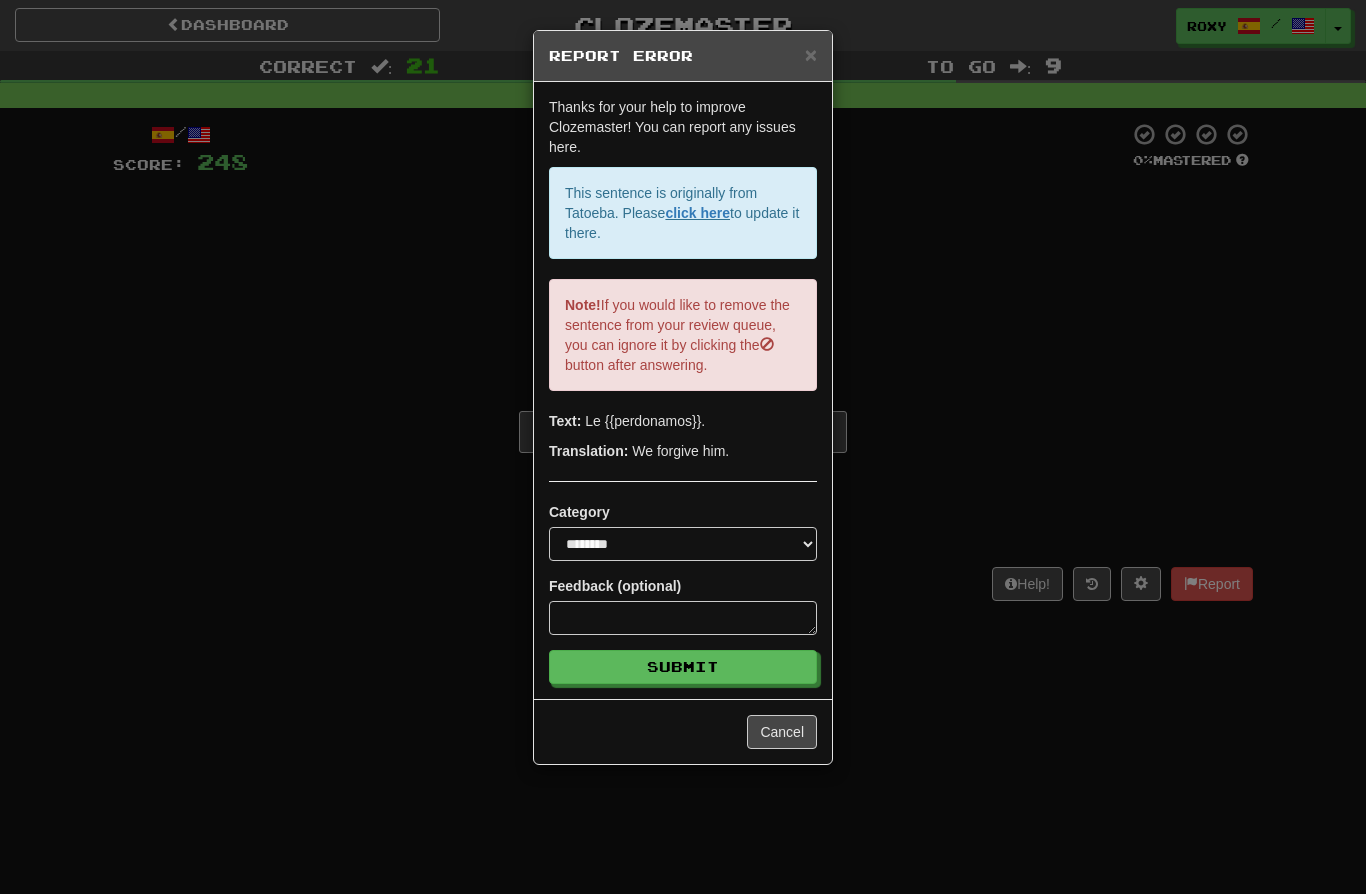 click on "**********" at bounding box center (683, 447) 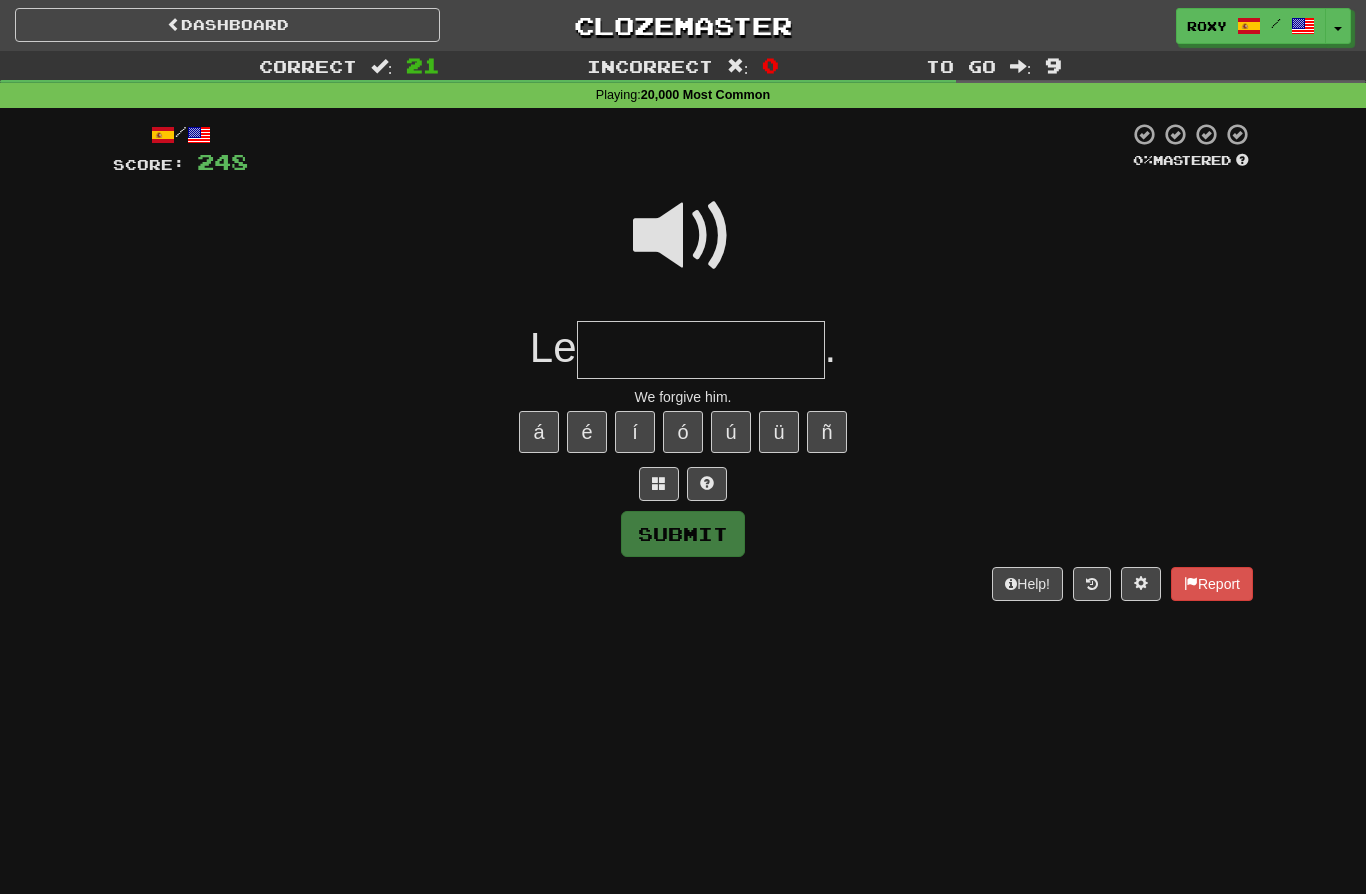 click at bounding box center [701, 350] 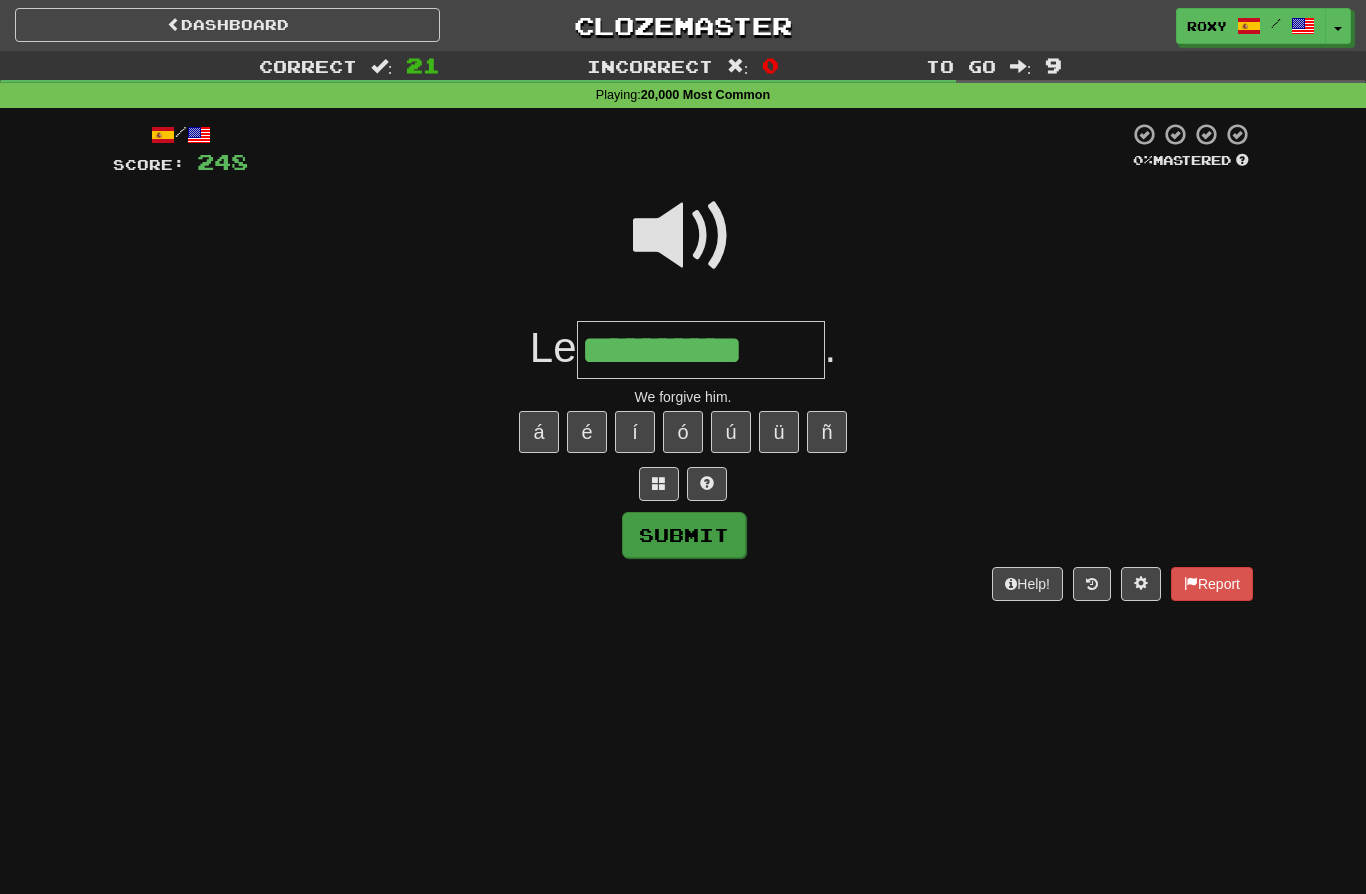 type on "**********" 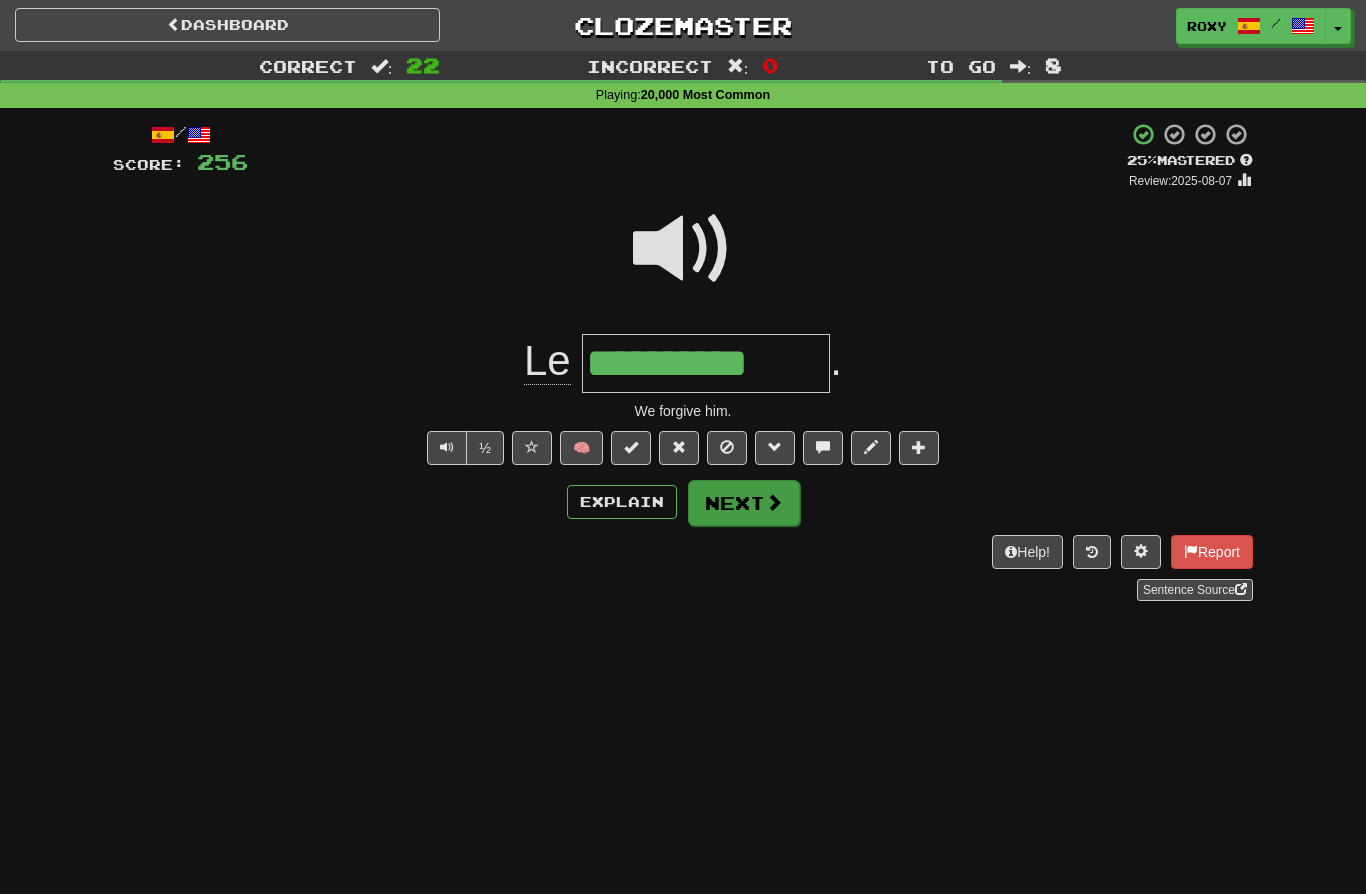 click on "Next" at bounding box center (744, 503) 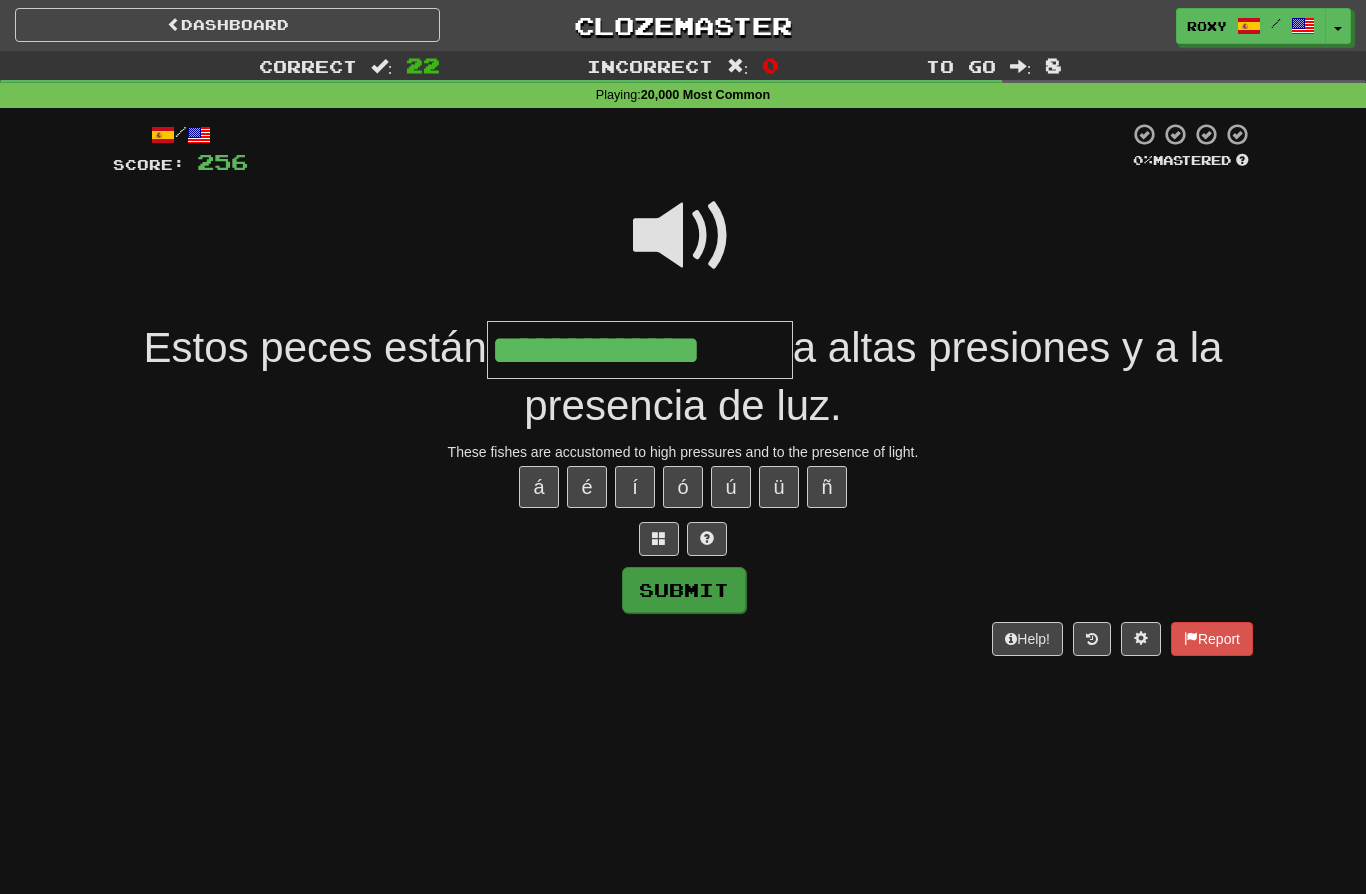 type on "**********" 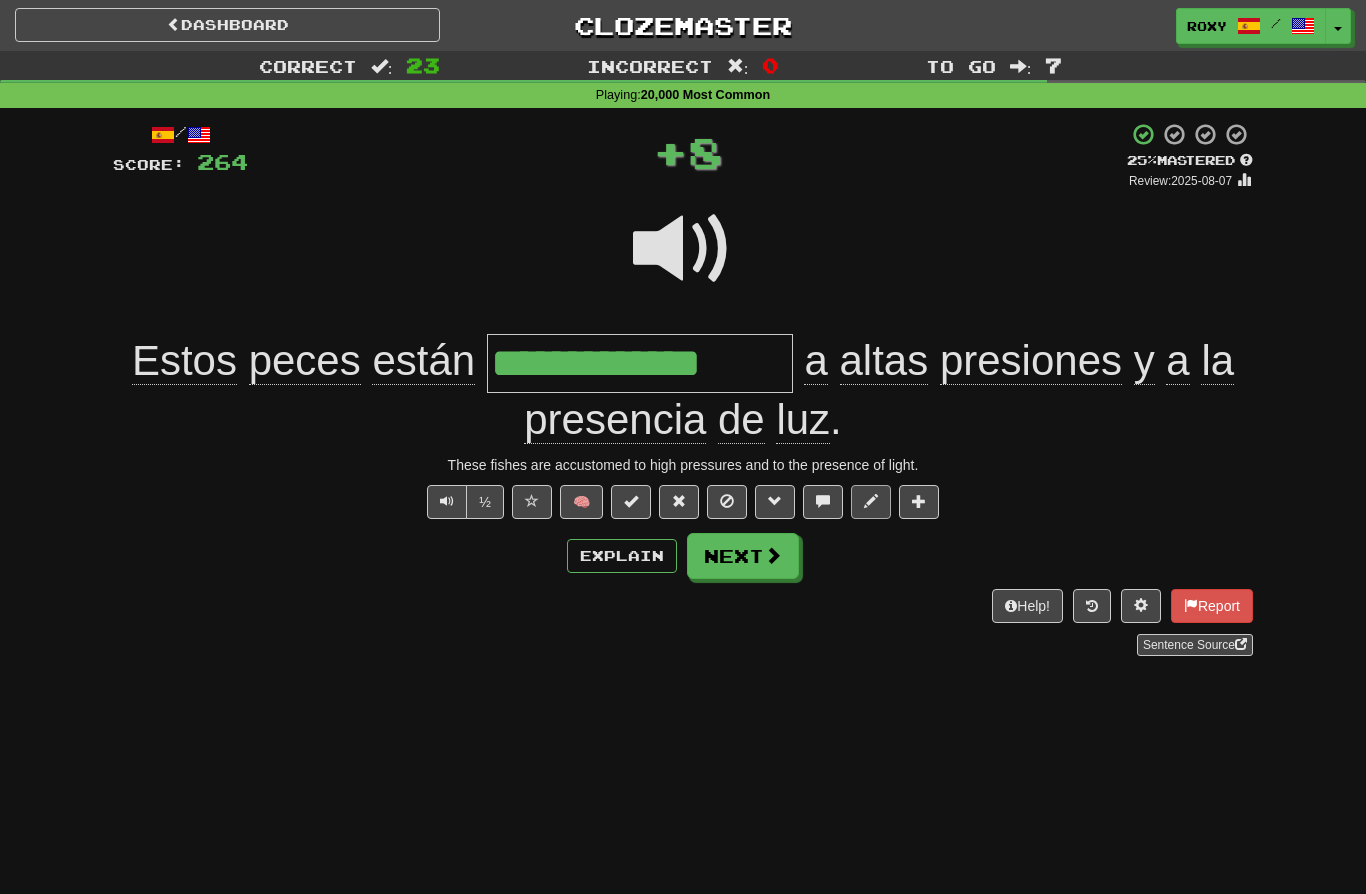 click at bounding box center (871, 501) 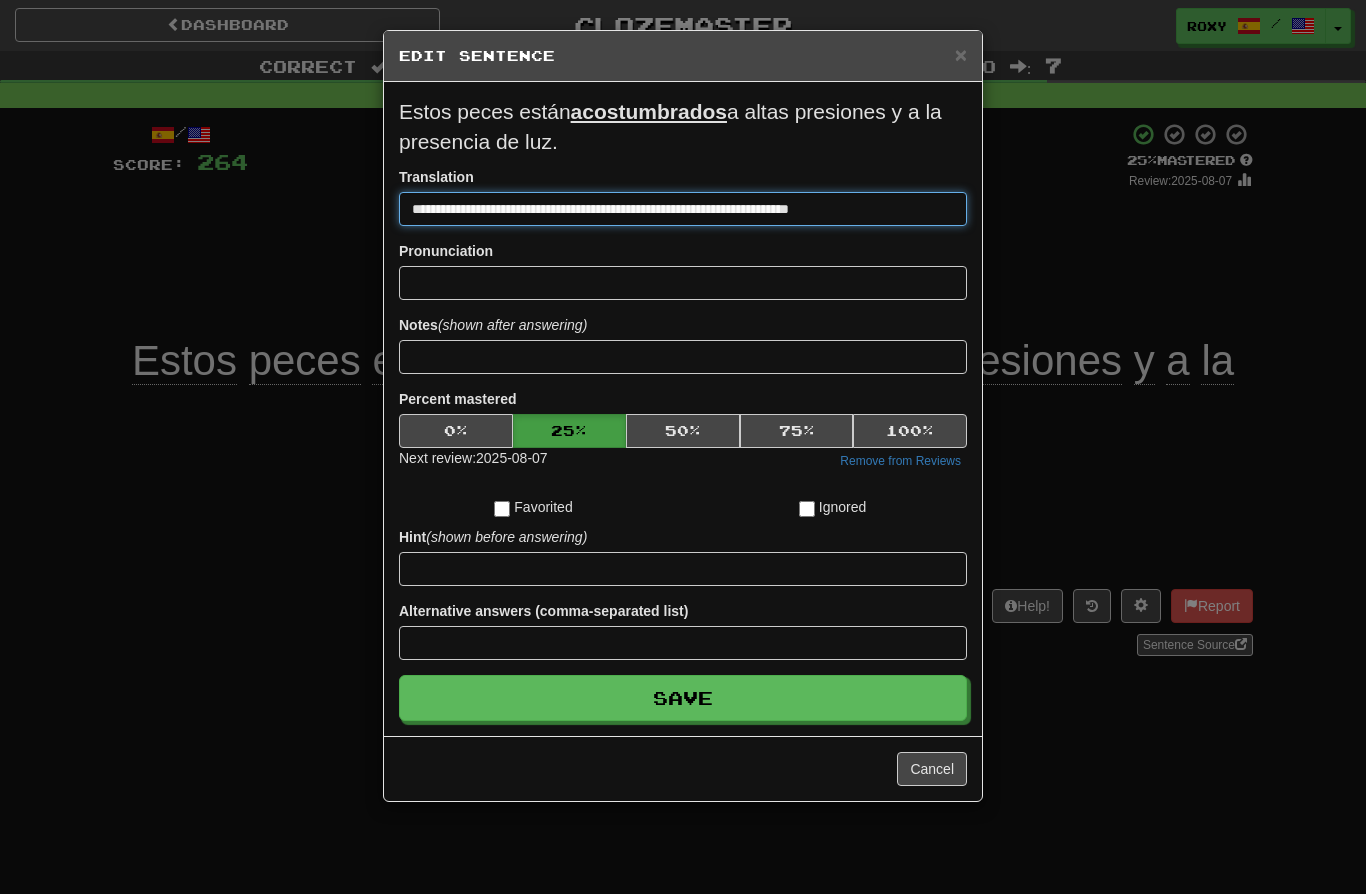 click on "**********" at bounding box center (683, 209) 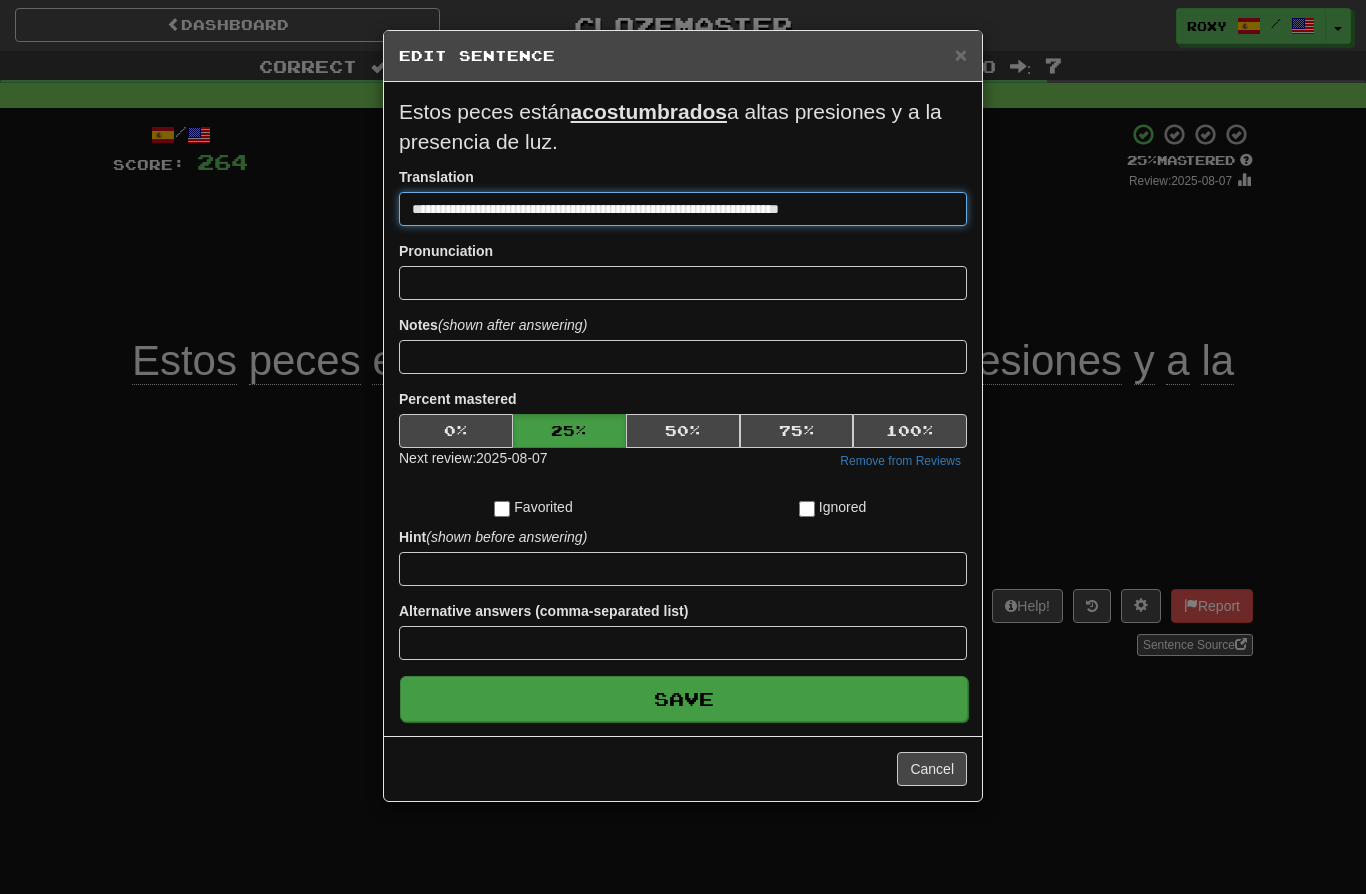 type on "**********" 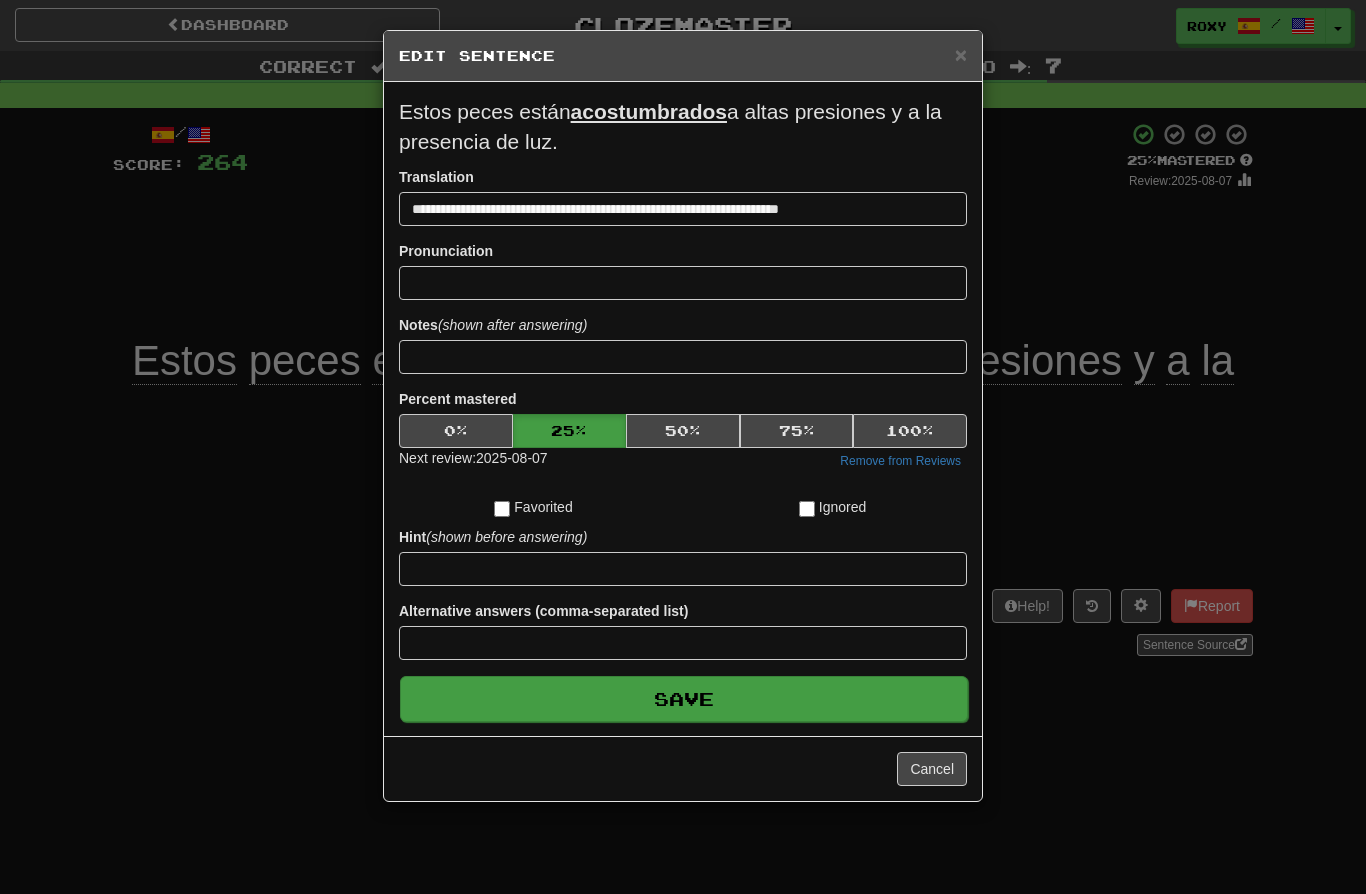 click on "Save" at bounding box center (684, 699) 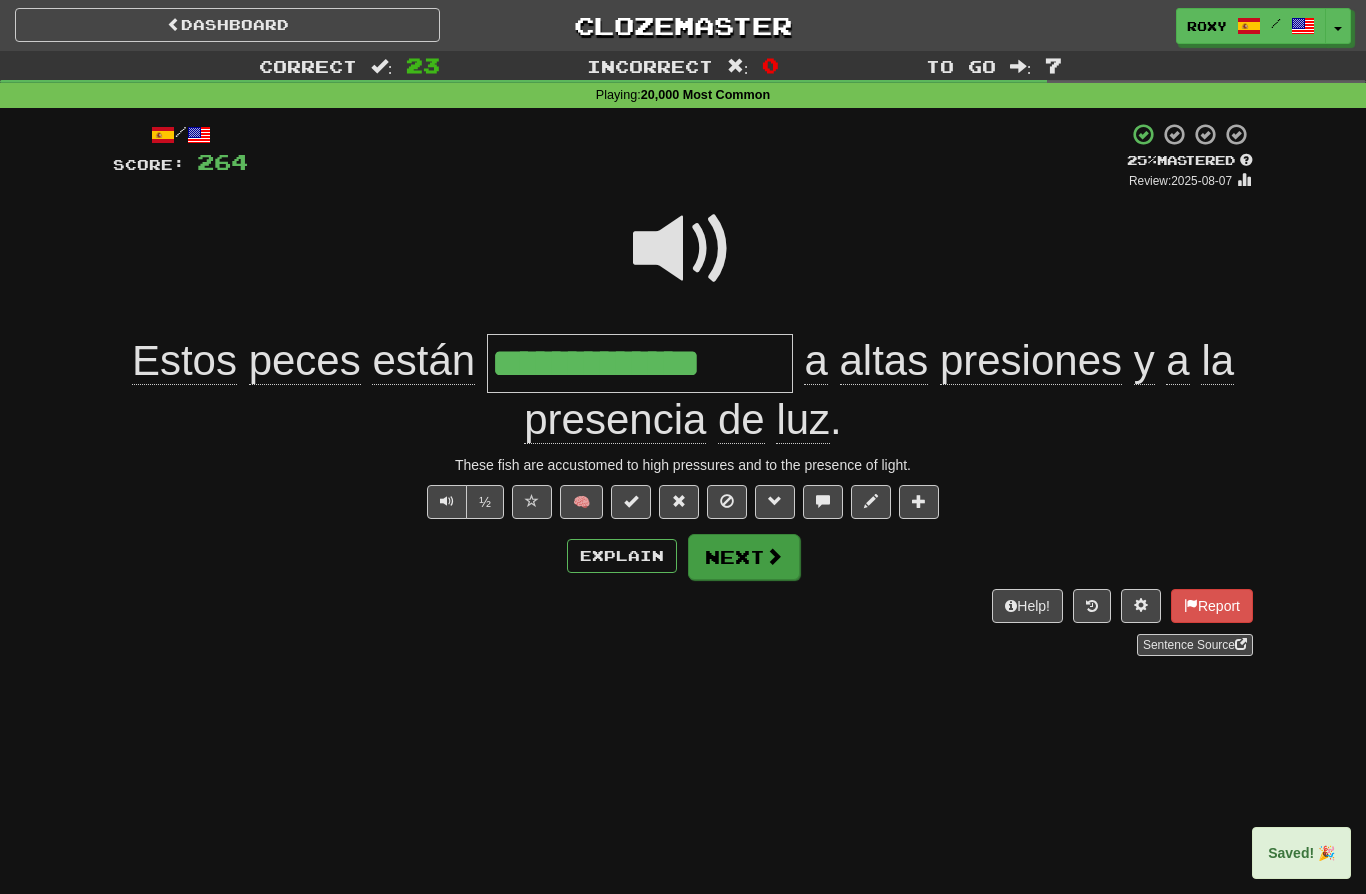 click on "Next" at bounding box center (744, 557) 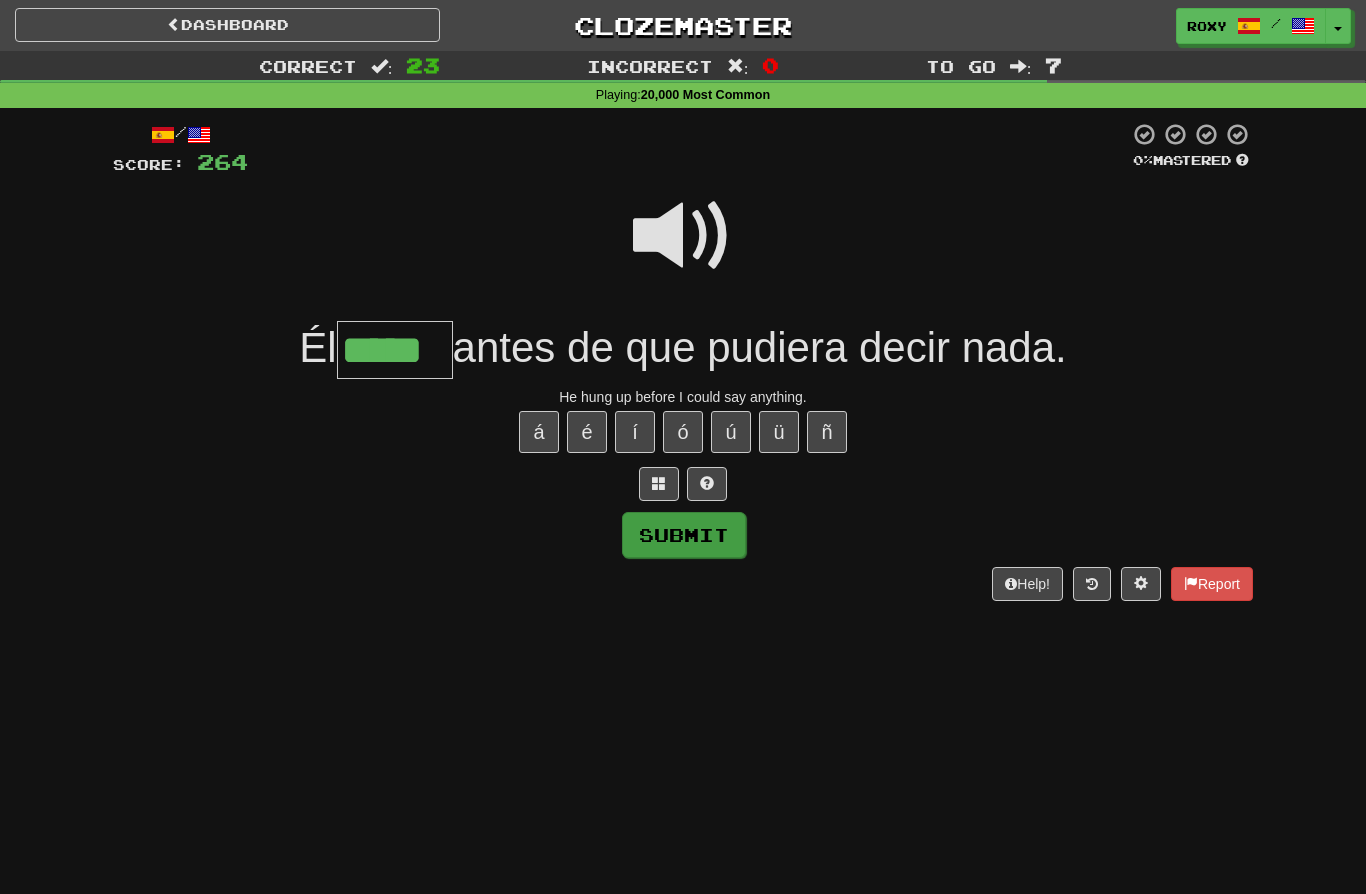 type on "*****" 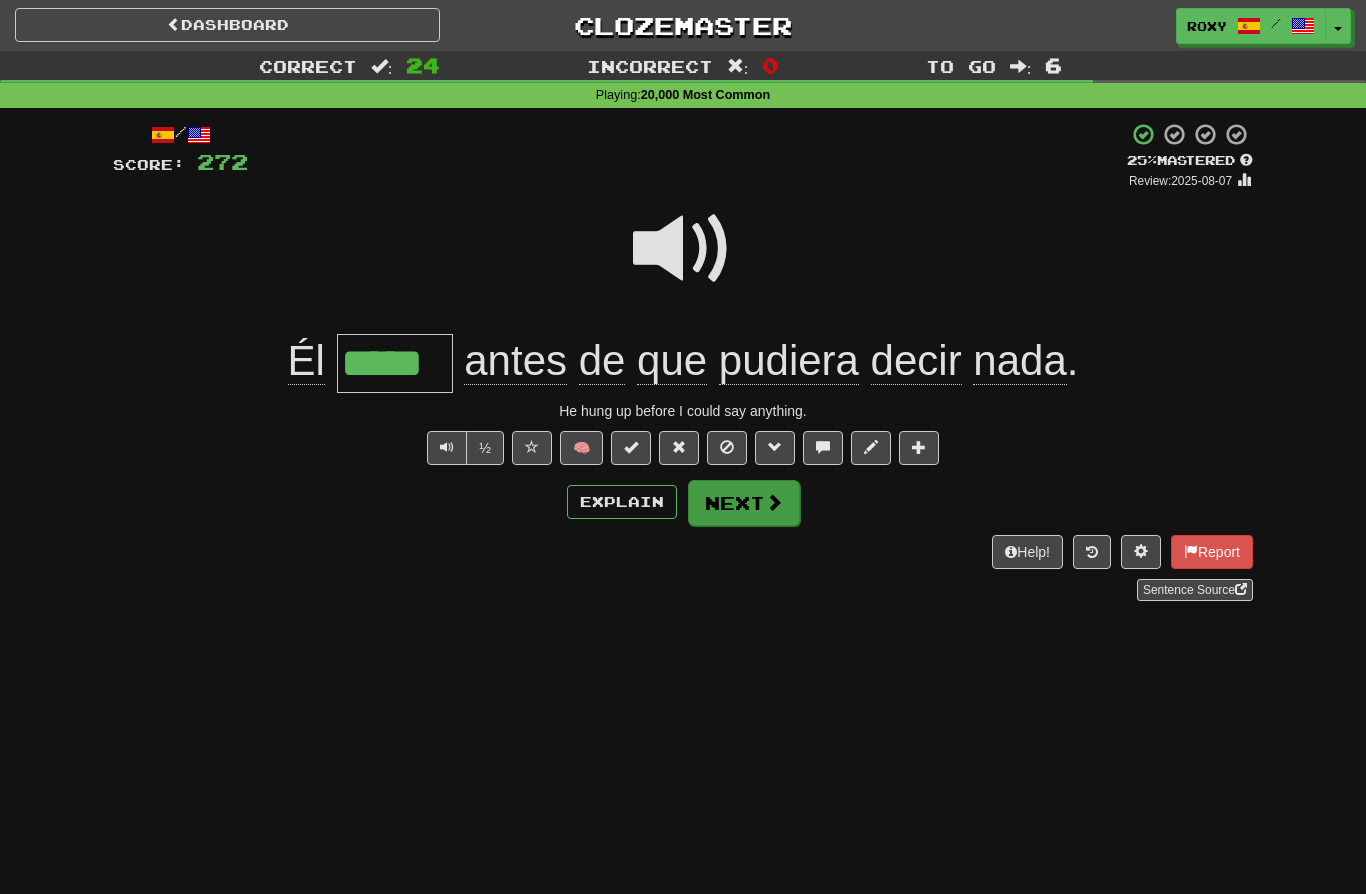 click on "Next" at bounding box center [744, 503] 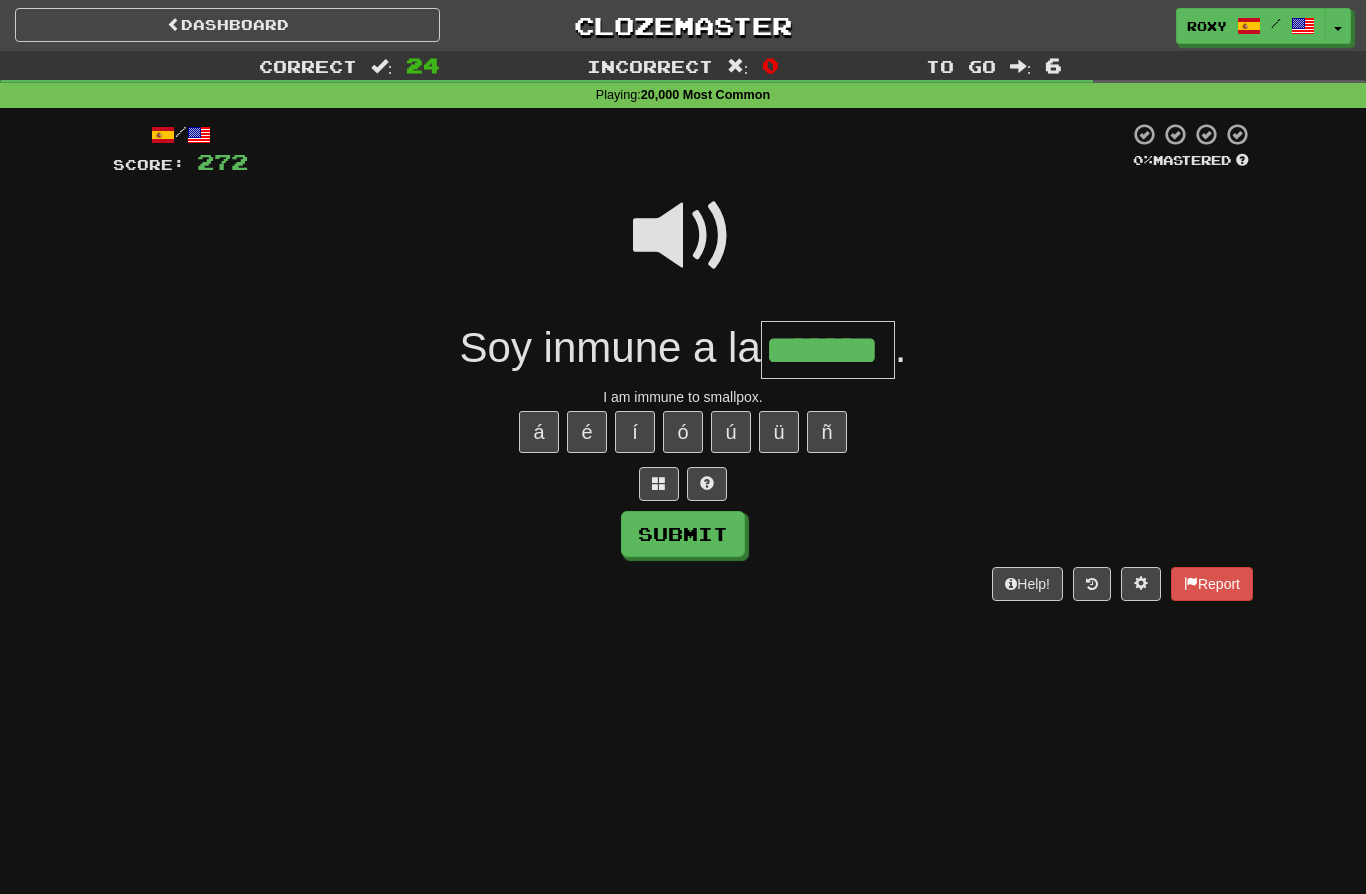 type on "*******" 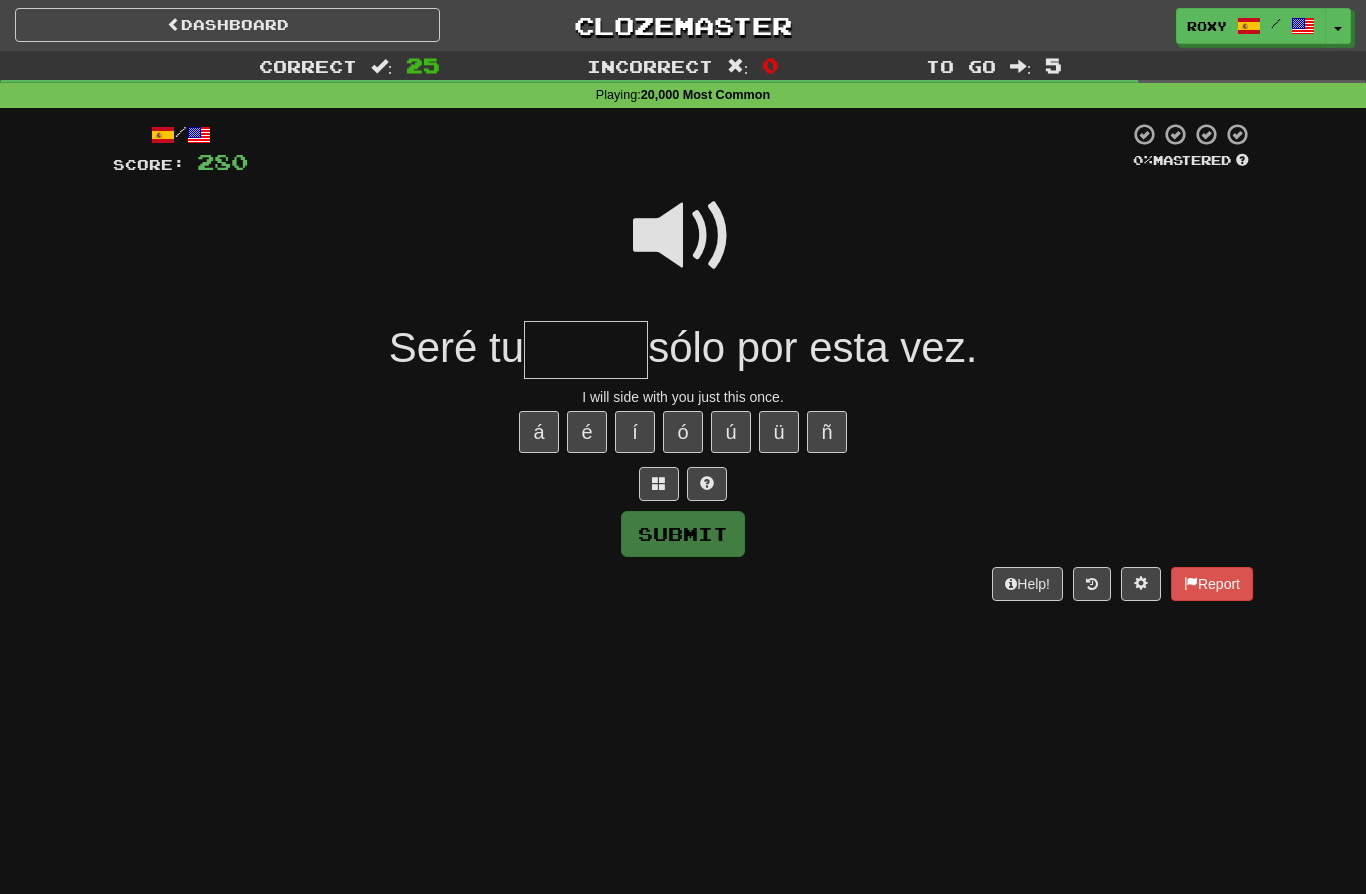 click at bounding box center (683, 236) 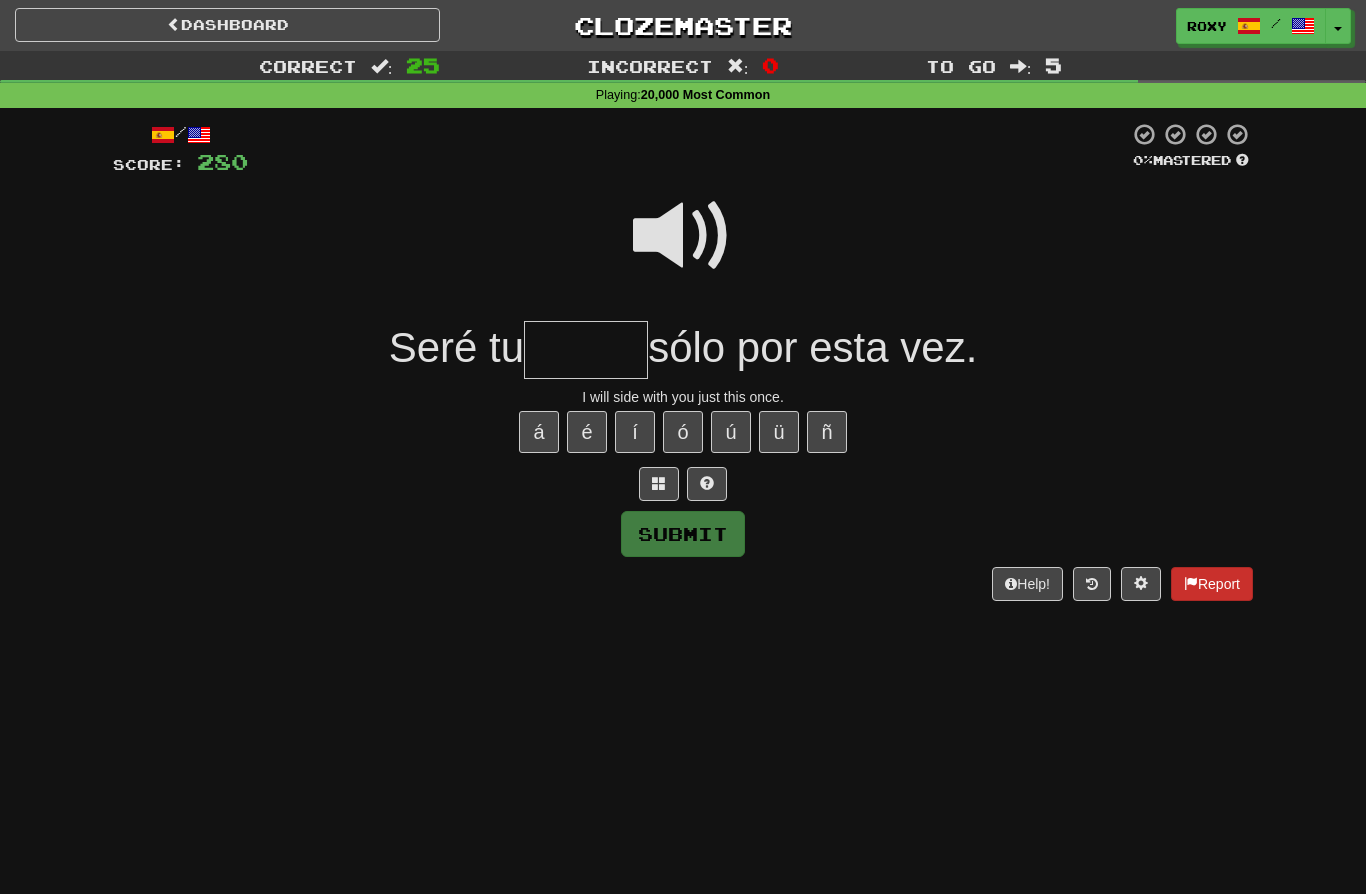 click on "Report" at bounding box center (1212, 584) 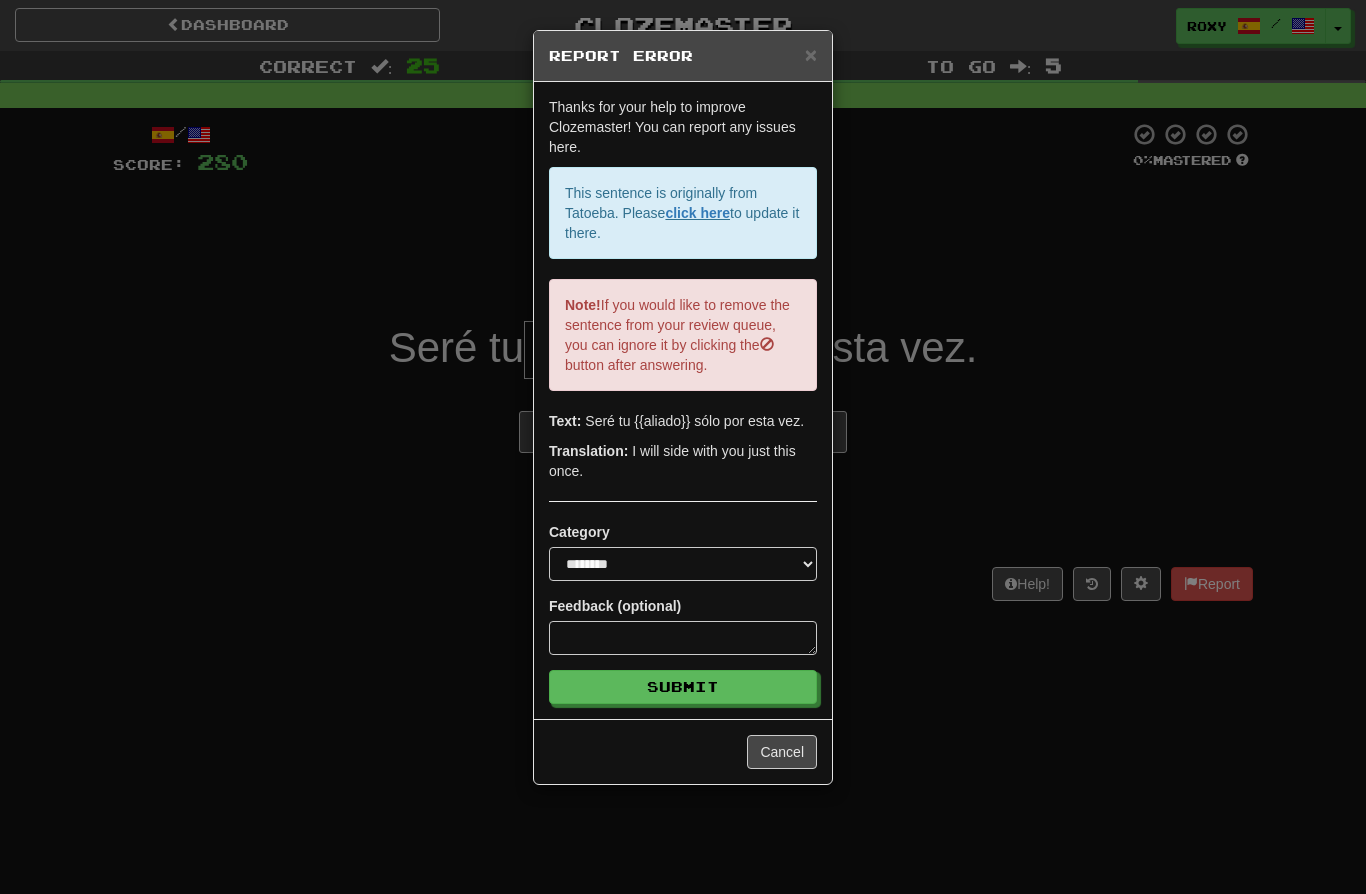 click on "**********" at bounding box center [683, 447] 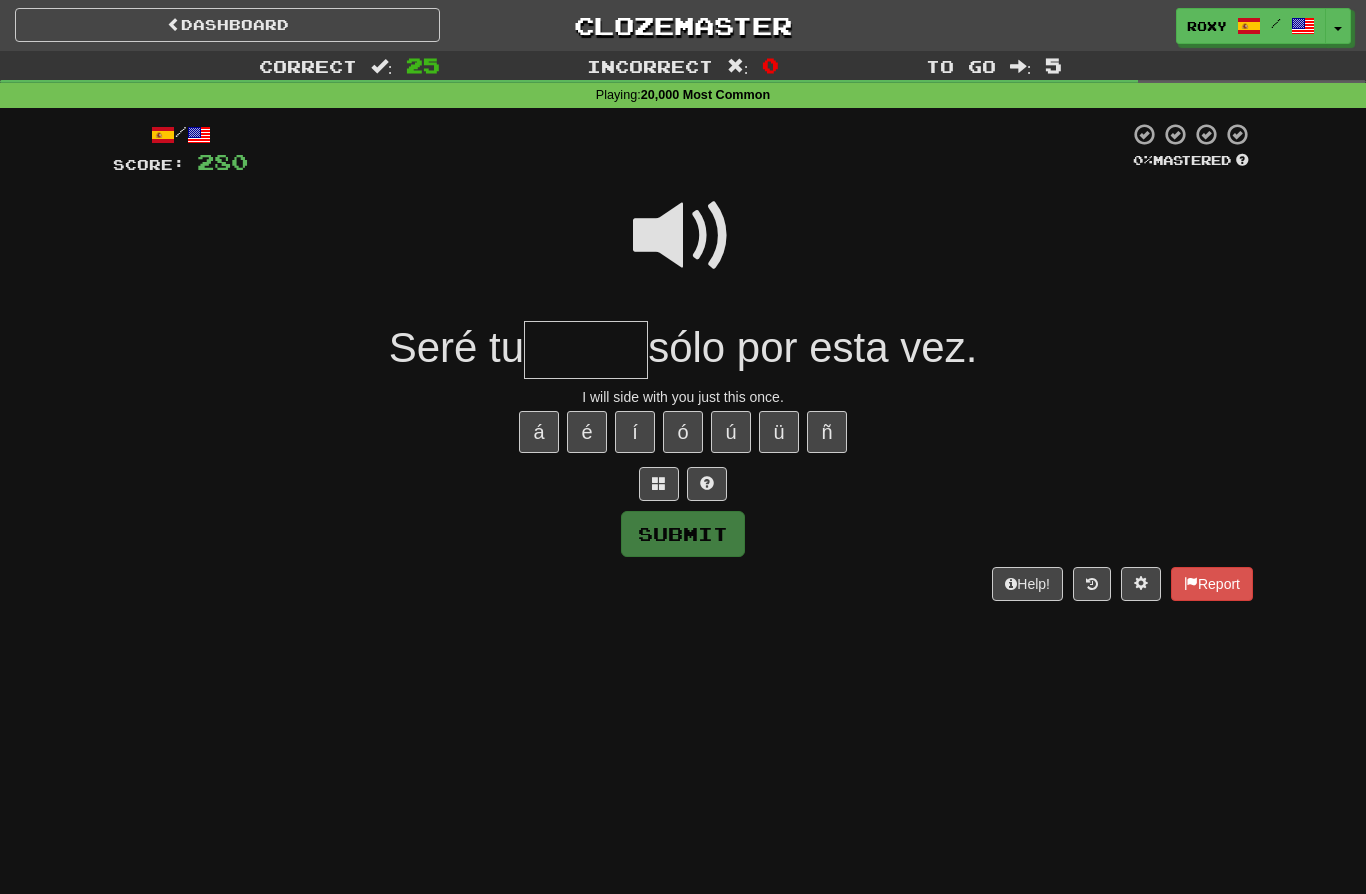 click at bounding box center (586, 350) 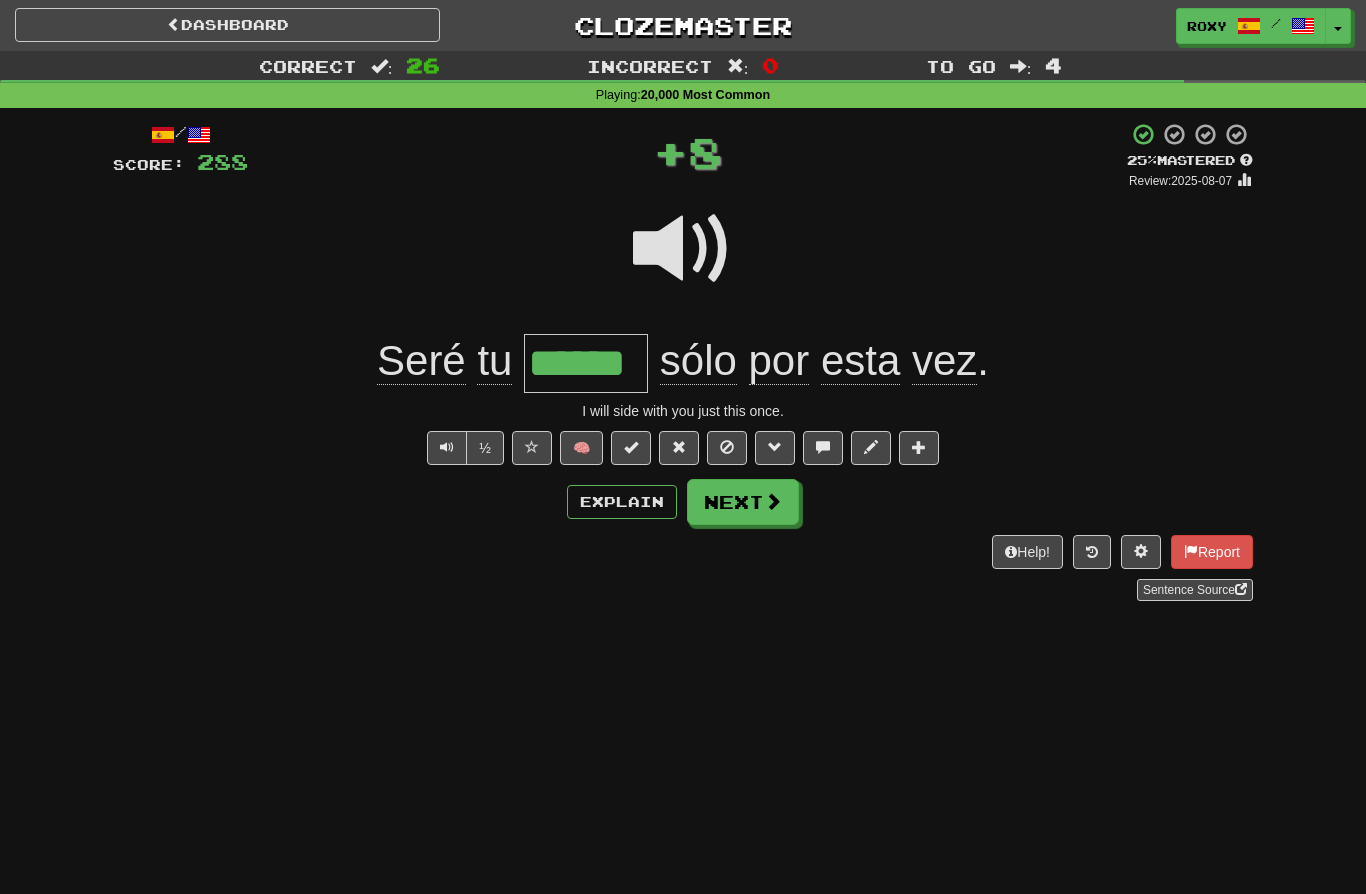 type on "******" 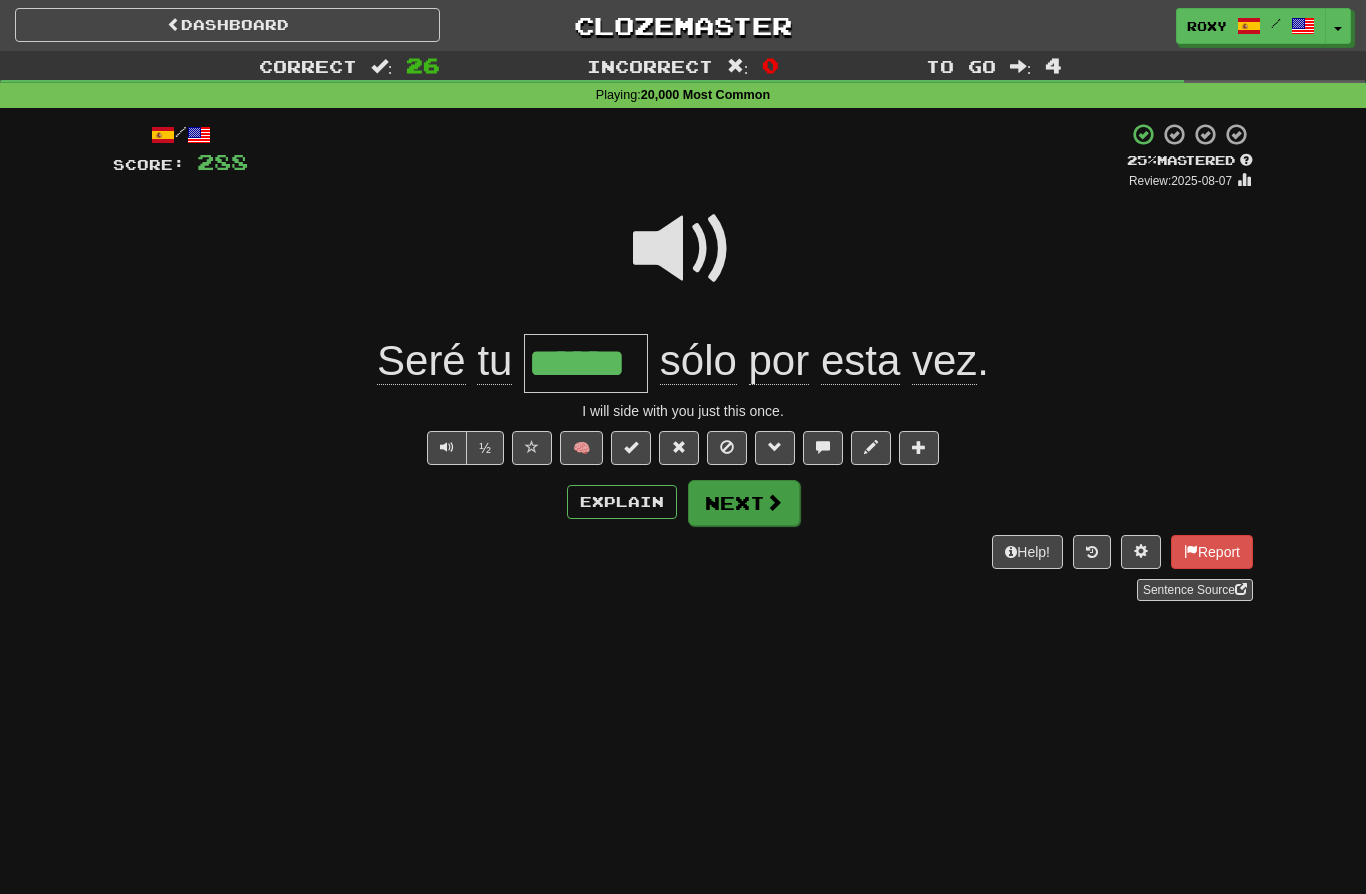 click on "Next" at bounding box center [744, 503] 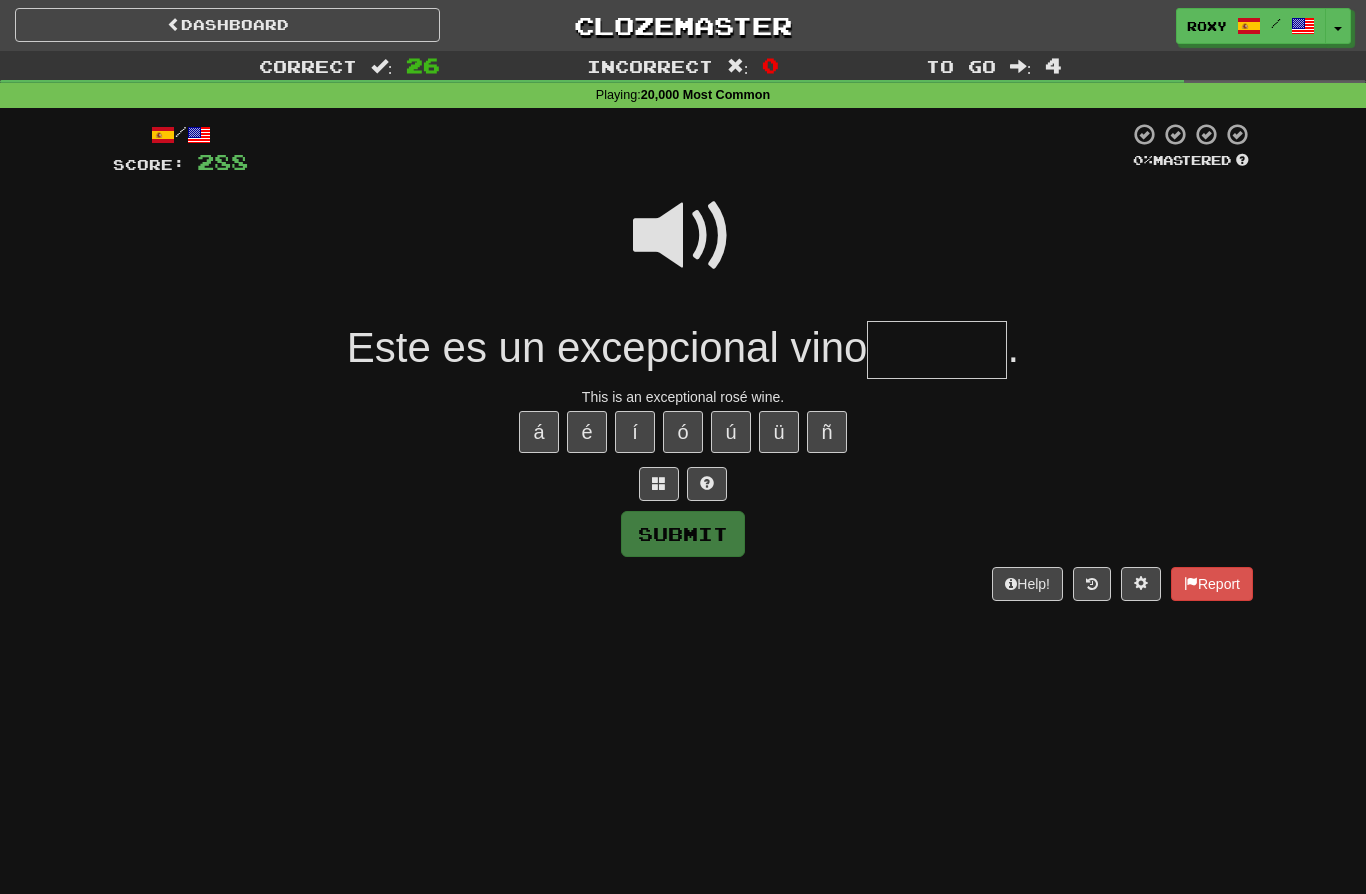 click at bounding box center [937, 350] 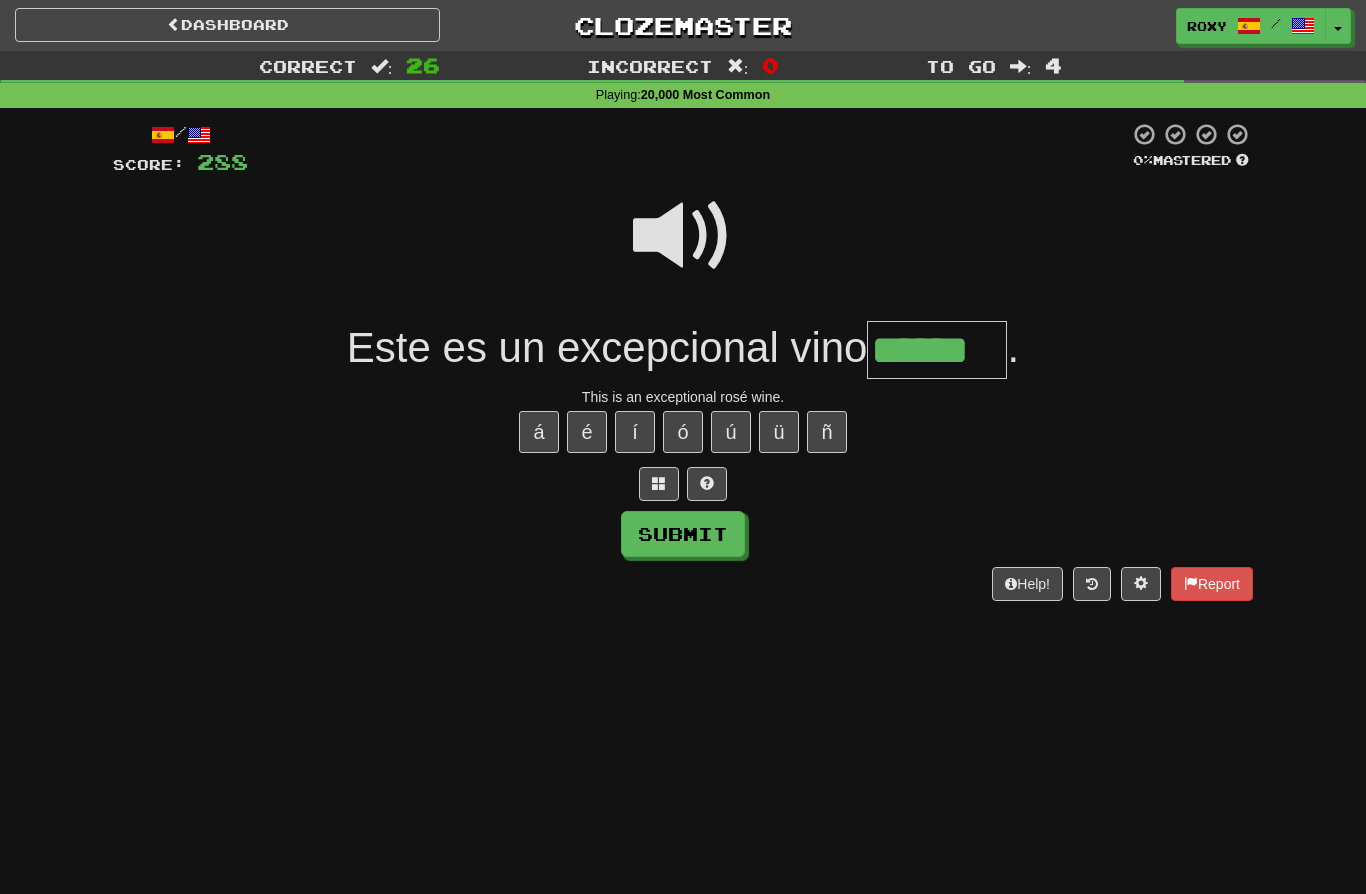 type on "******" 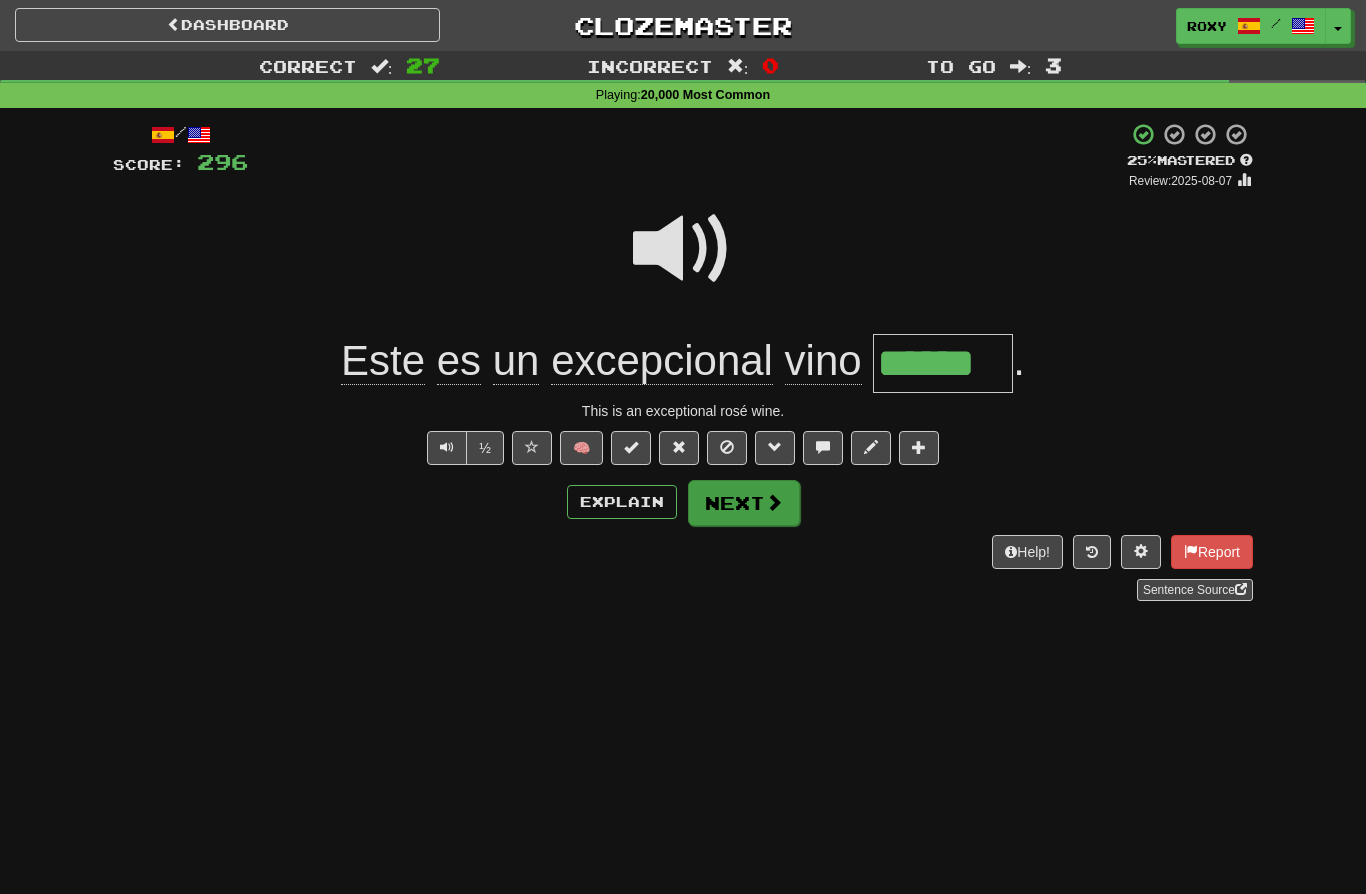 click on "Next" at bounding box center [744, 503] 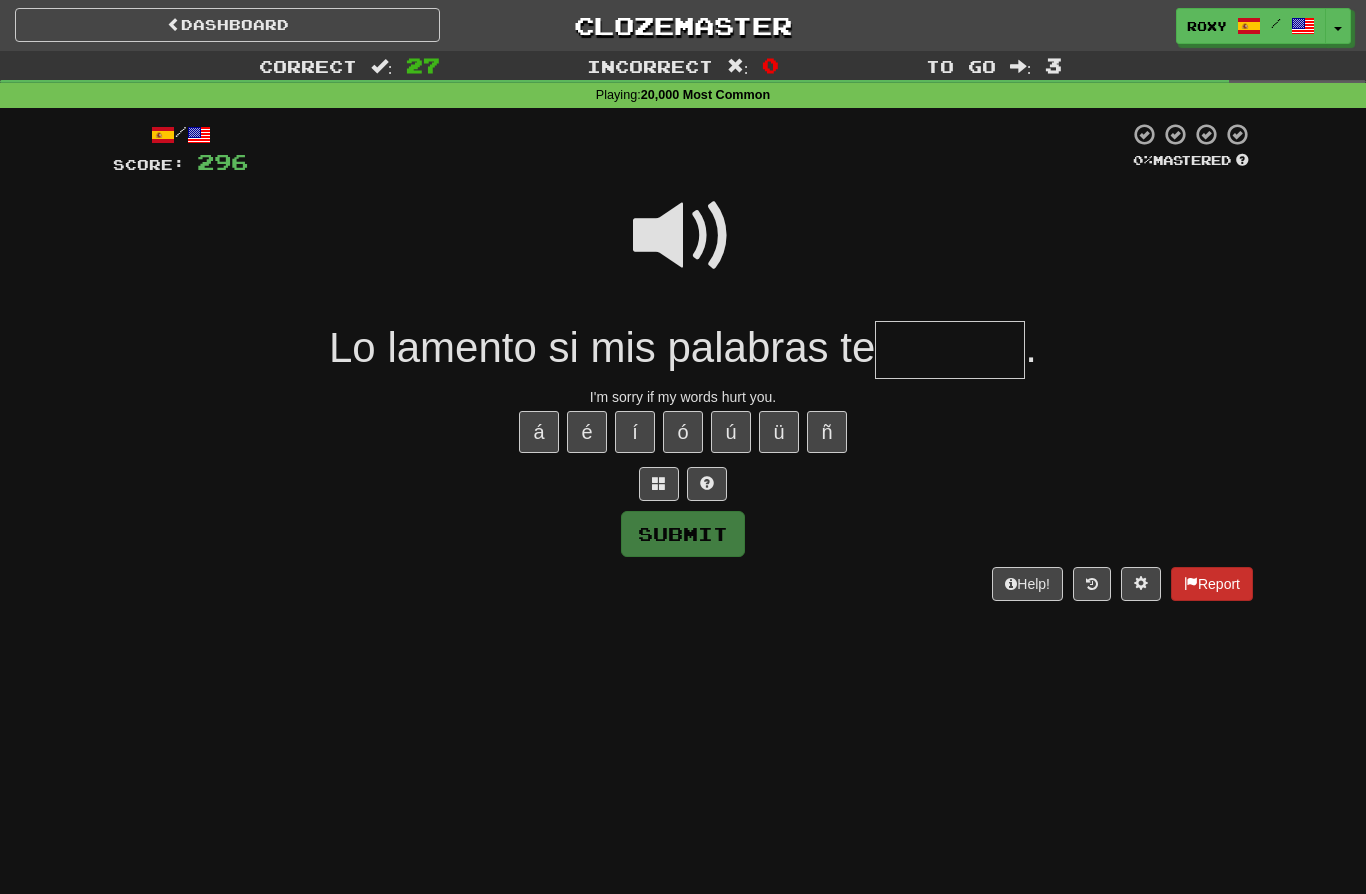 click on "Report" at bounding box center [1212, 584] 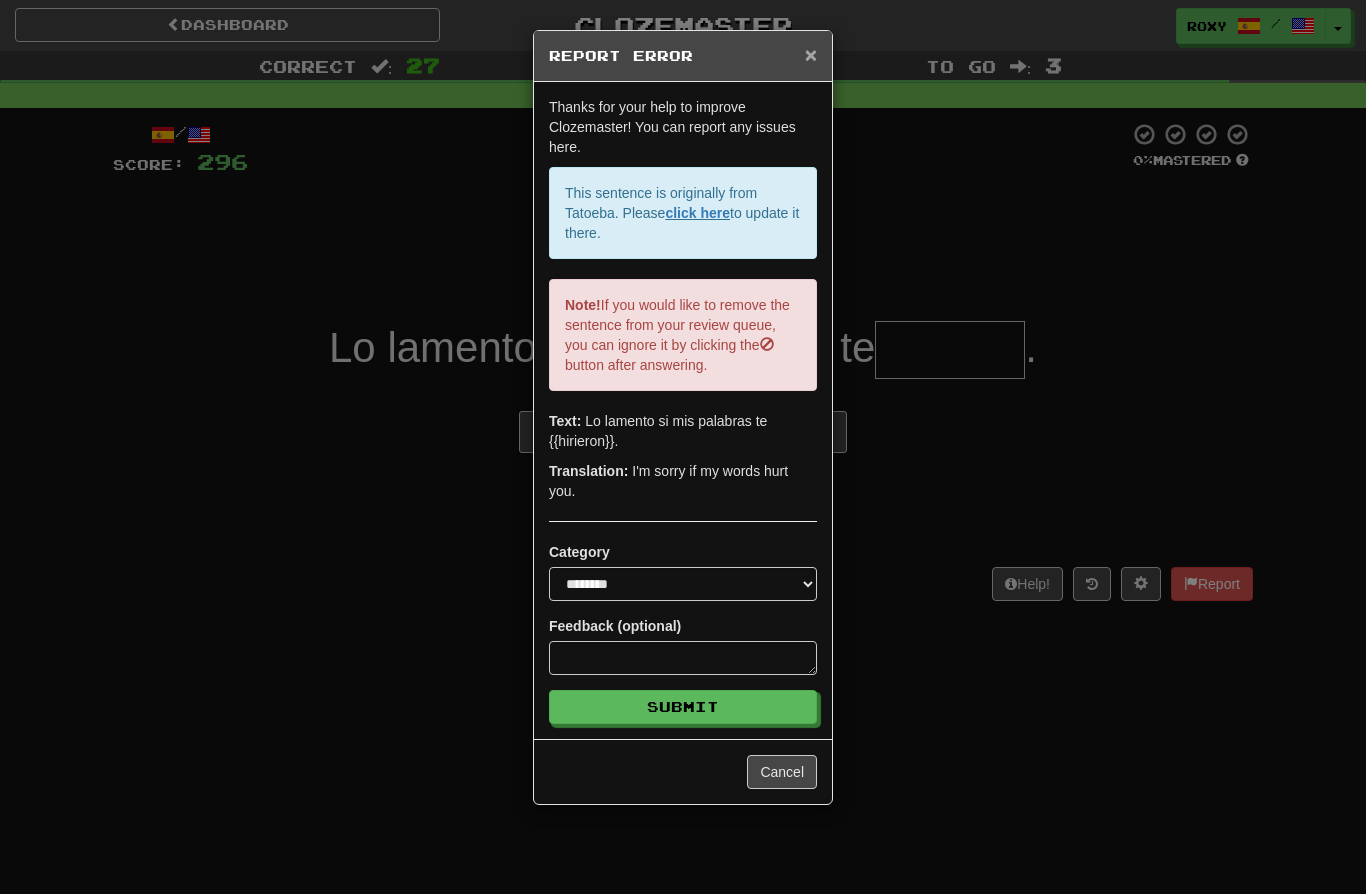 click on "×" at bounding box center (811, 54) 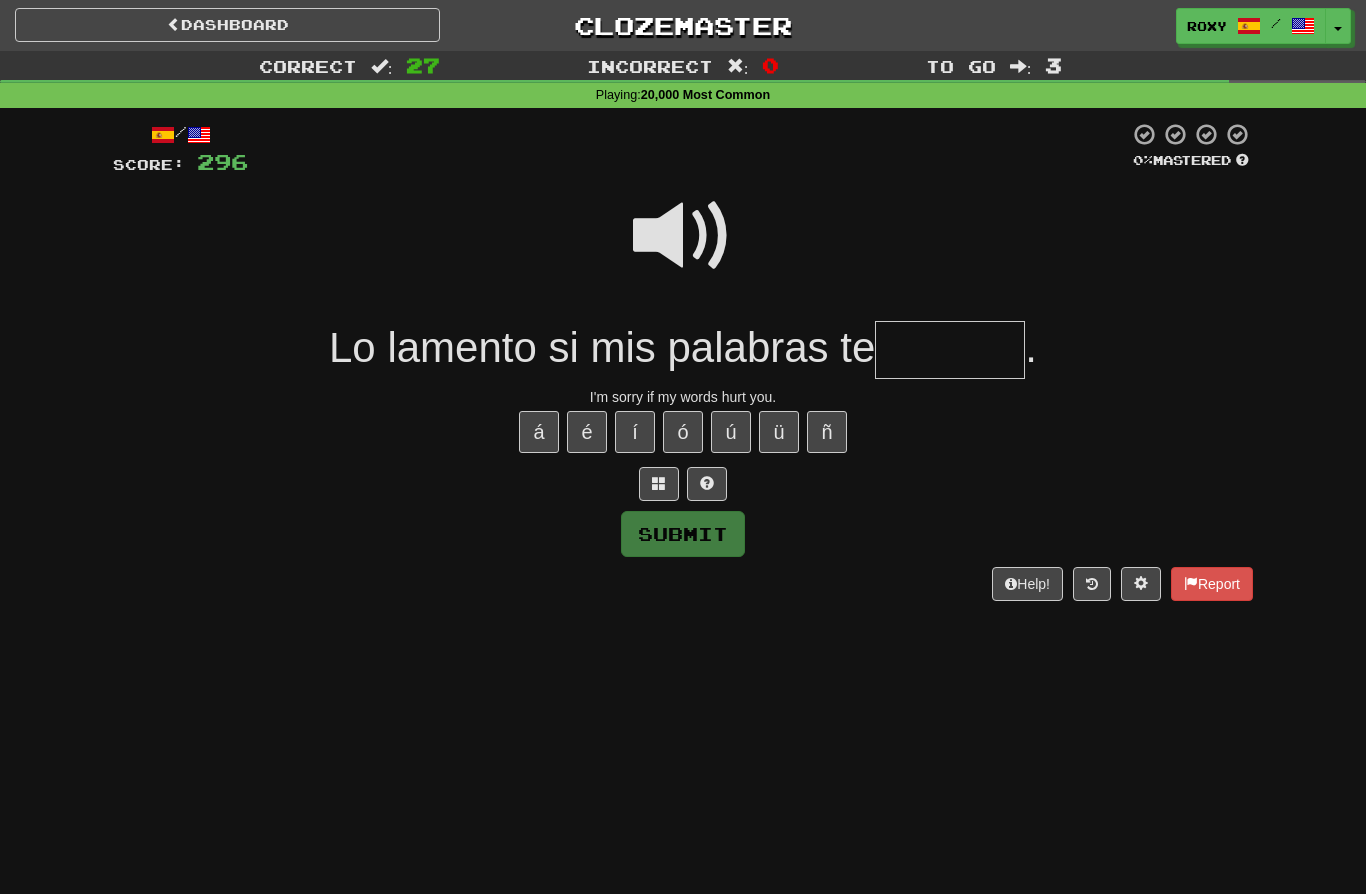 click at bounding box center (950, 350) 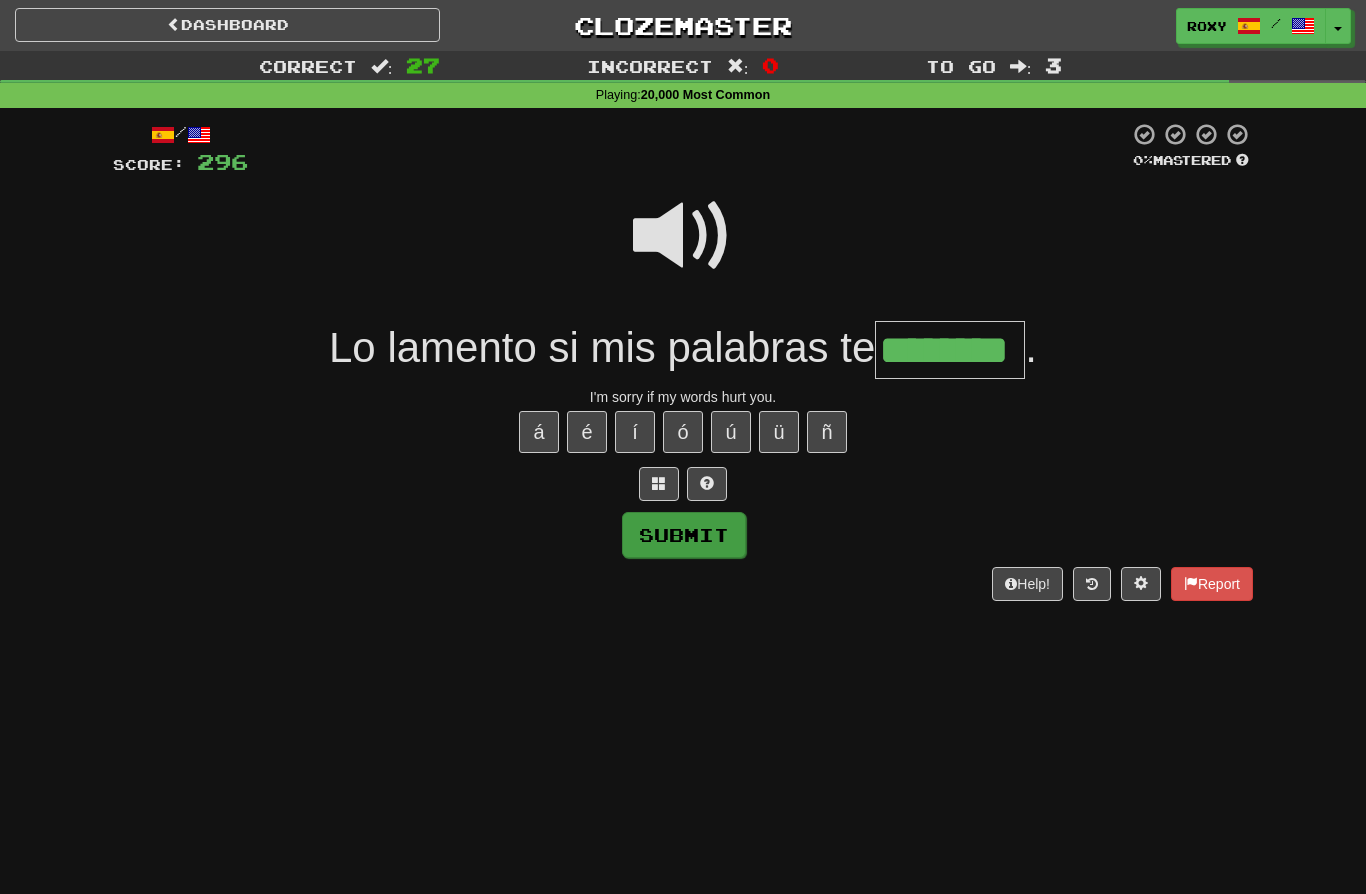 type on "********" 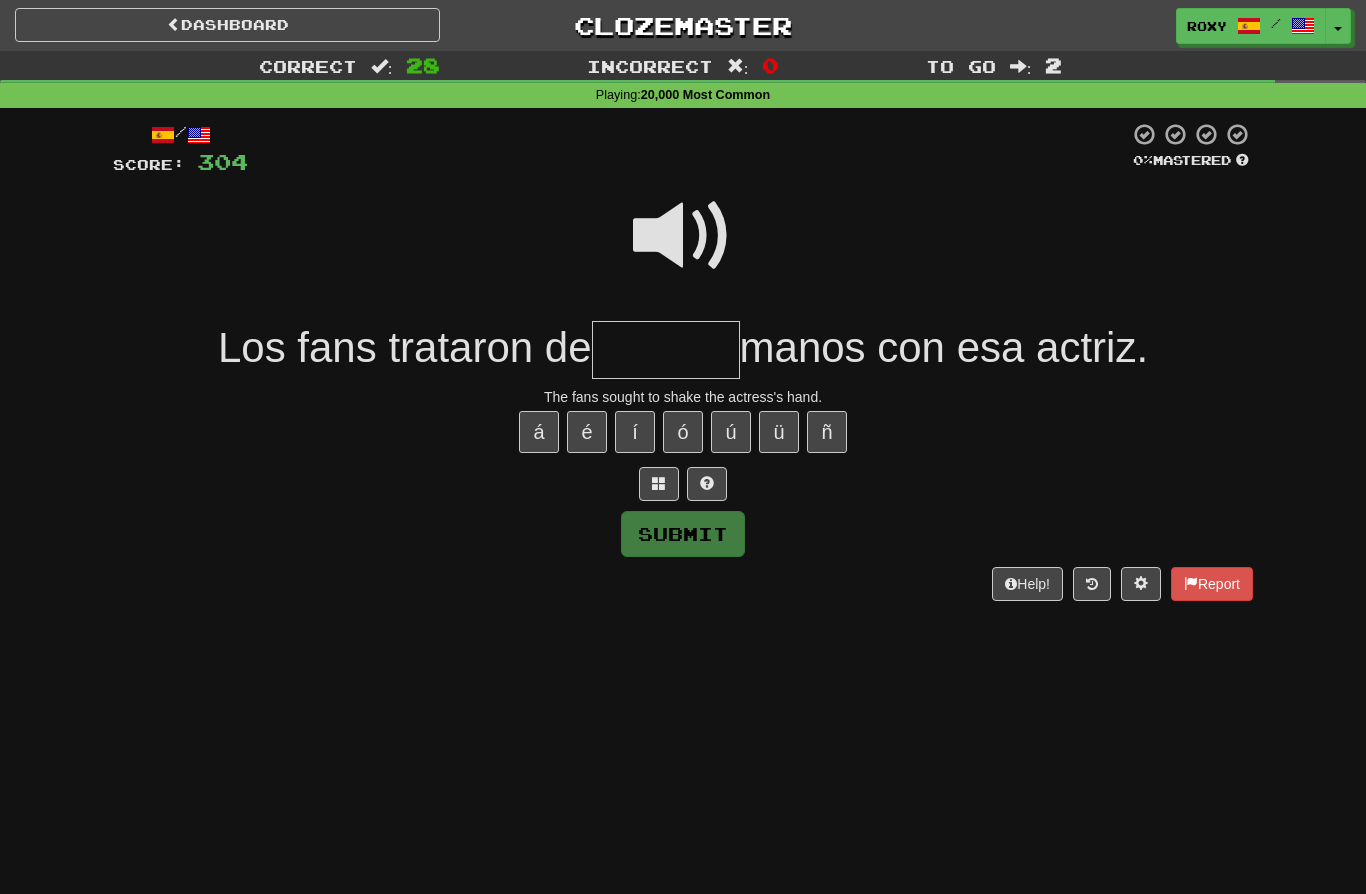 click at bounding box center [683, 236] 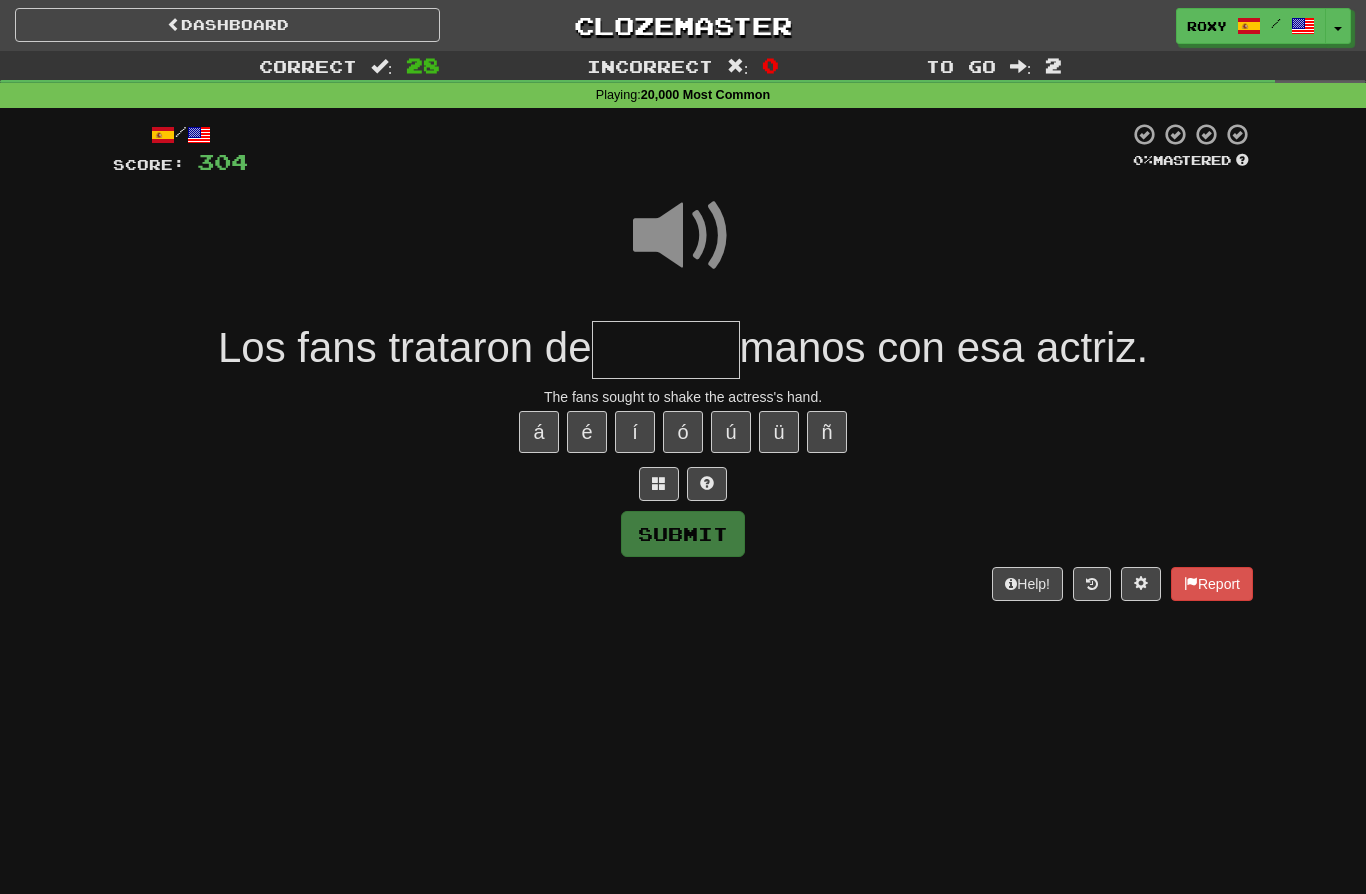 click at bounding box center (666, 350) 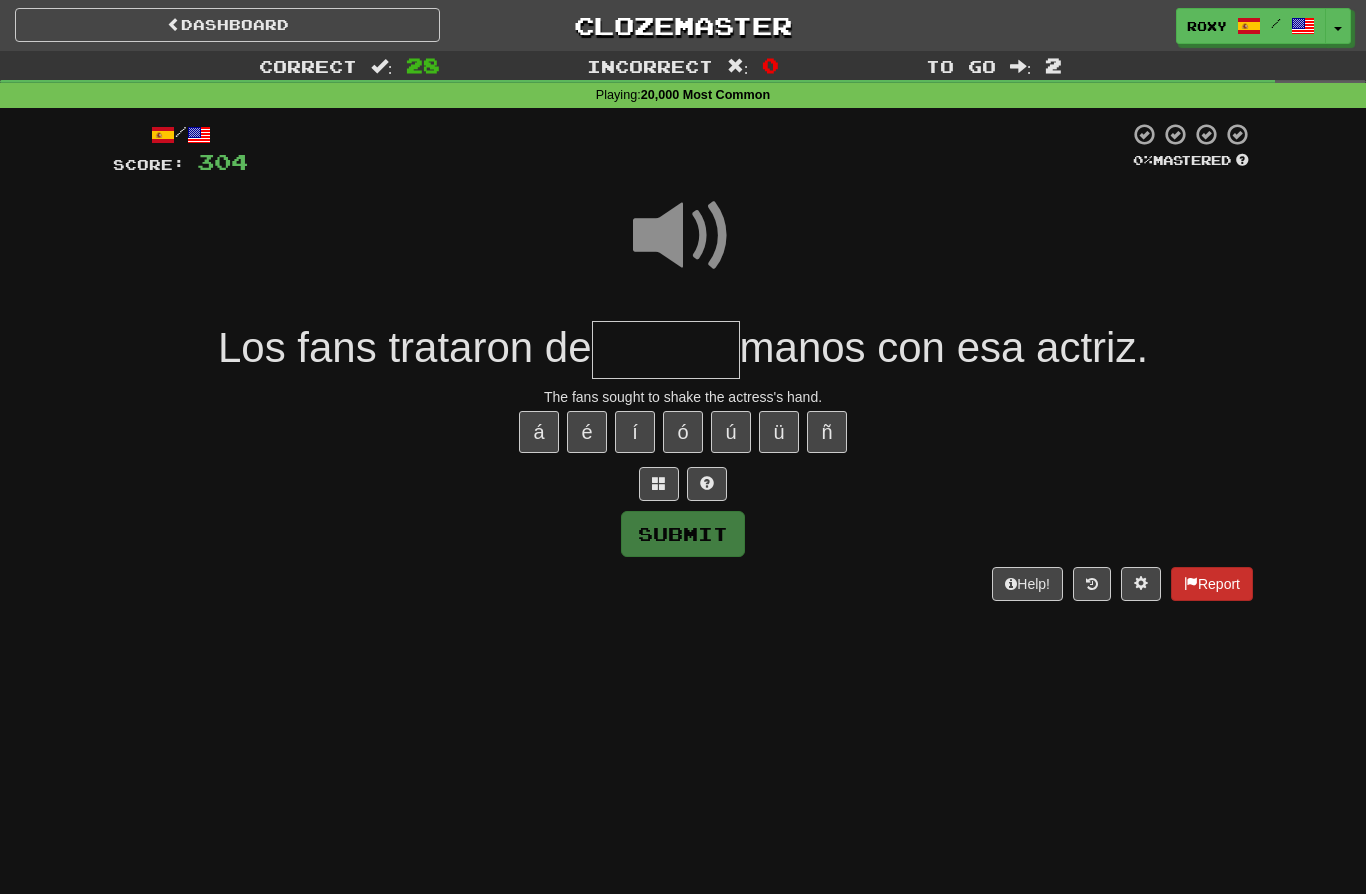 click on "Report" at bounding box center (1212, 584) 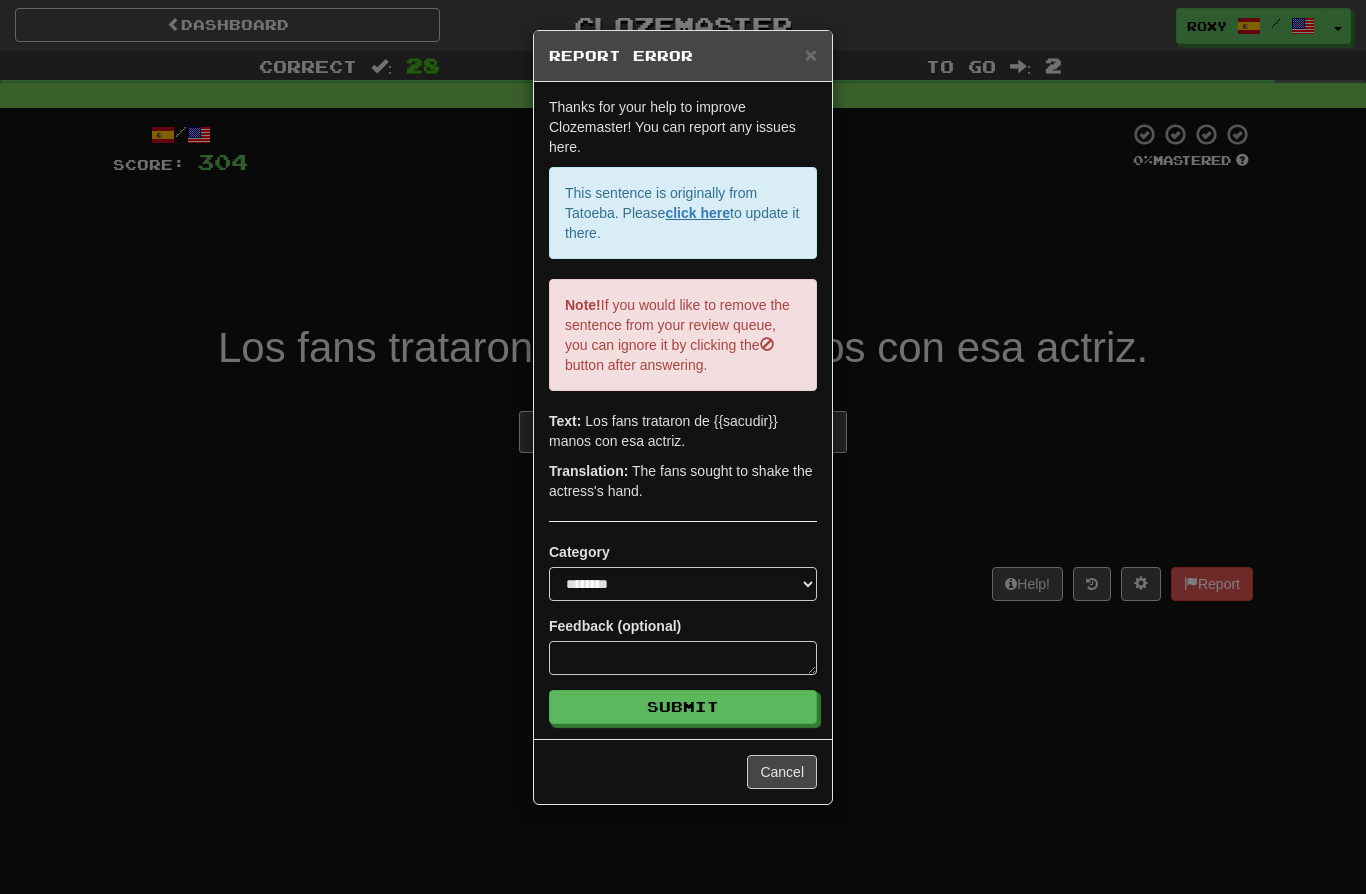 click on "**********" at bounding box center (683, 447) 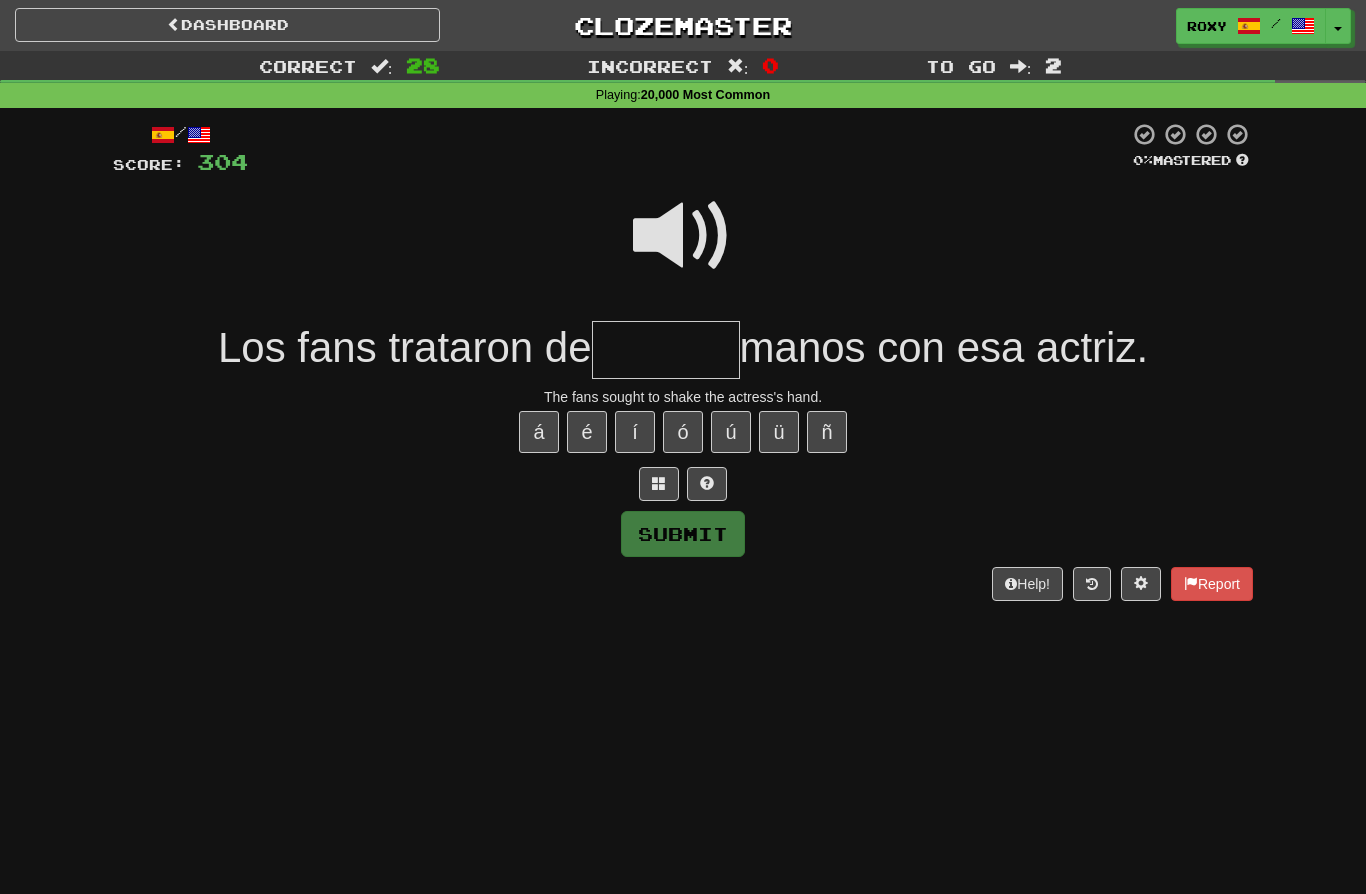 click at bounding box center [666, 350] 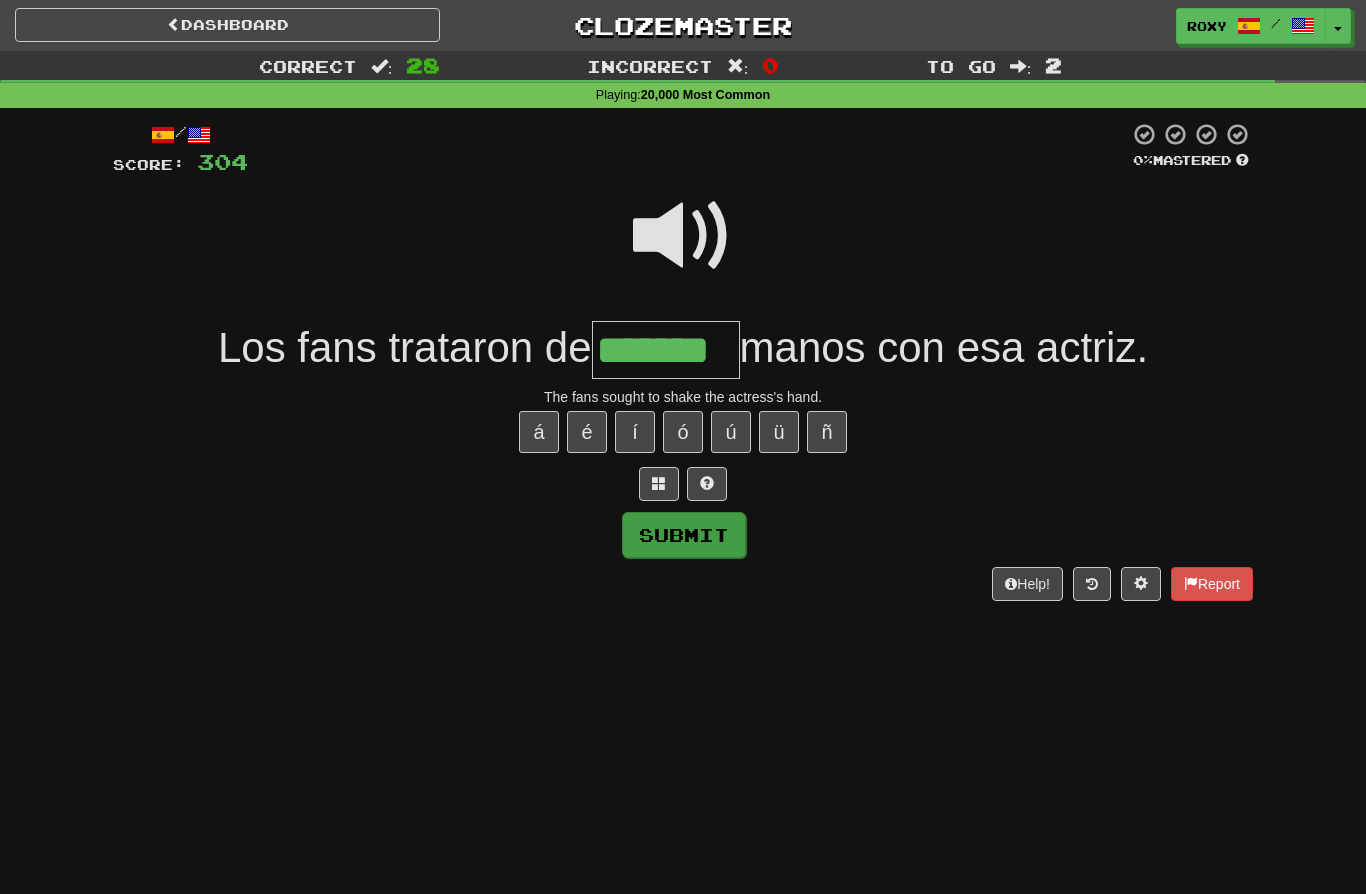 type on "*******" 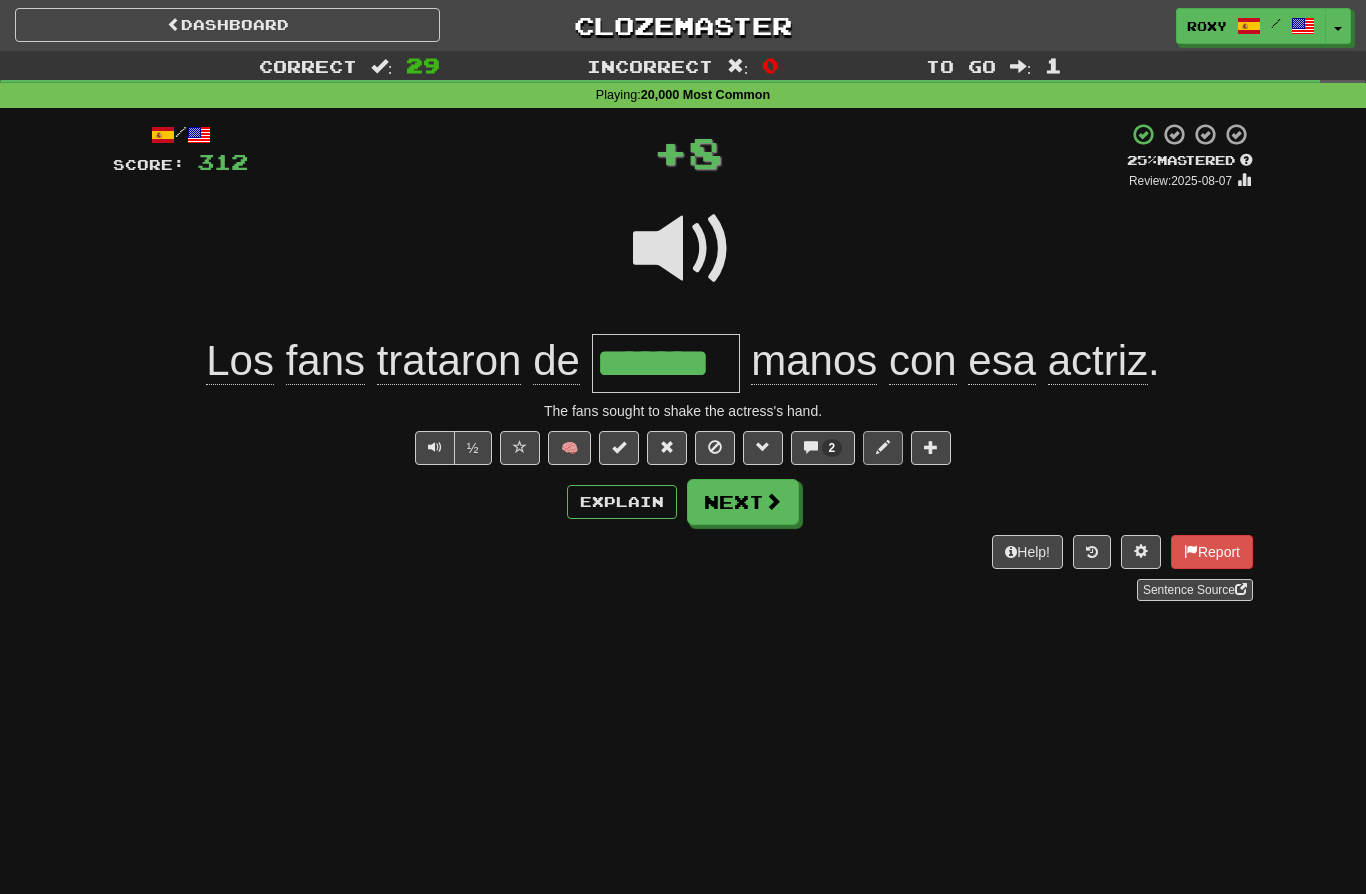 click at bounding box center (883, 447) 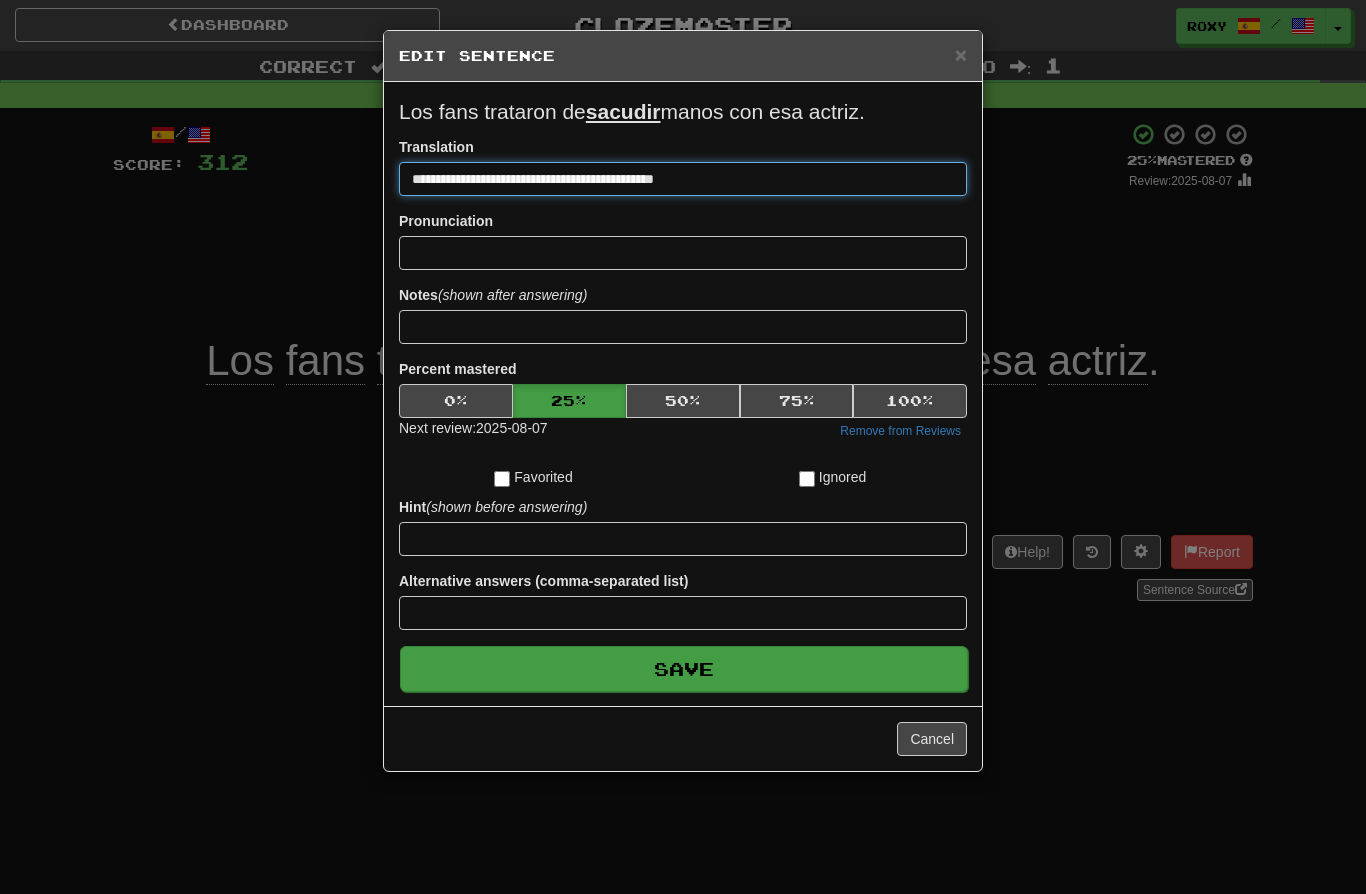 type on "**********" 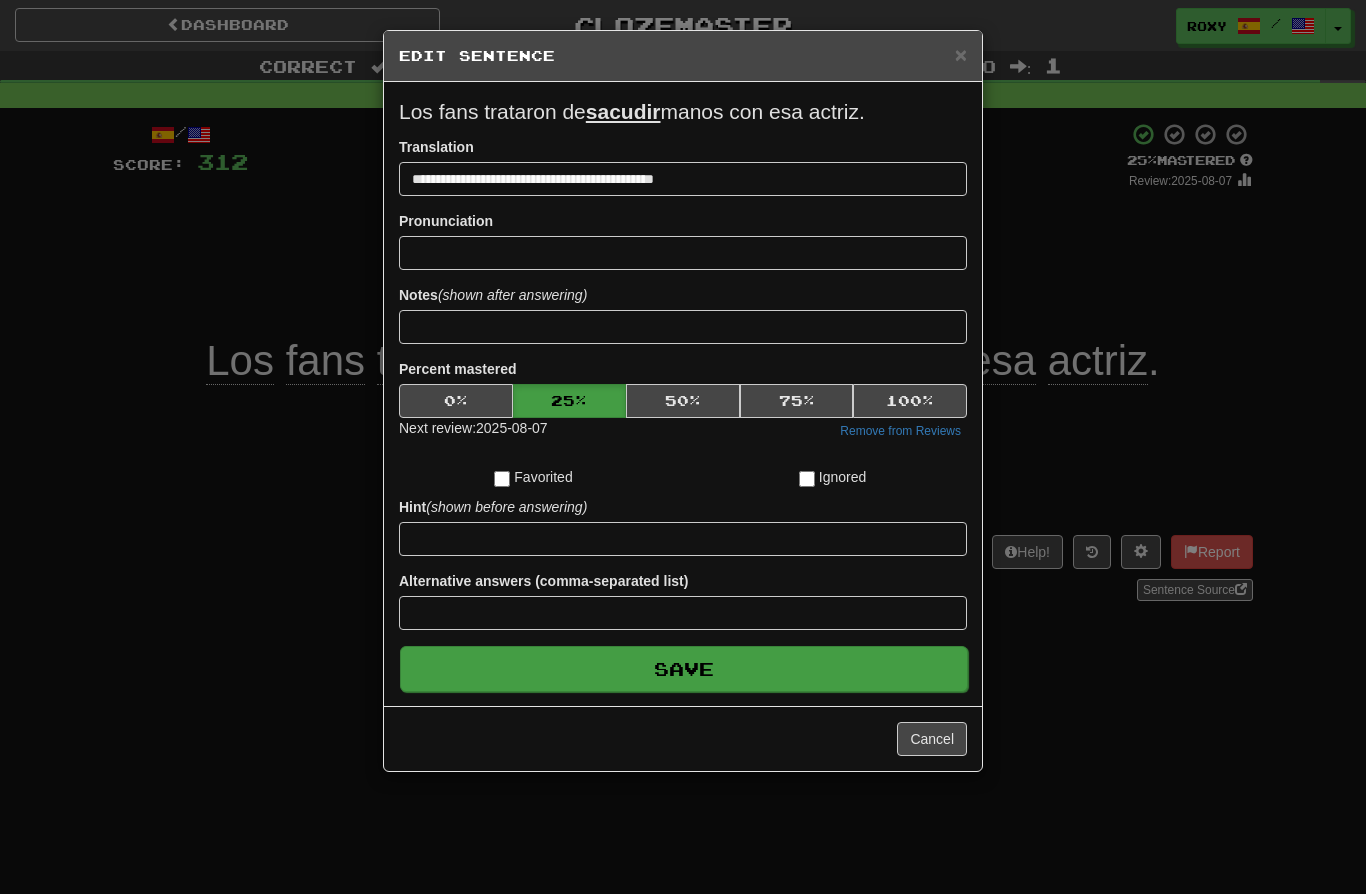 click on "Save" at bounding box center [684, 669] 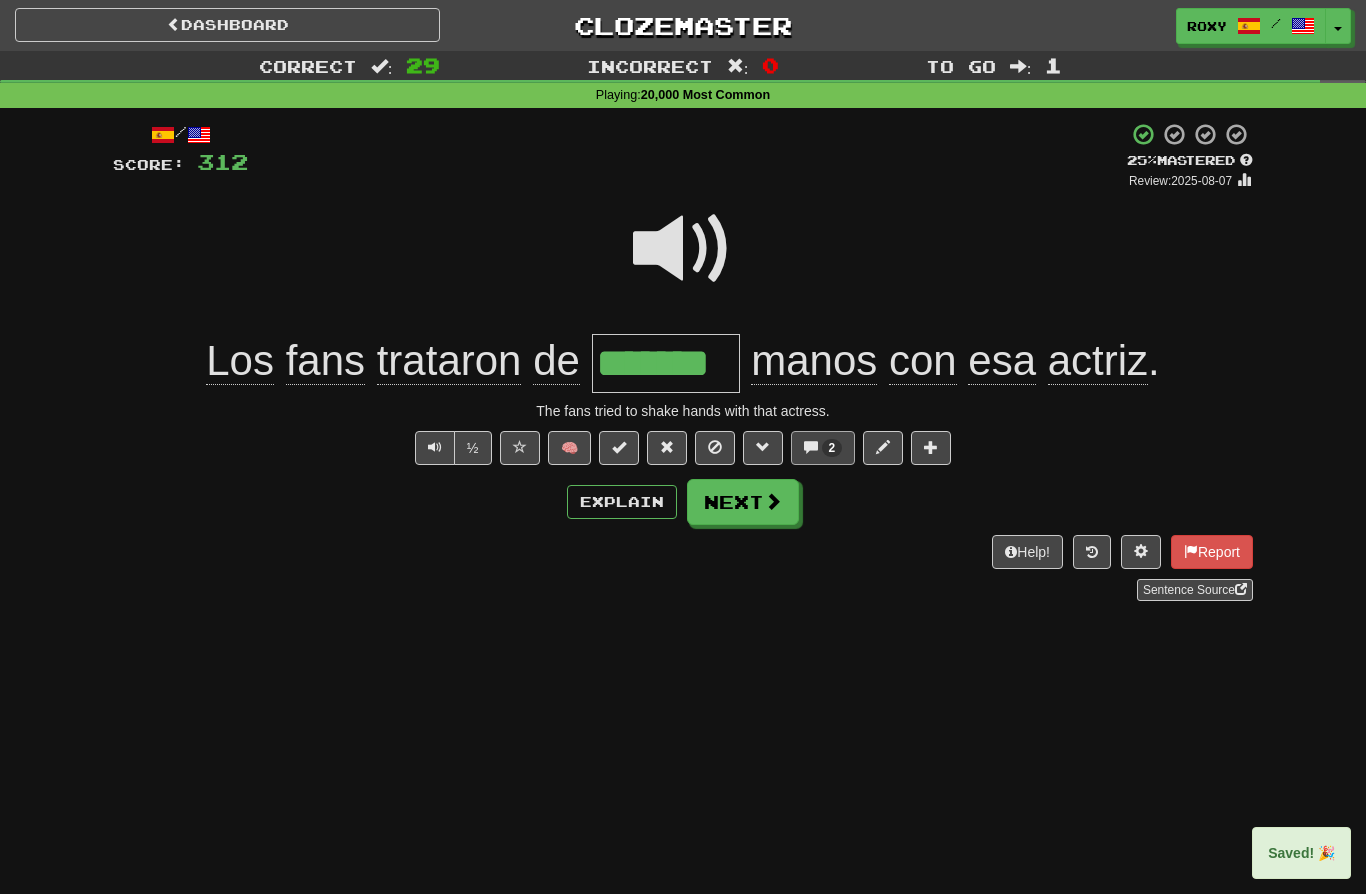 click on "2" at bounding box center (832, 448) 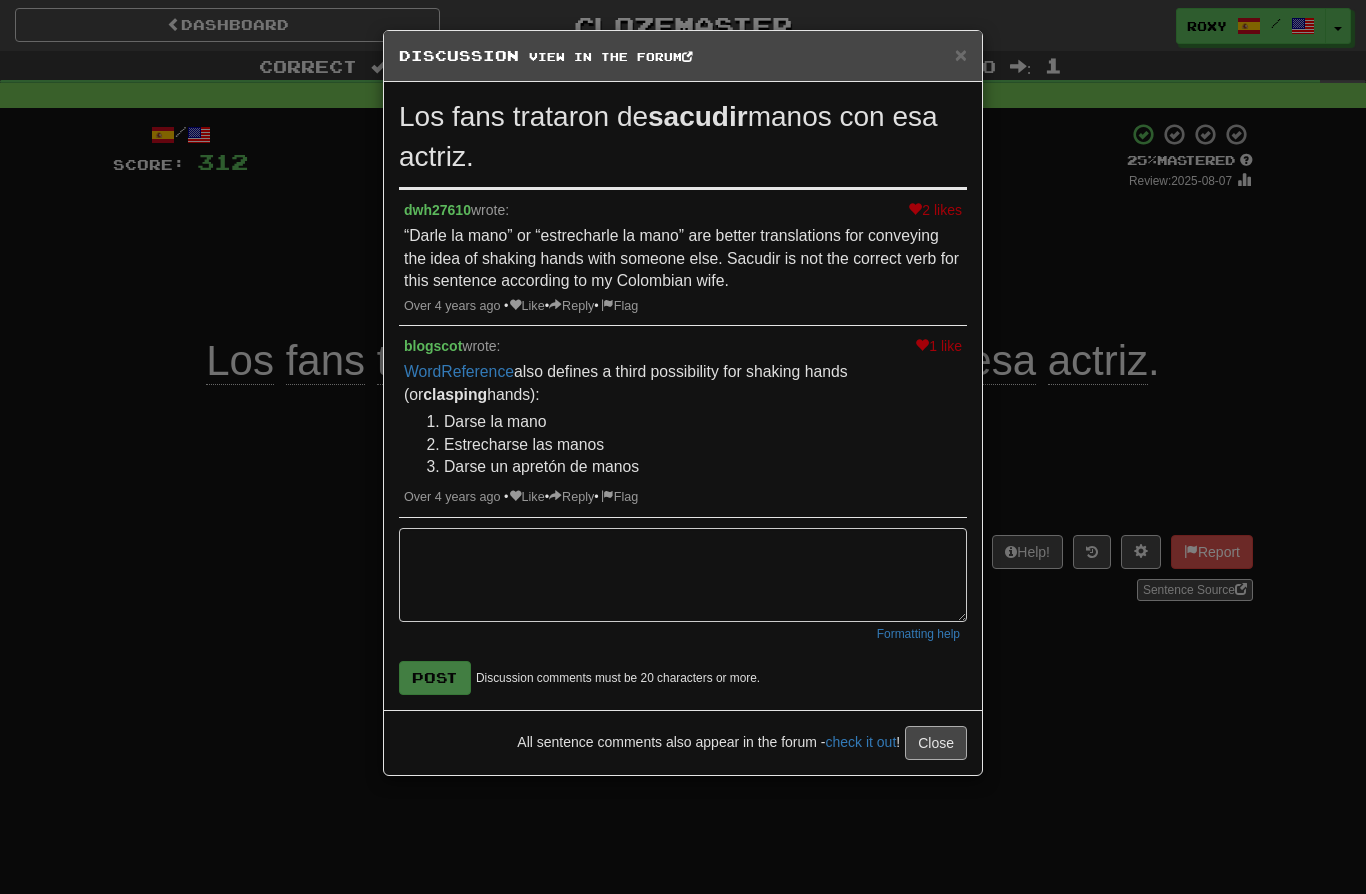 click on "Close" at bounding box center (936, 743) 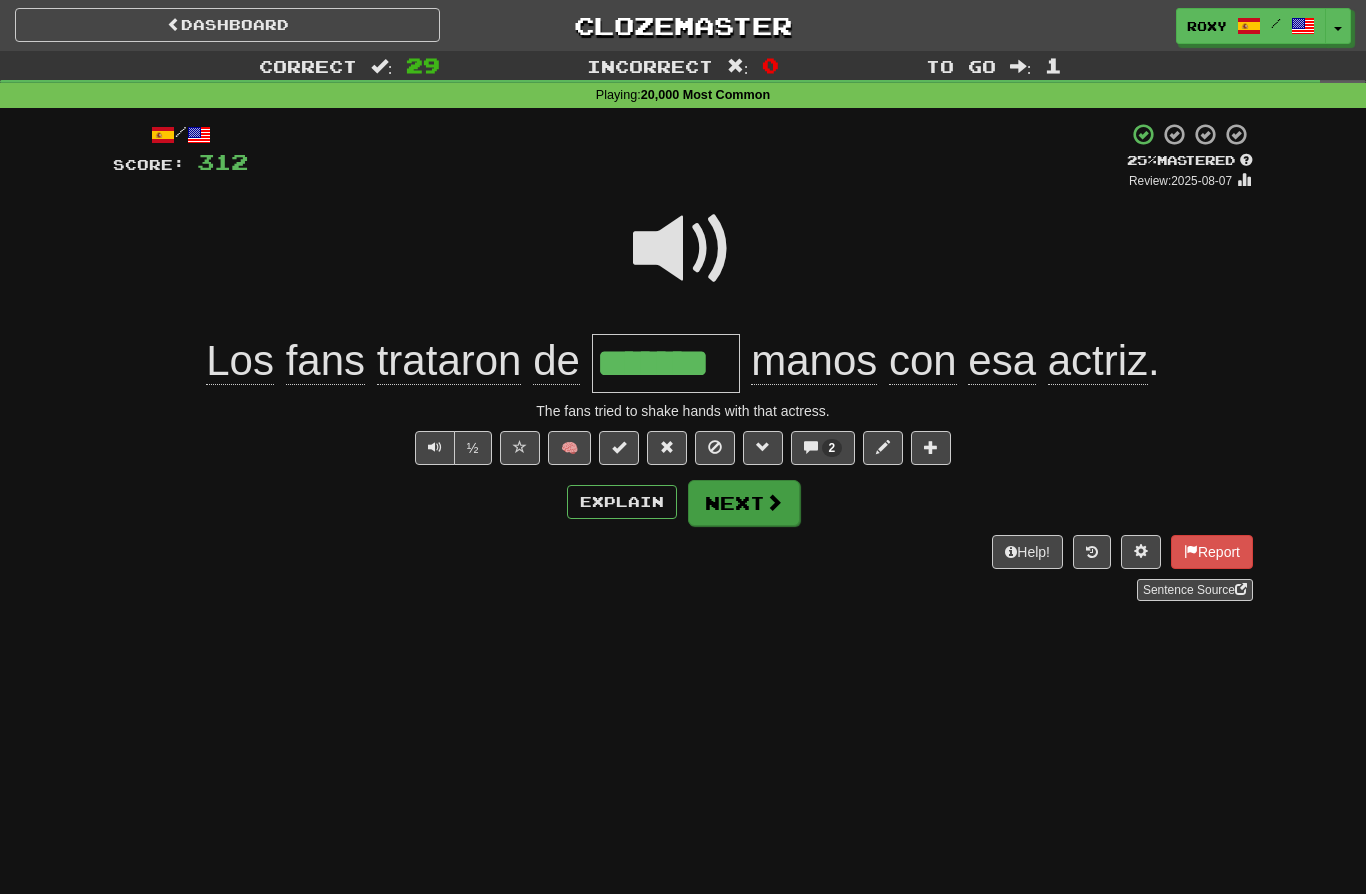 click on "Next" at bounding box center [744, 503] 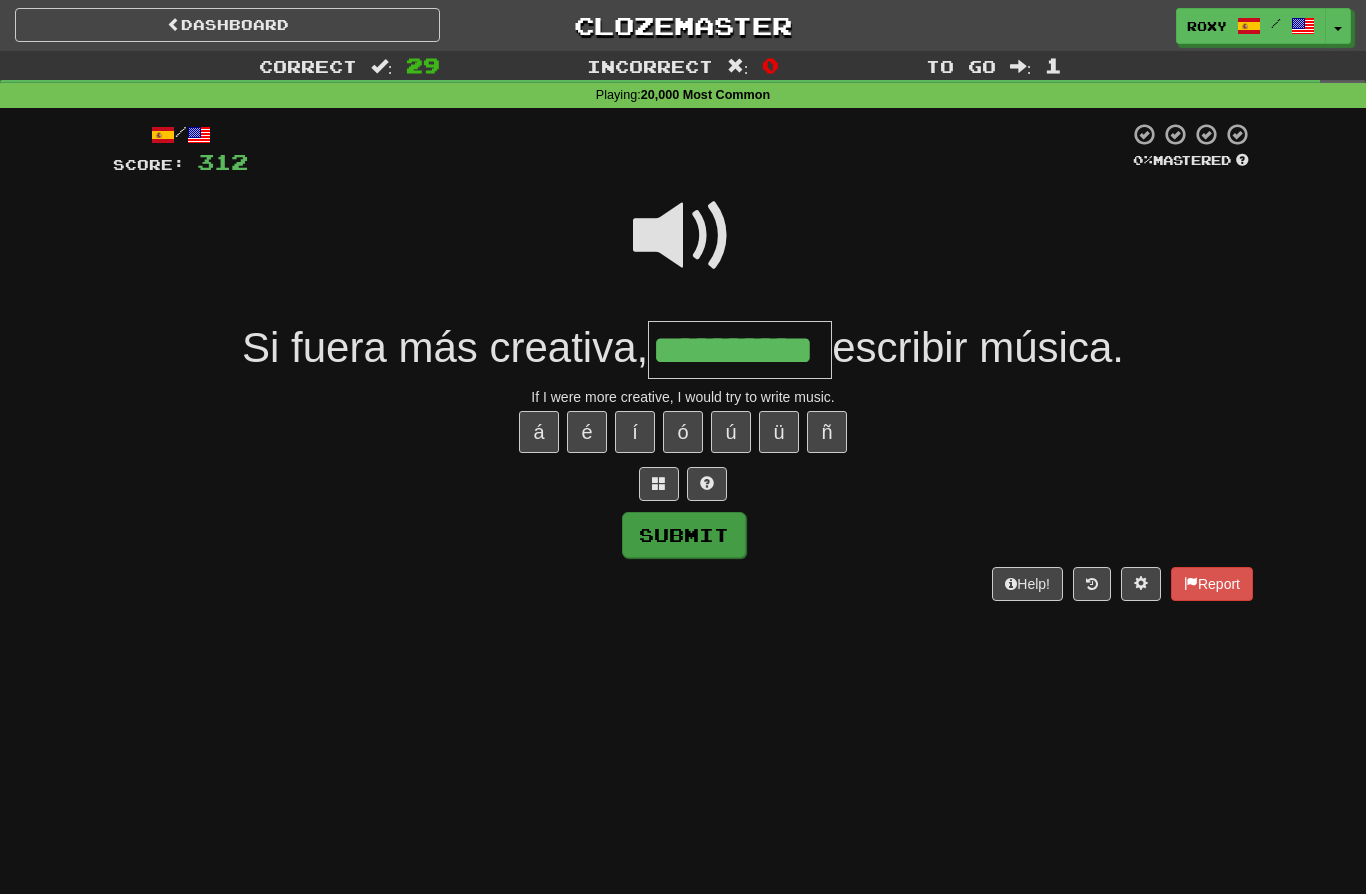 type on "**********" 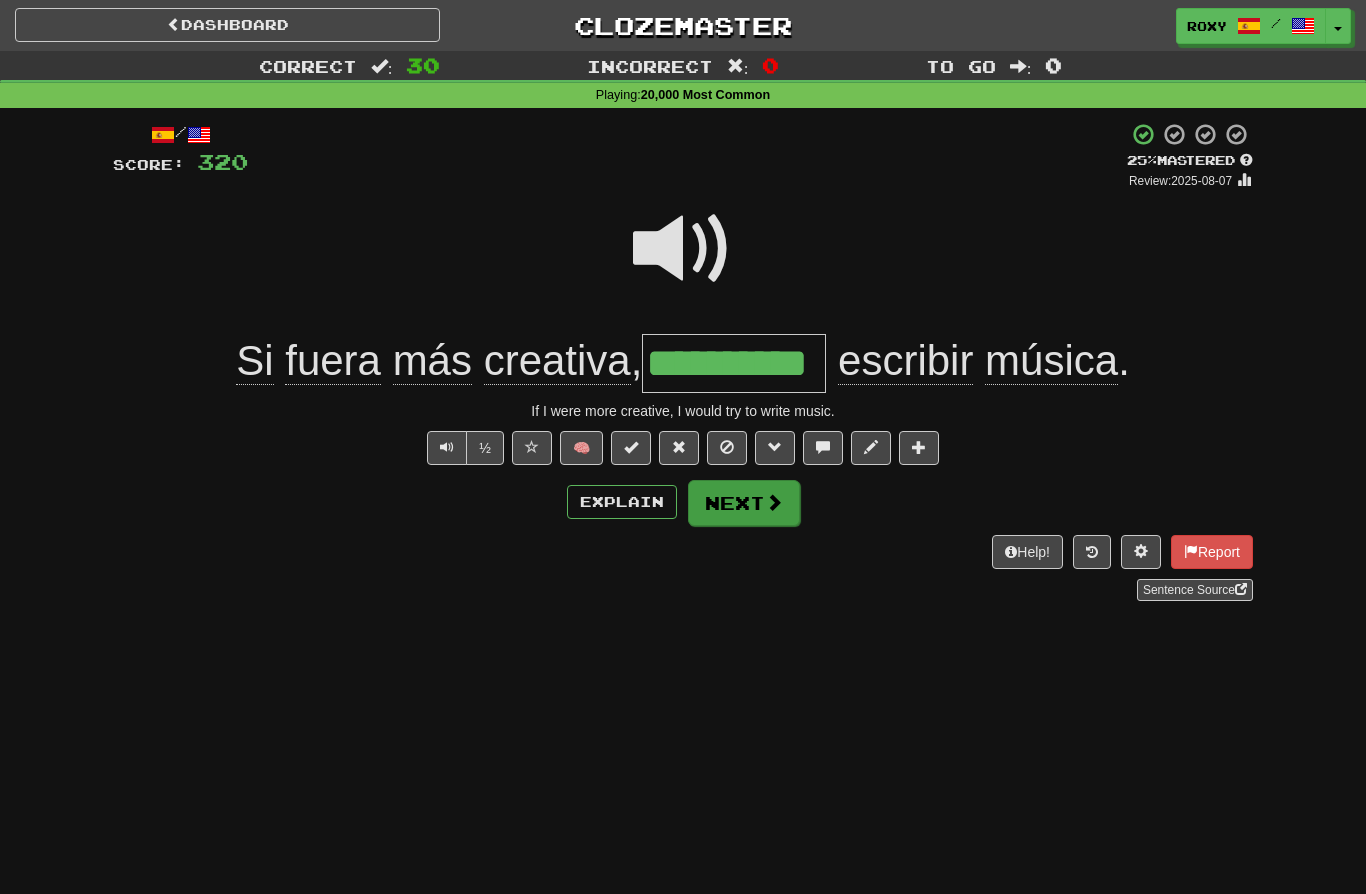 click on "Next" at bounding box center (744, 503) 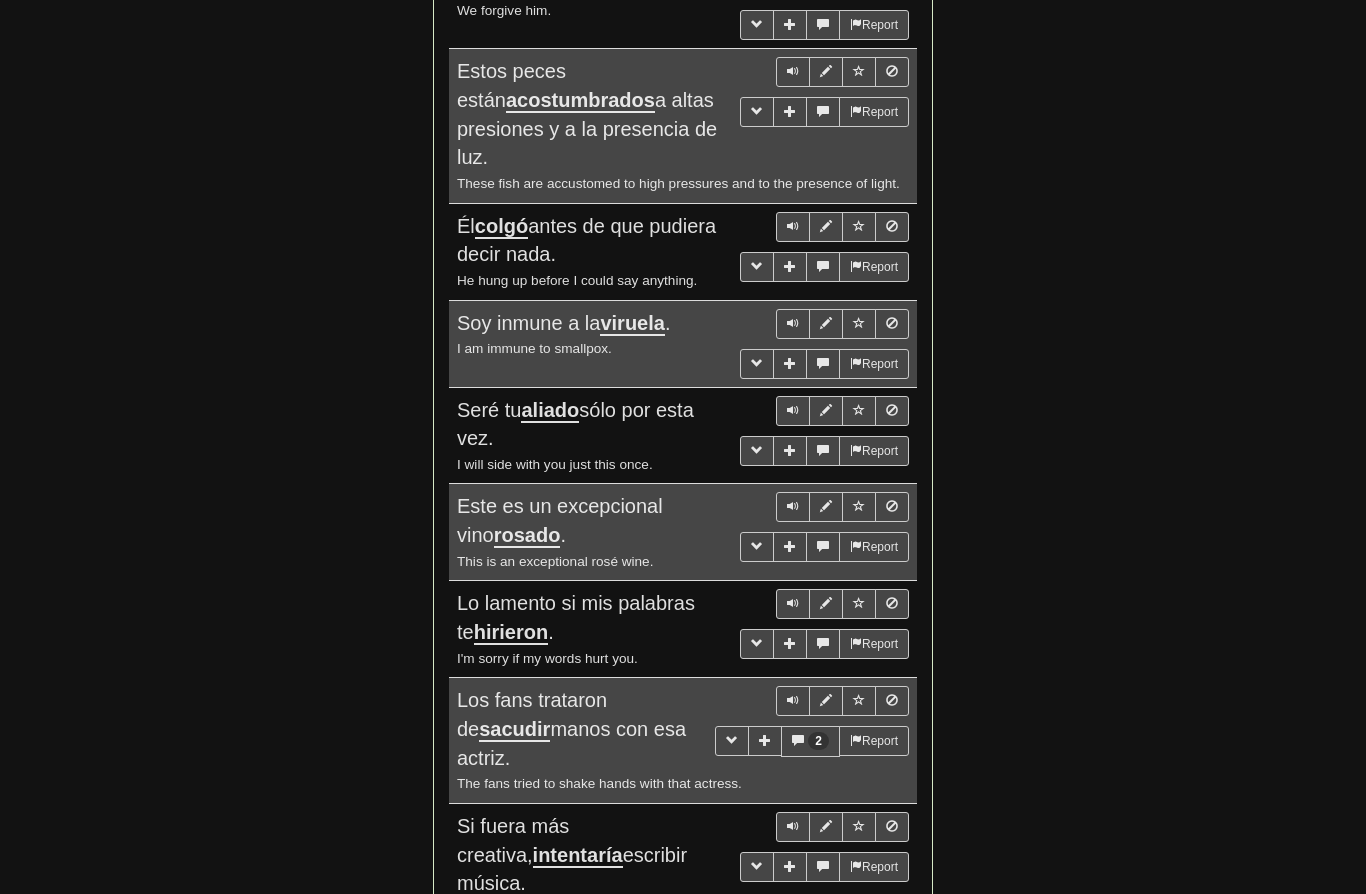 scroll, scrollTop: 3334, scrollLeft: 0, axis: vertical 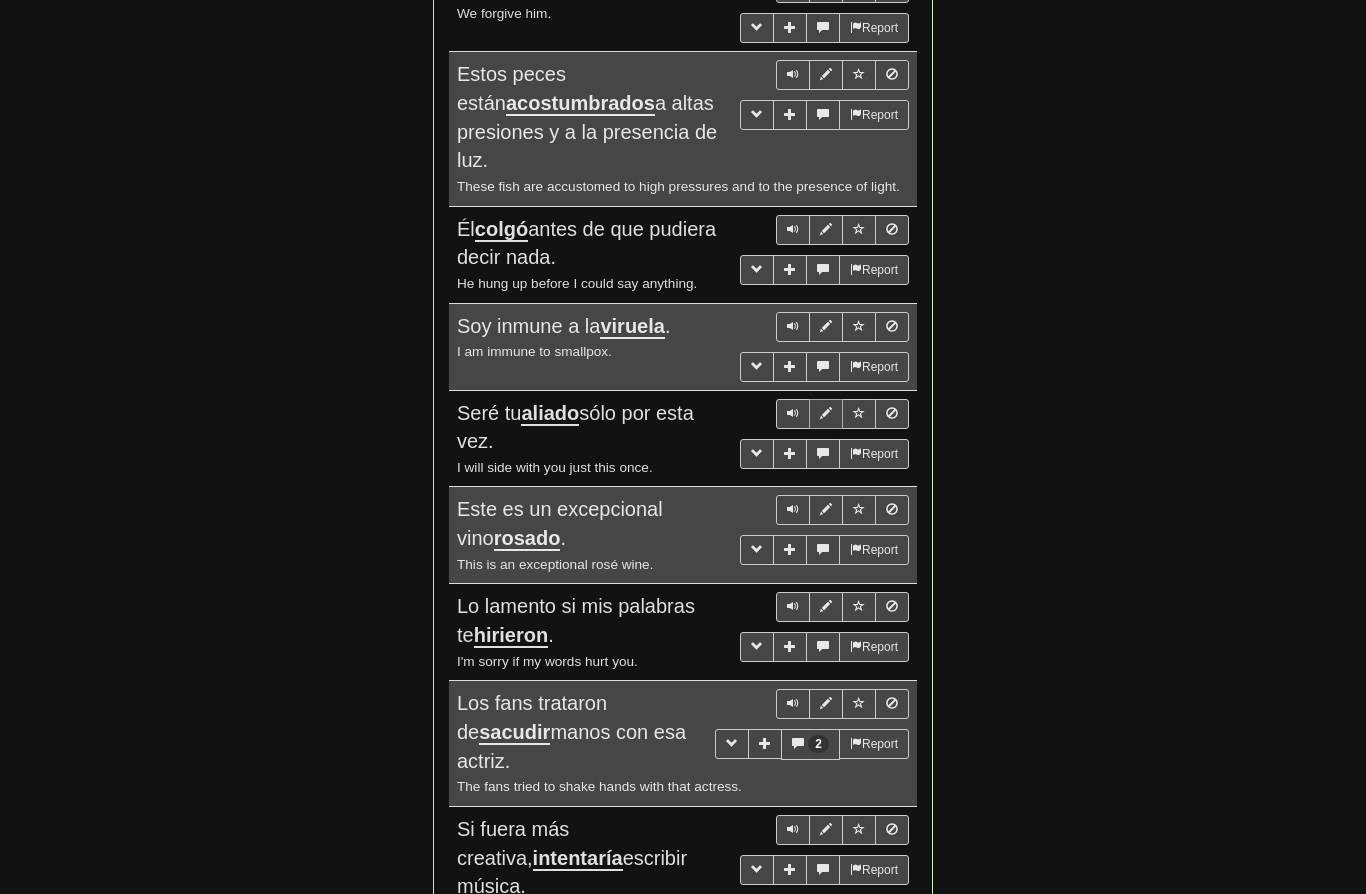 click at bounding box center (826, 413) 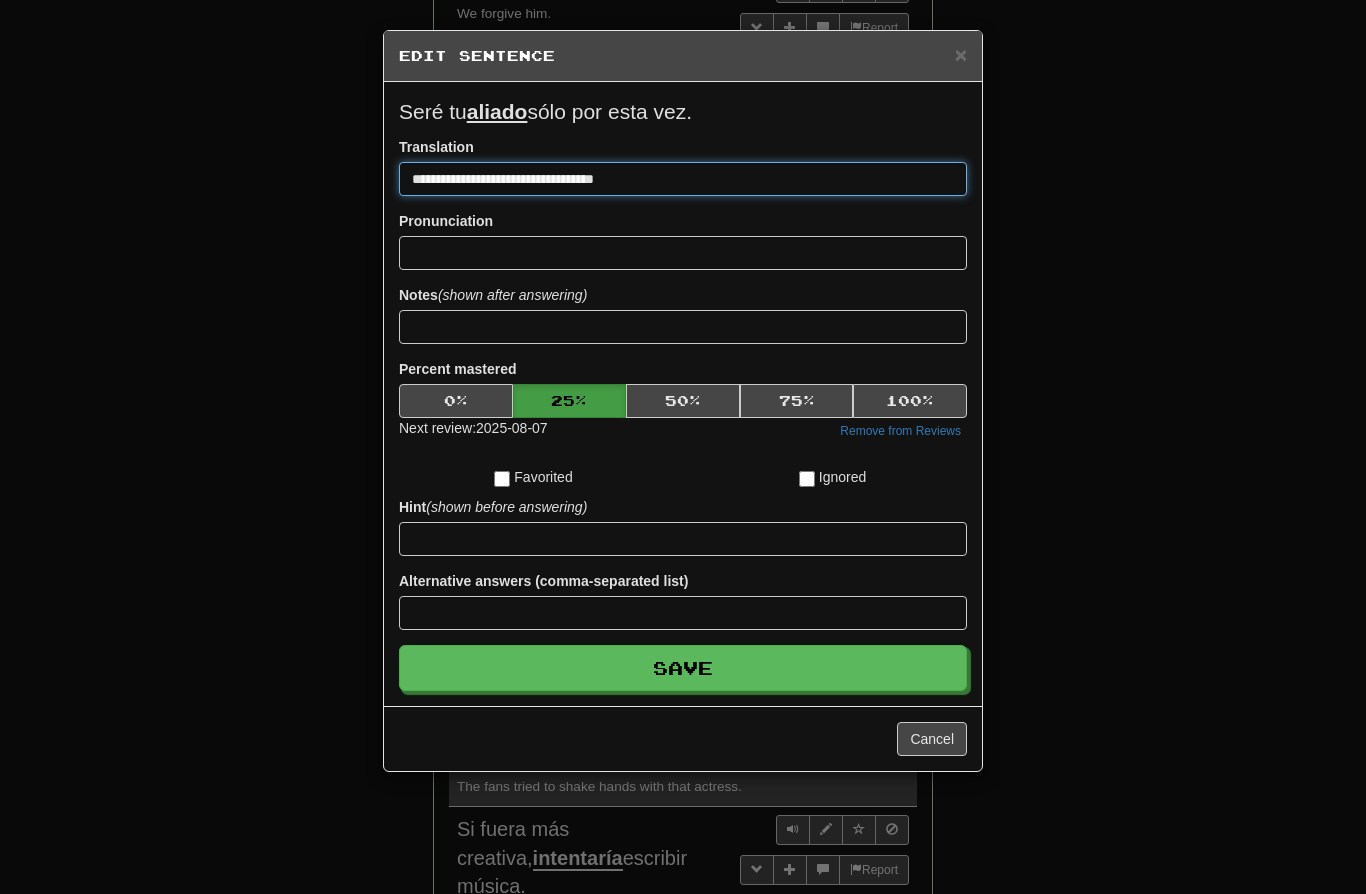 click on "**********" at bounding box center [683, 179] 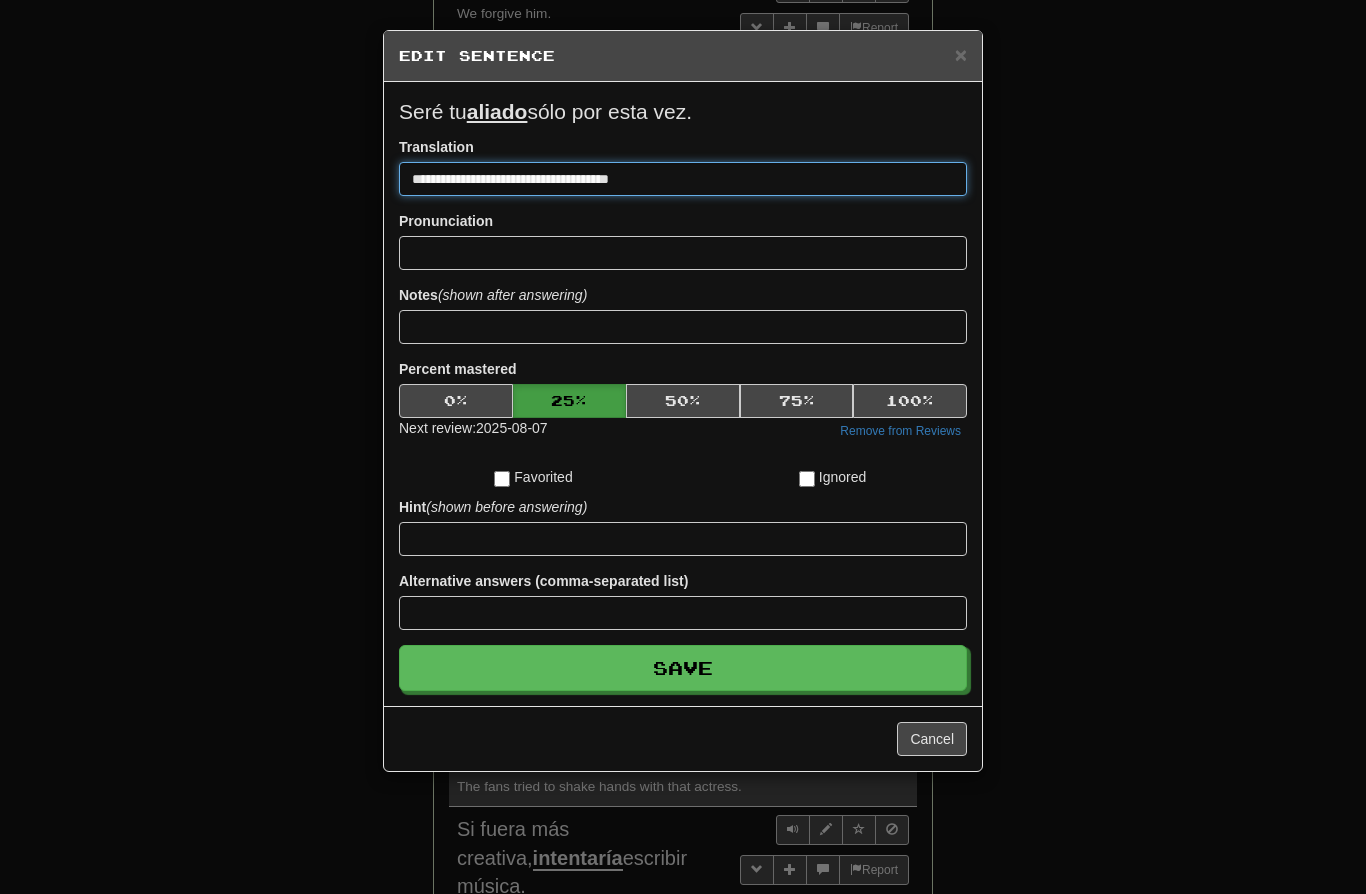 click on "**********" at bounding box center [683, 179] 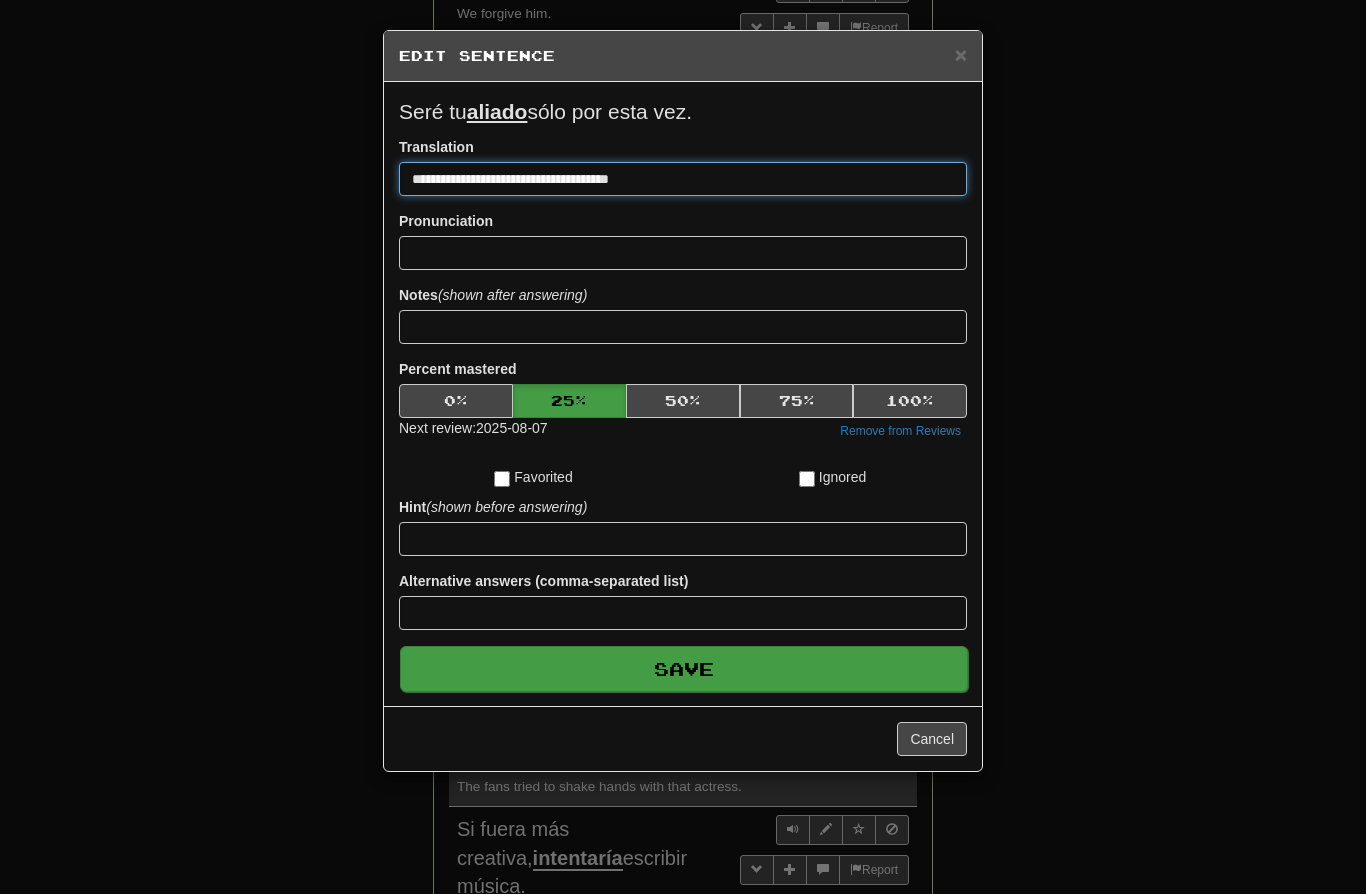 type on "**********" 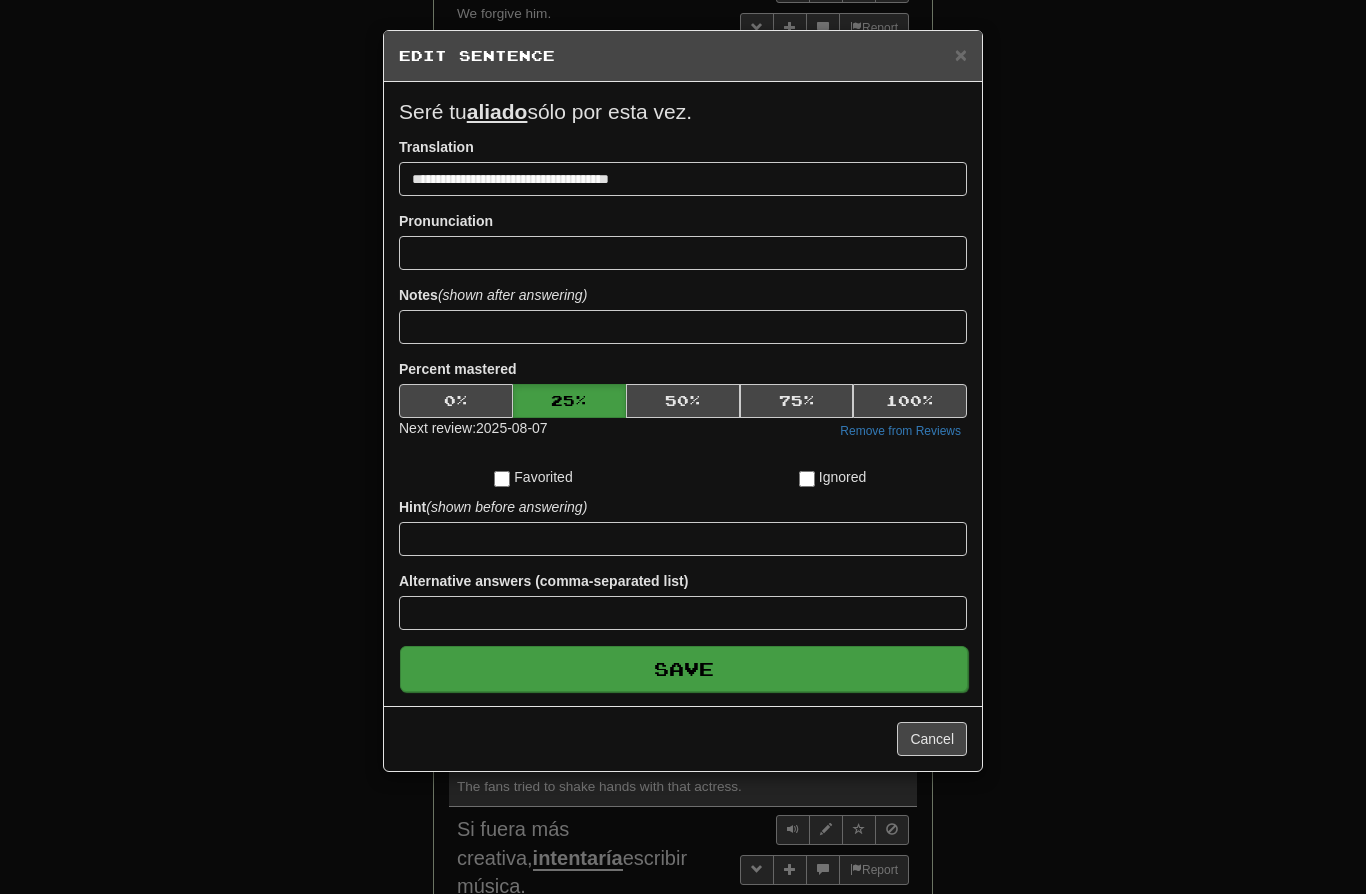 click on "Save" at bounding box center [684, 669] 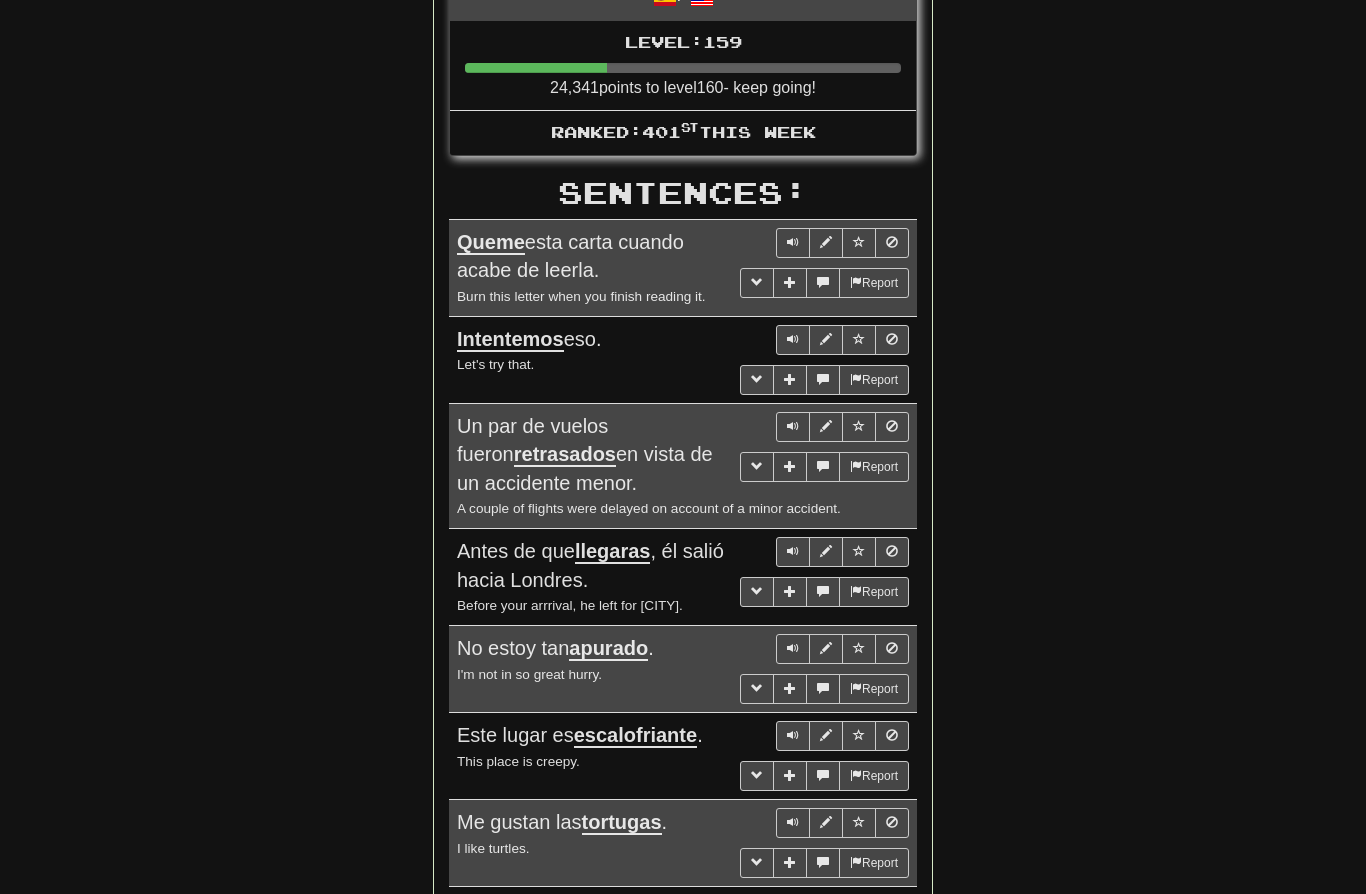 scroll, scrollTop: 969, scrollLeft: 0, axis: vertical 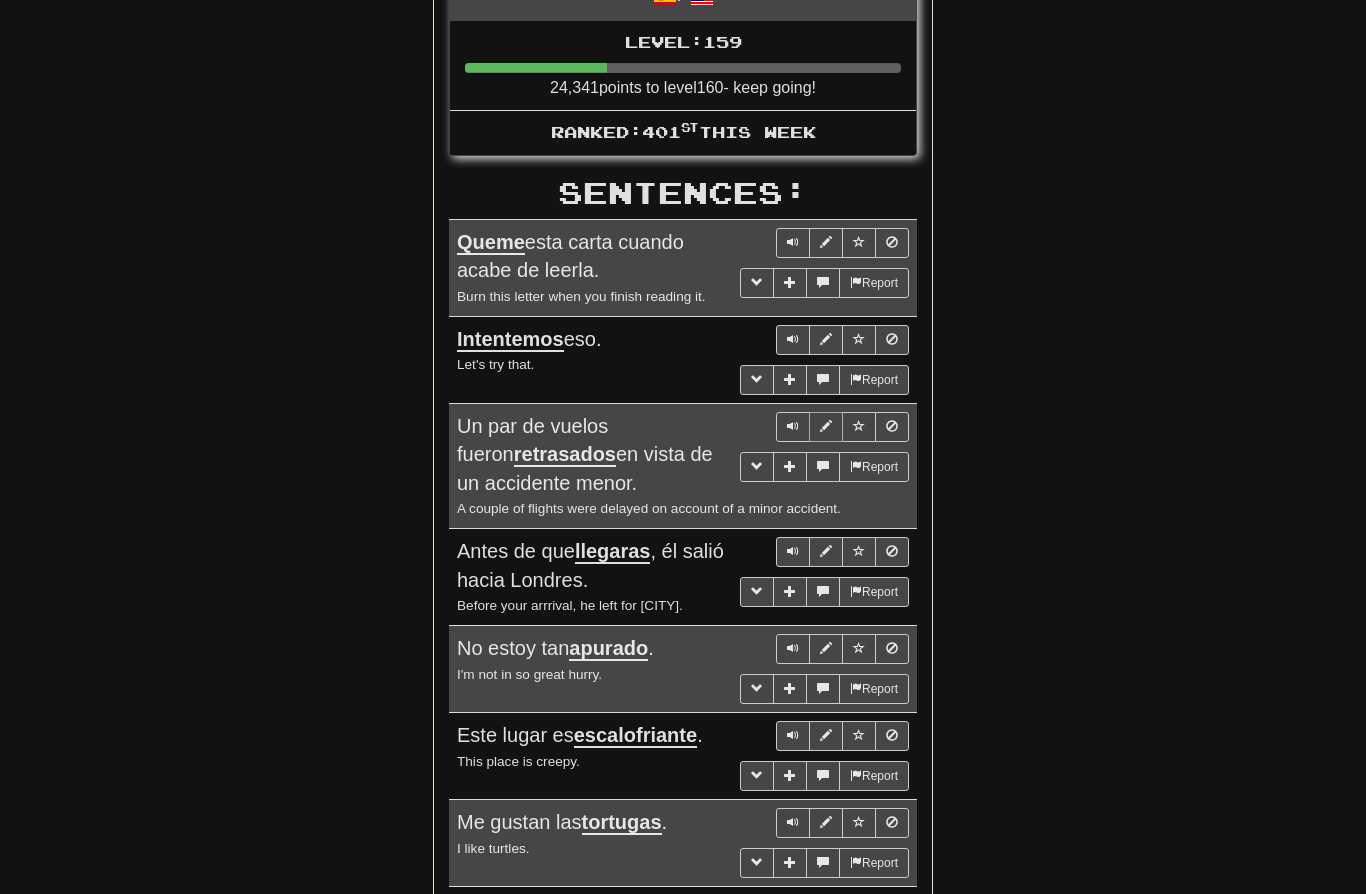 click at bounding box center (826, 426) 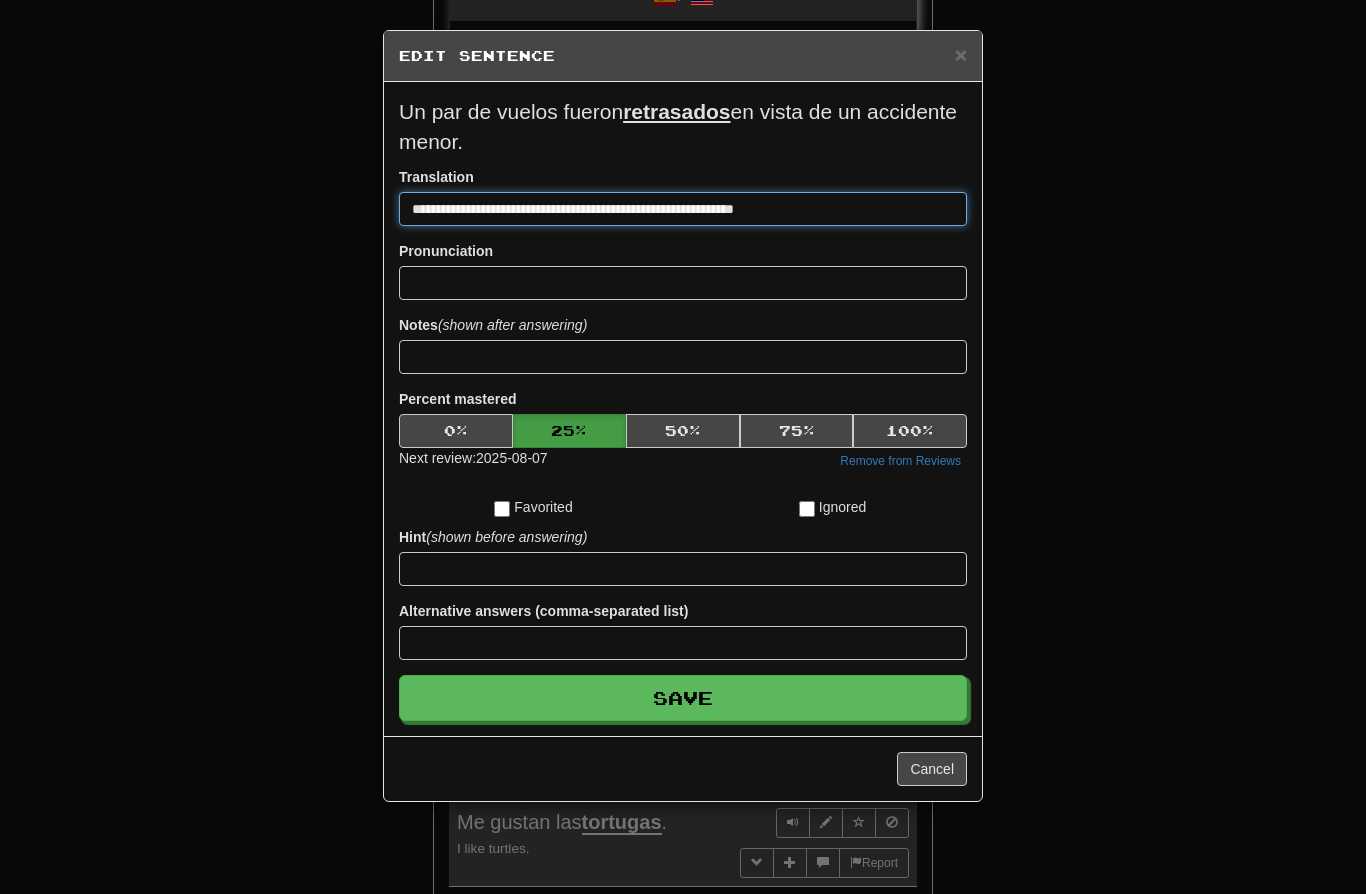 click on "**********" at bounding box center (683, 209) 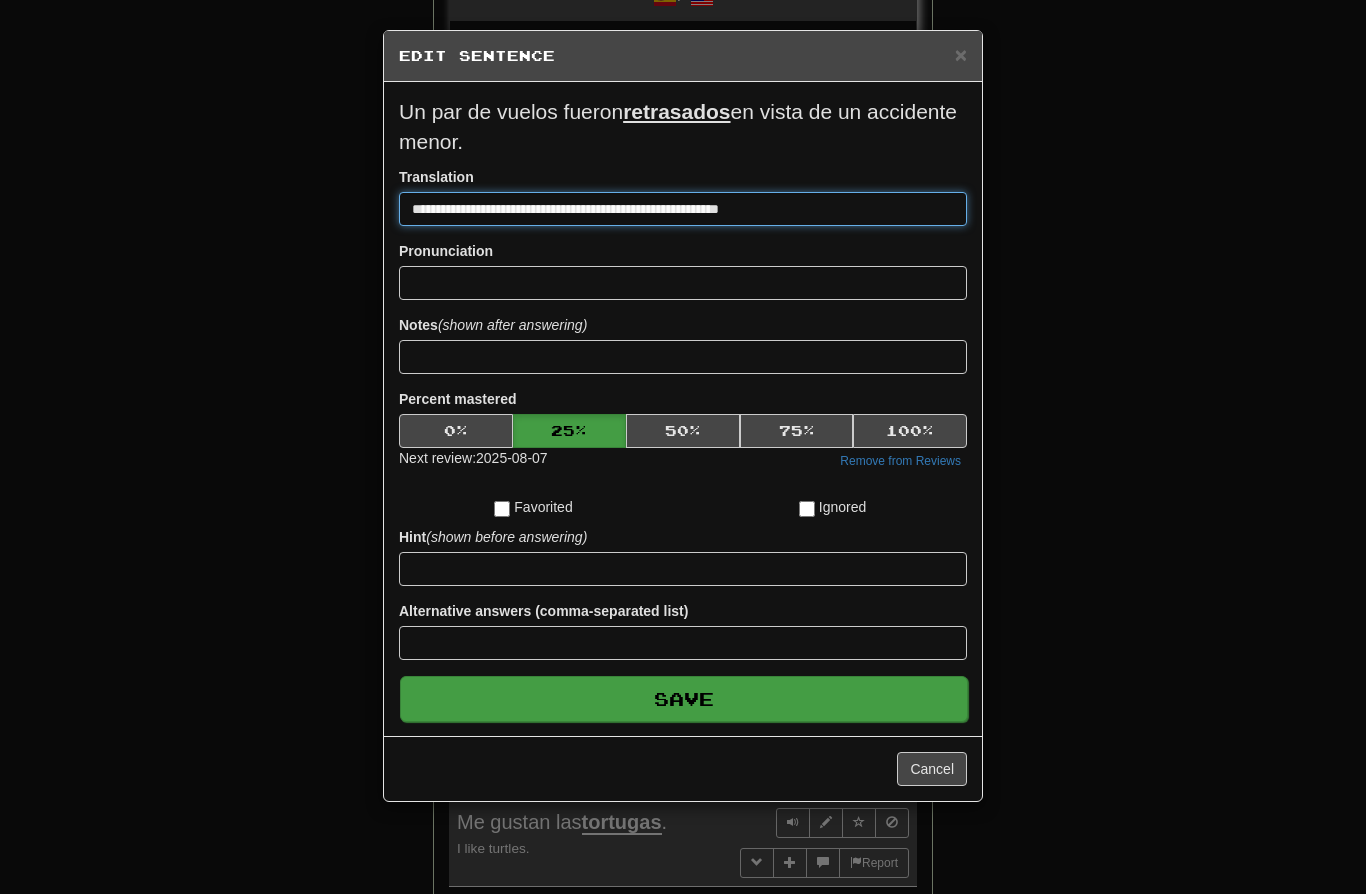 type on "**********" 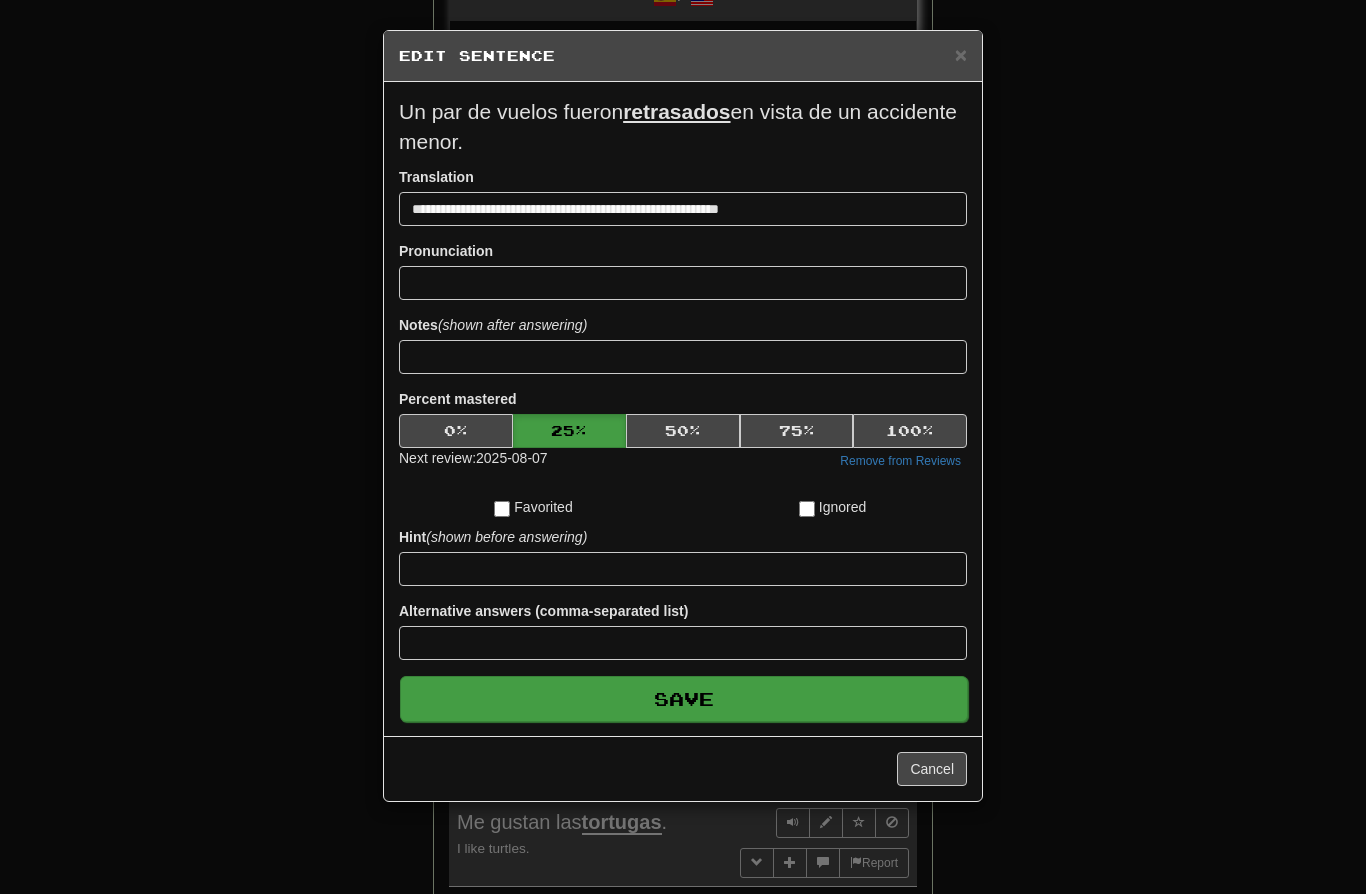 click on "Save" at bounding box center [684, 699] 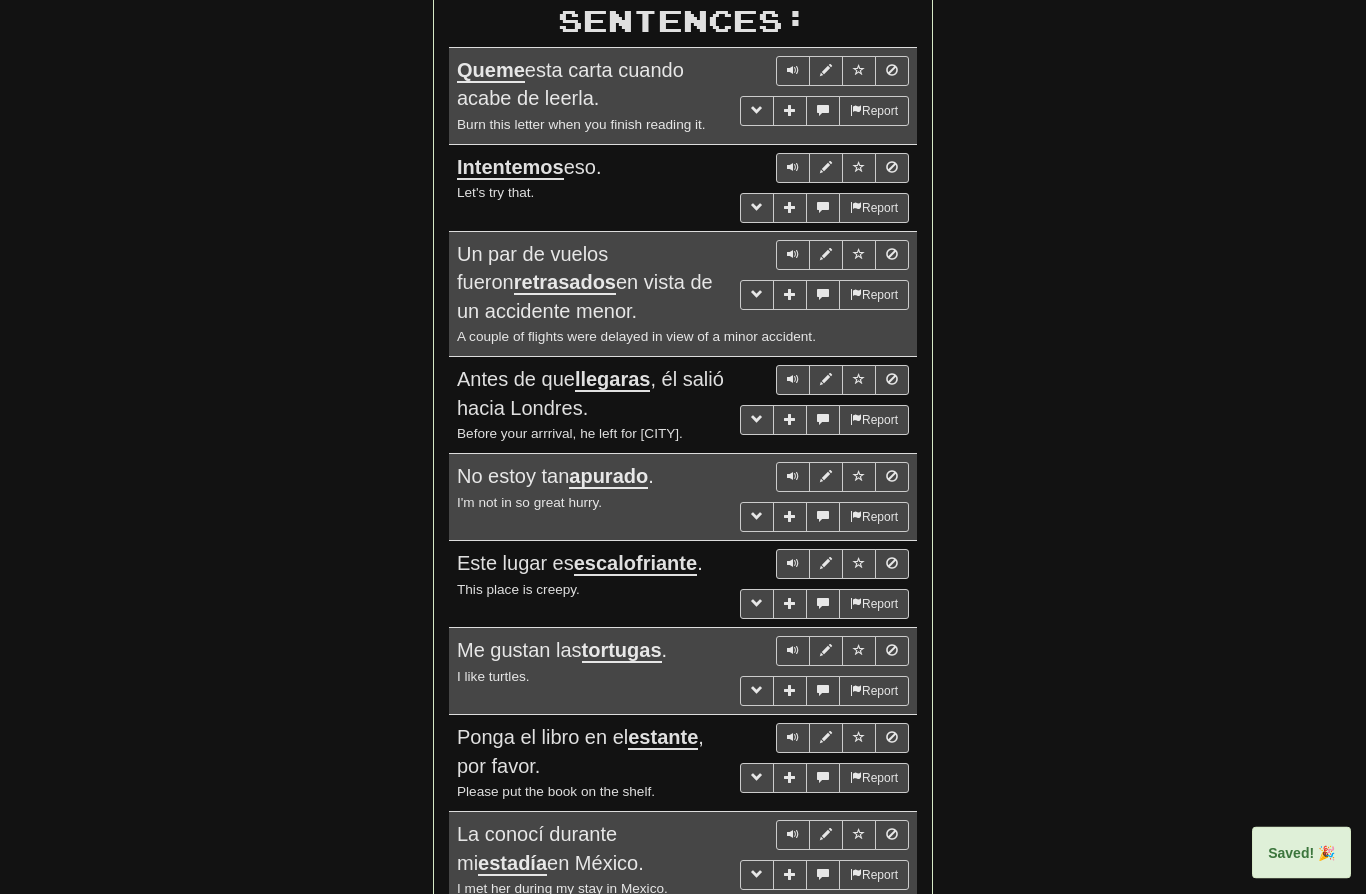 scroll, scrollTop: 1141, scrollLeft: 0, axis: vertical 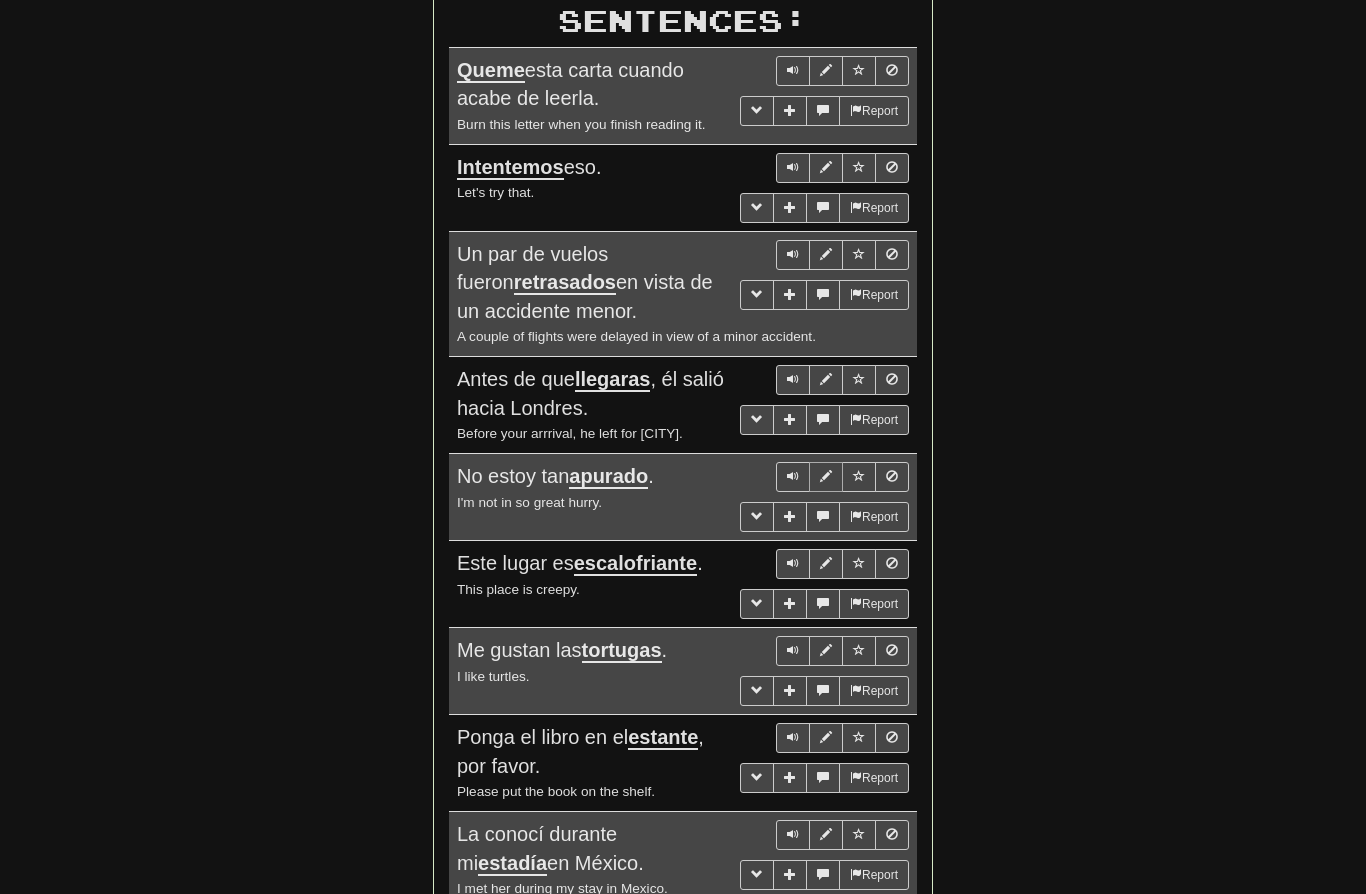 click at bounding box center [826, 476] 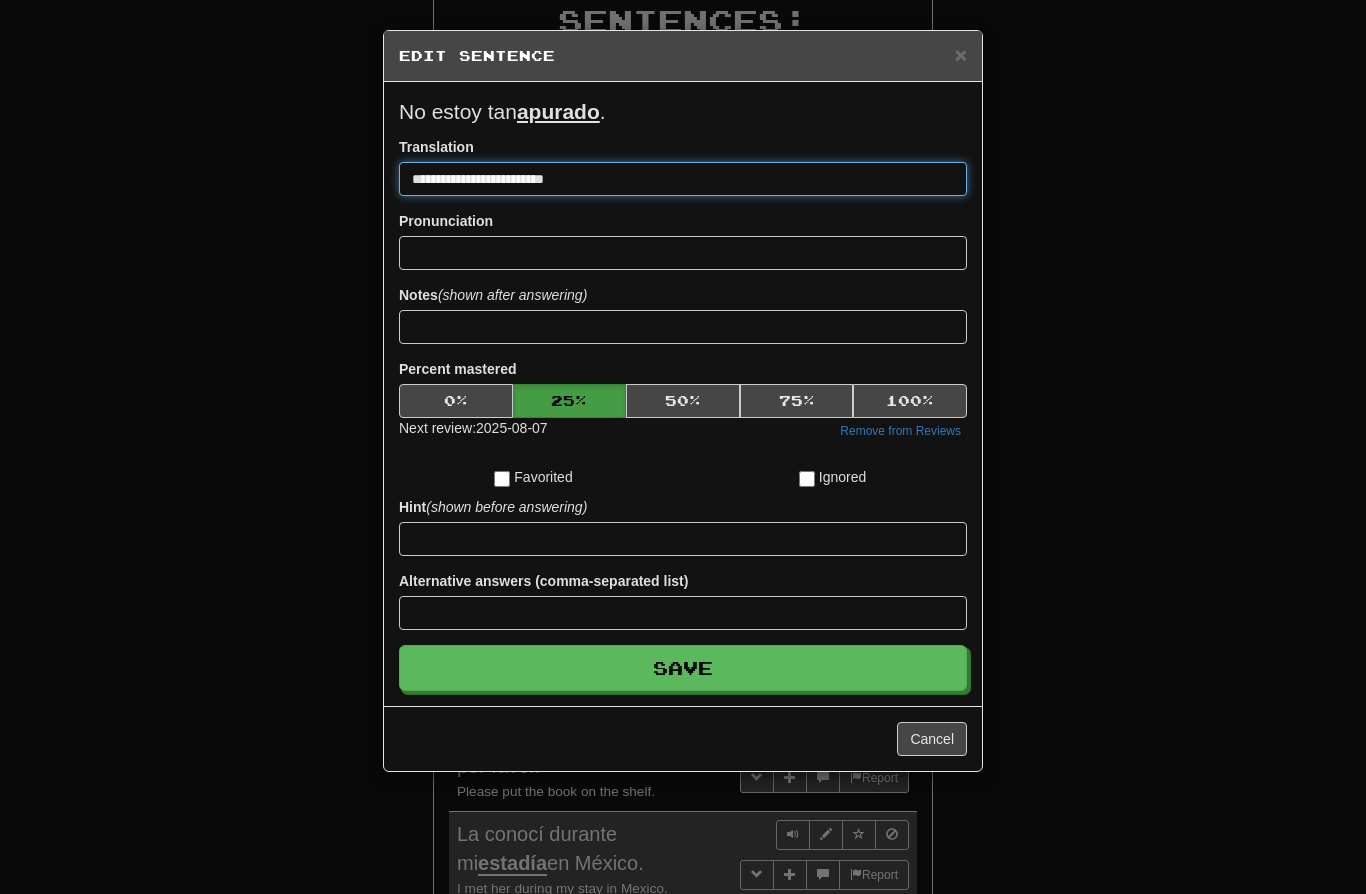 click on "**********" at bounding box center [683, 179] 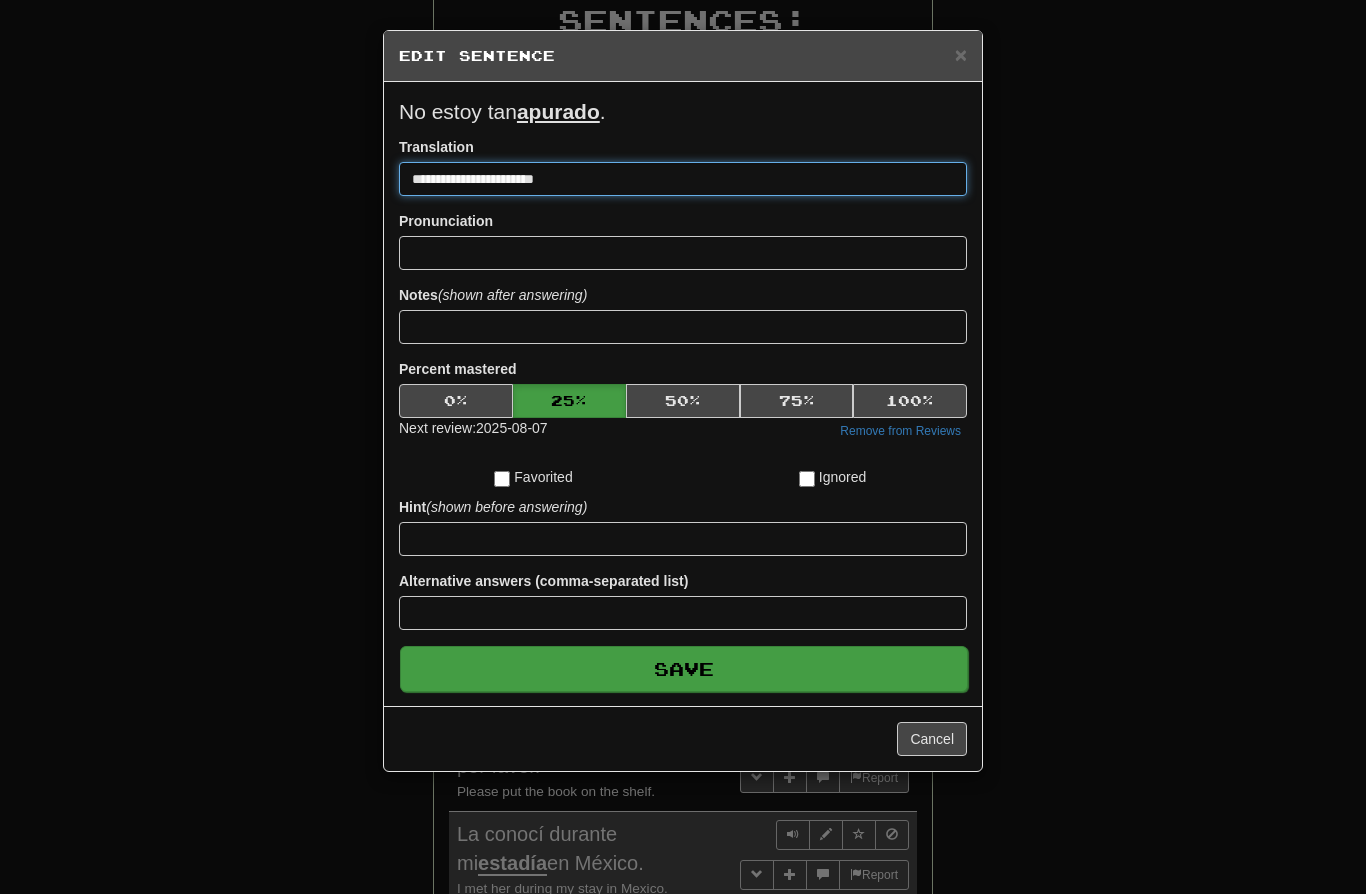 type on "**********" 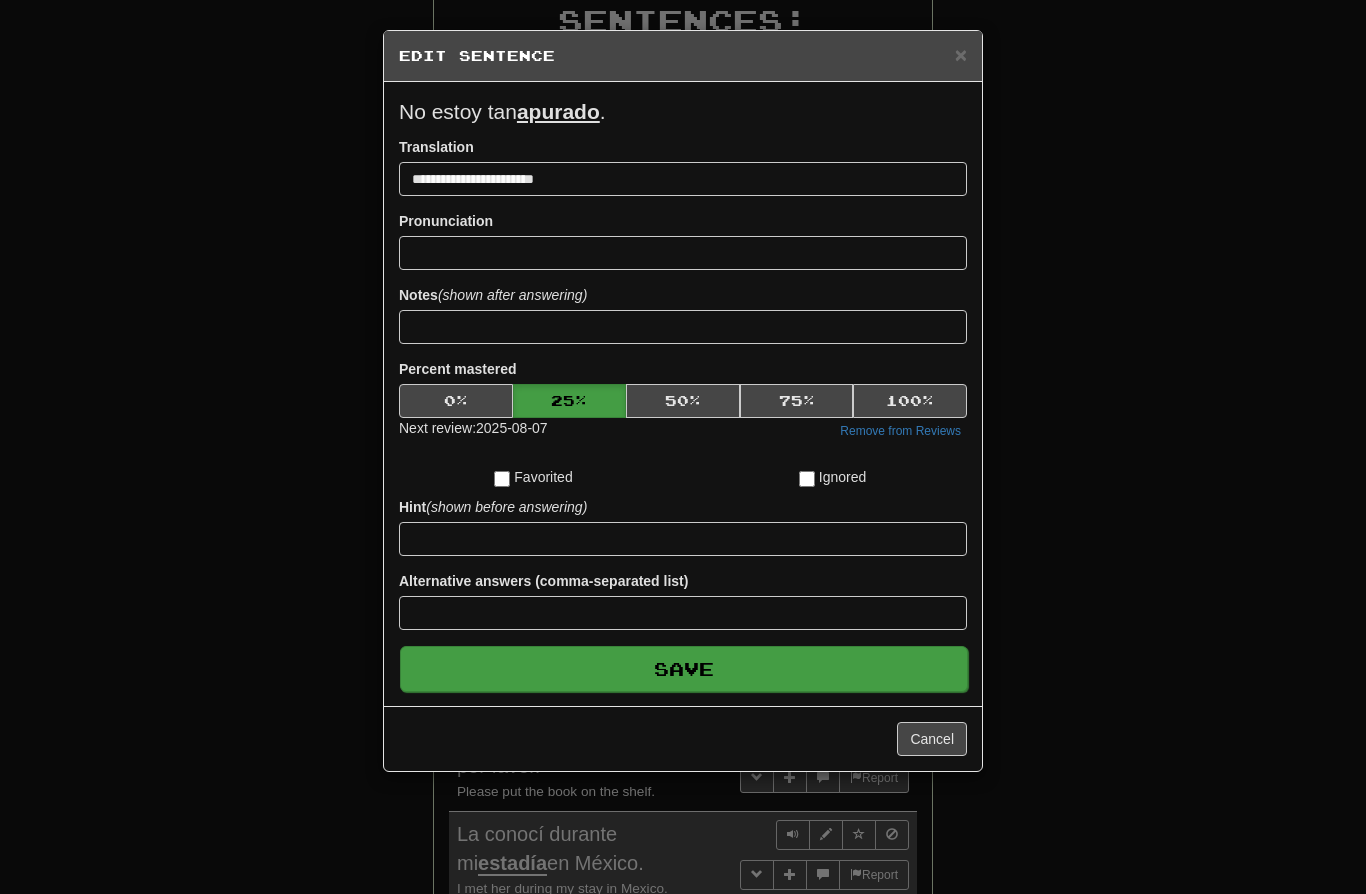 click on "Save" at bounding box center [684, 669] 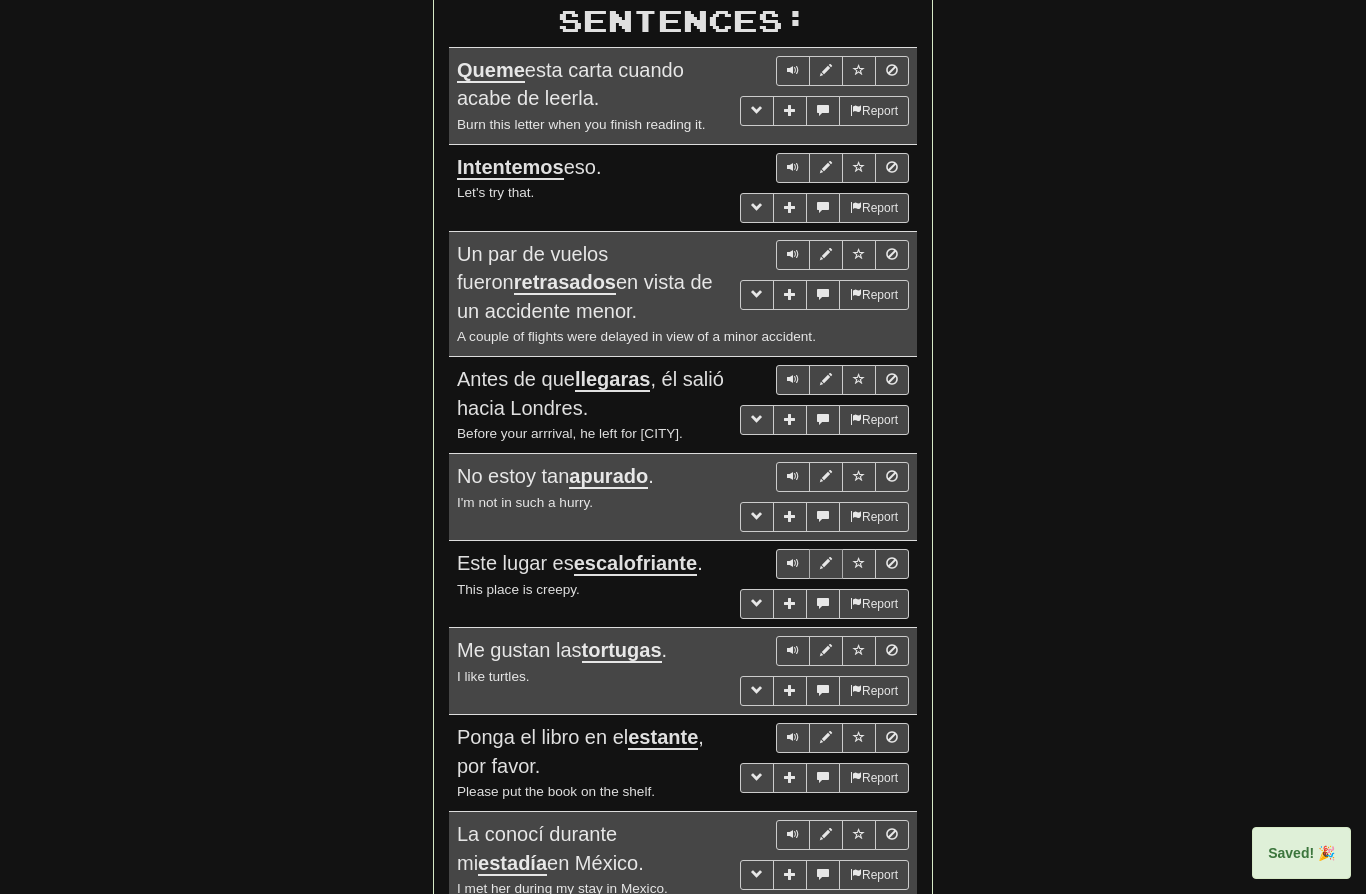 click at bounding box center [826, 564] 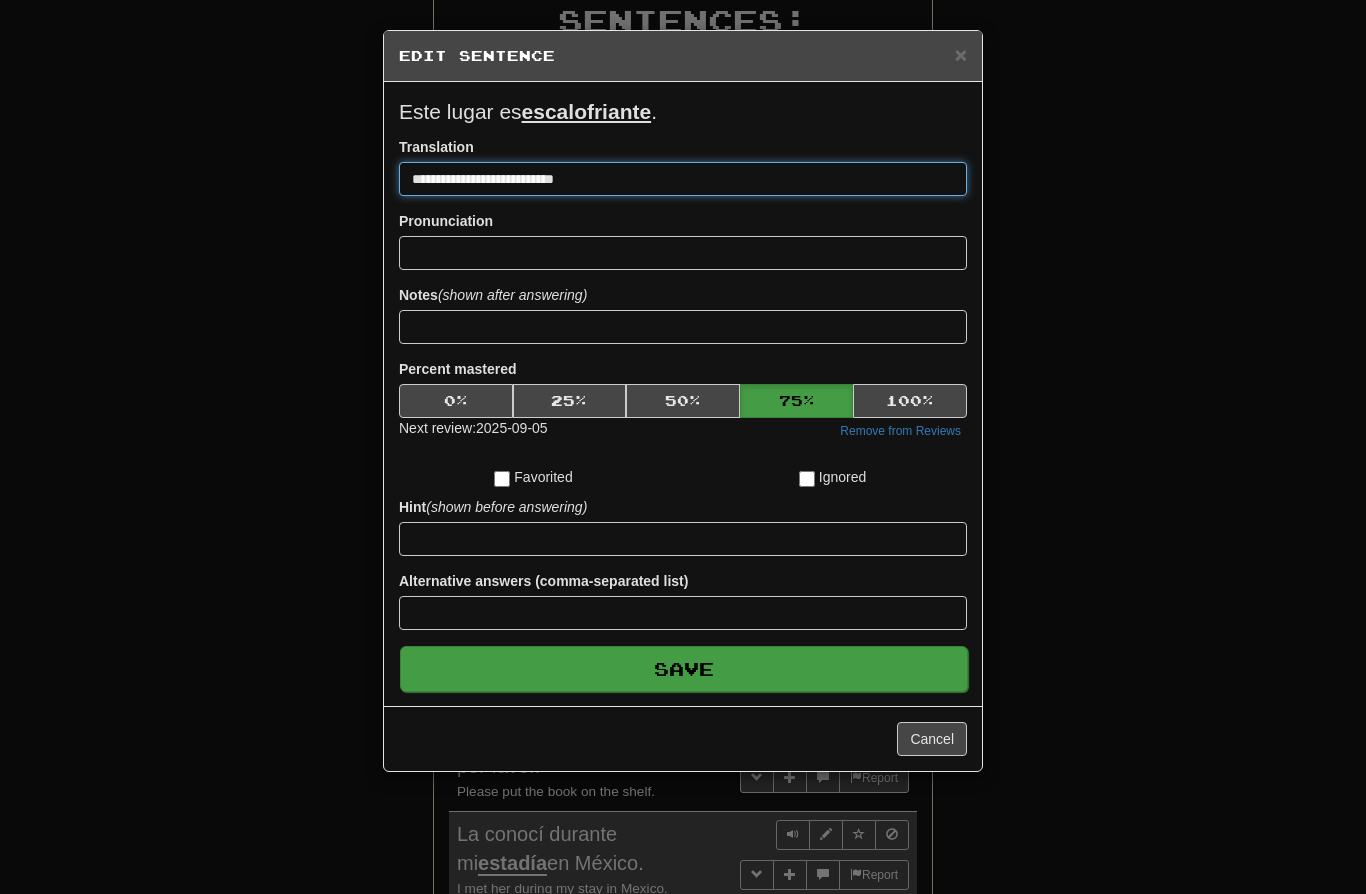 type on "**********" 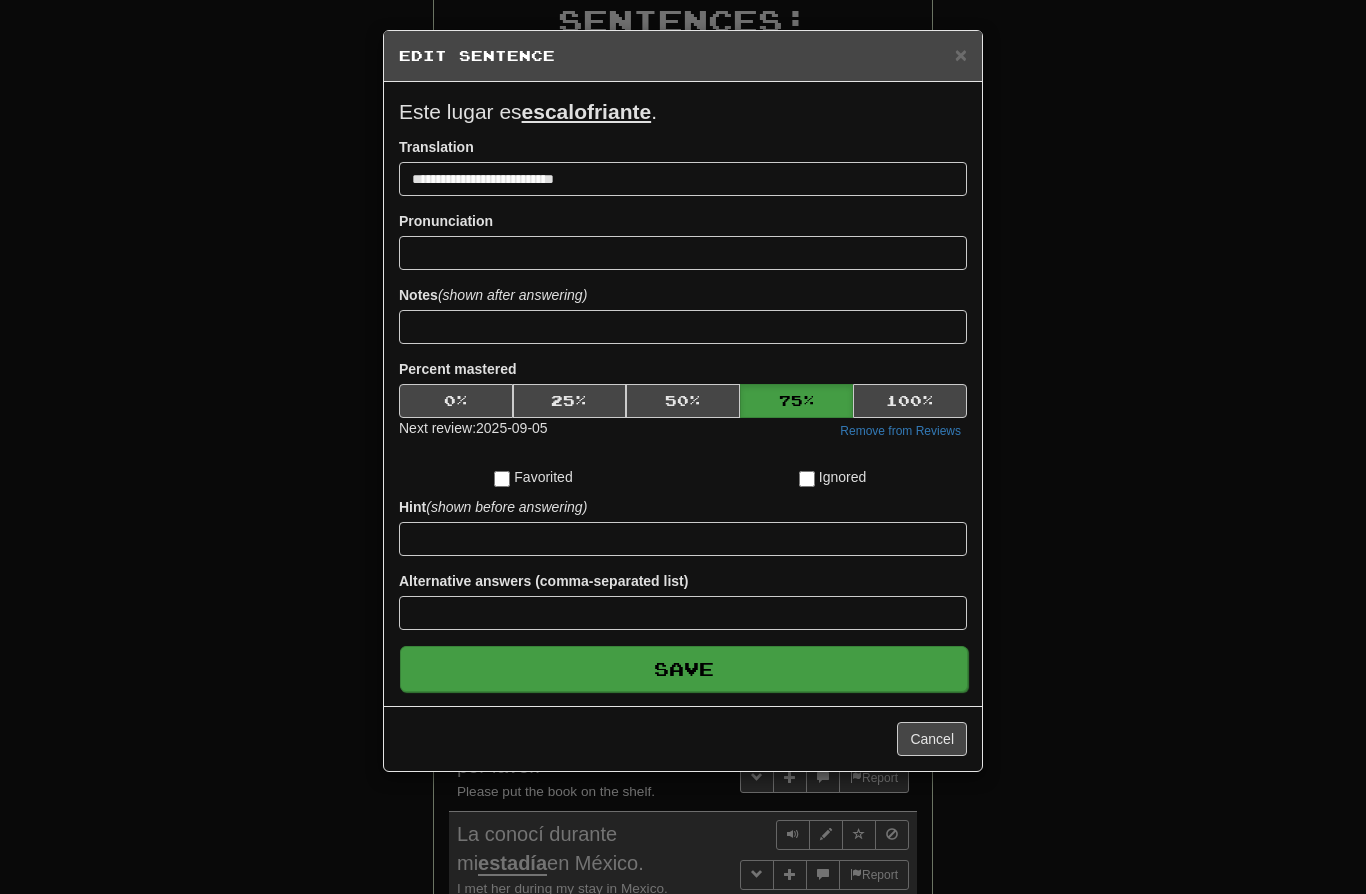 click on "Save" at bounding box center (684, 669) 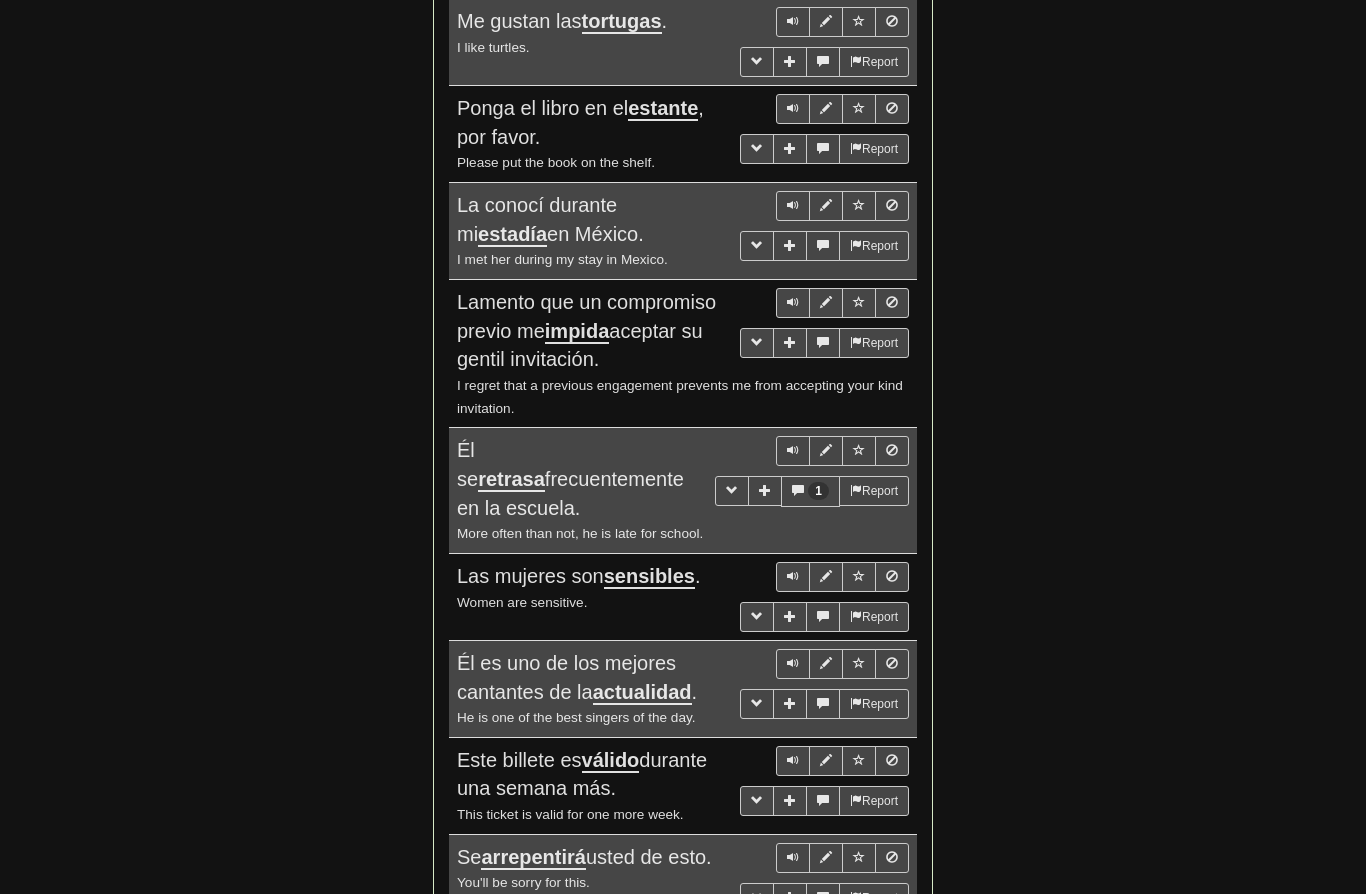 scroll, scrollTop: 1770, scrollLeft: 0, axis: vertical 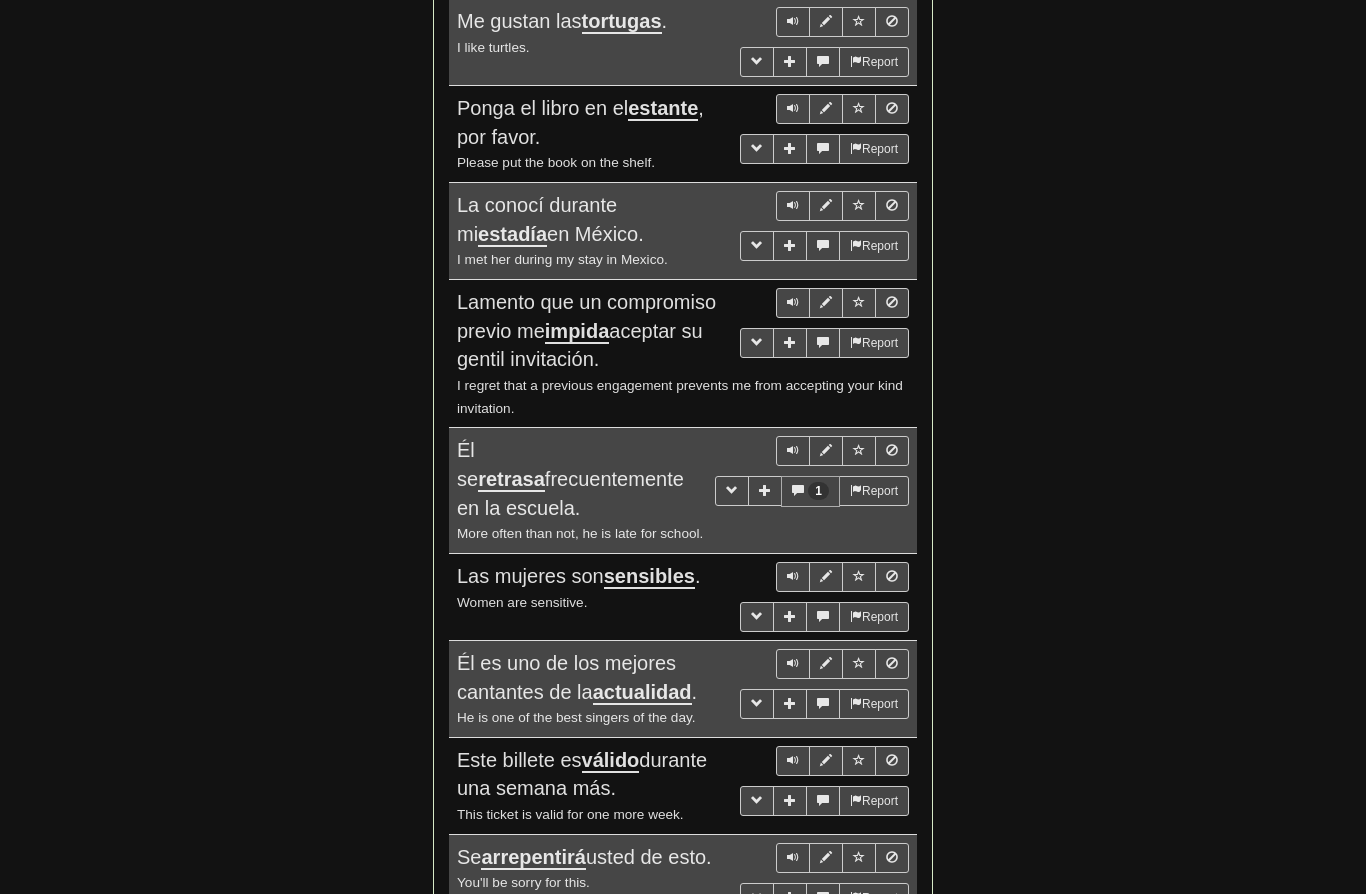 click on "1" at bounding box center [818, 491] 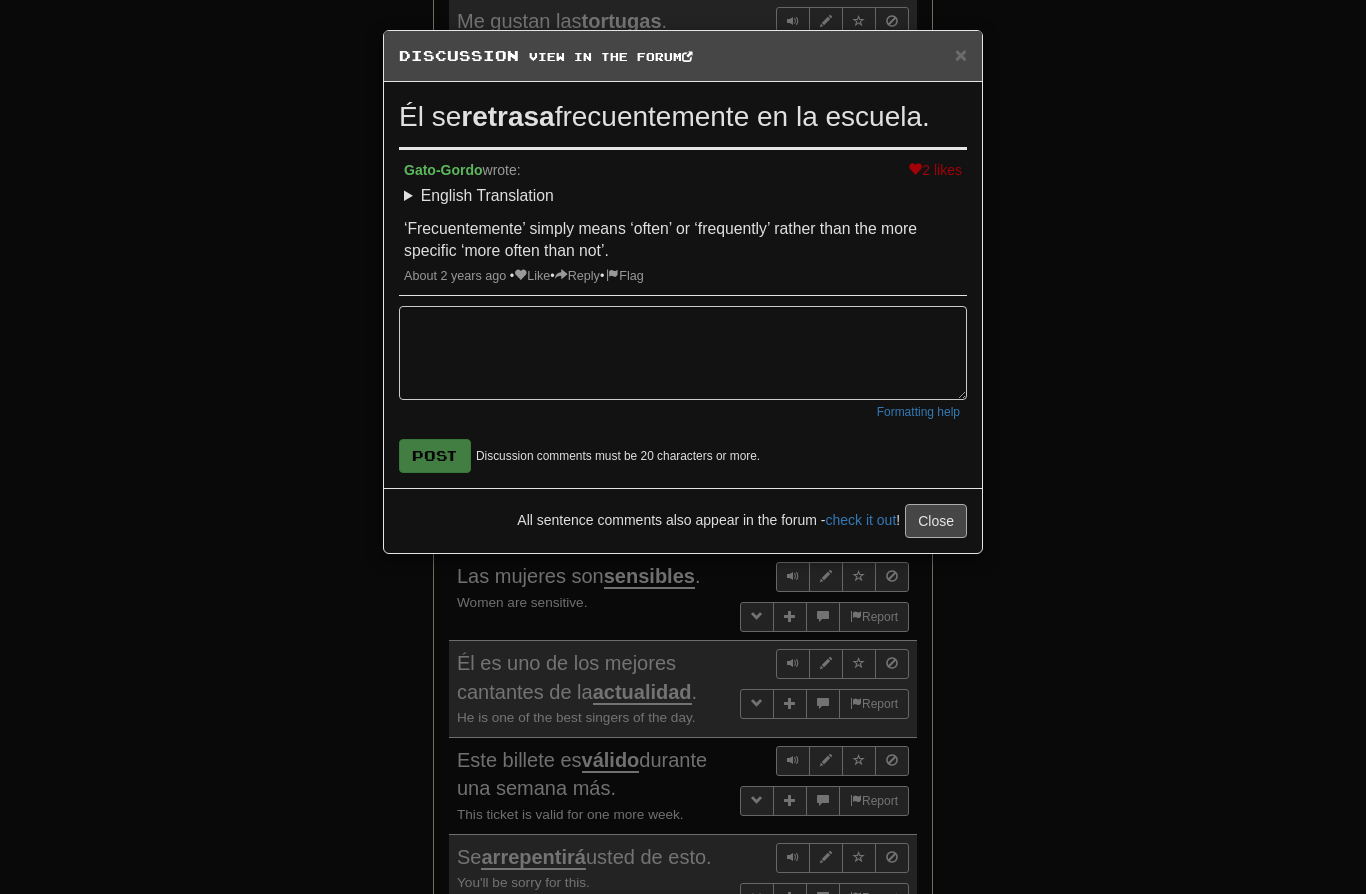 click on "Close" at bounding box center (936, 521) 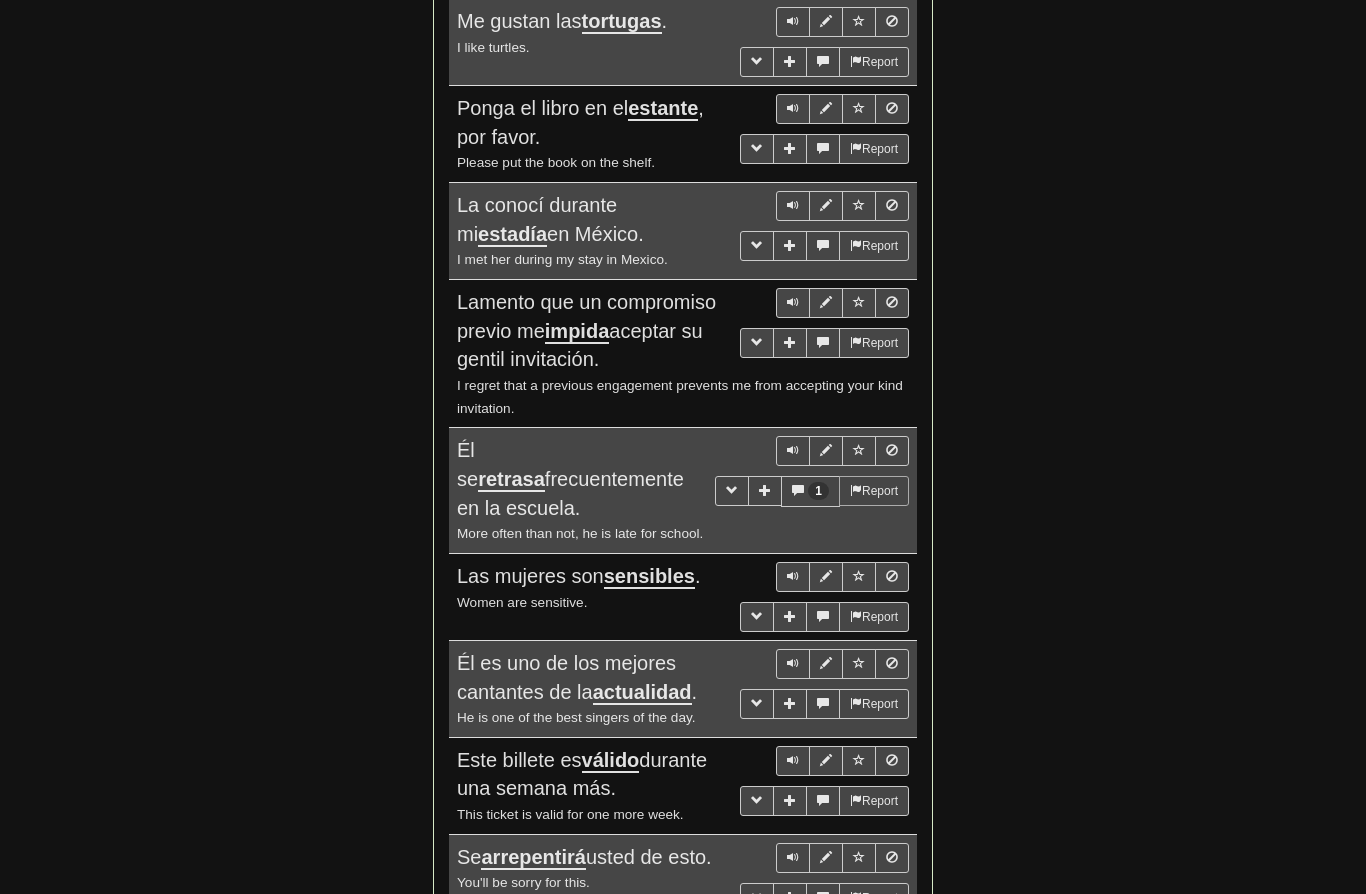 click on "Report" at bounding box center [874, 491] 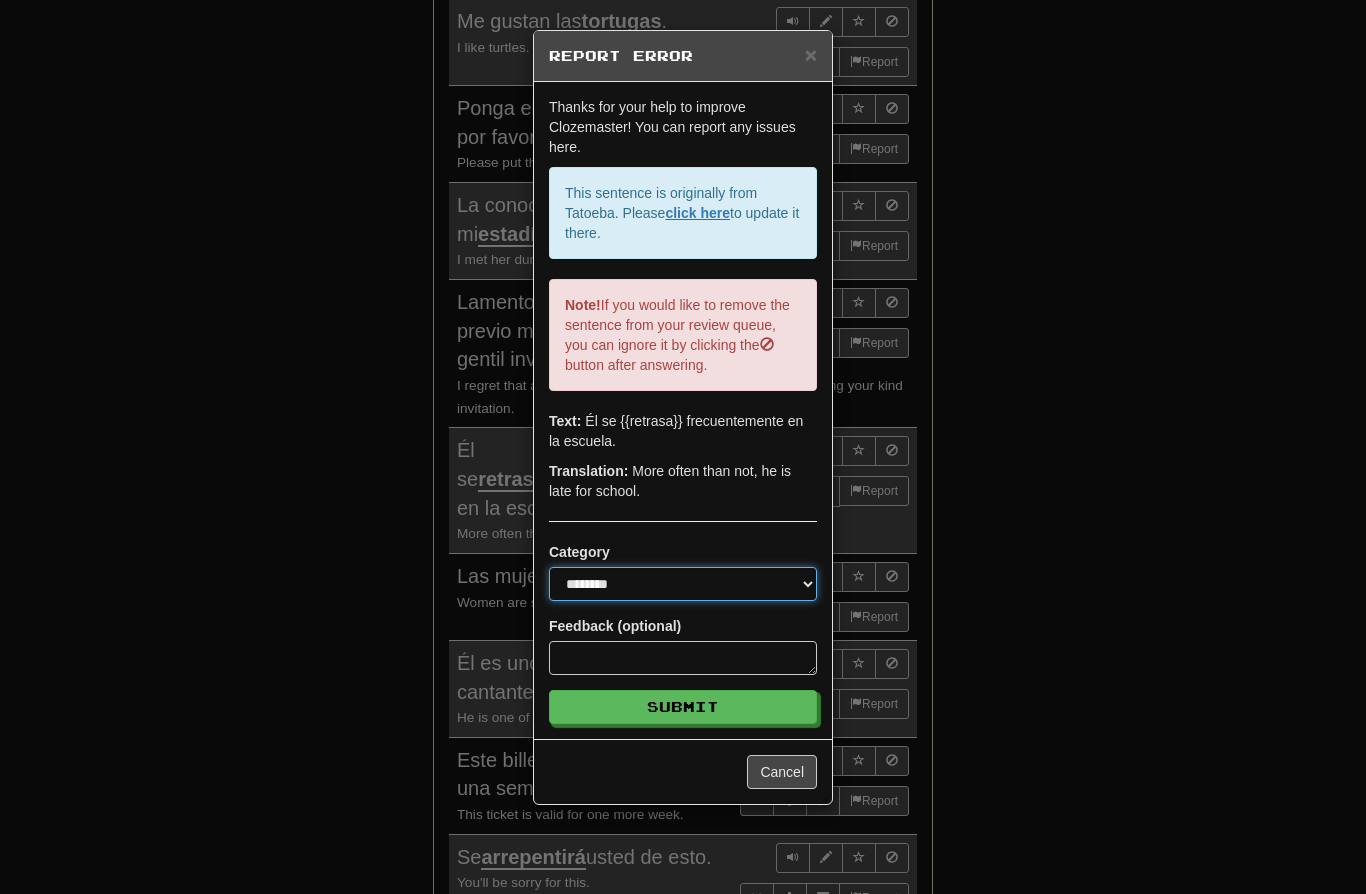 click on "**********" at bounding box center (683, 584) 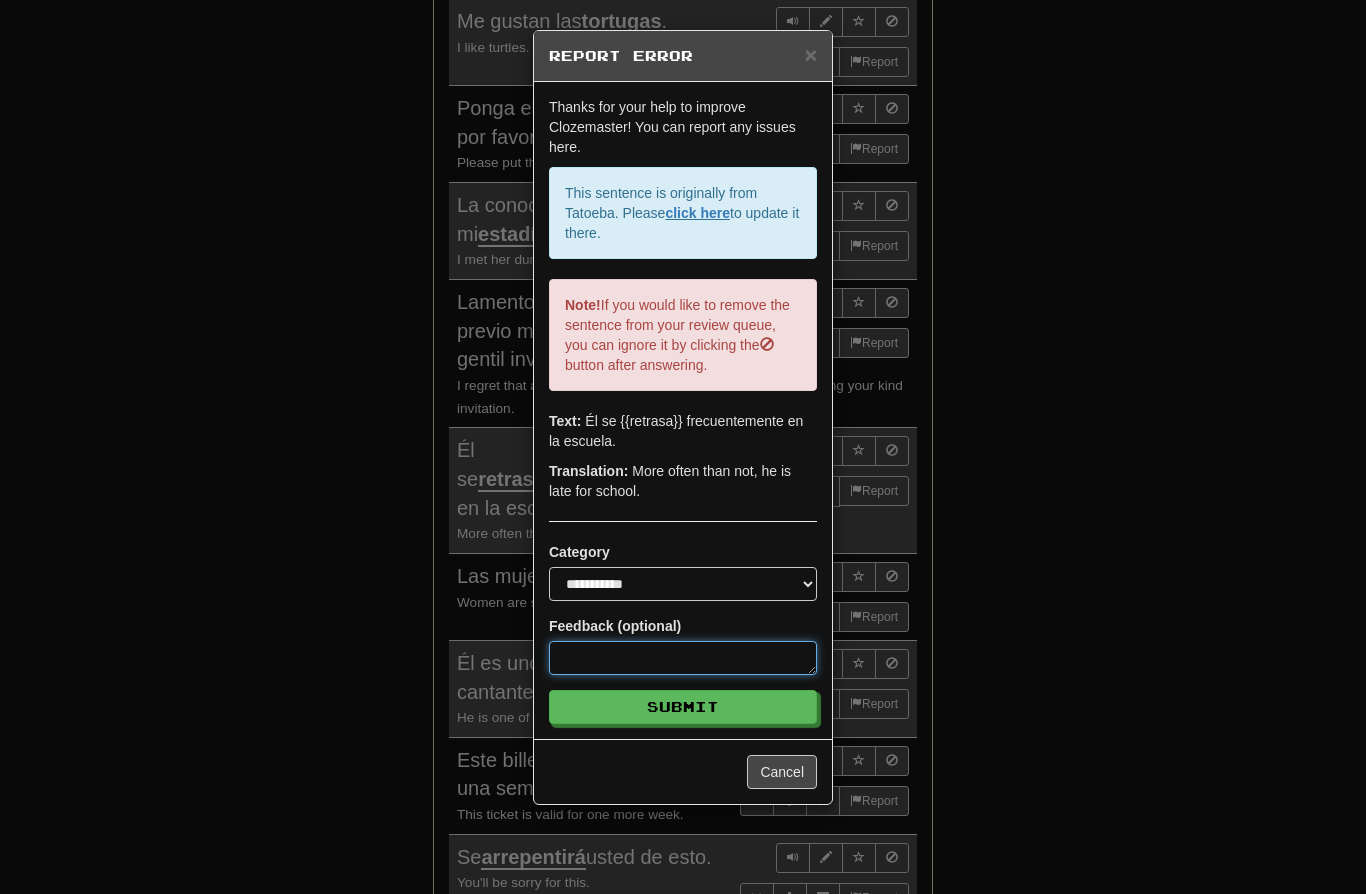 click at bounding box center (683, 658) 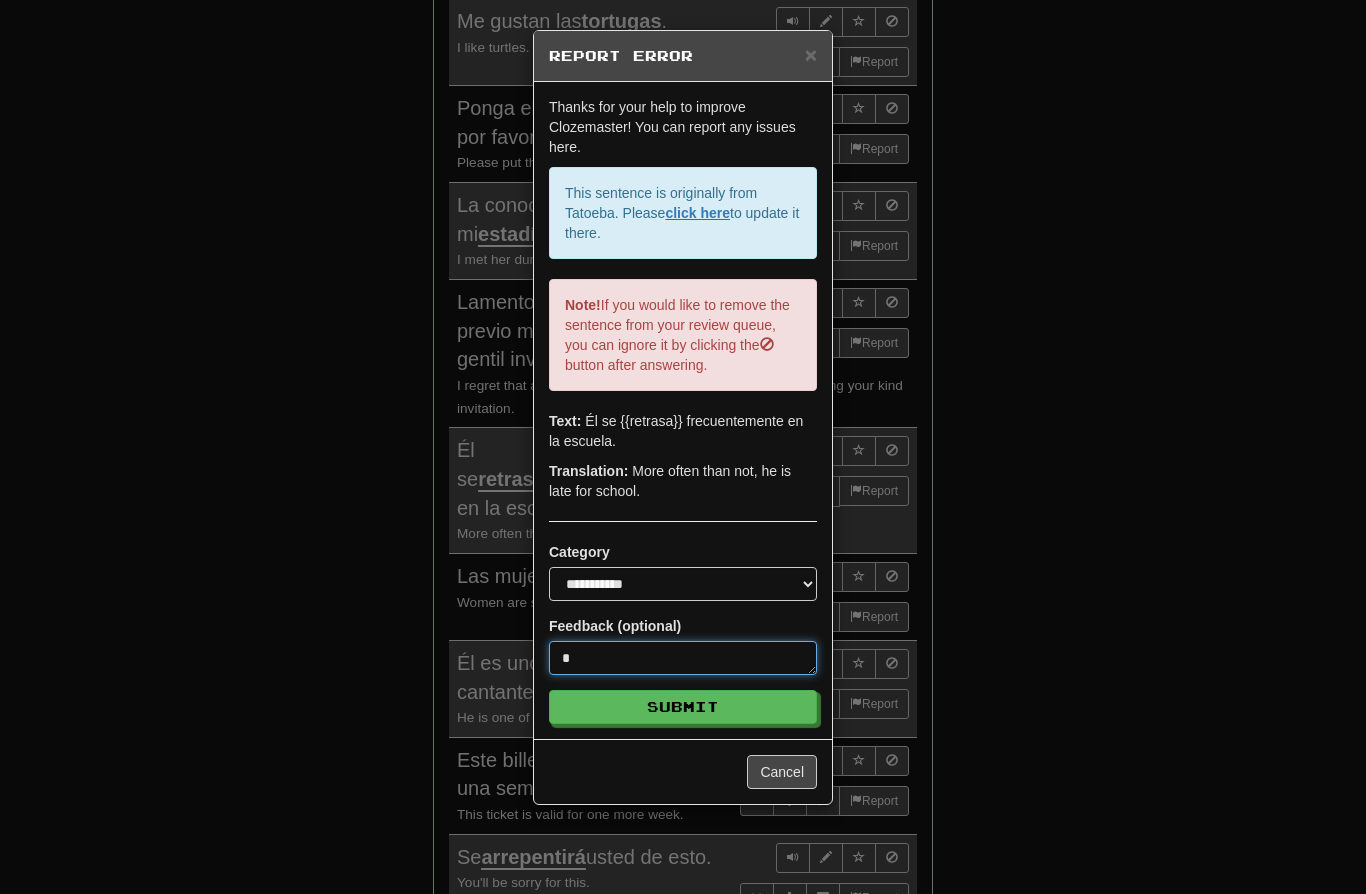 type on "*" 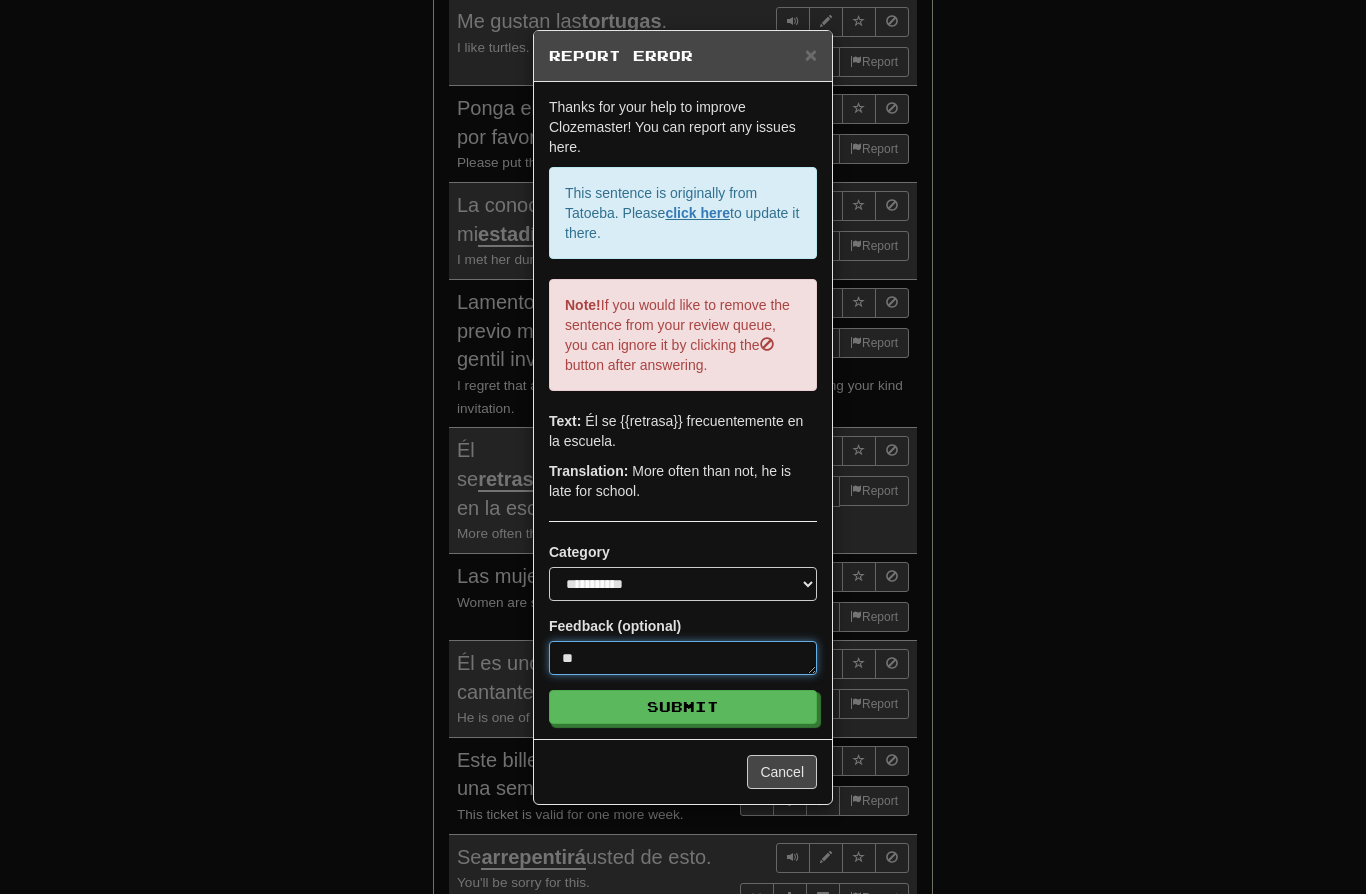 type on "*" 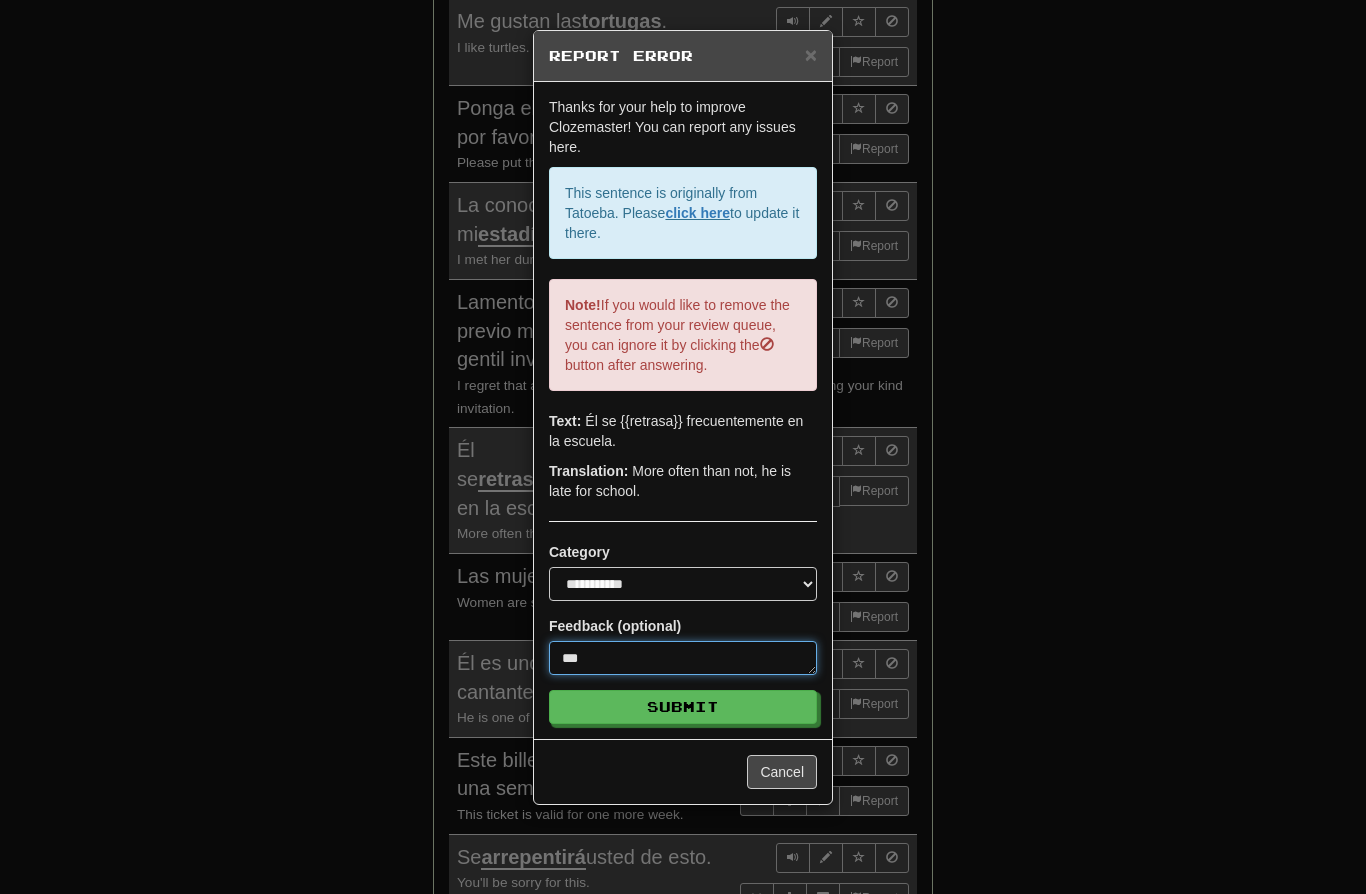 type on "*" 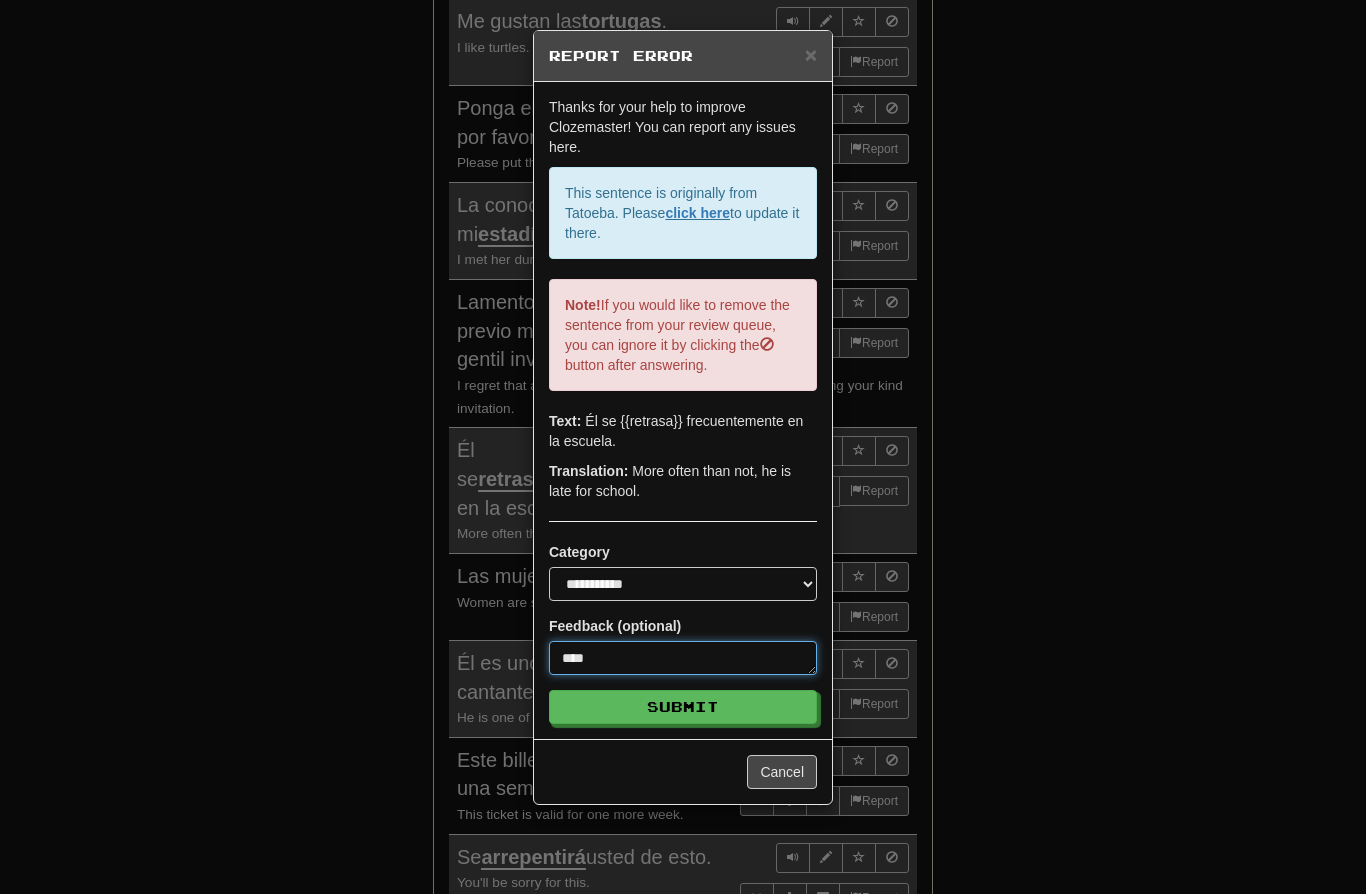 type on "*" 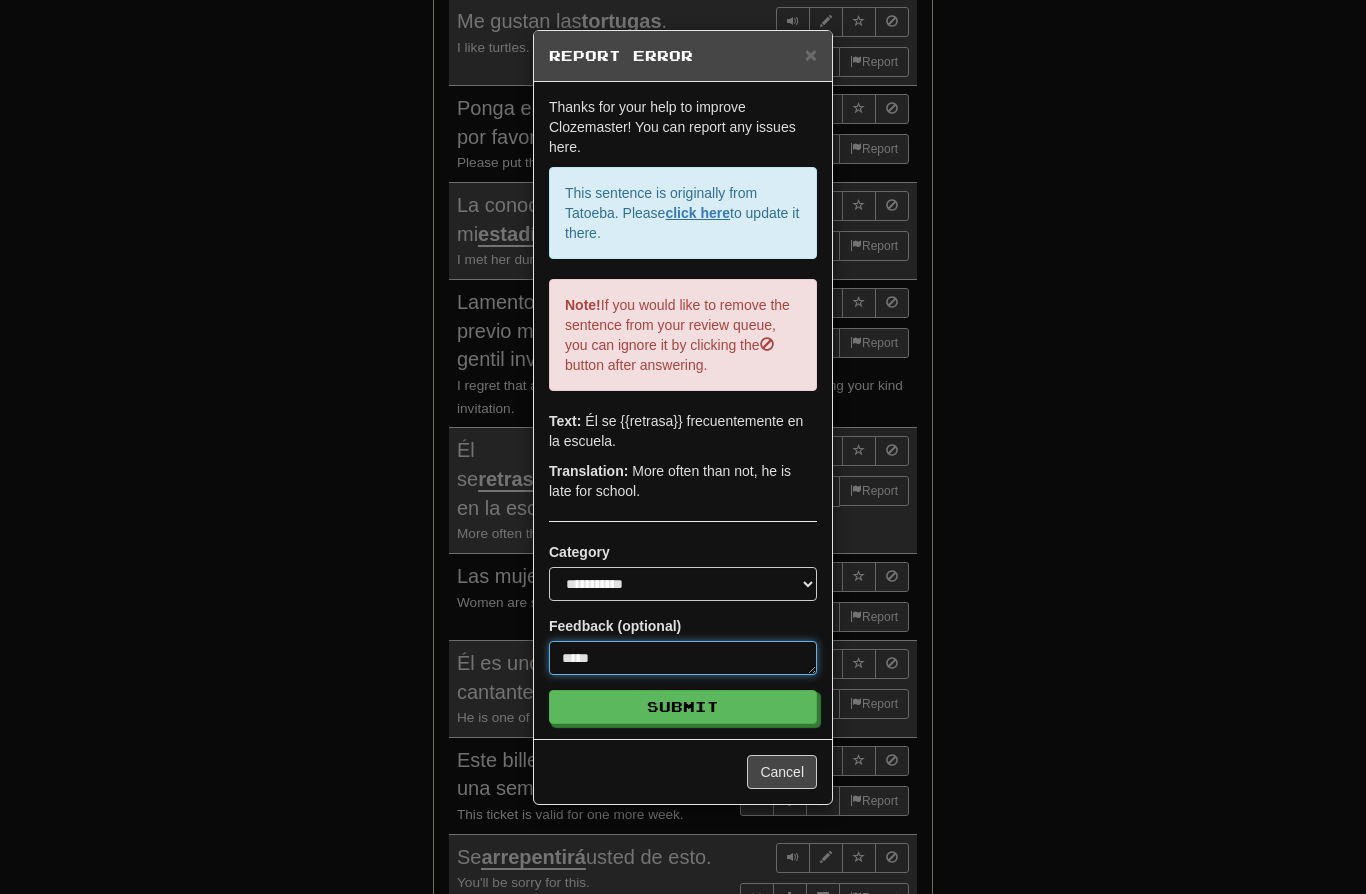 type on "*" 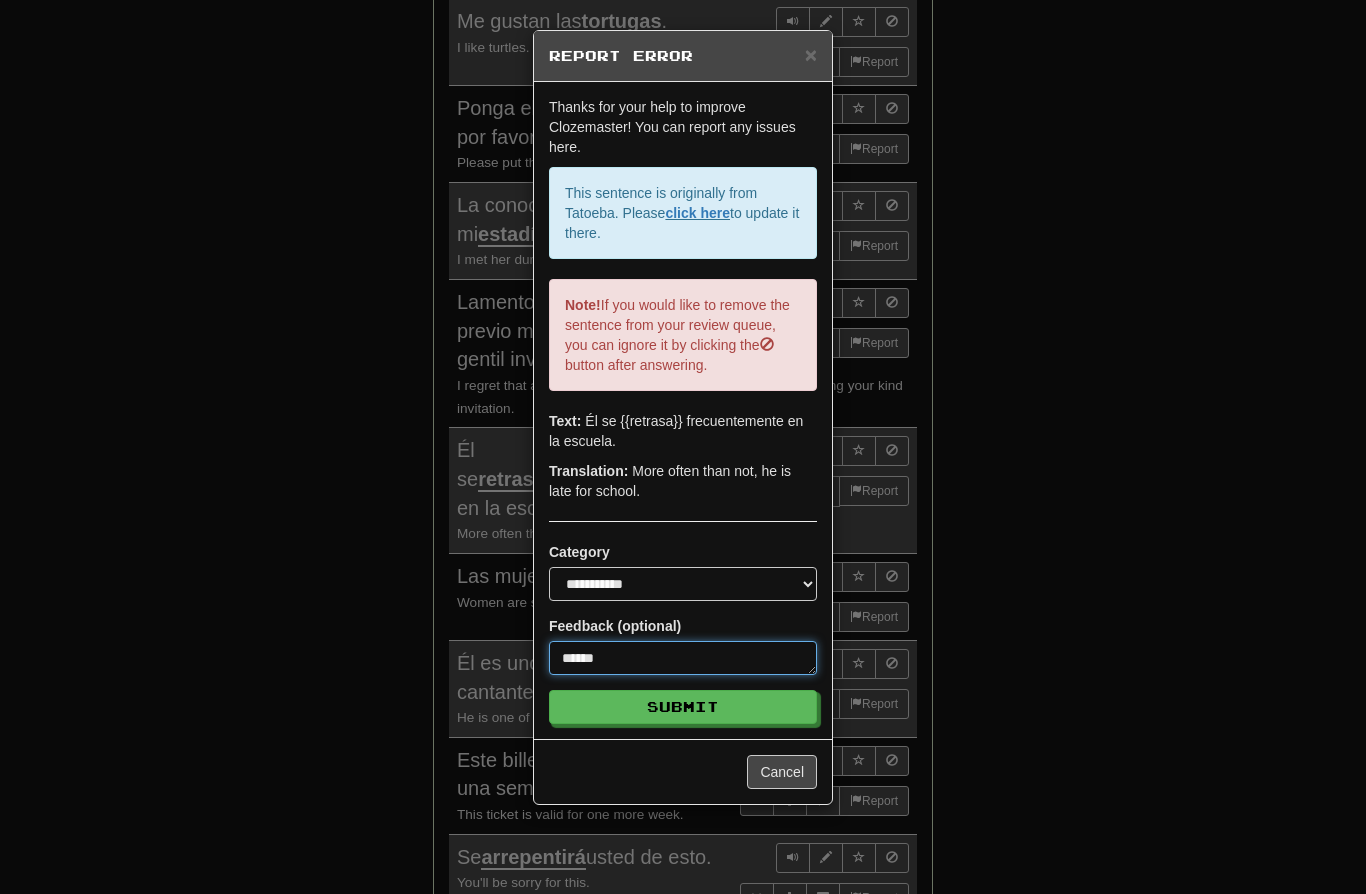 type on "*" 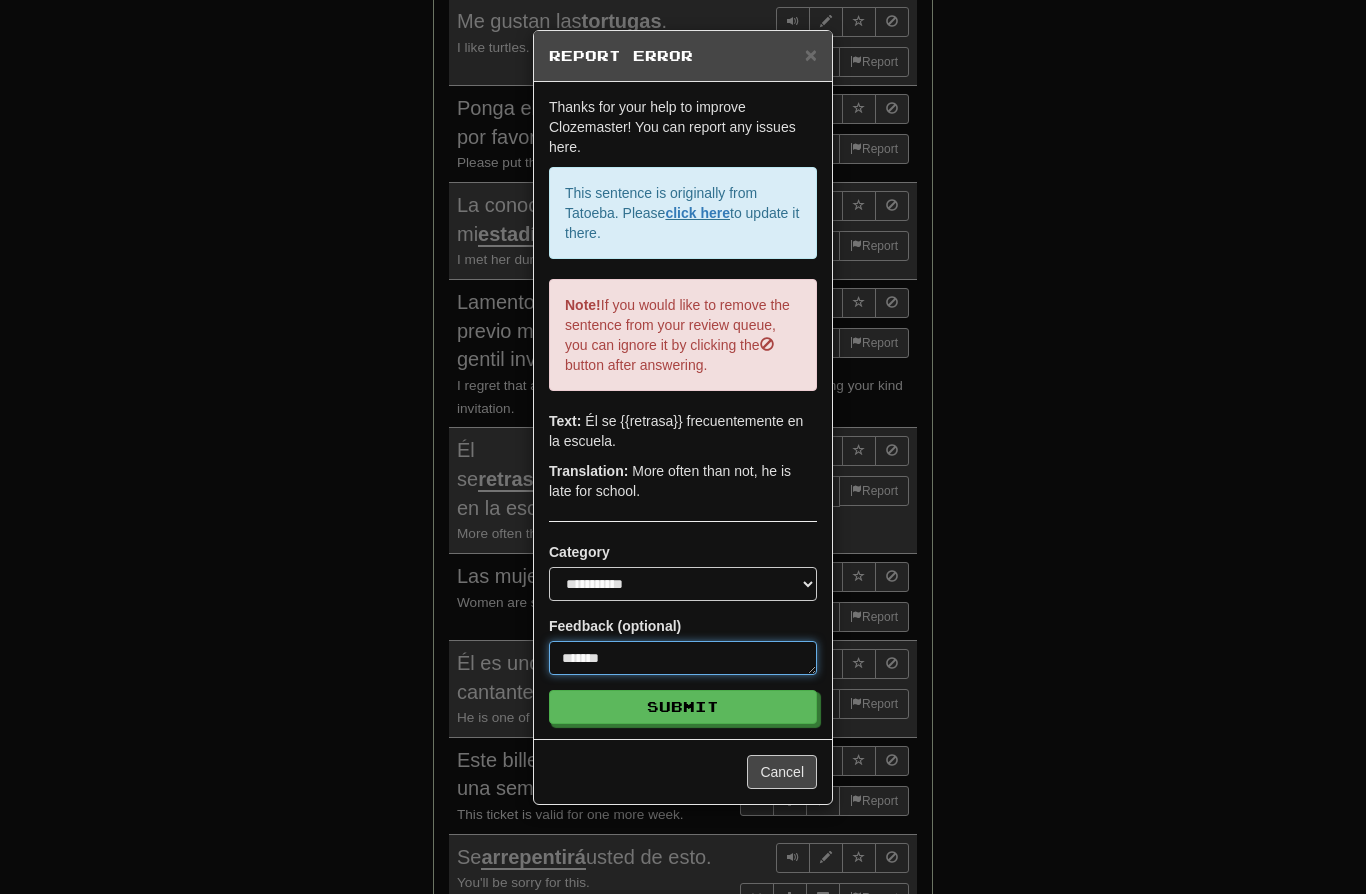 type on "*" 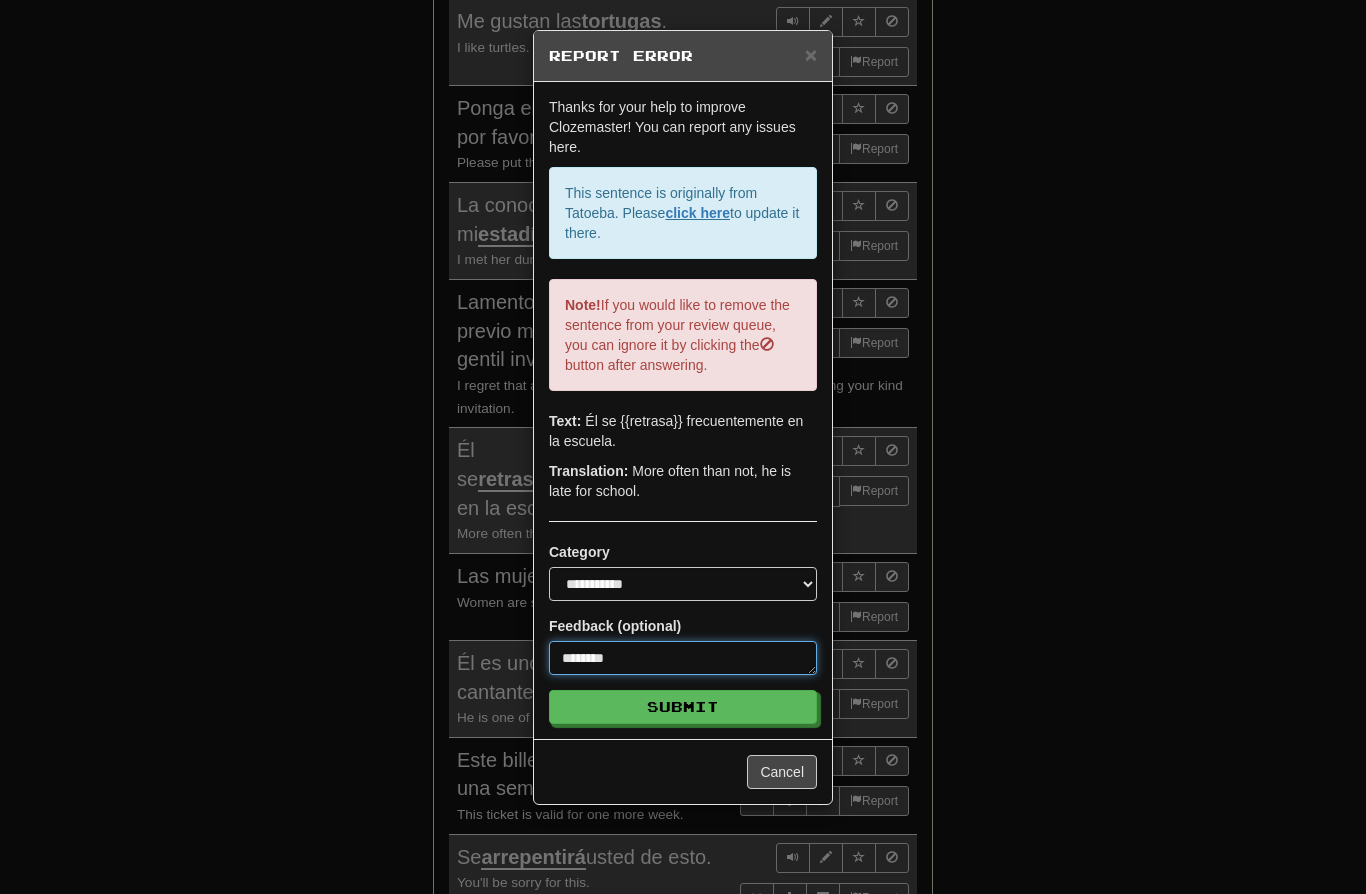 type on "*" 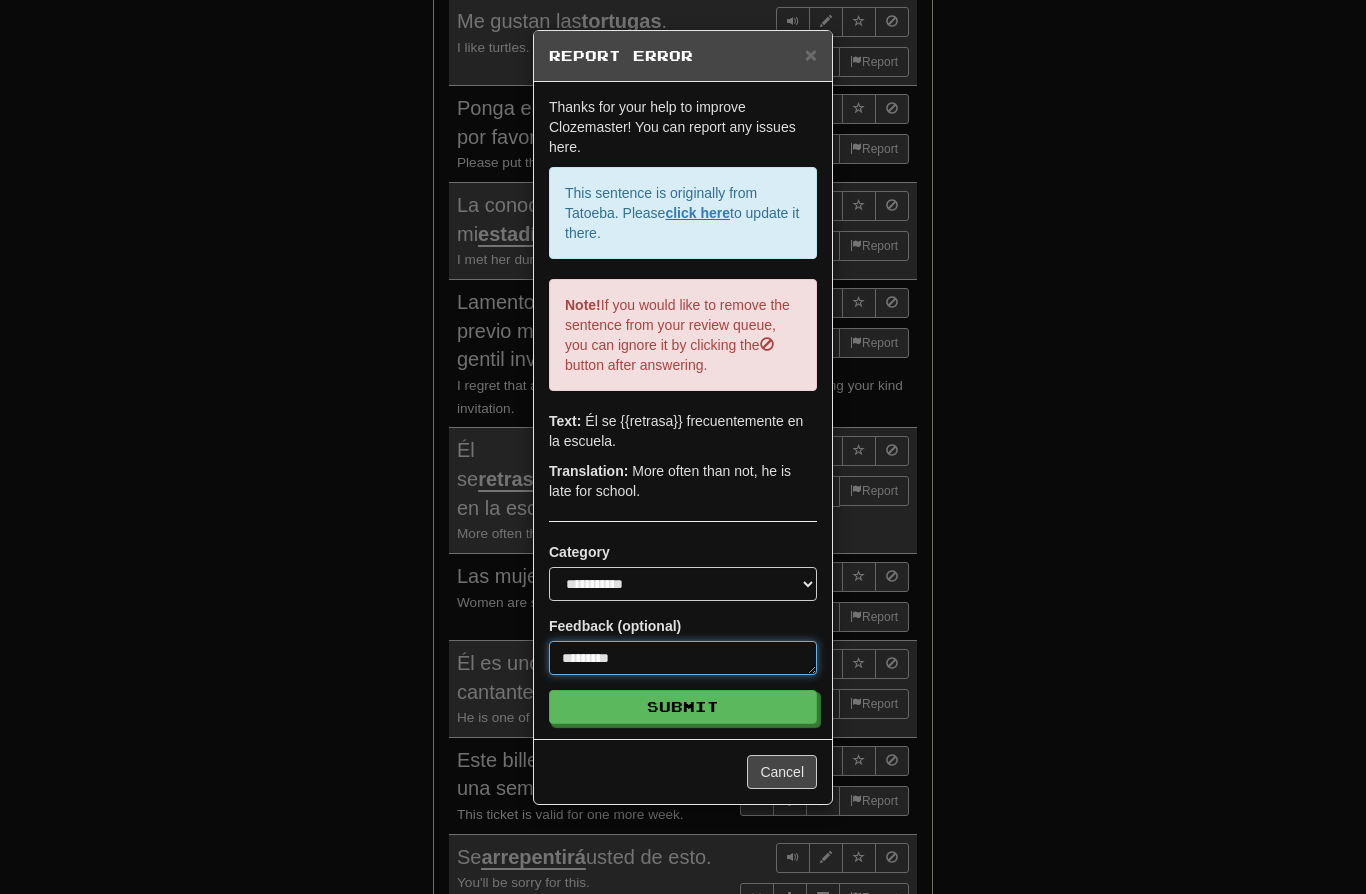 type on "*" 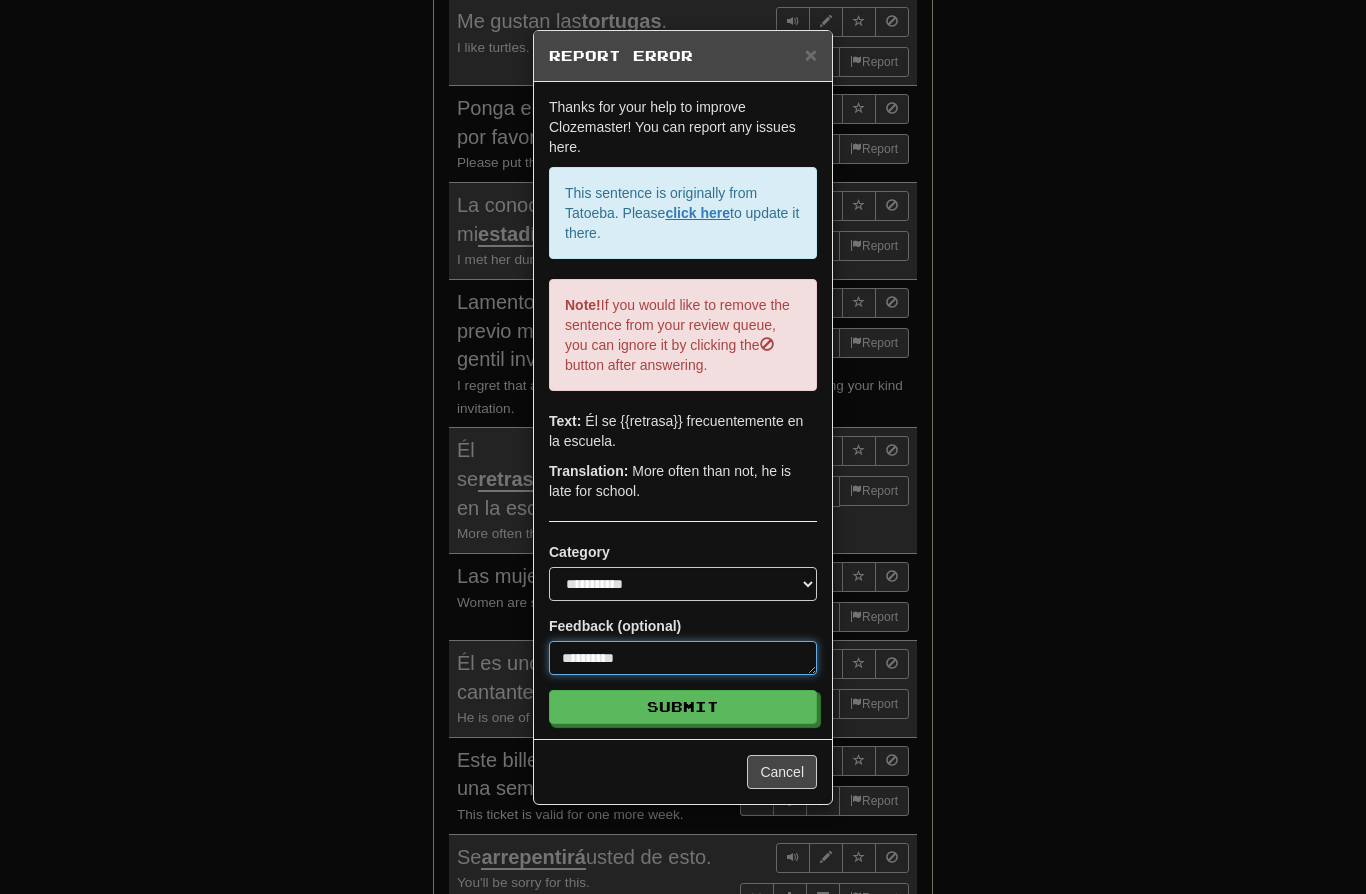 type on "*" 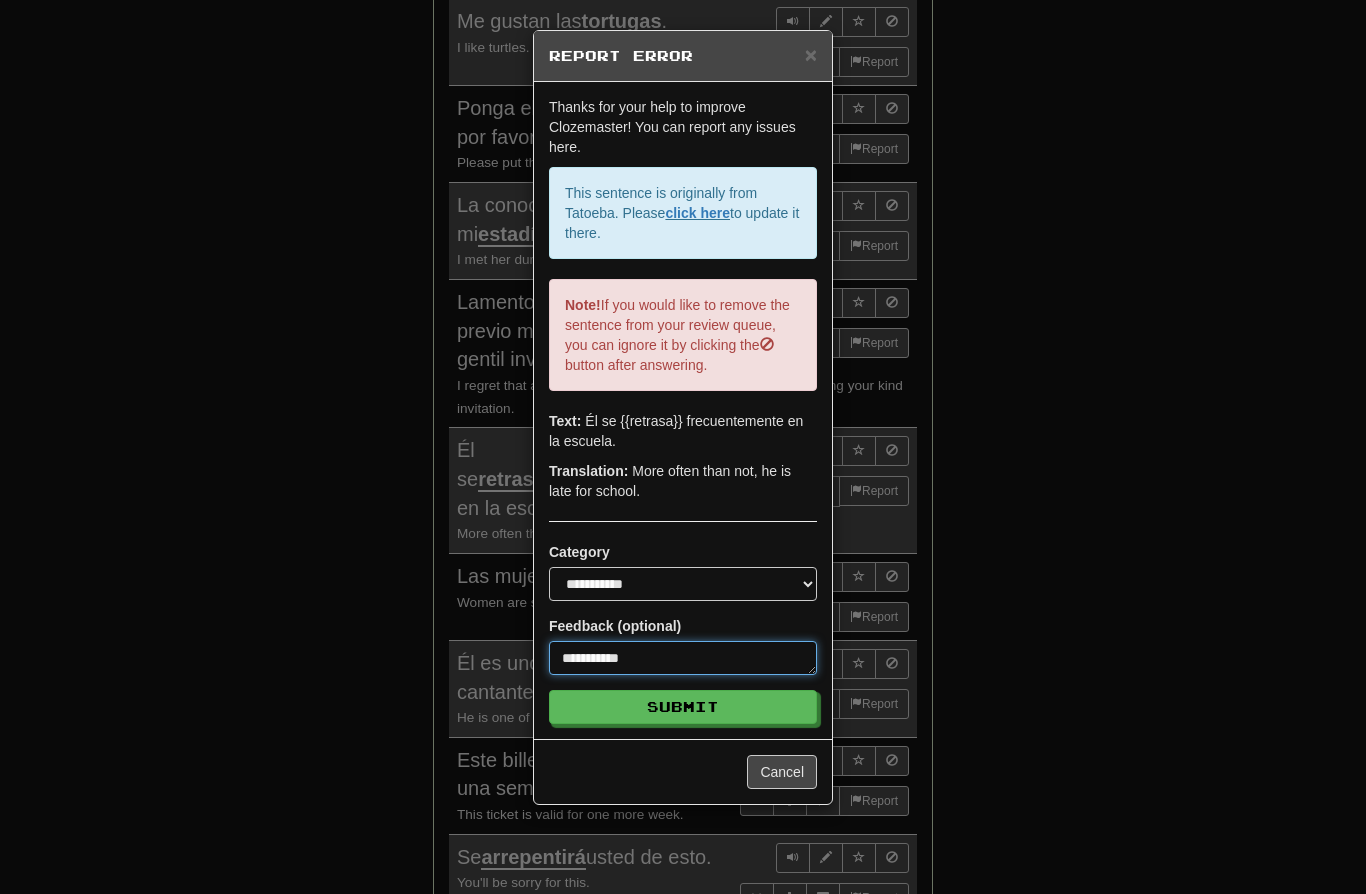 type on "*" 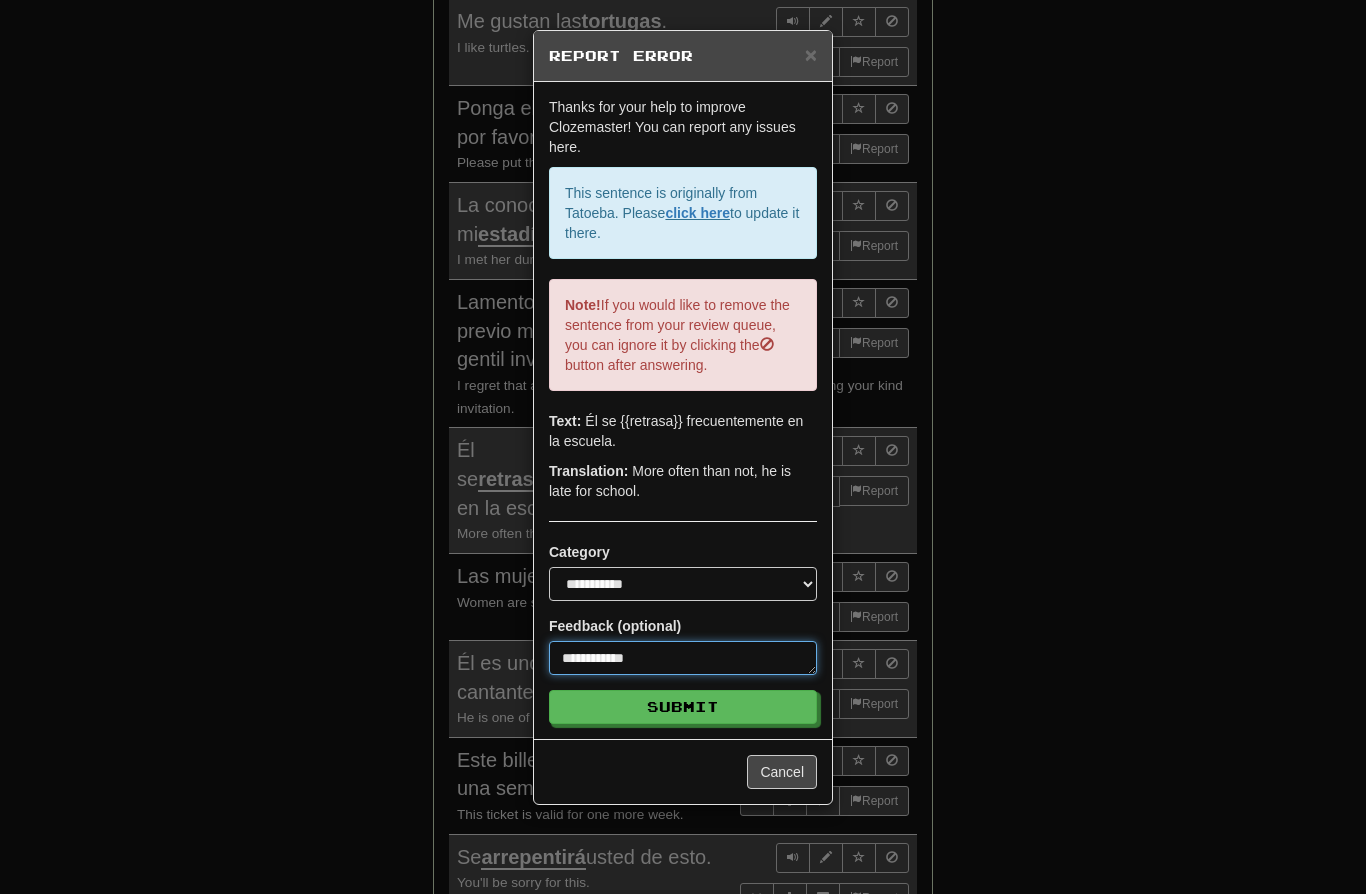 type on "*" 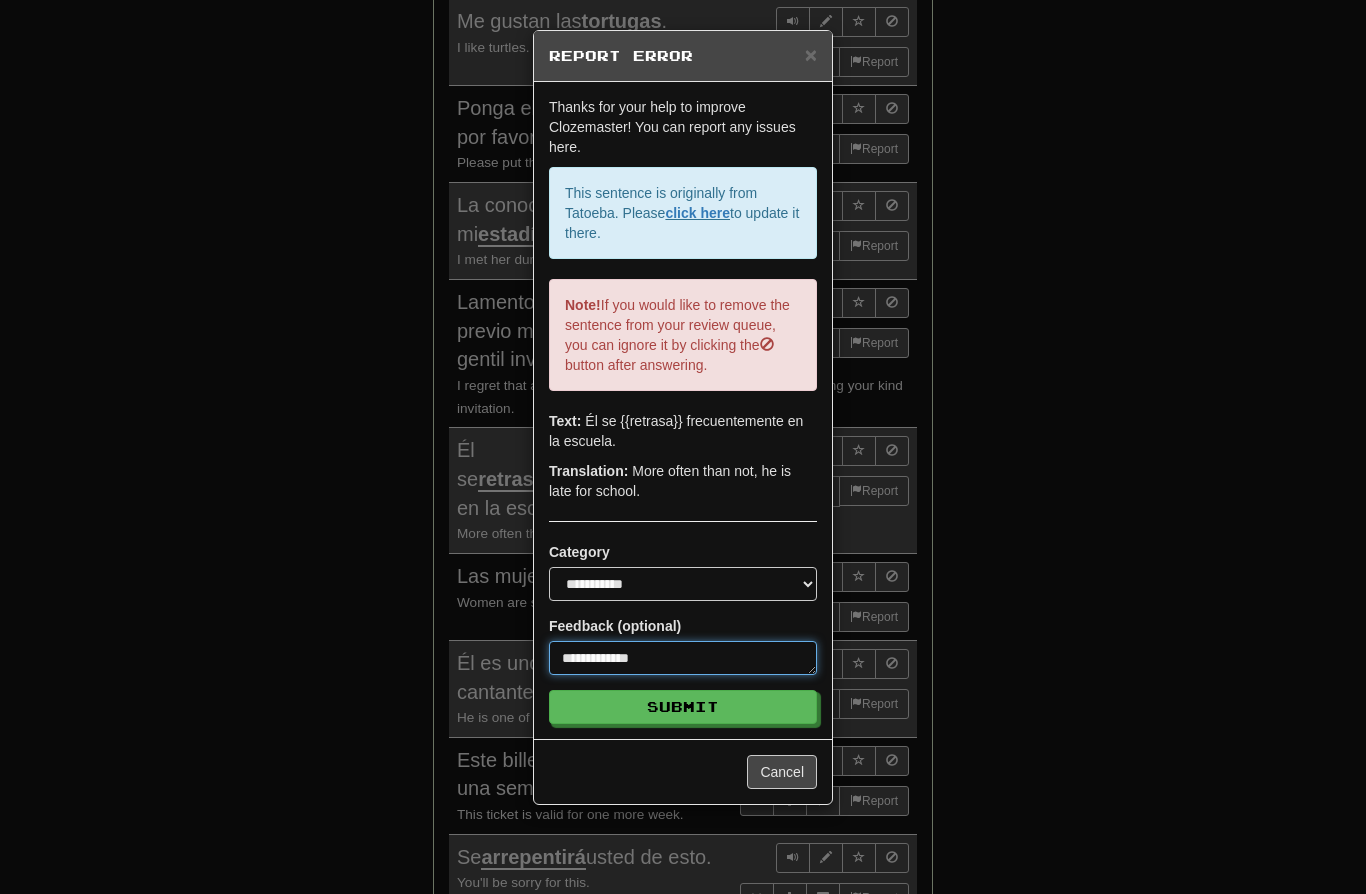 type on "*" 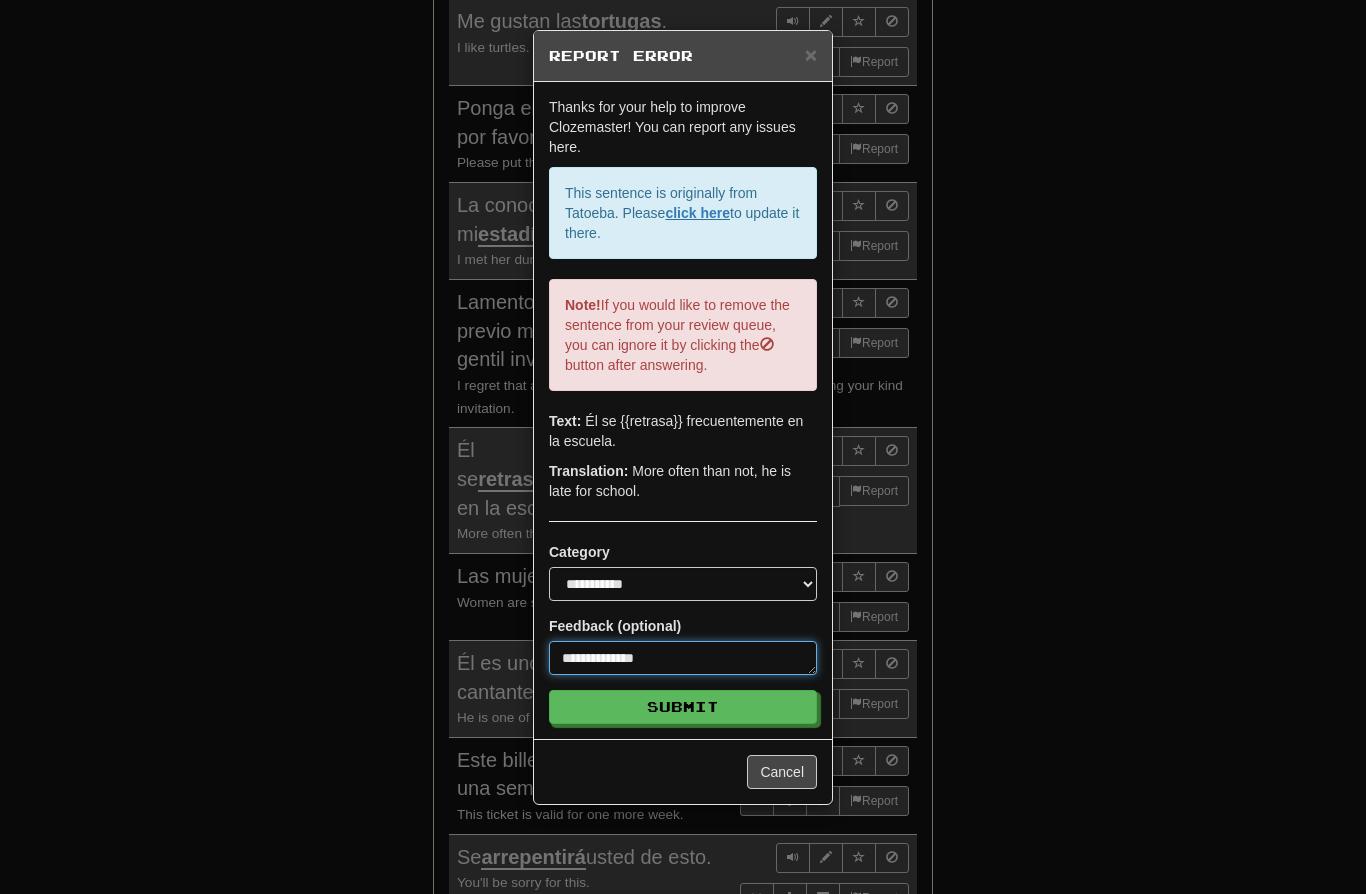 type on "*" 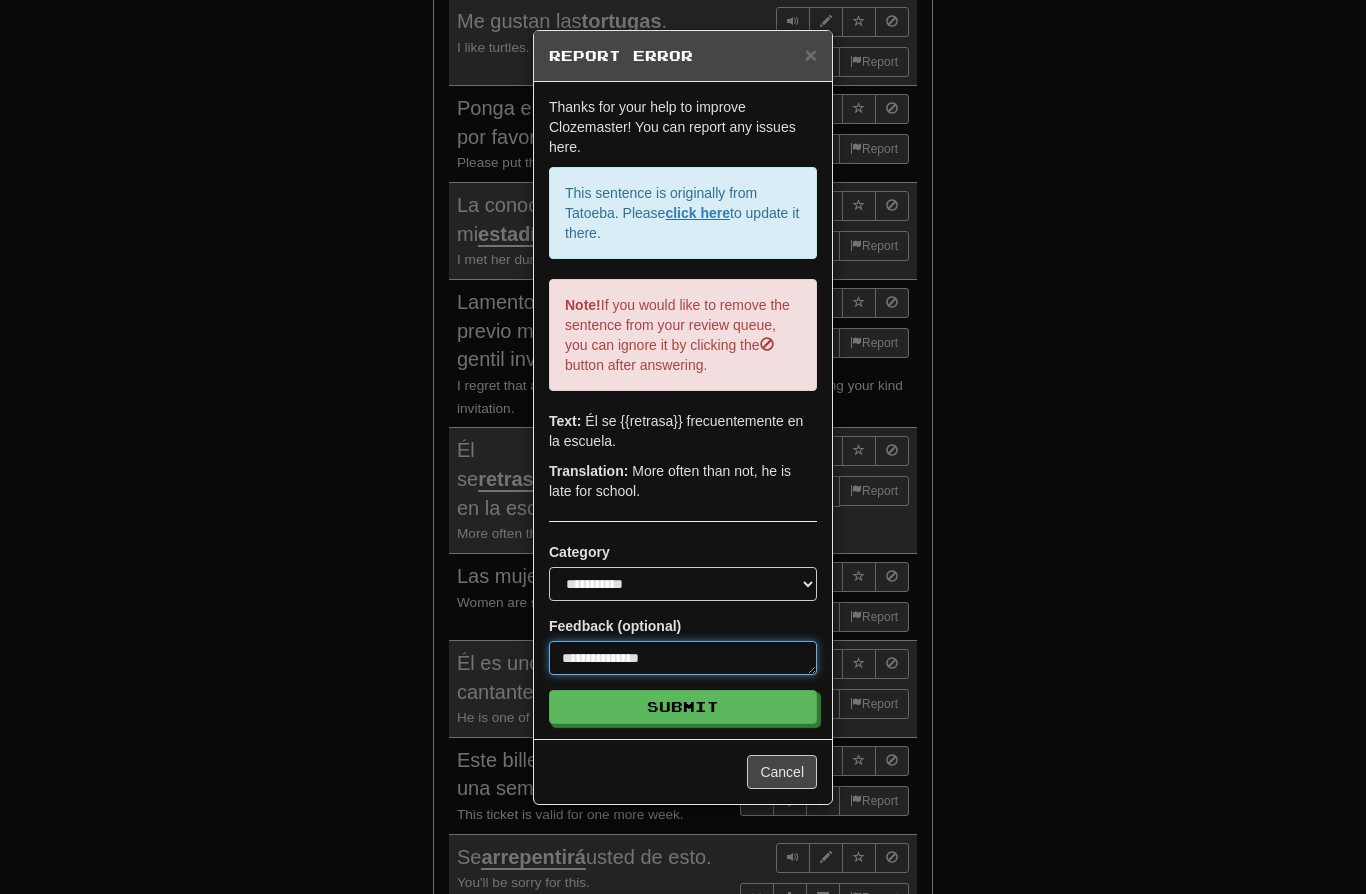 type on "*" 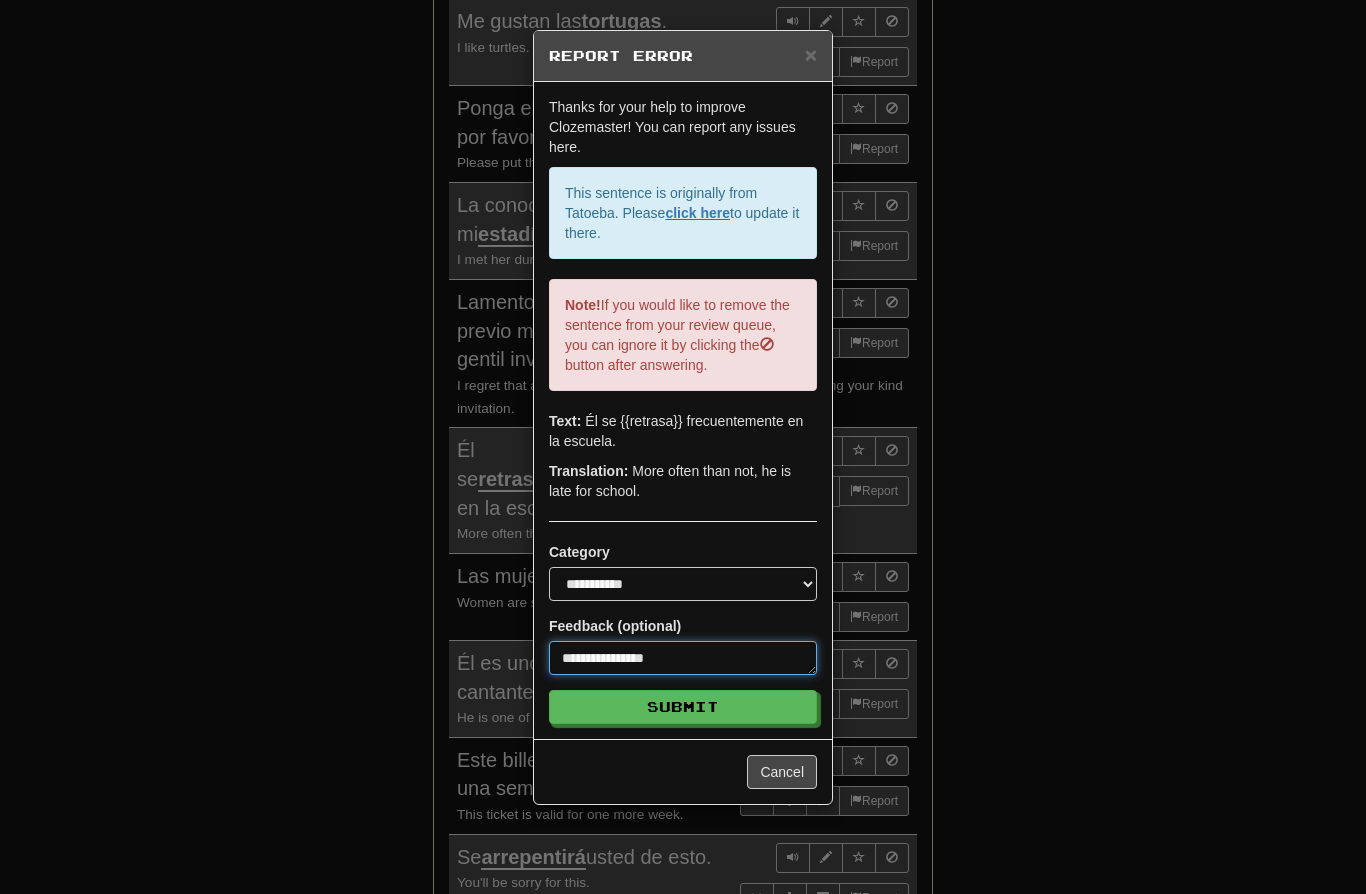 type on "*" 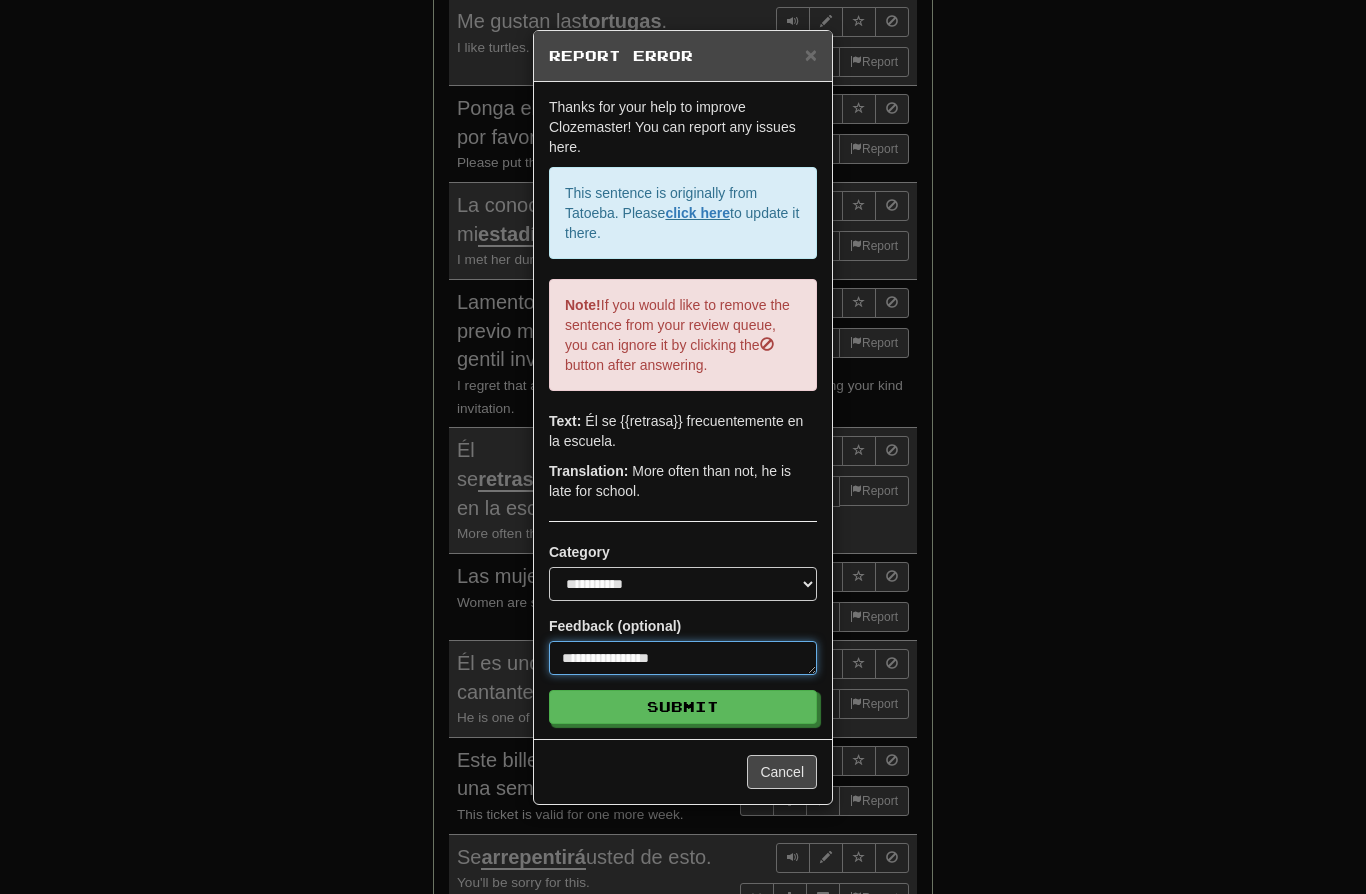 type on "*" 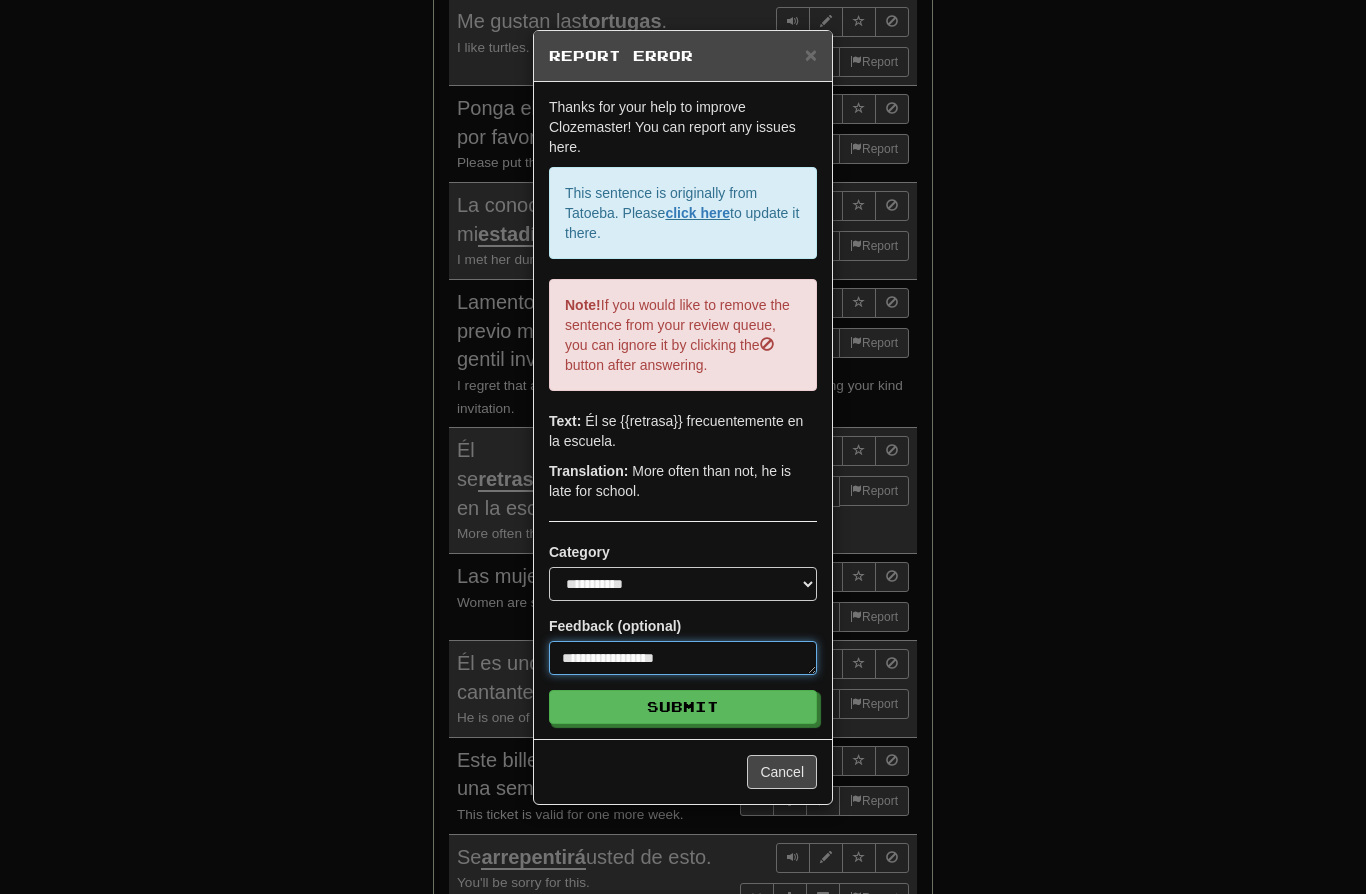 type on "*" 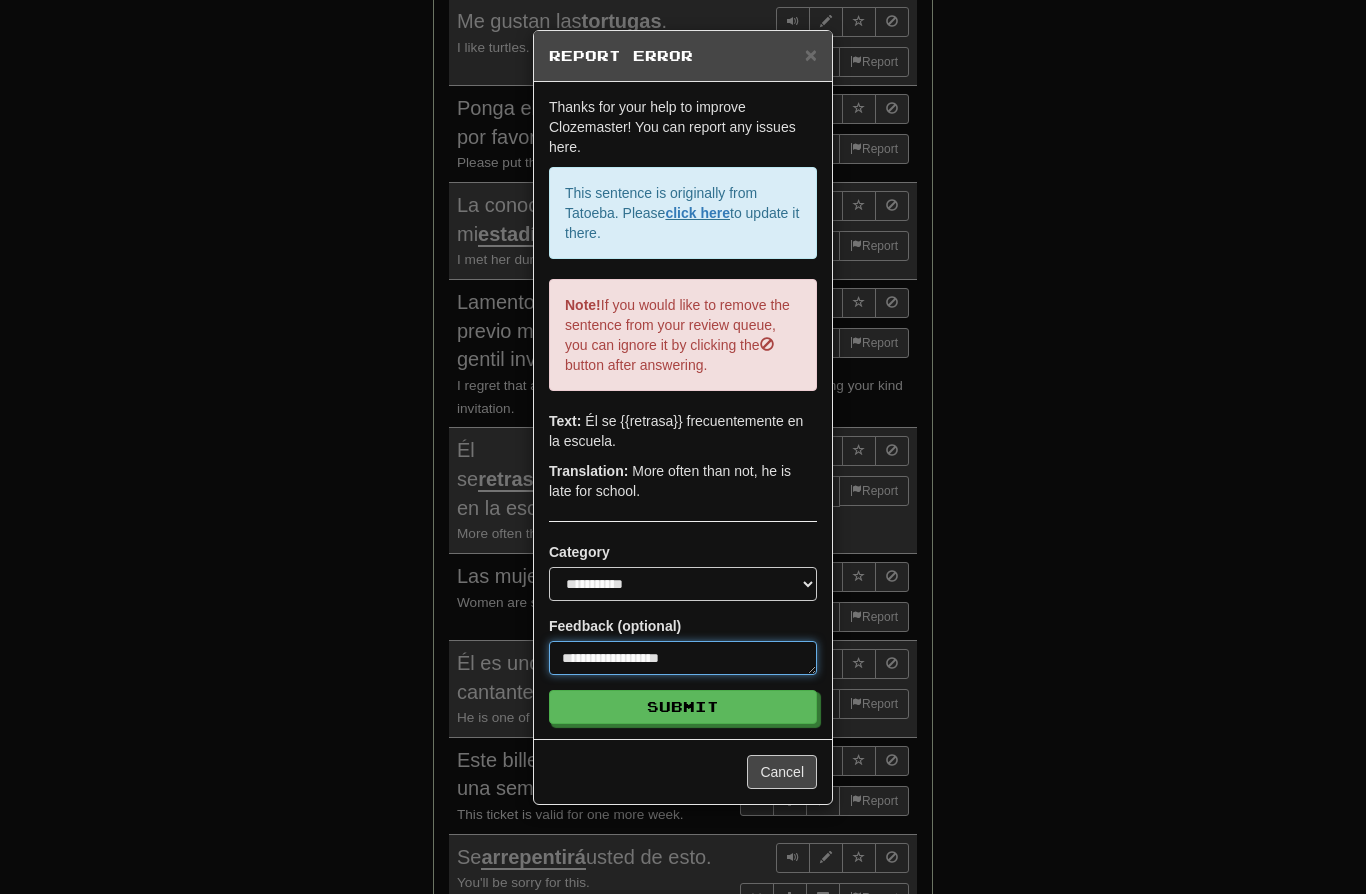 type on "*" 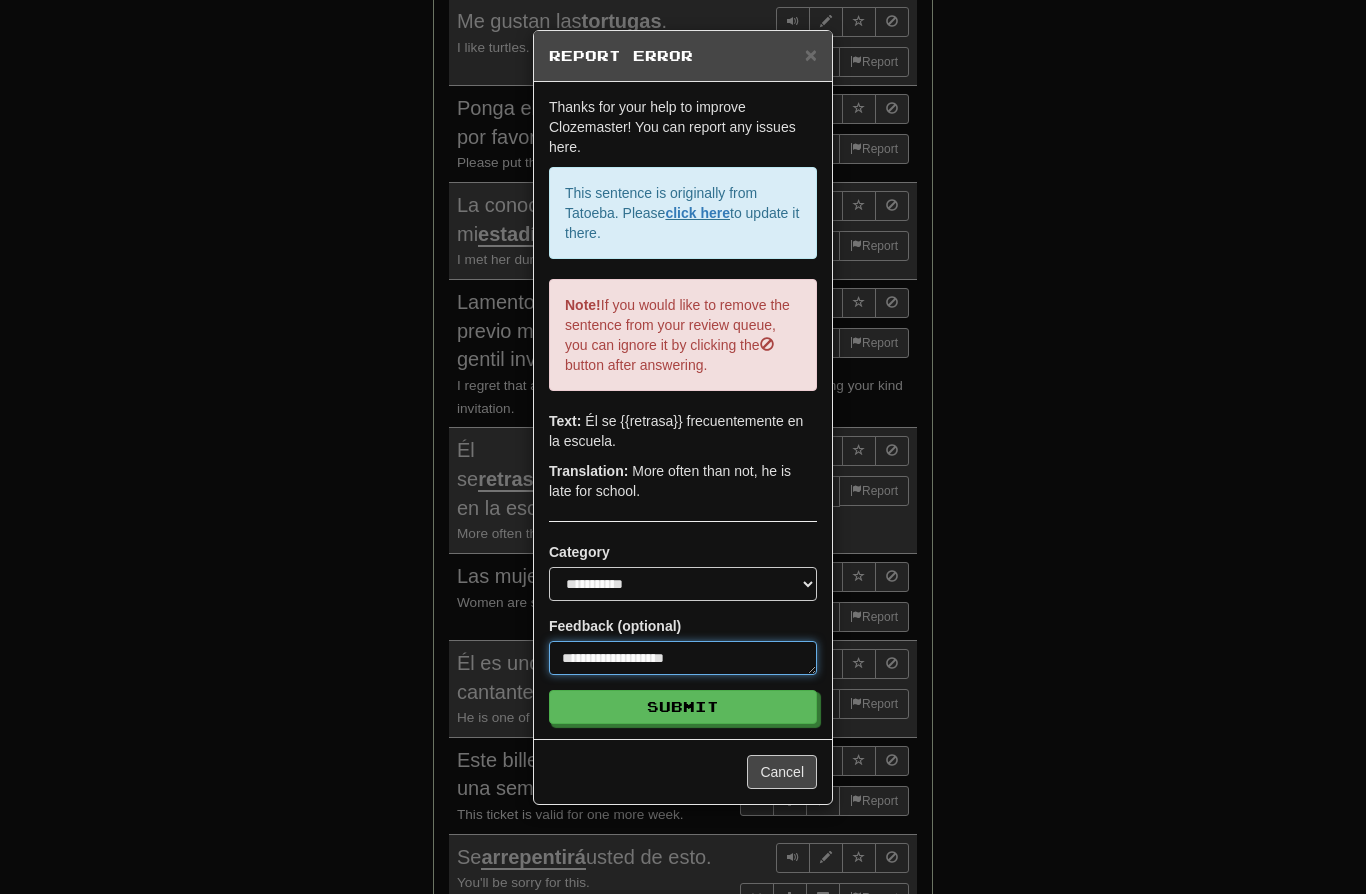 type on "*" 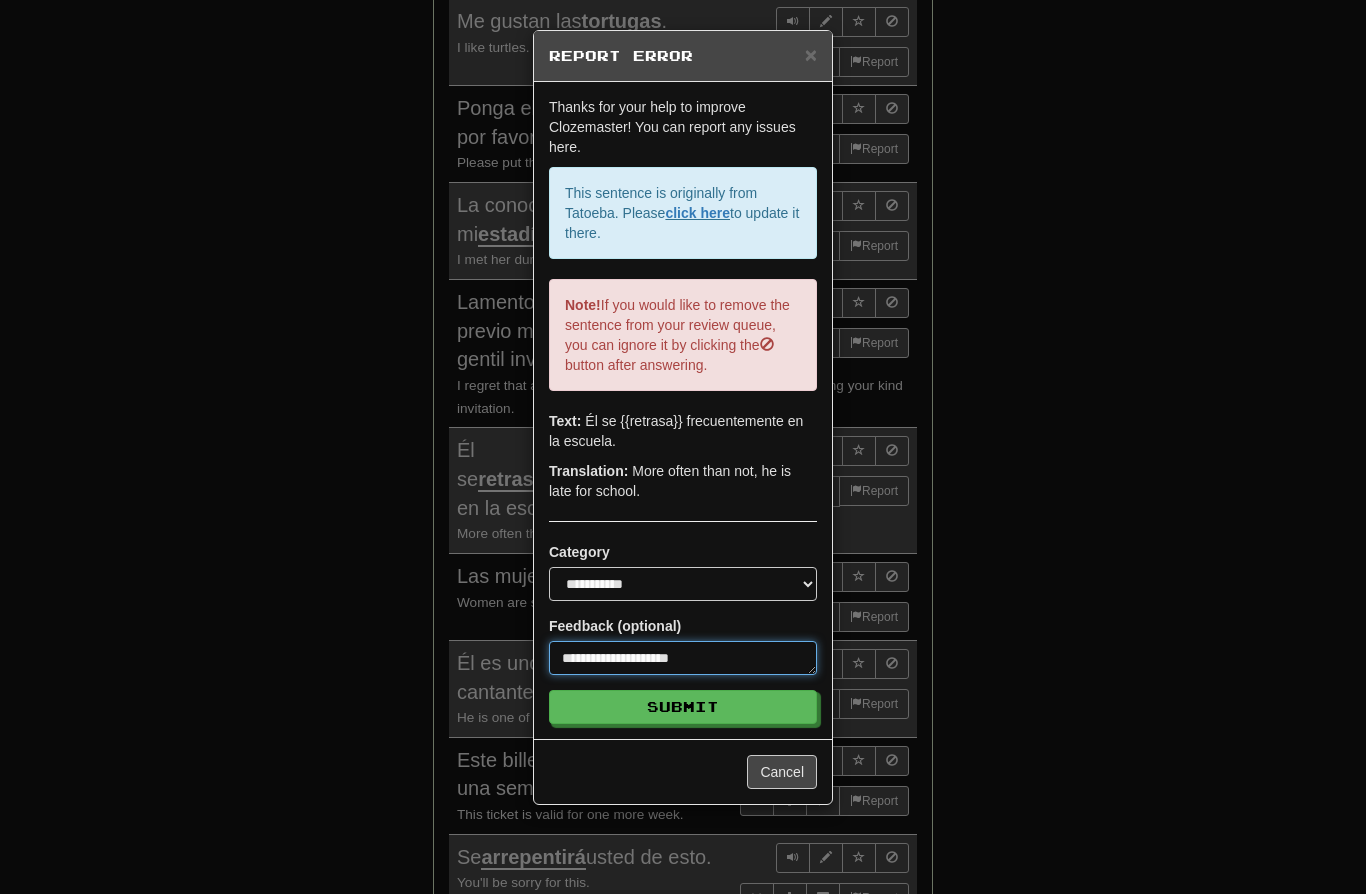 type on "*" 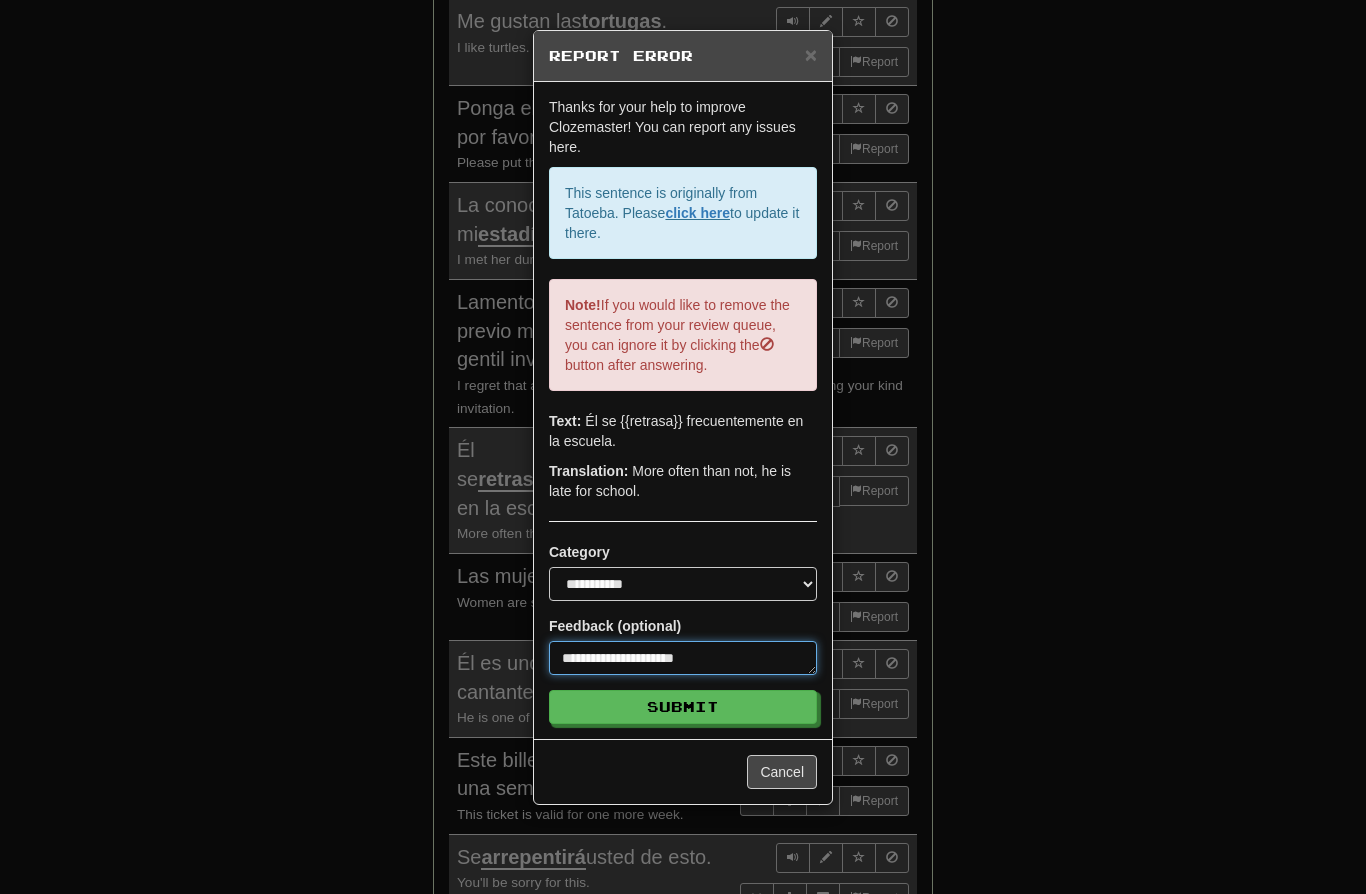 type on "*" 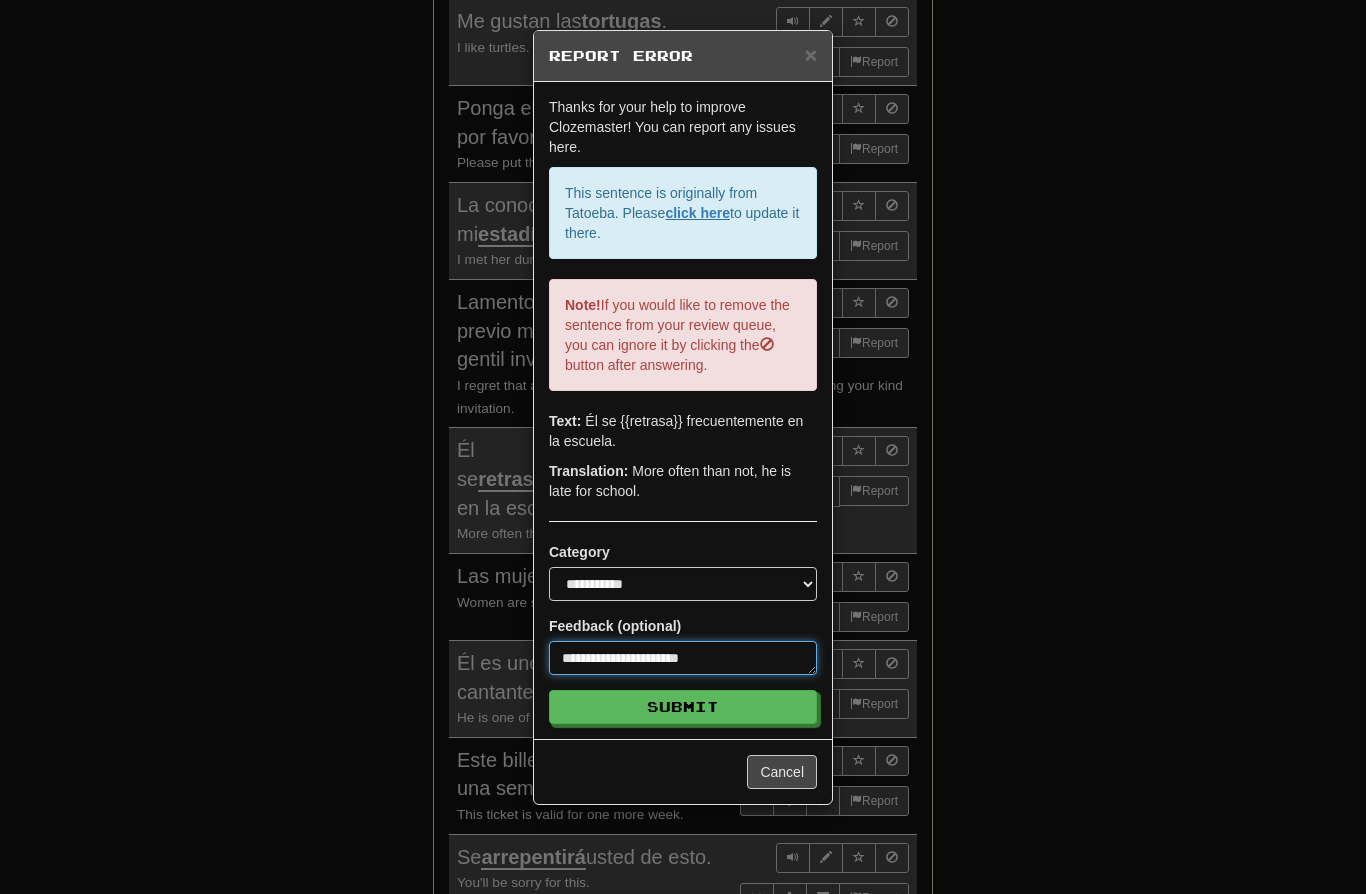 type on "*" 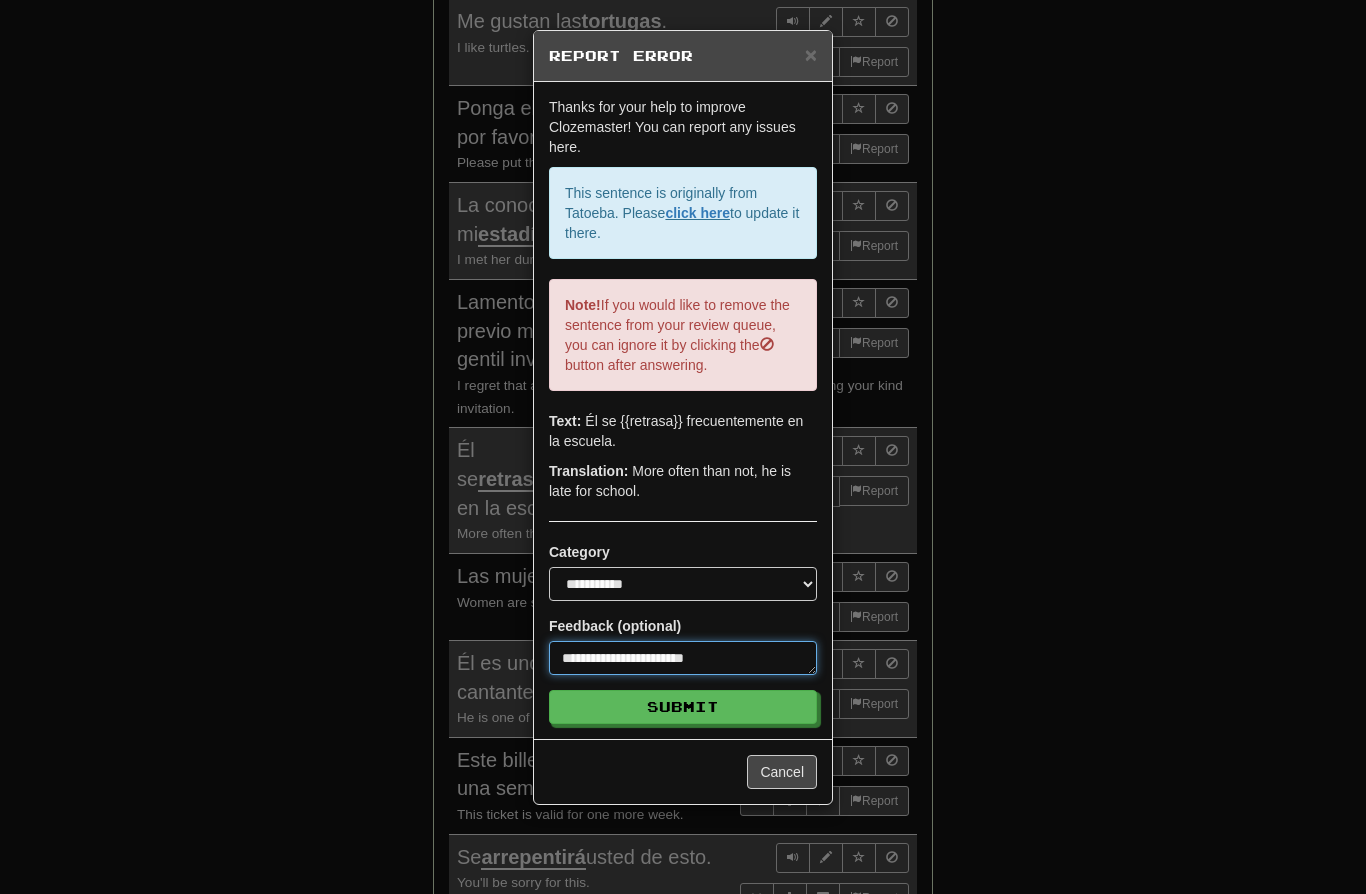 type on "*" 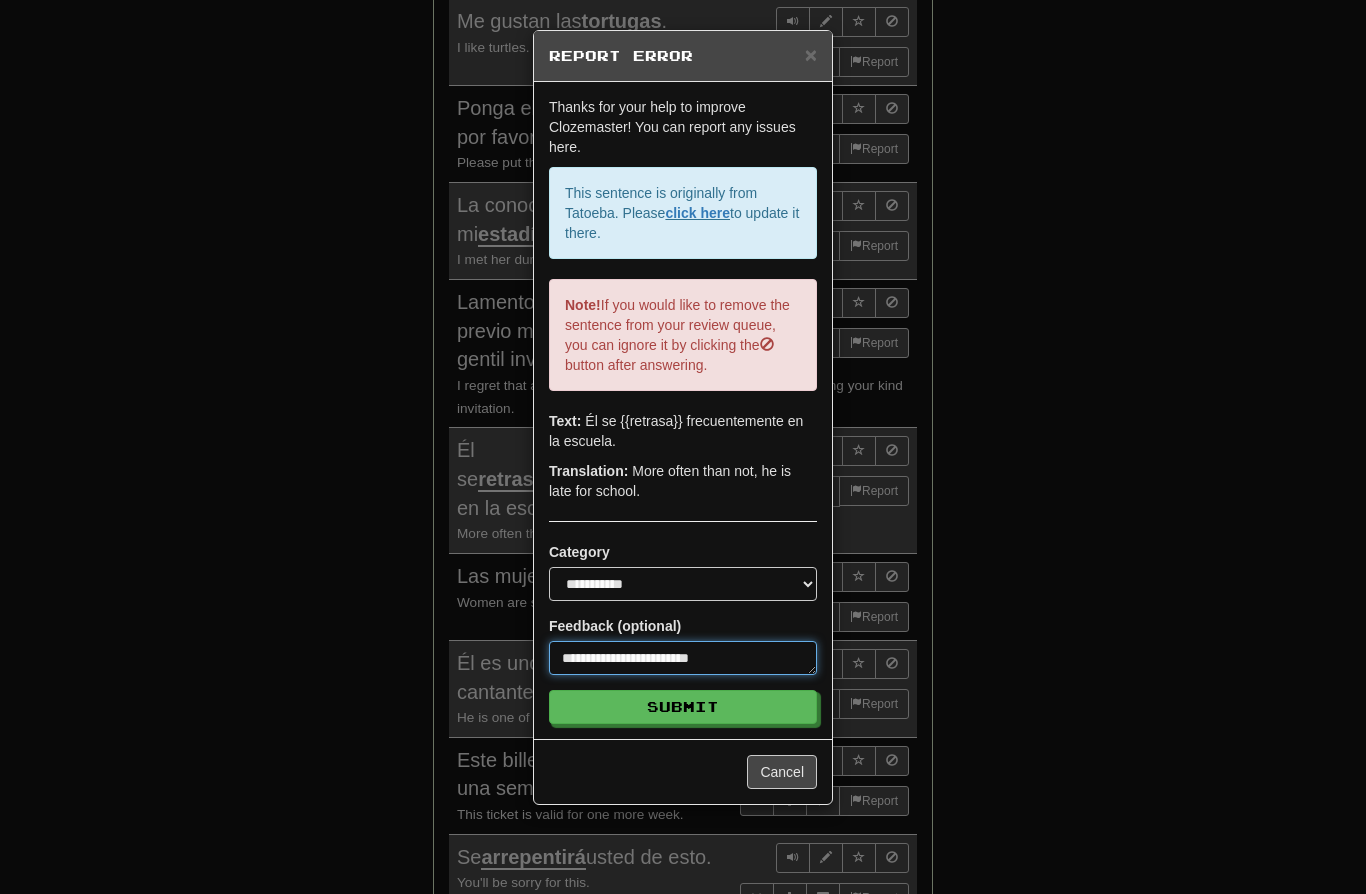 type on "*" 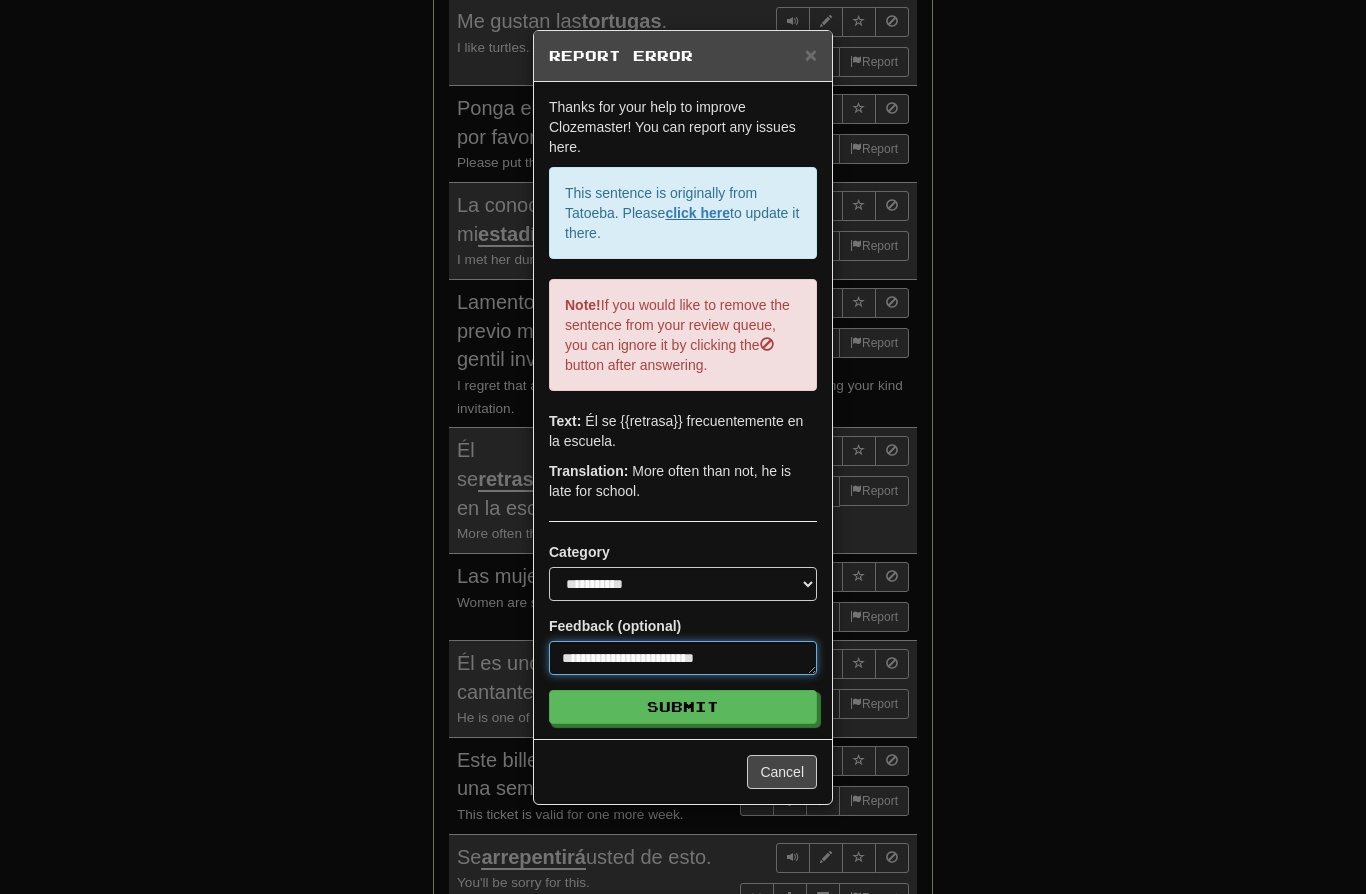 type on "*" 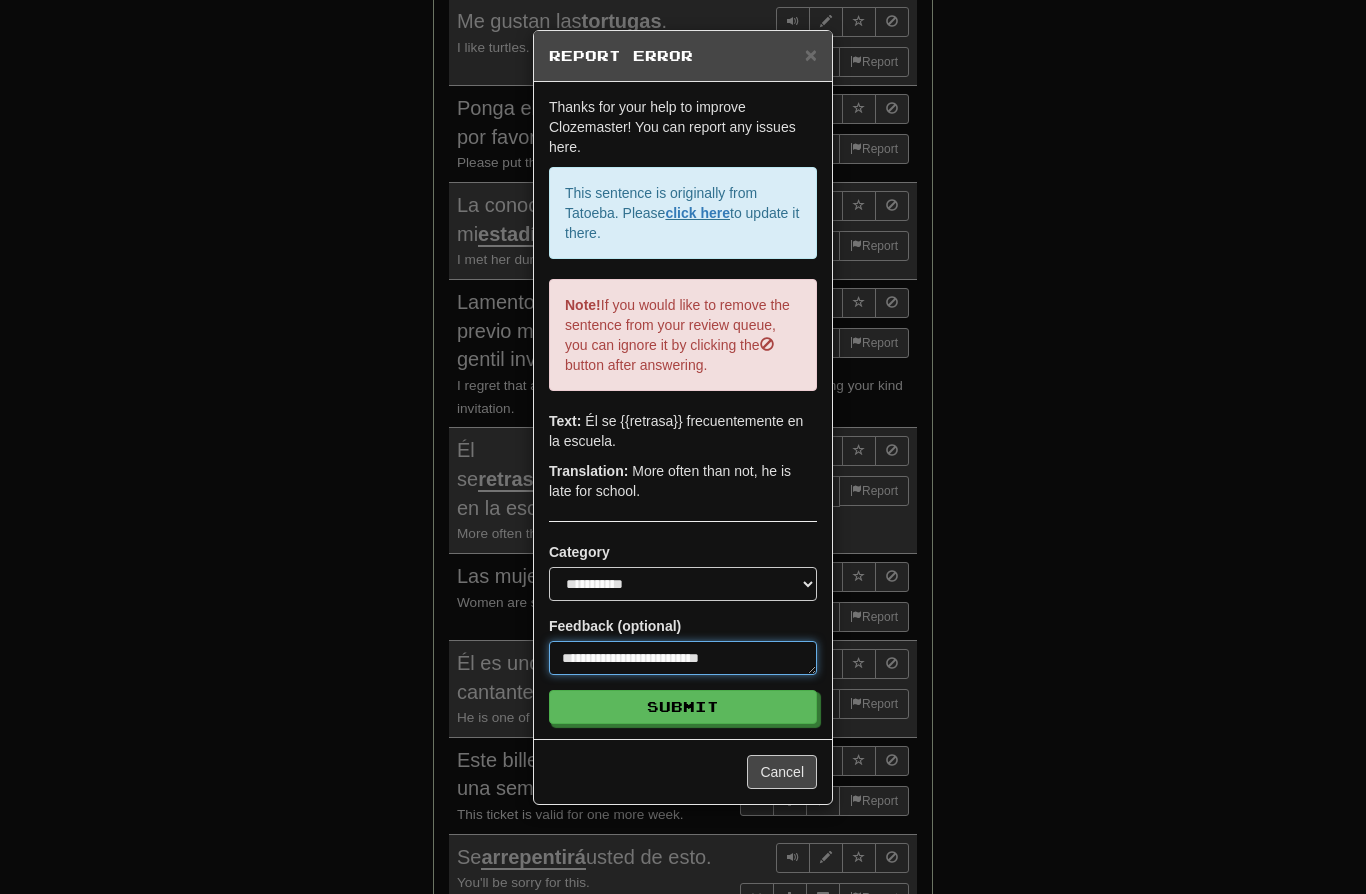 type on "*" 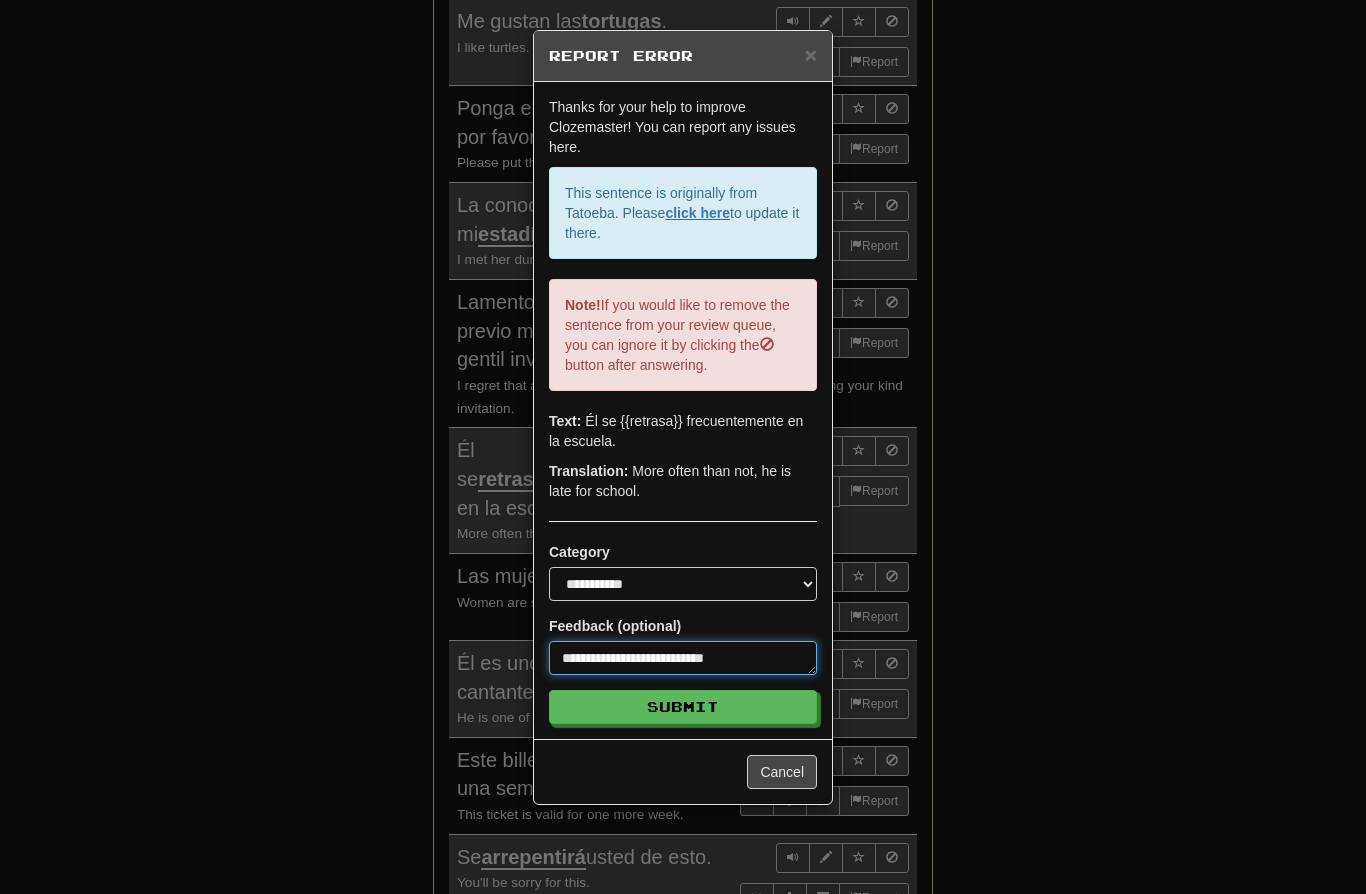 type on "*" 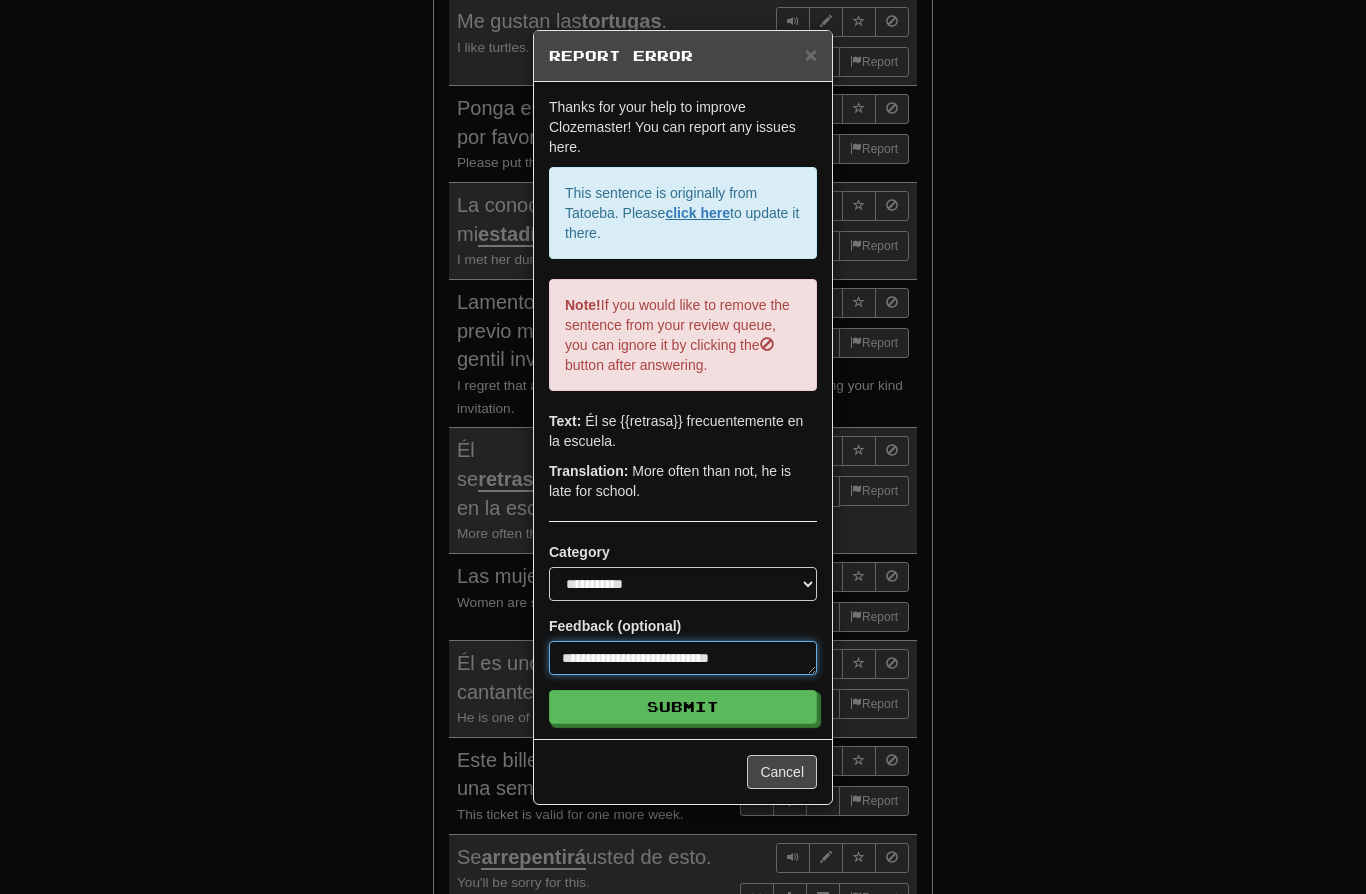 type on "*" 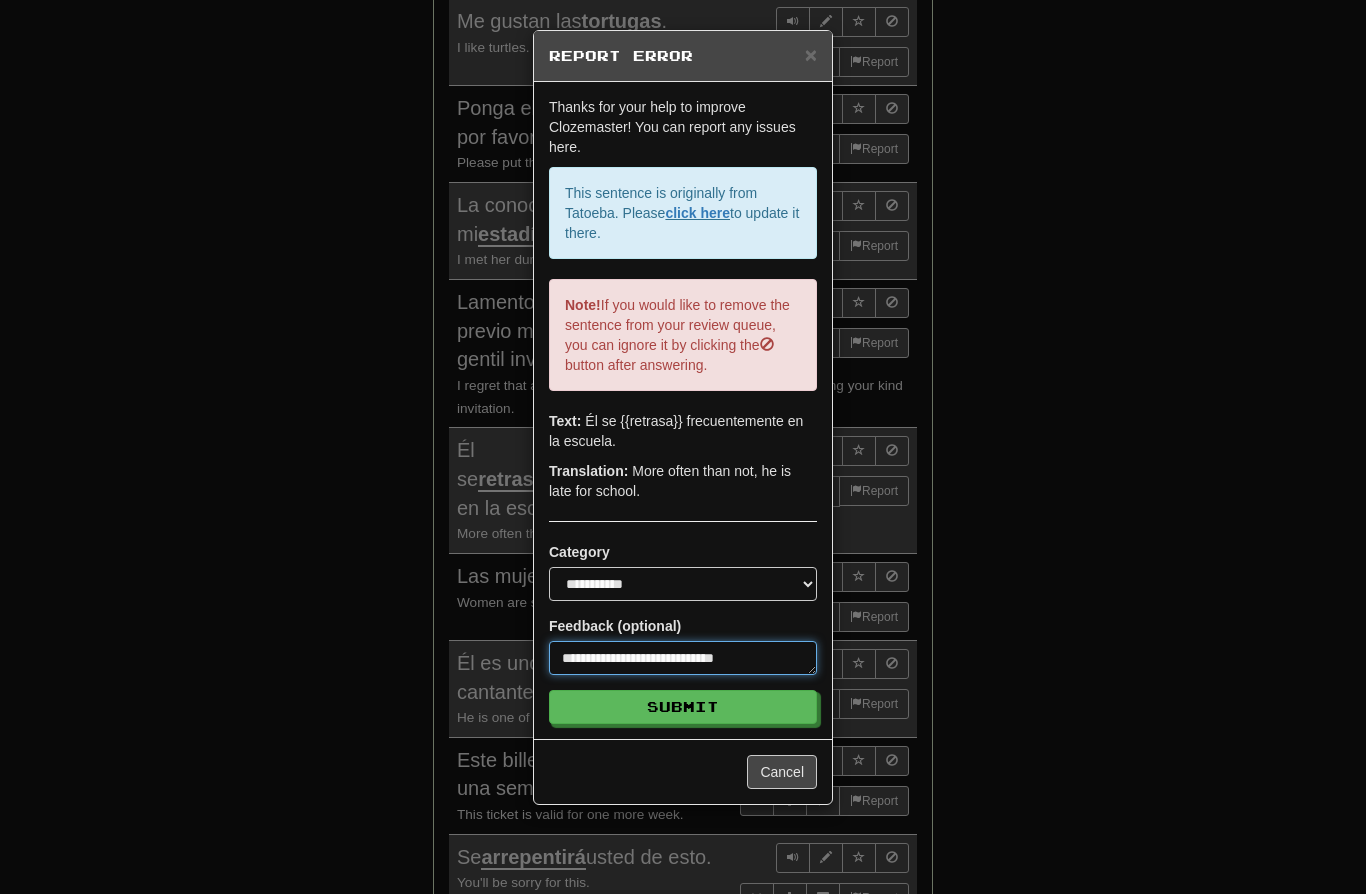 type on "*" 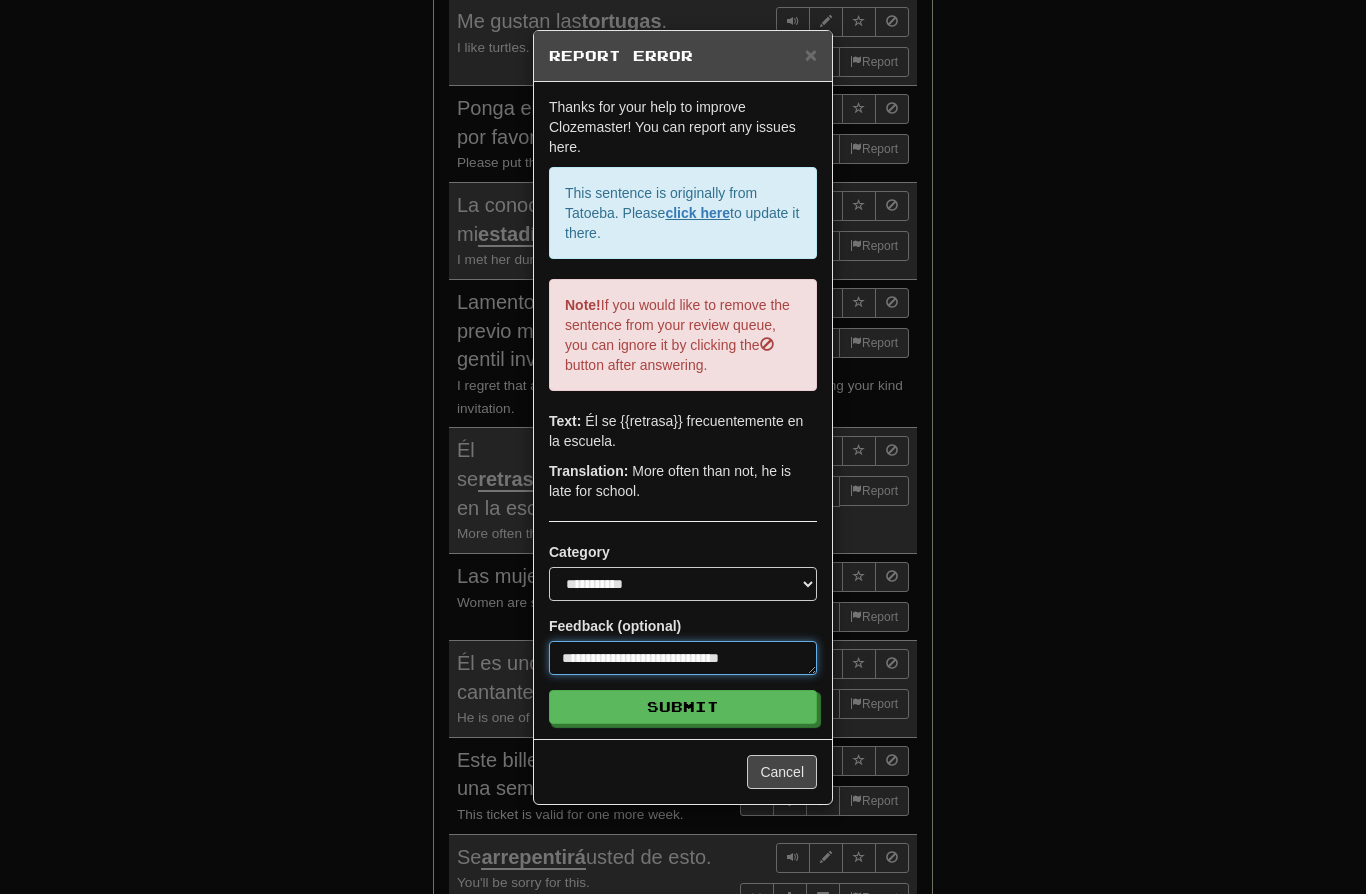 type on "*" 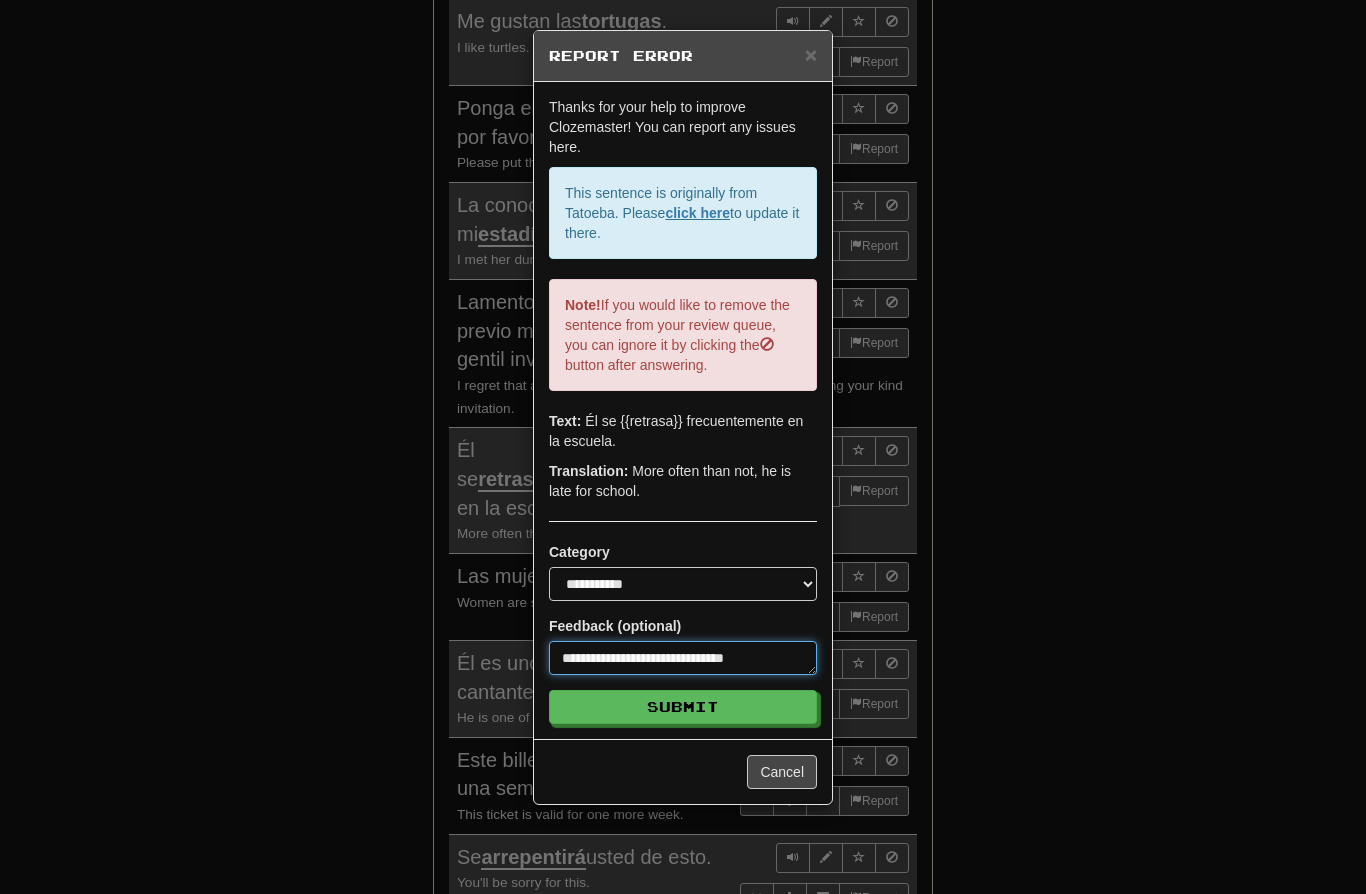 type on "*" 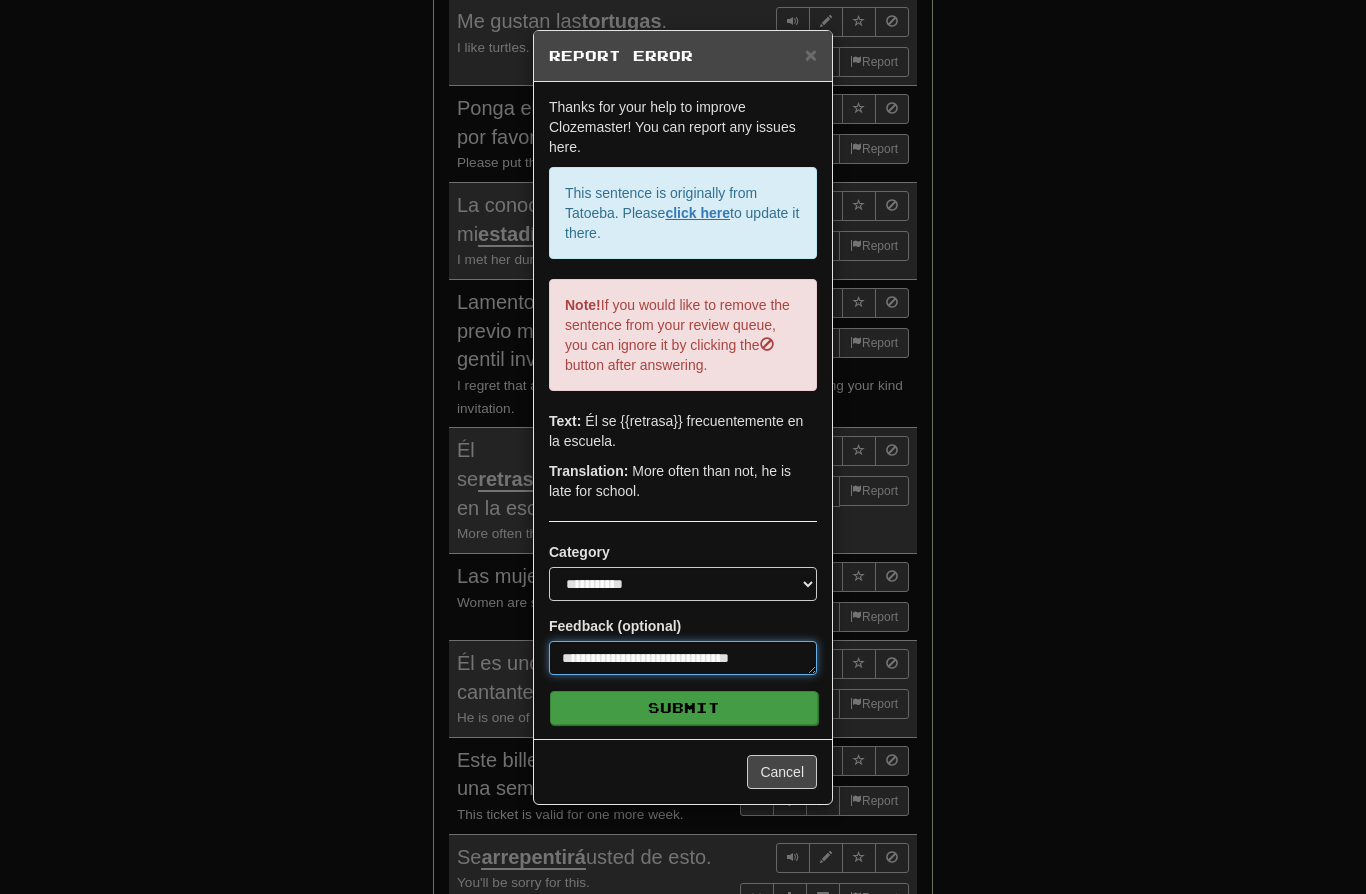 type on "**********" 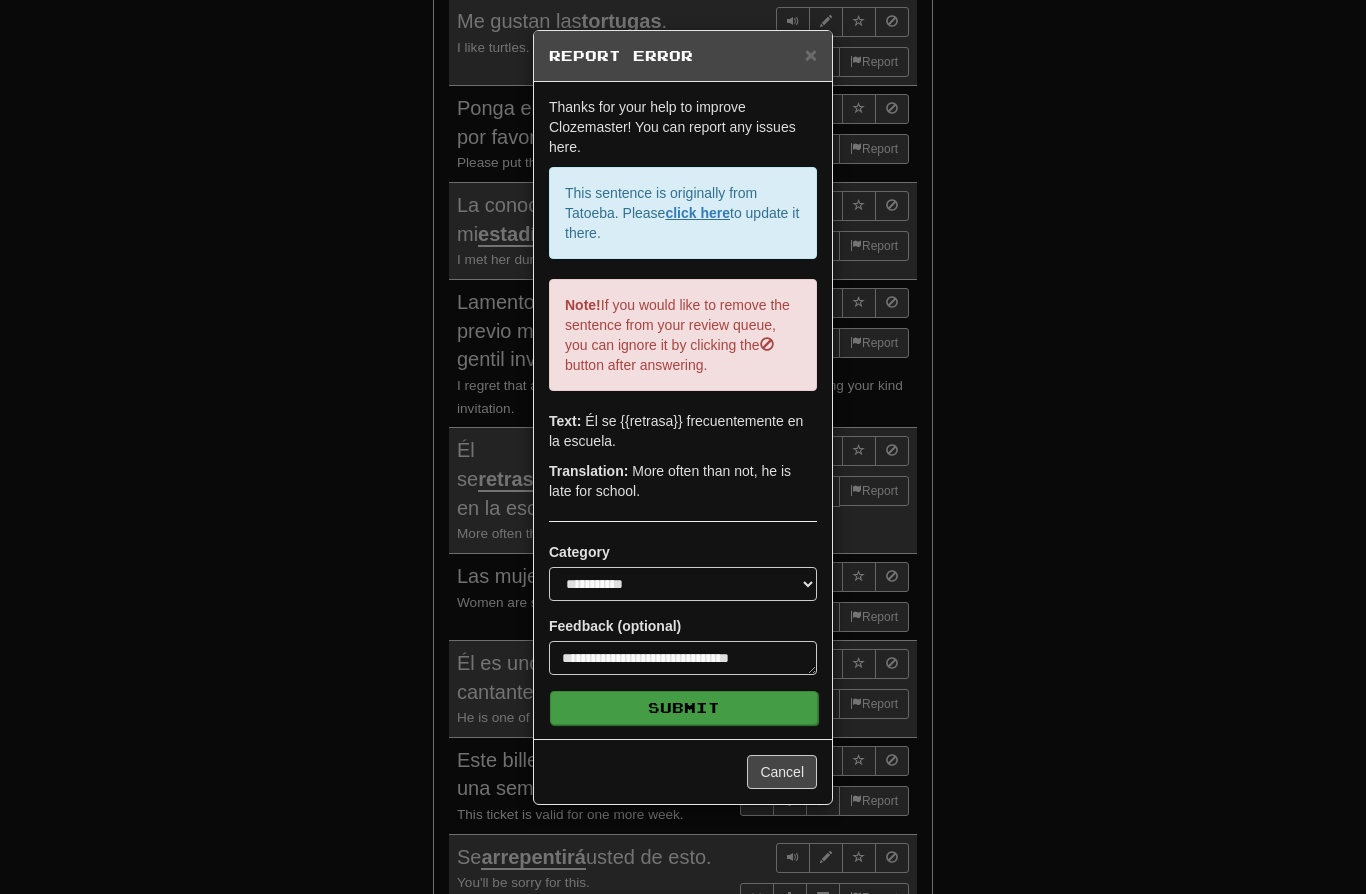 click on "Submit" at bounding box center (684, 708) 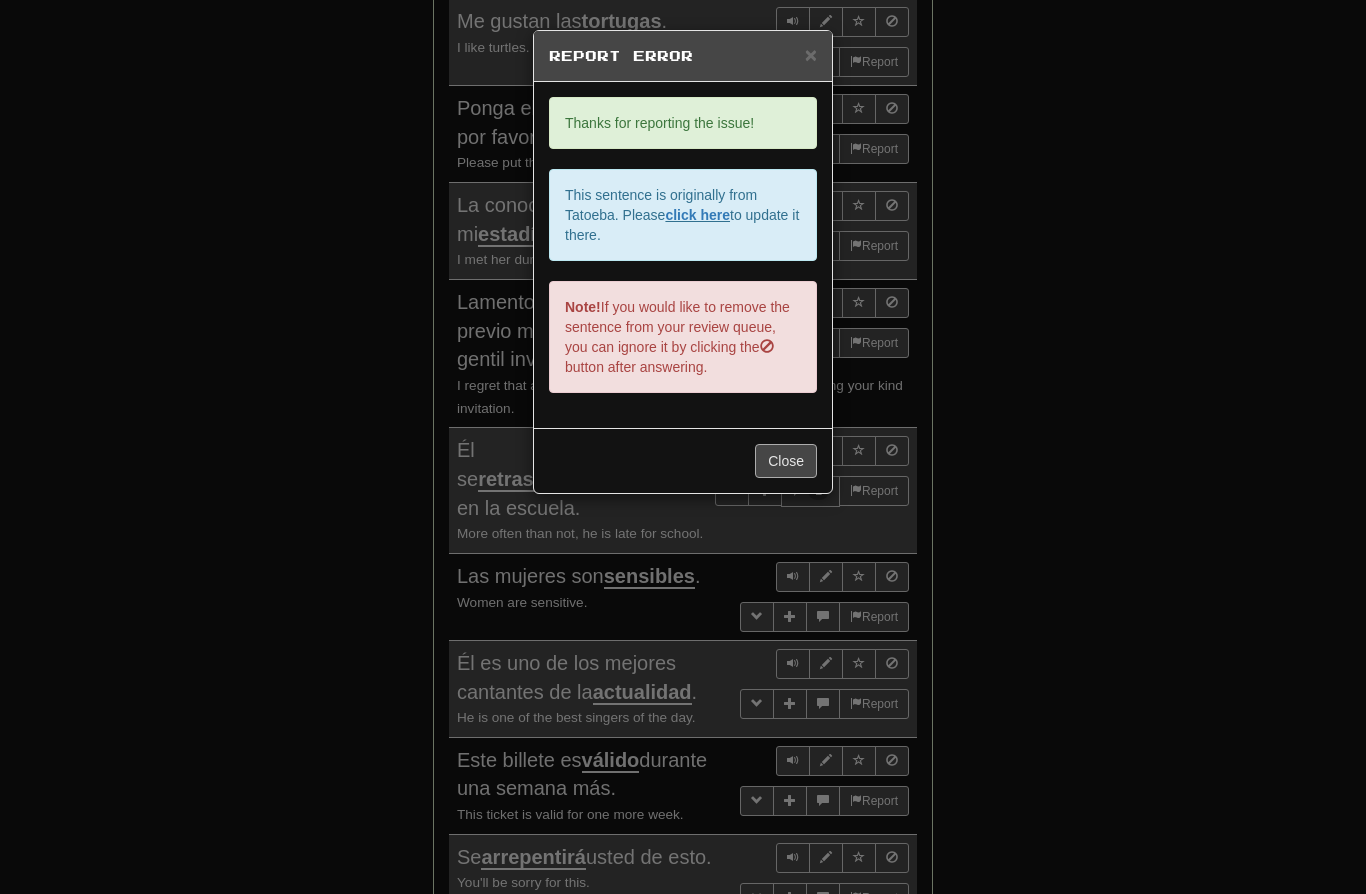 click on "Close" at bounding box center (786, 461) 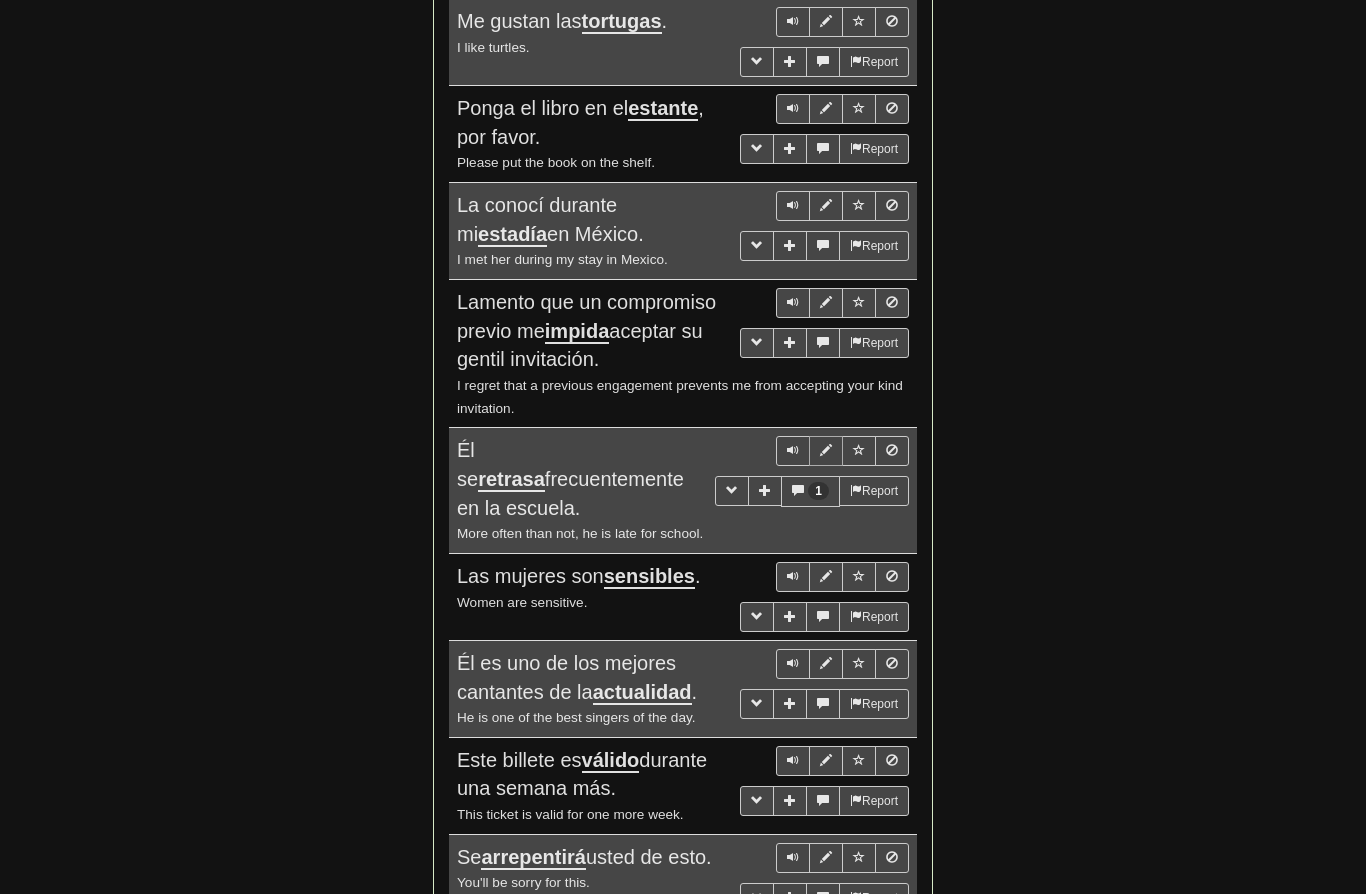 click at bounding box center (826, 450) 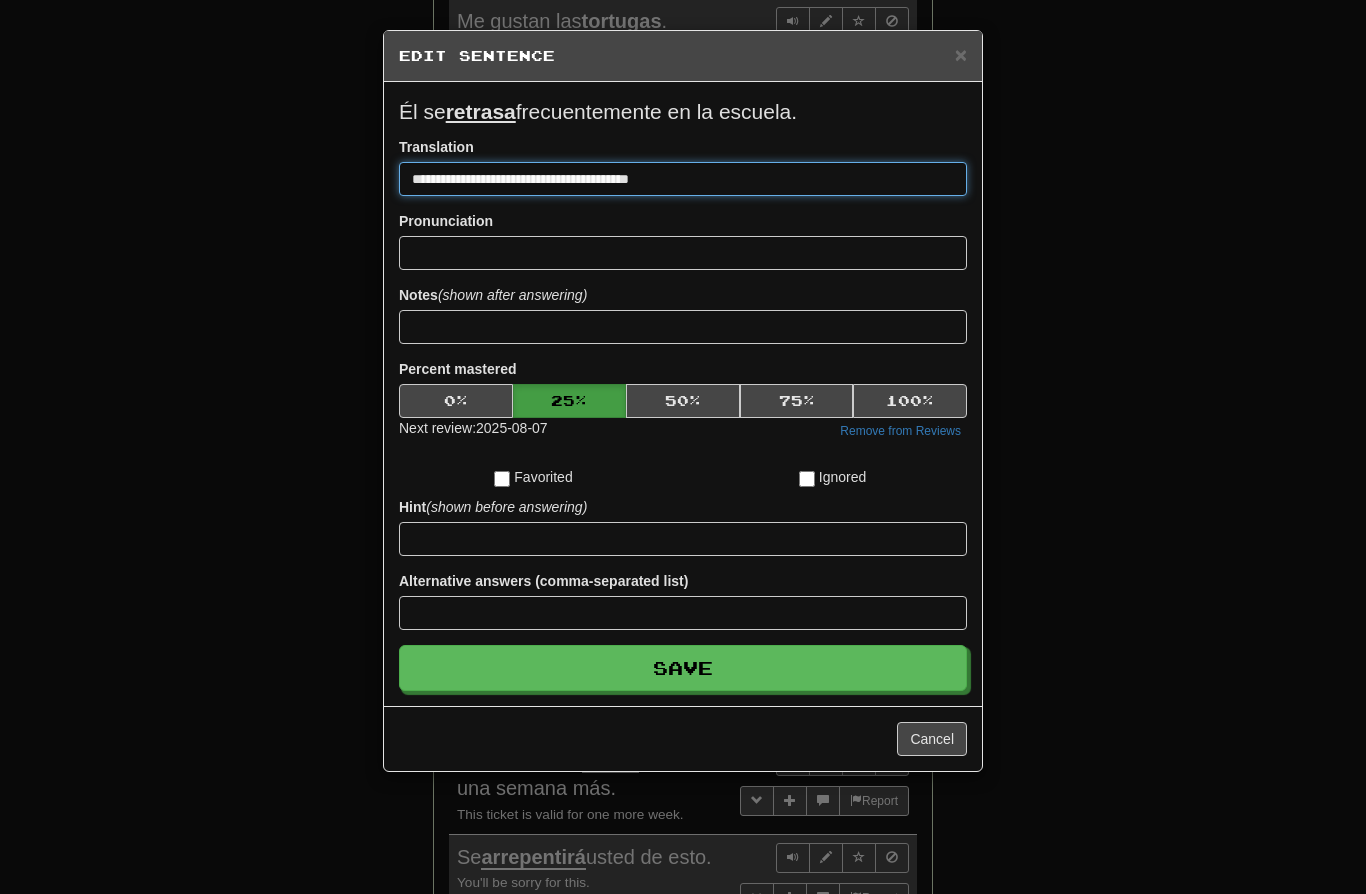 click on "**********" at bounding box center (683, 179) 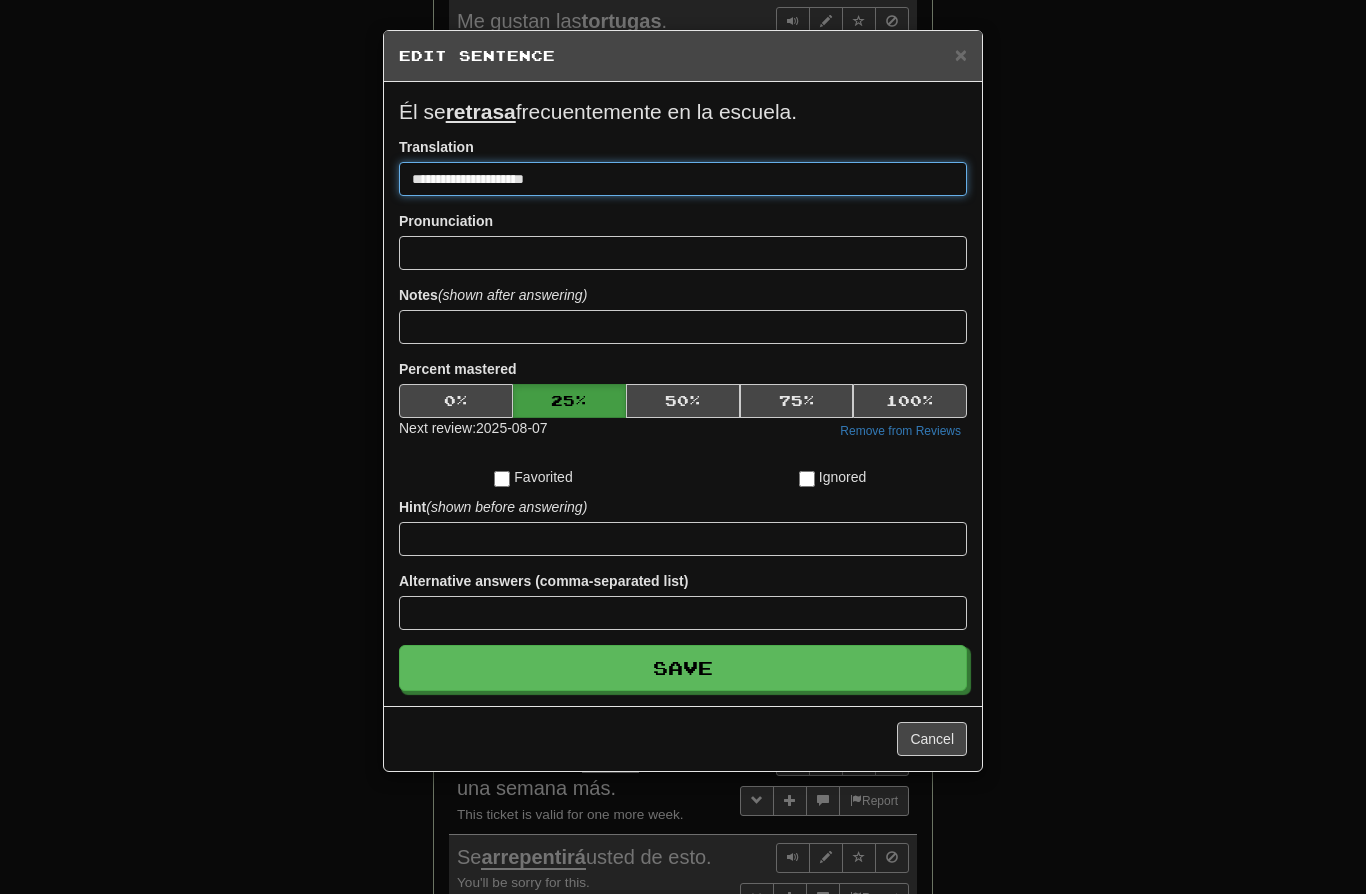 click on "**********" at bounding box center [683, 179] 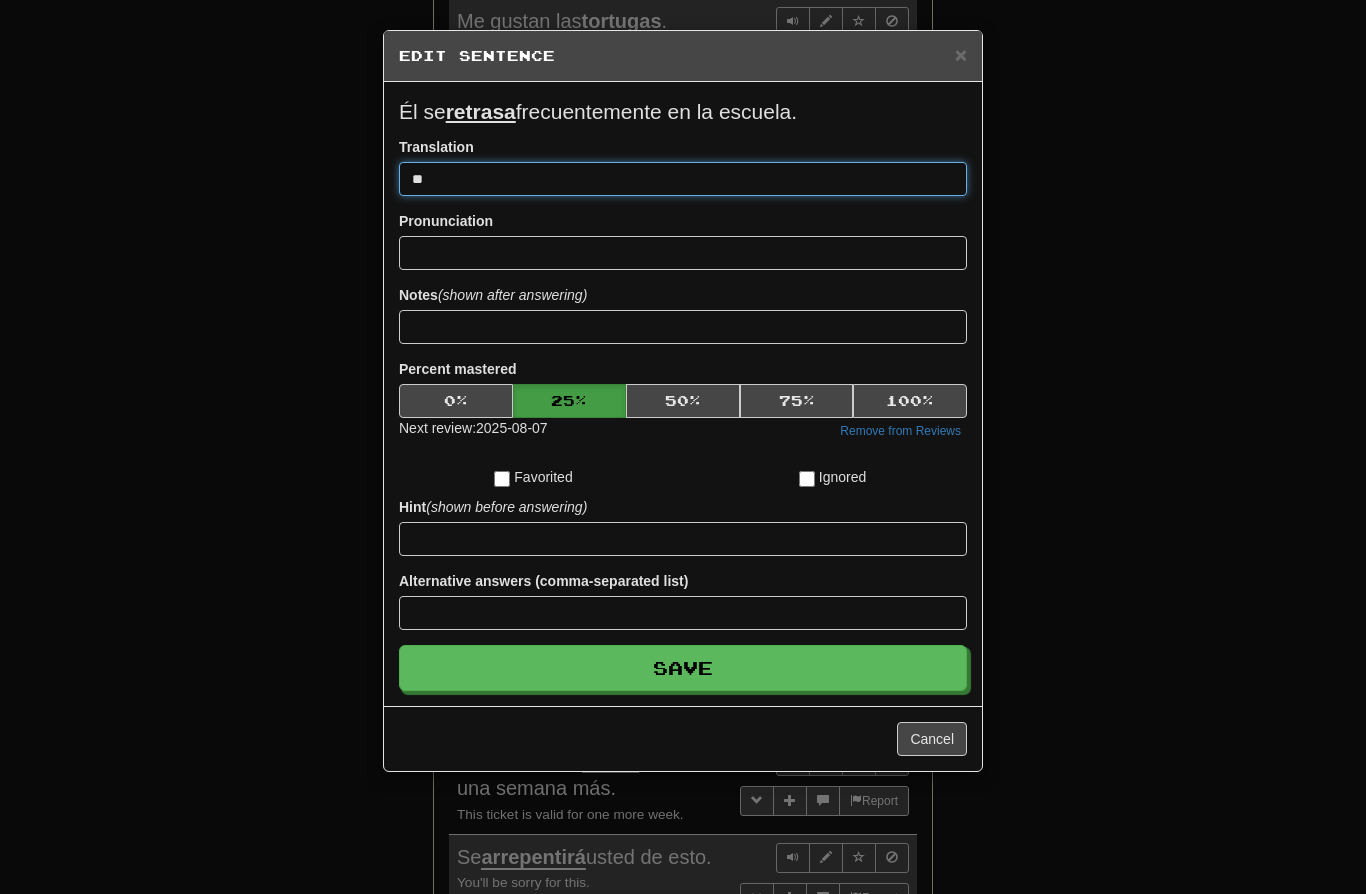 type on "*" 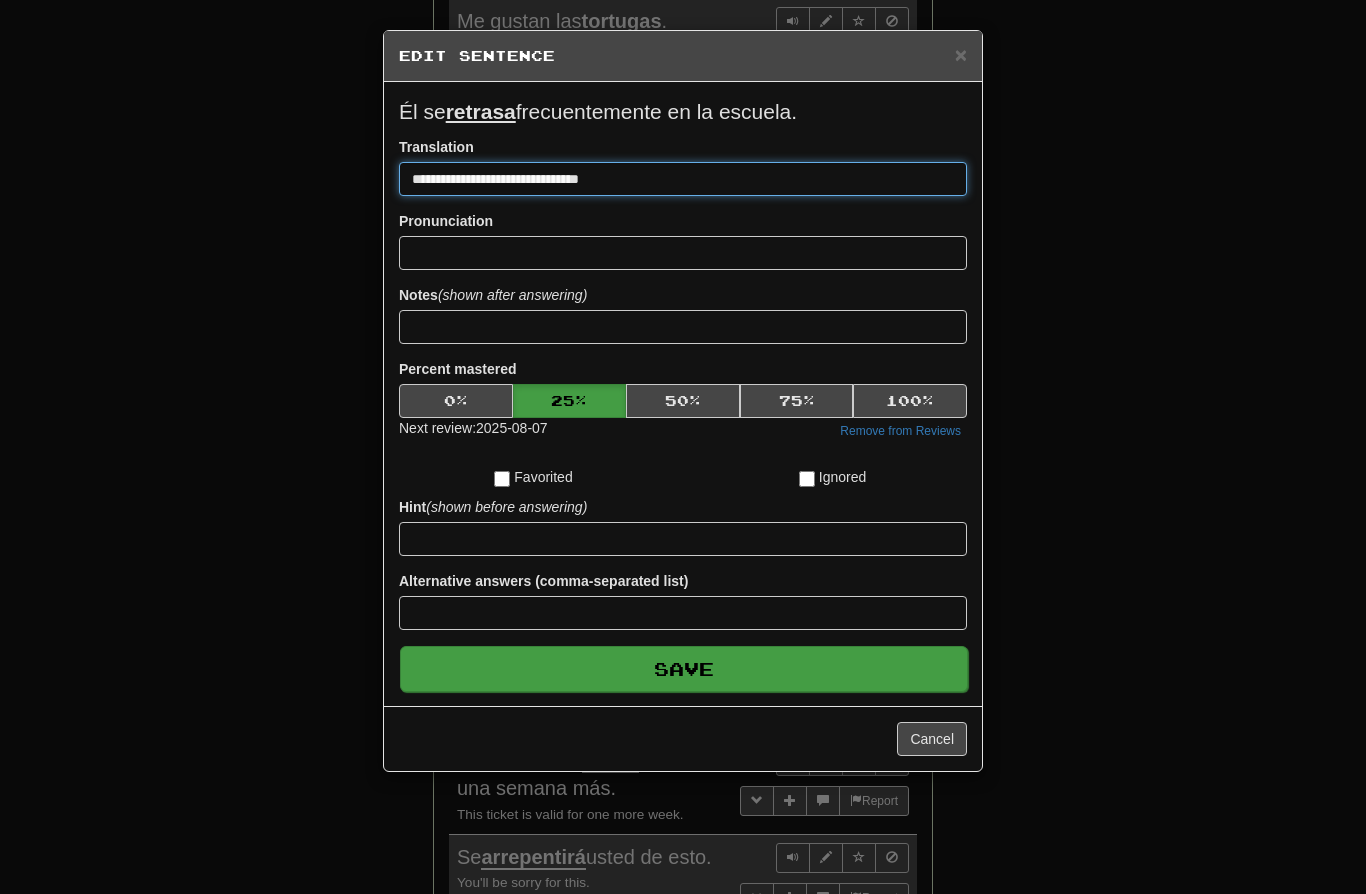 type on "**********" 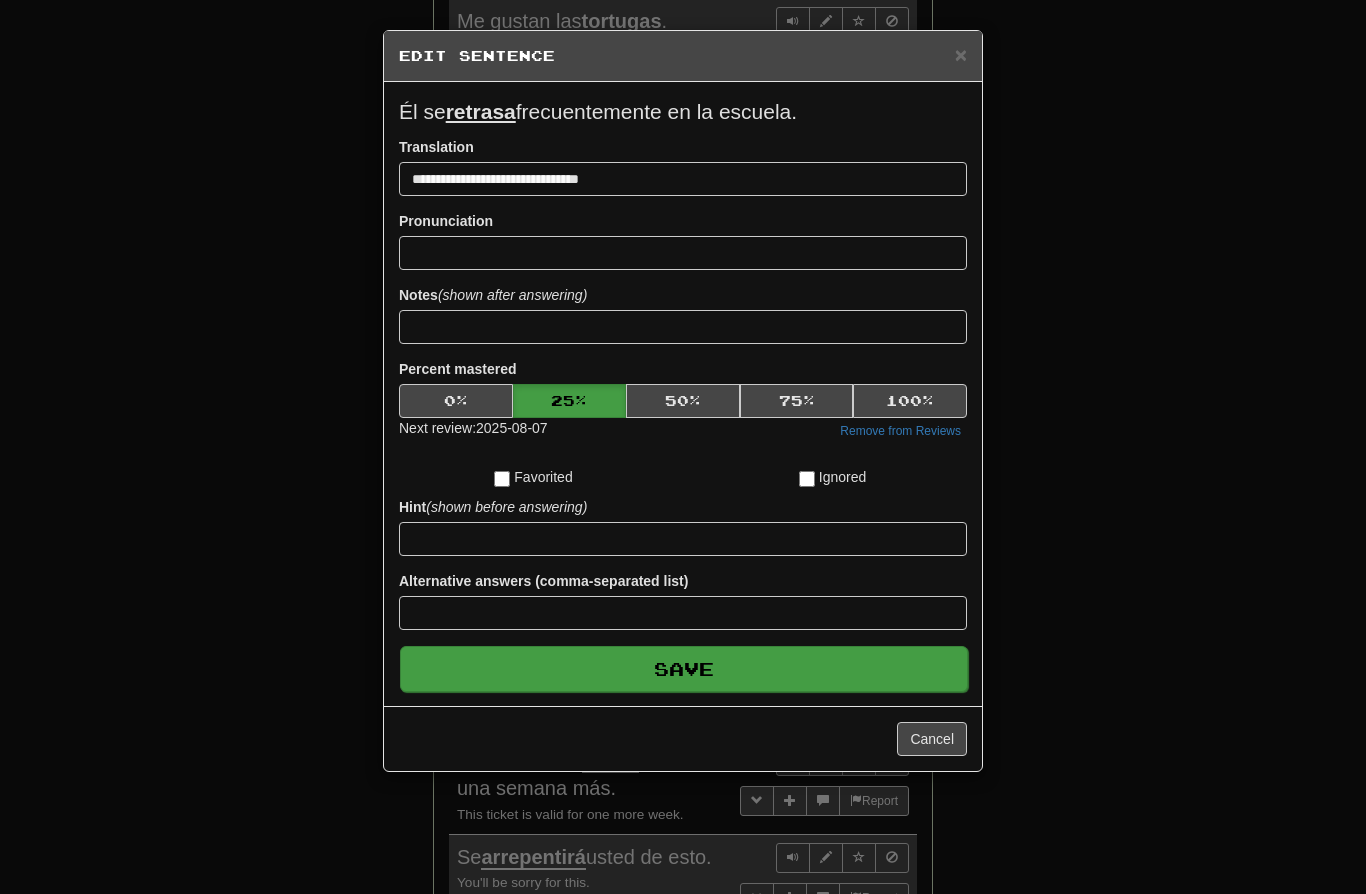 click on "Save" at bounding box center [684, 669] 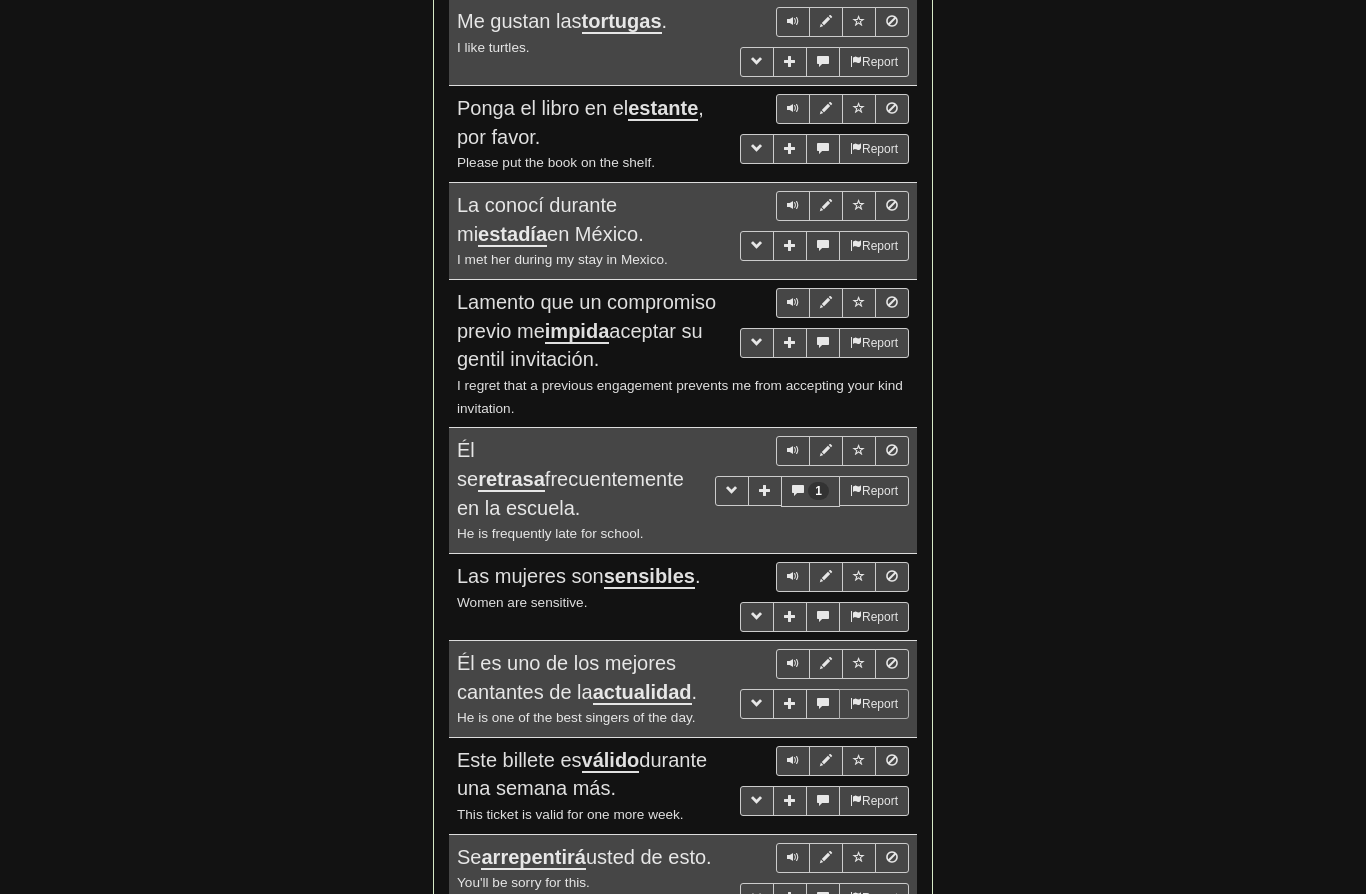 click on "Report" at bounding box center (874, 704) 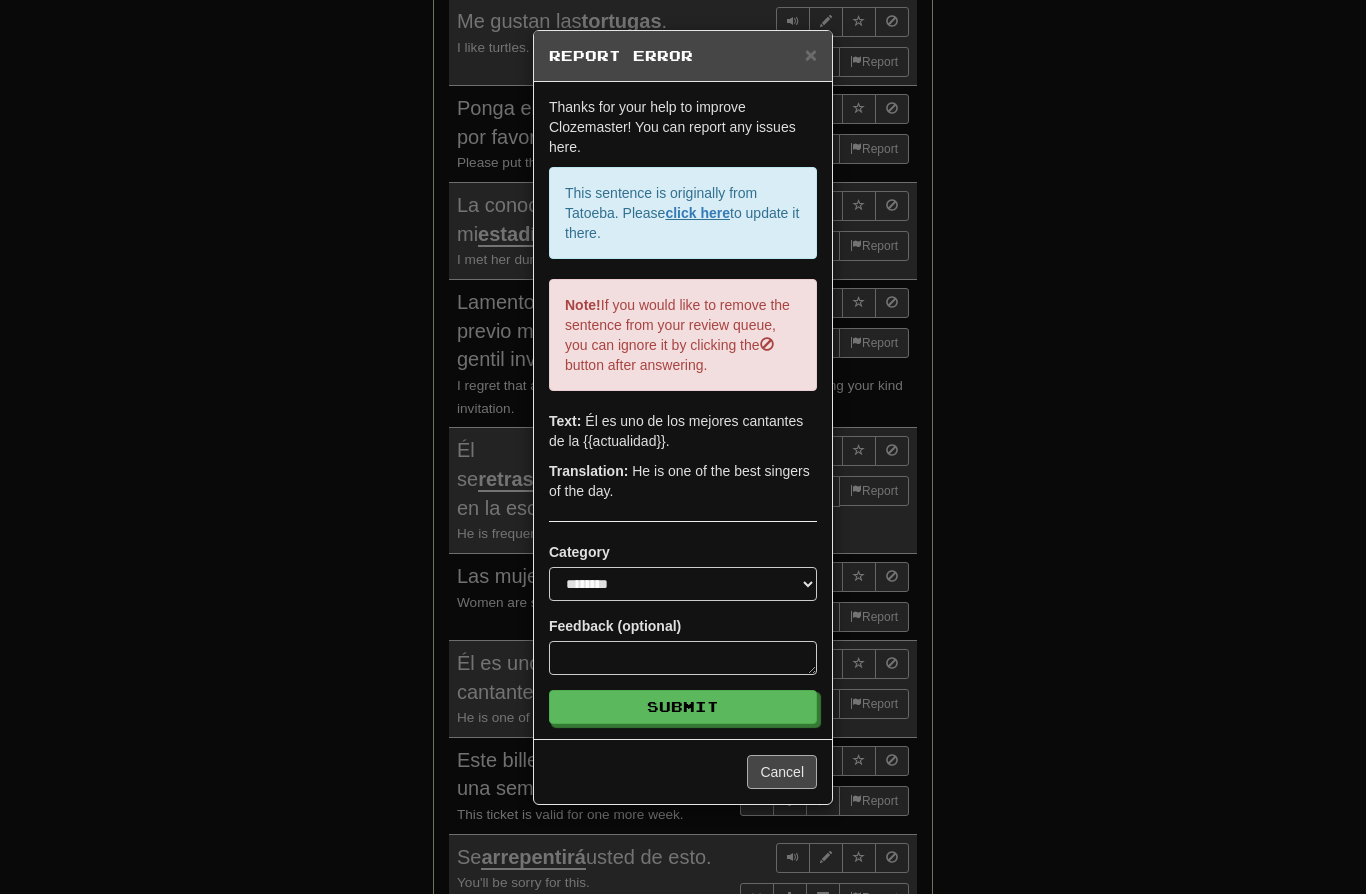 click on "Cancel" at bounding box center [782, 772] 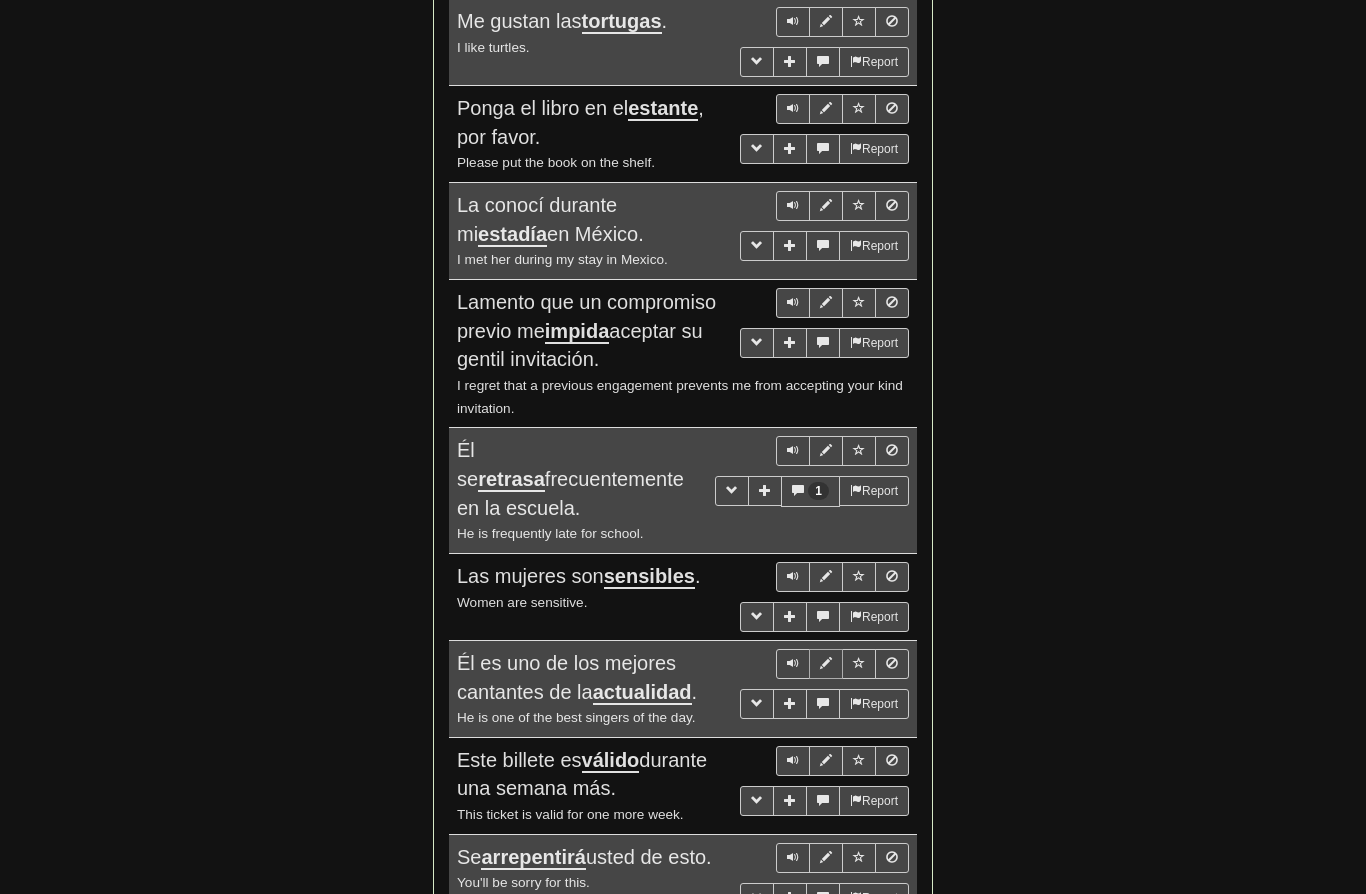 click at bounding box center (826, 664) 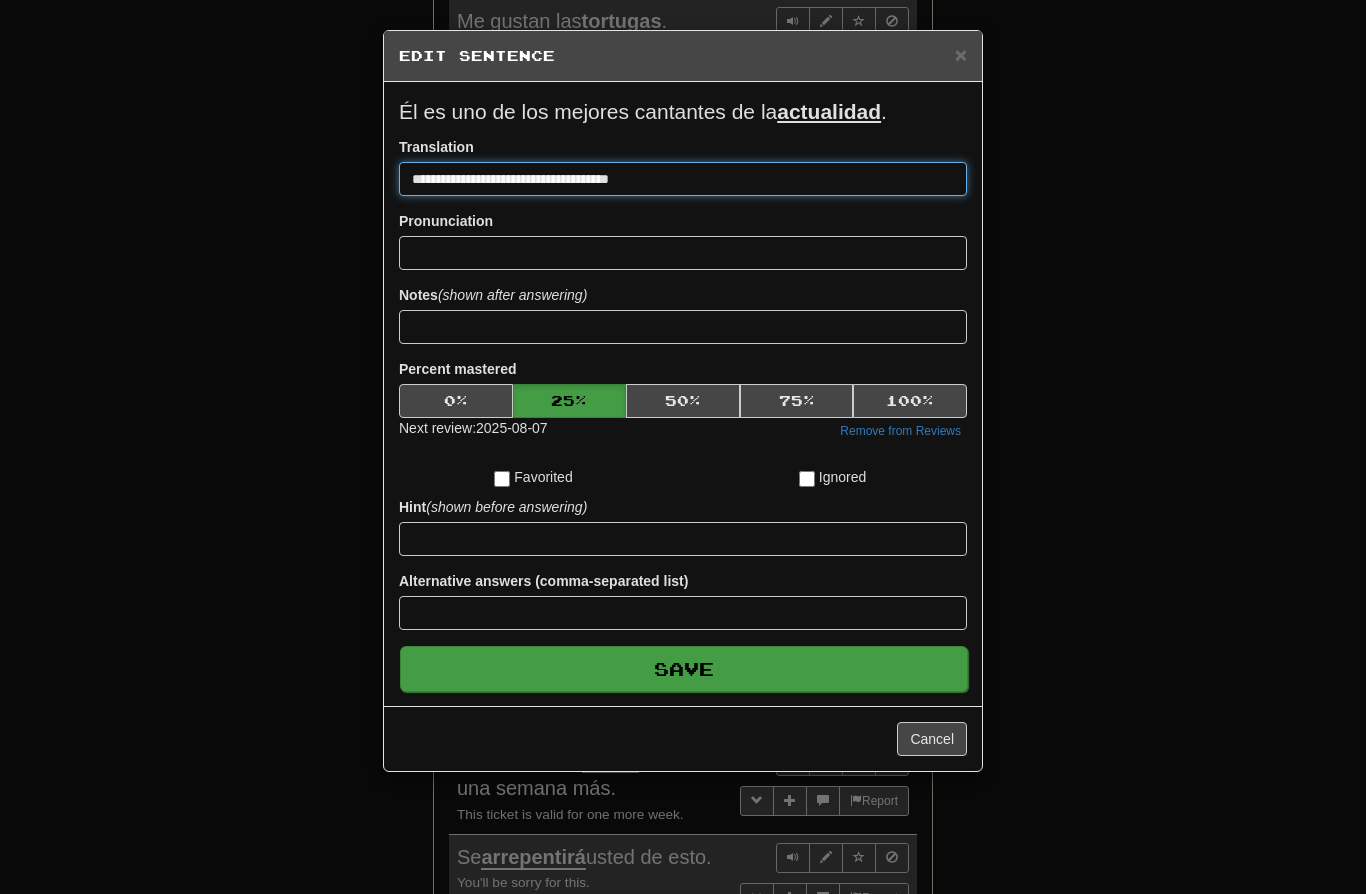 type on "**********" 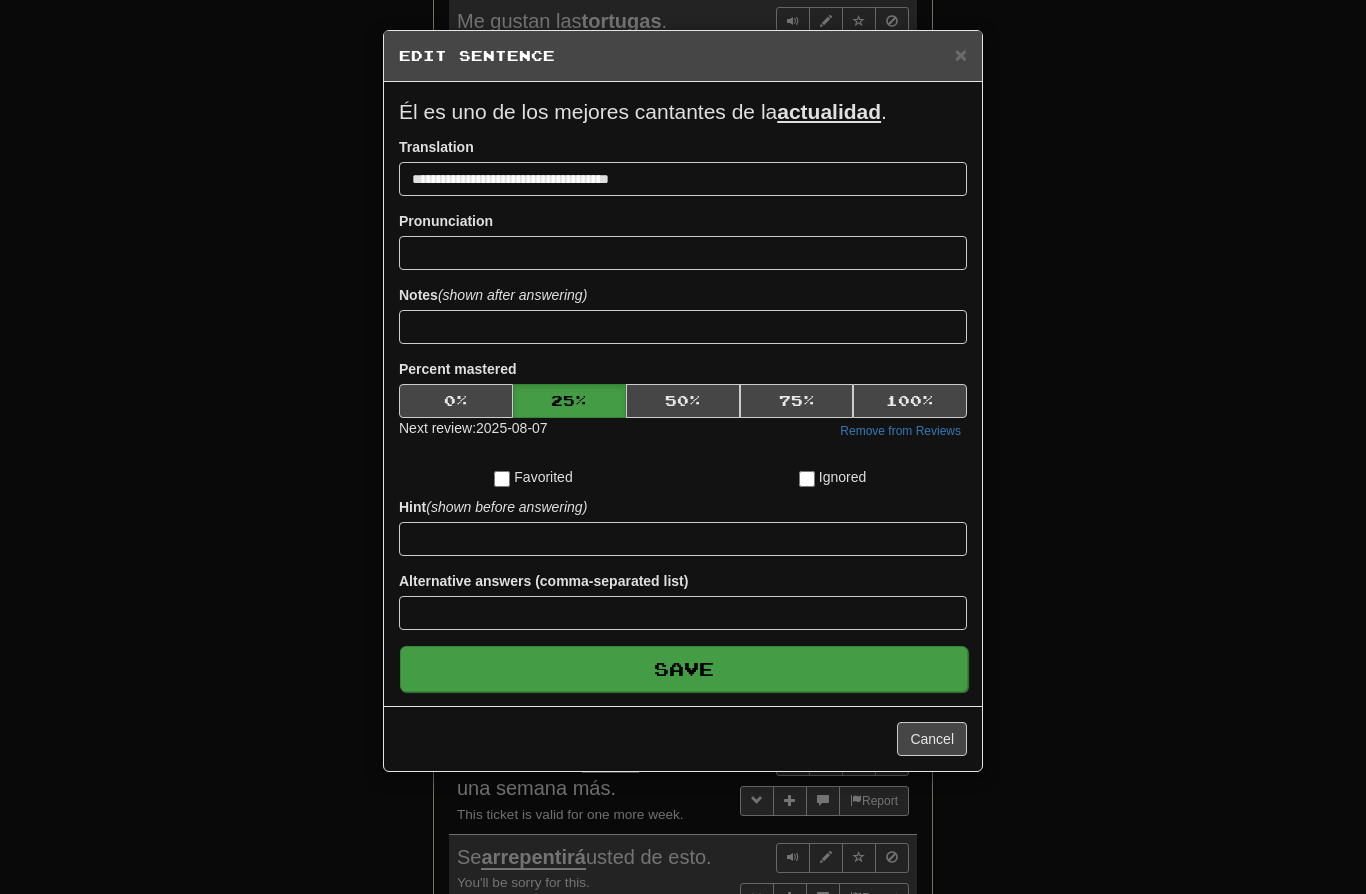 click on "Save" at bounding box center [684, 669] 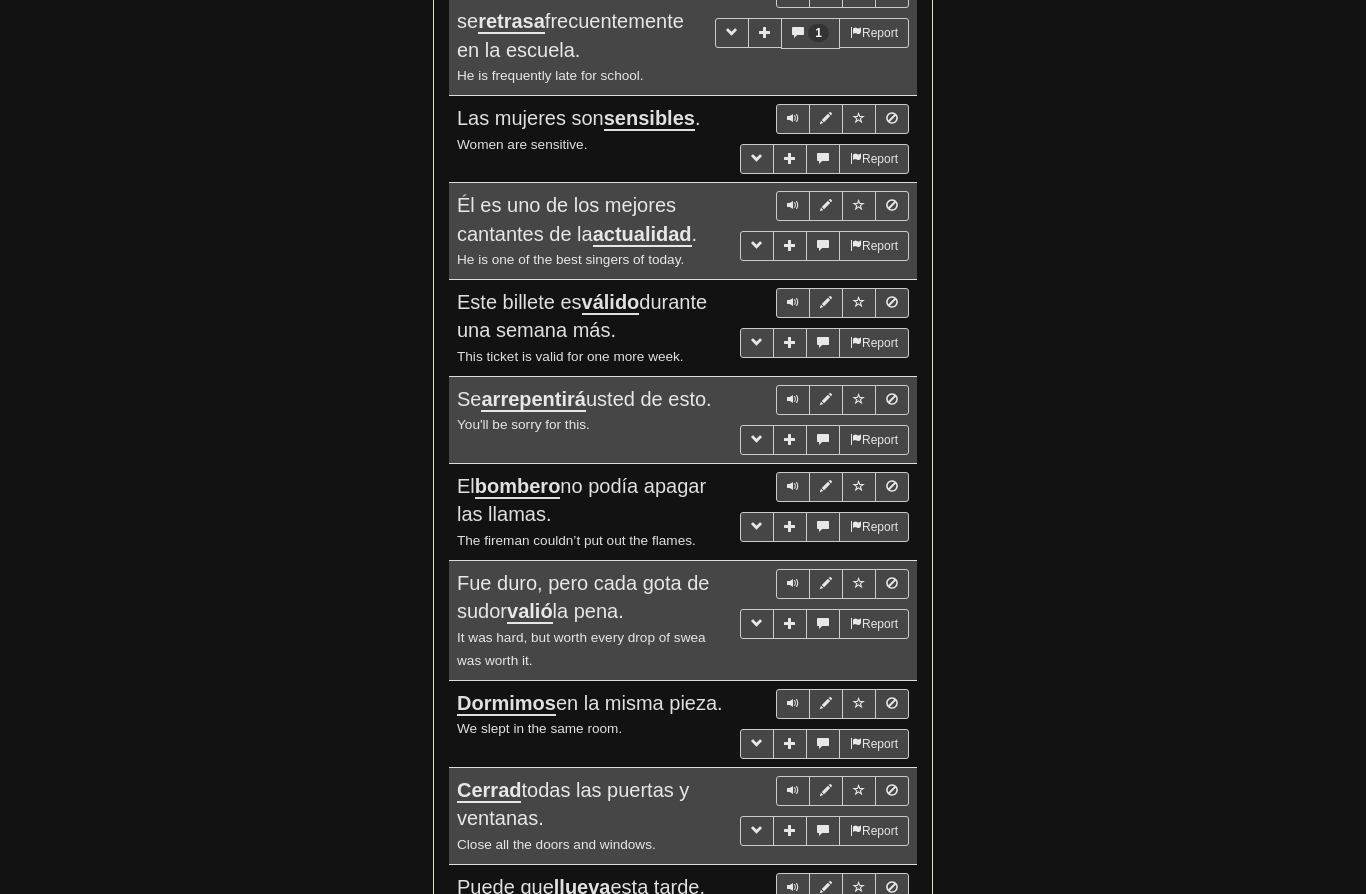 scroll, scrollTop: 2228, scrollLeft: 0, axis: vertical 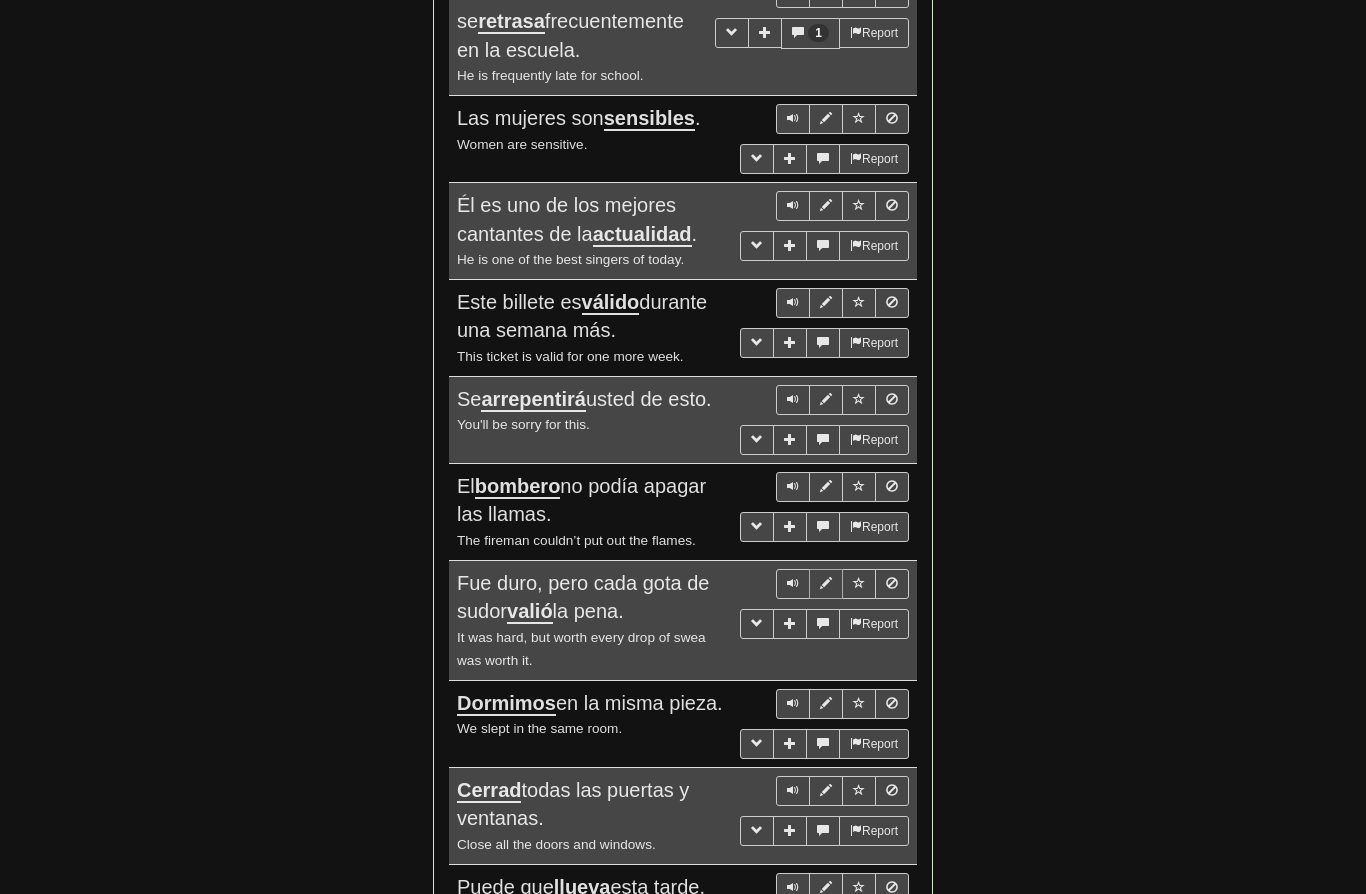 click at bounding box center (826, 584) 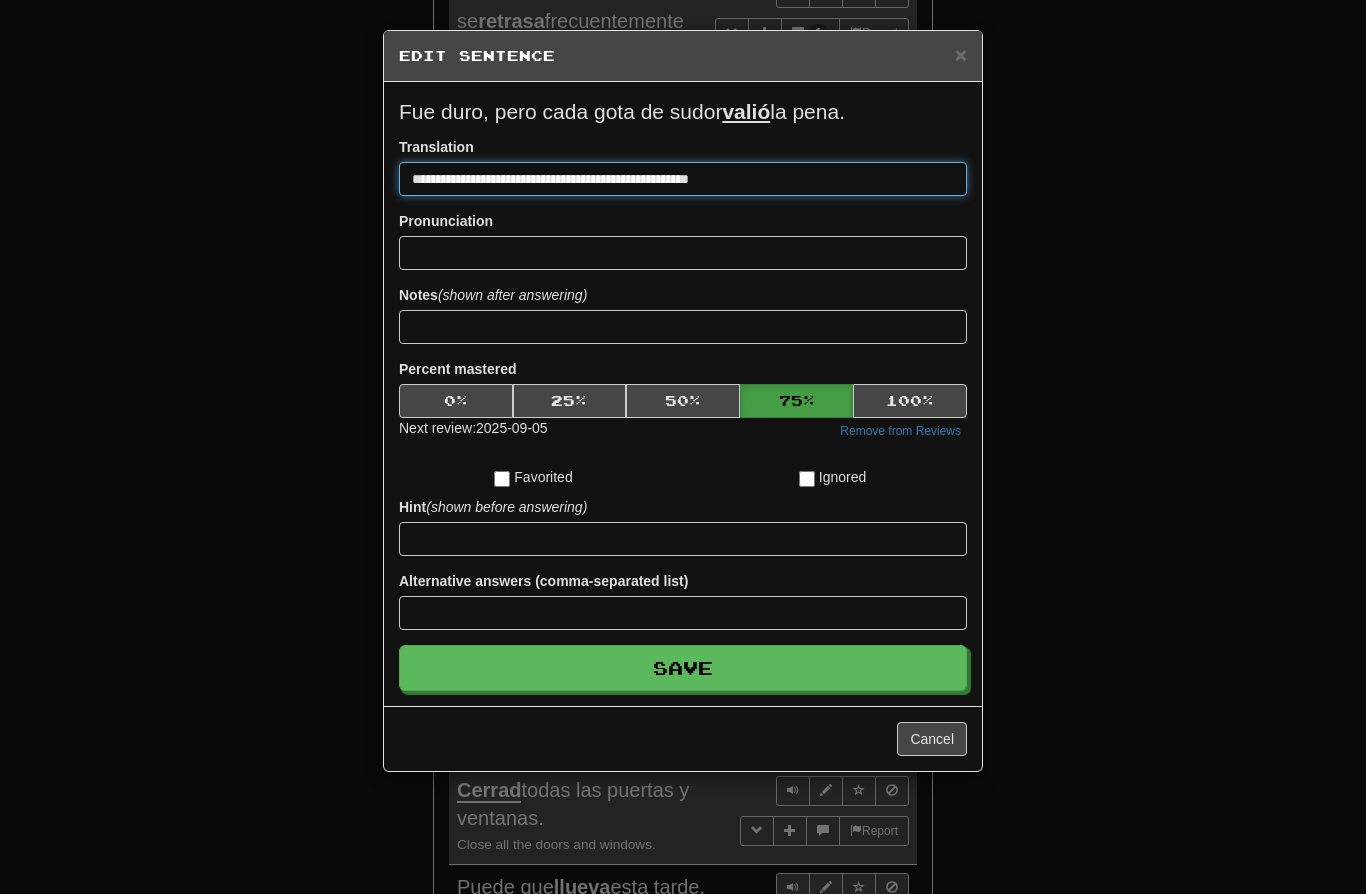 click on "**********" at bounding box center [683, 179] 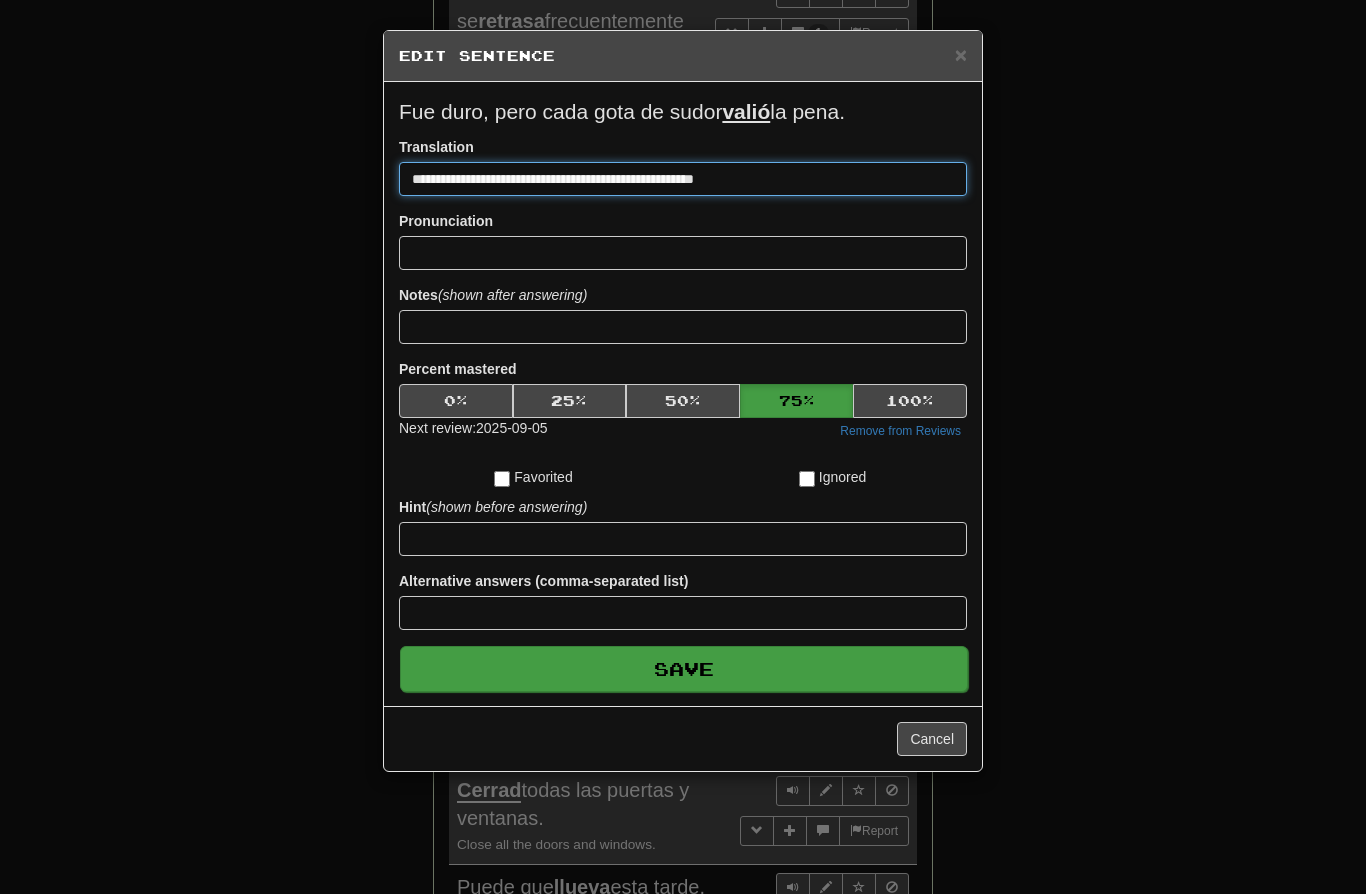 type on "**********" 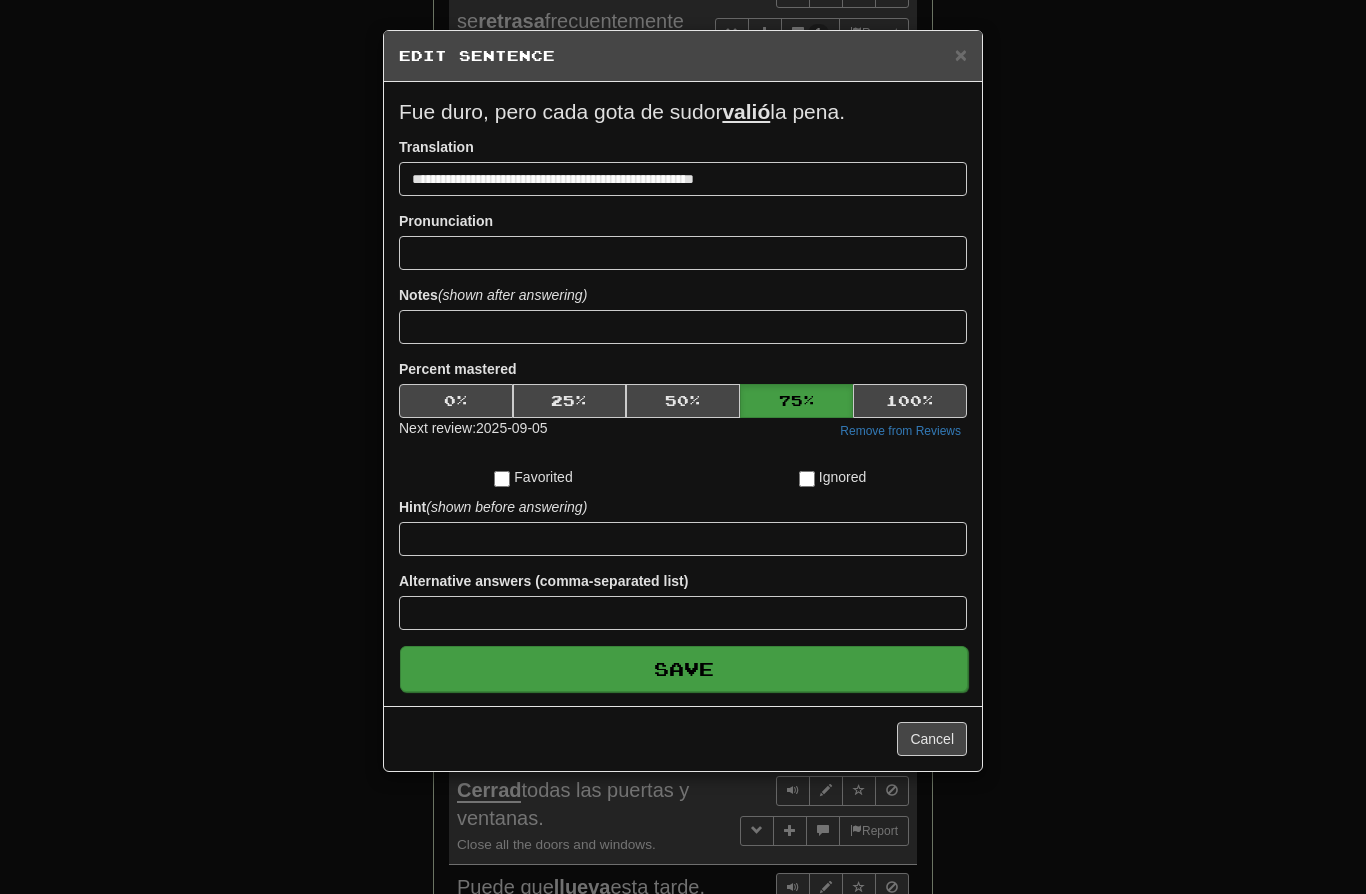 click on "Save" at bounding box center (684, 669) 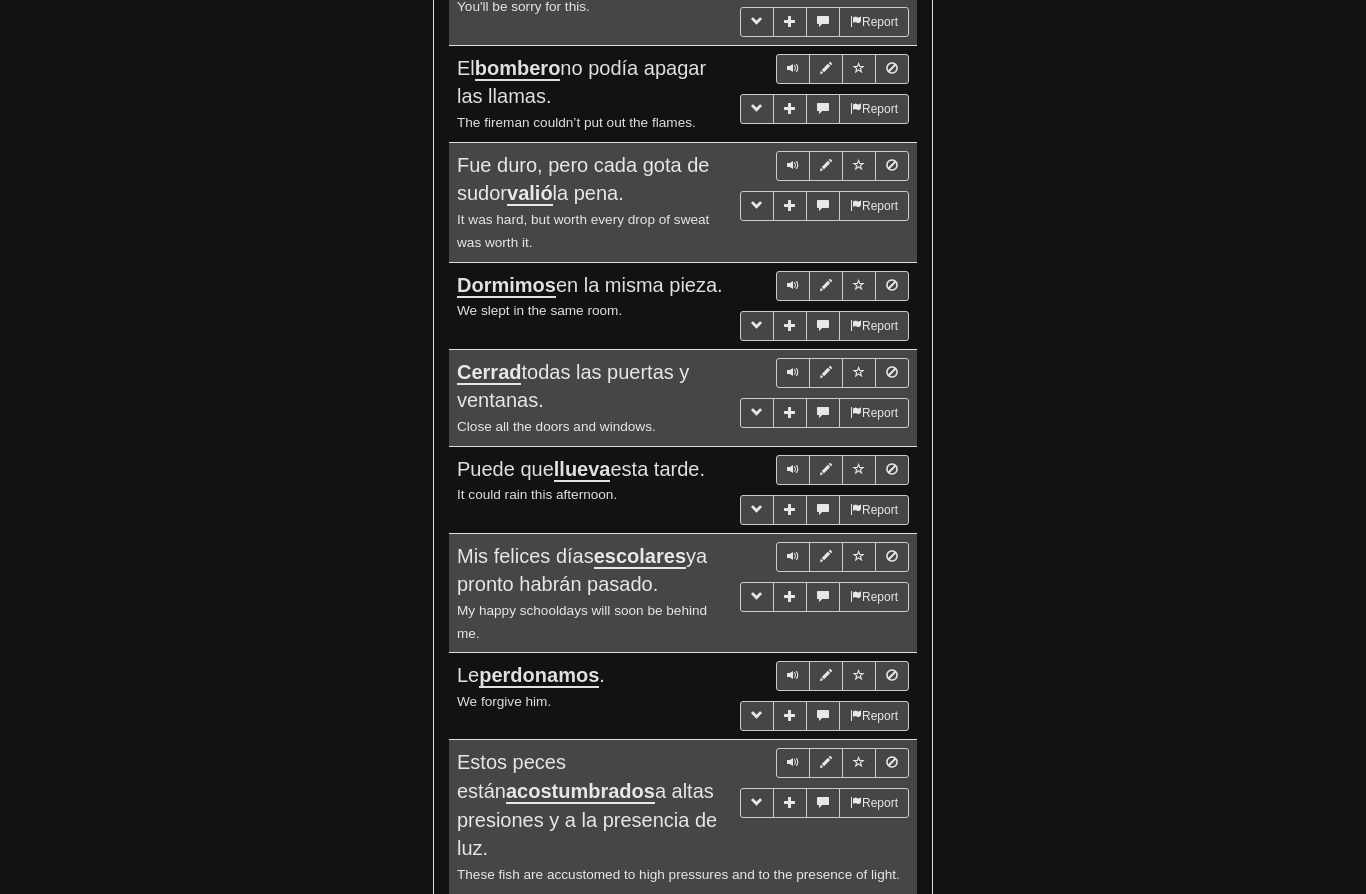scroll, scrollTop: 2646, scrollLeft: 0, axis: vertical 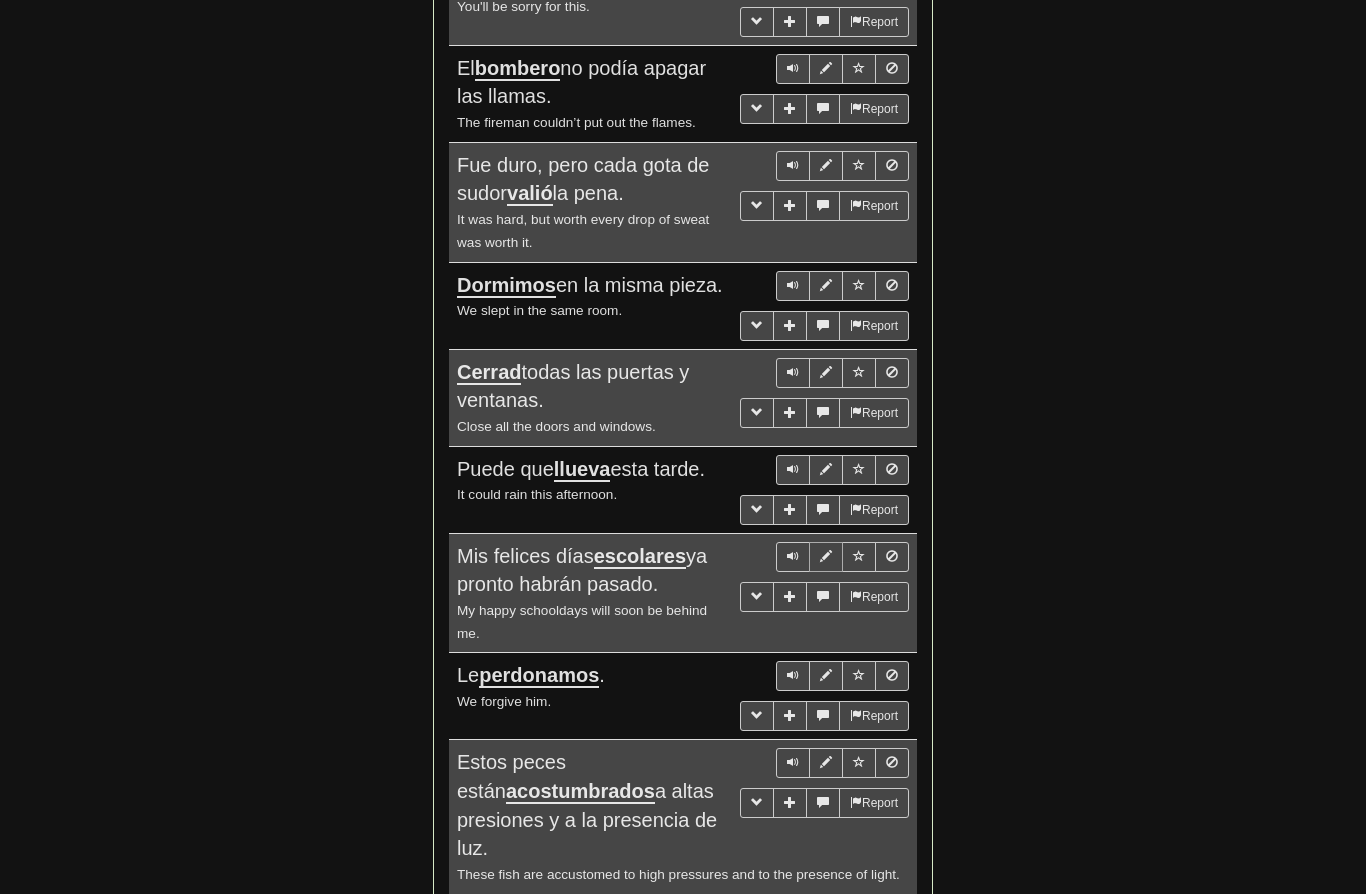 click at bounding box center [826, 556] 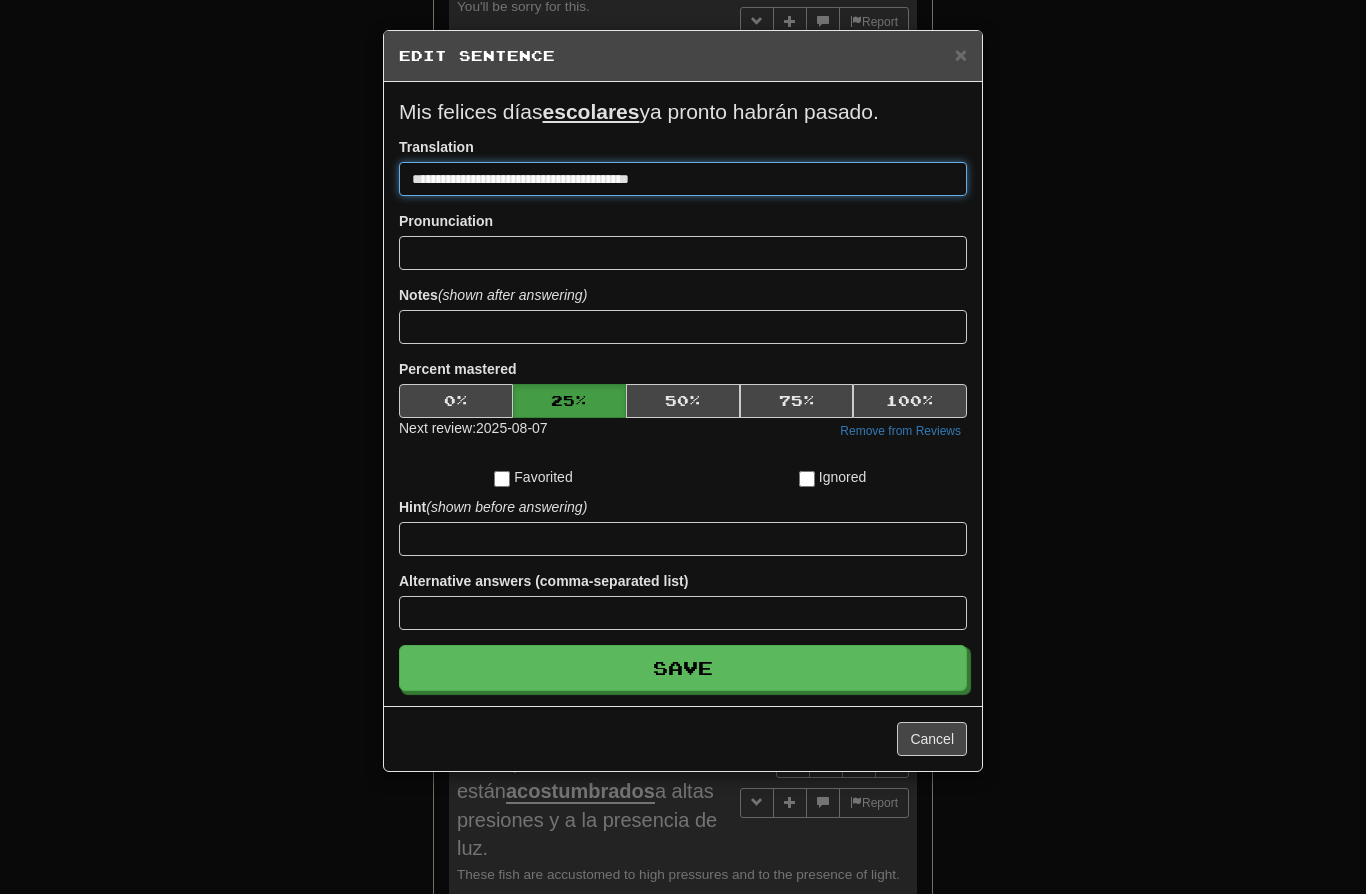 click on "**********" at bounding box center (683, 179) 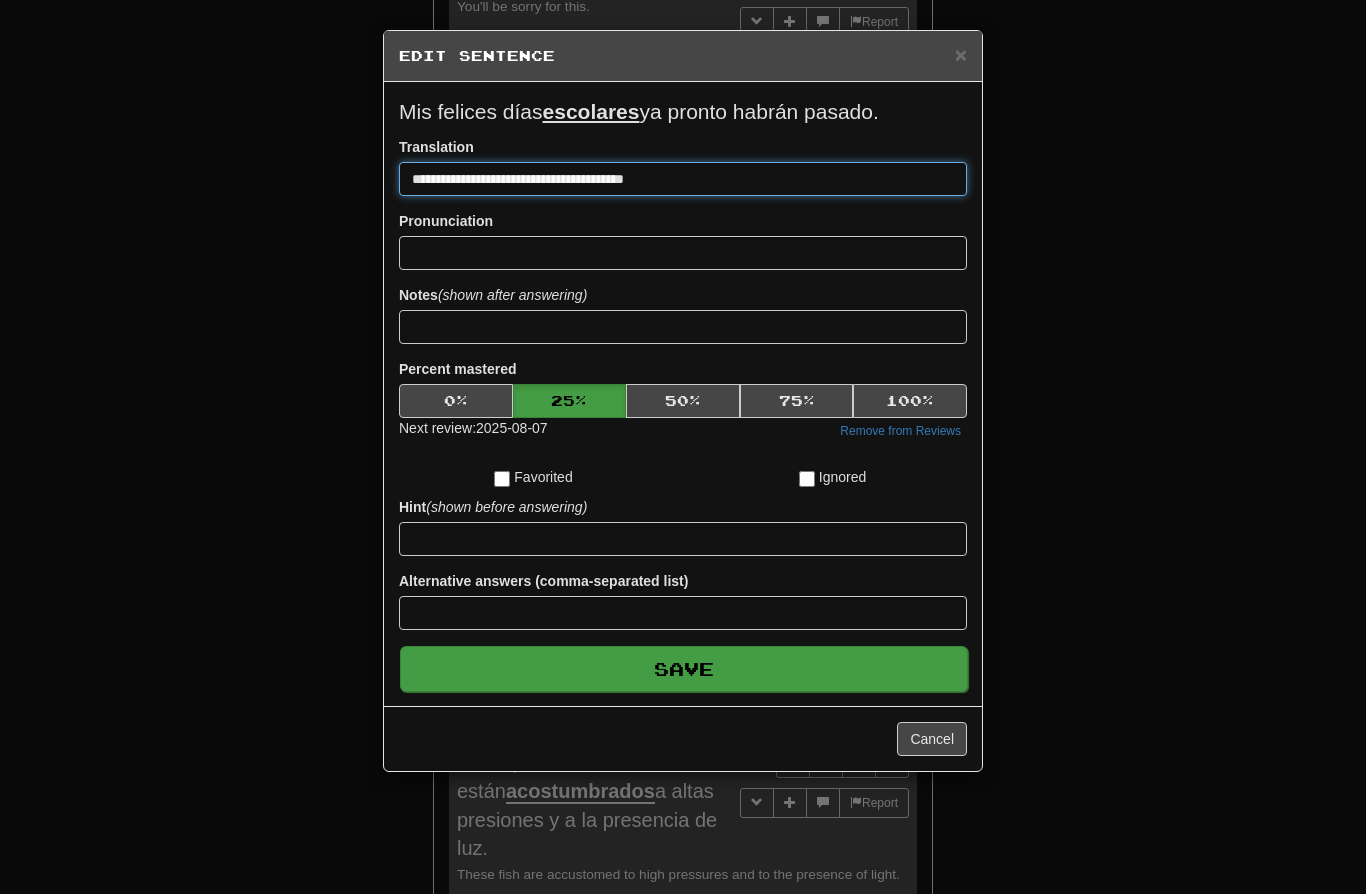 type on "**********" 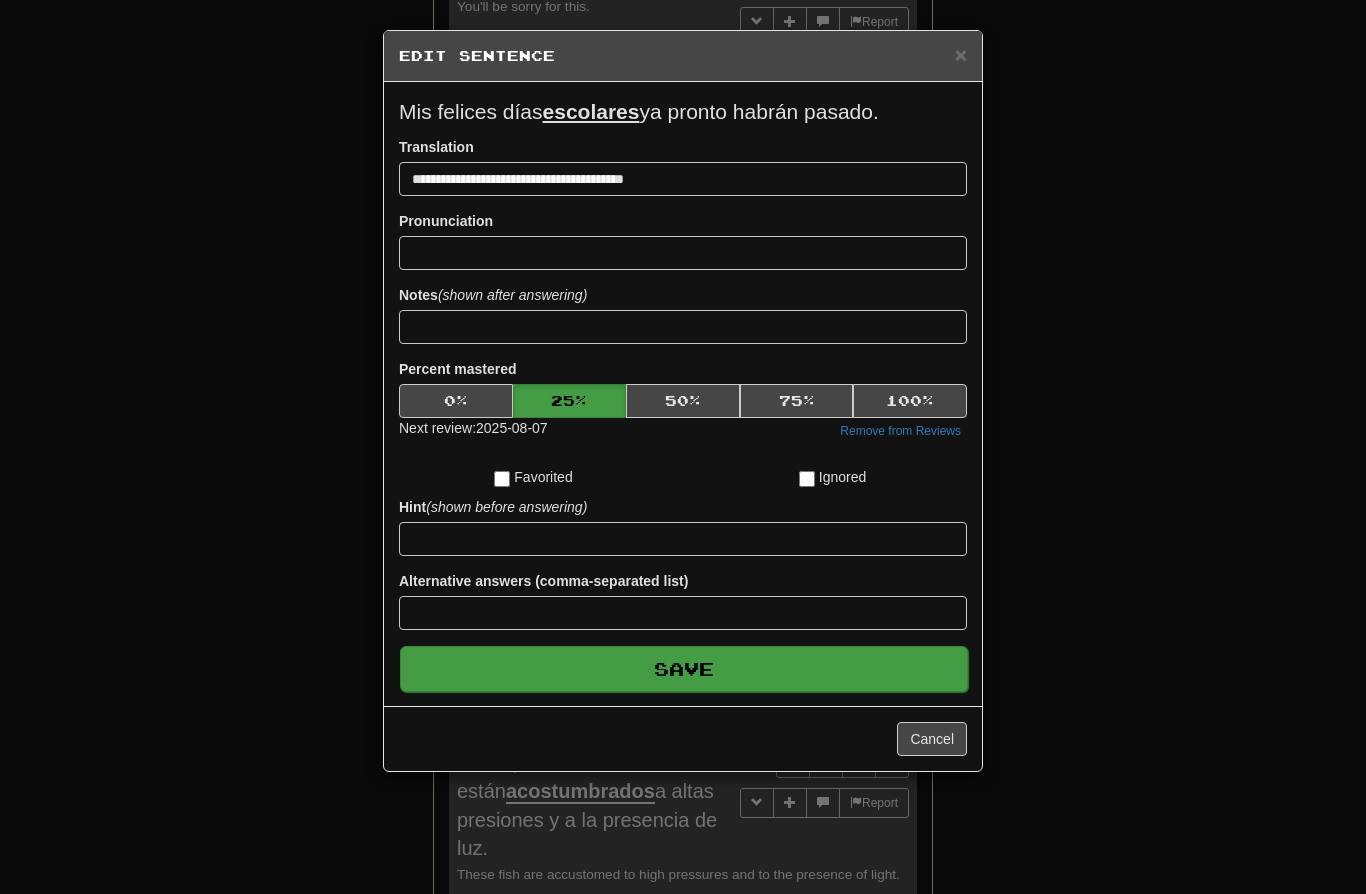 click on "Save" at bounding box center (684, 669) 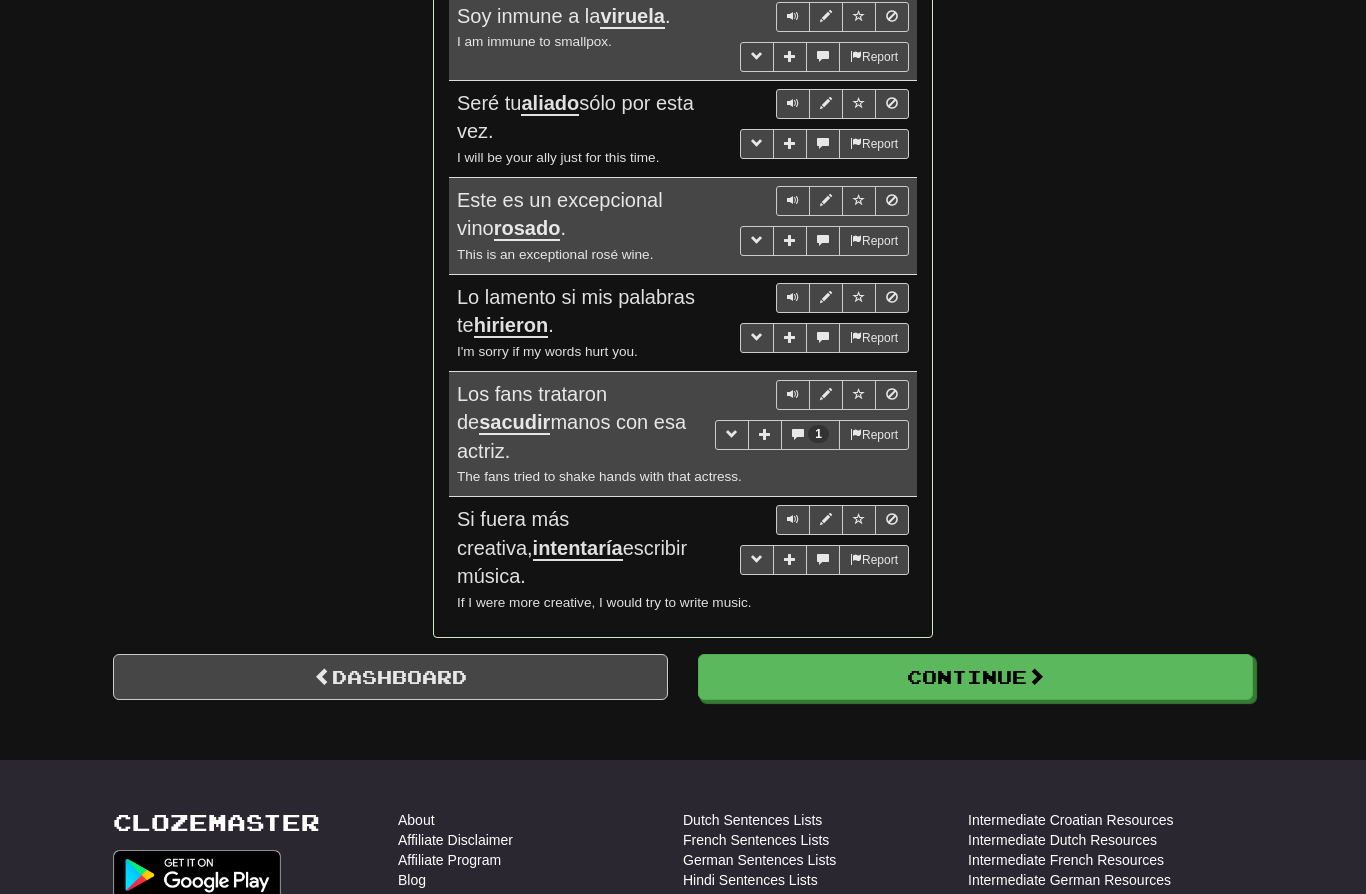scroll, scrollTop: 3622, scrollLeft: 0, axis: vertical 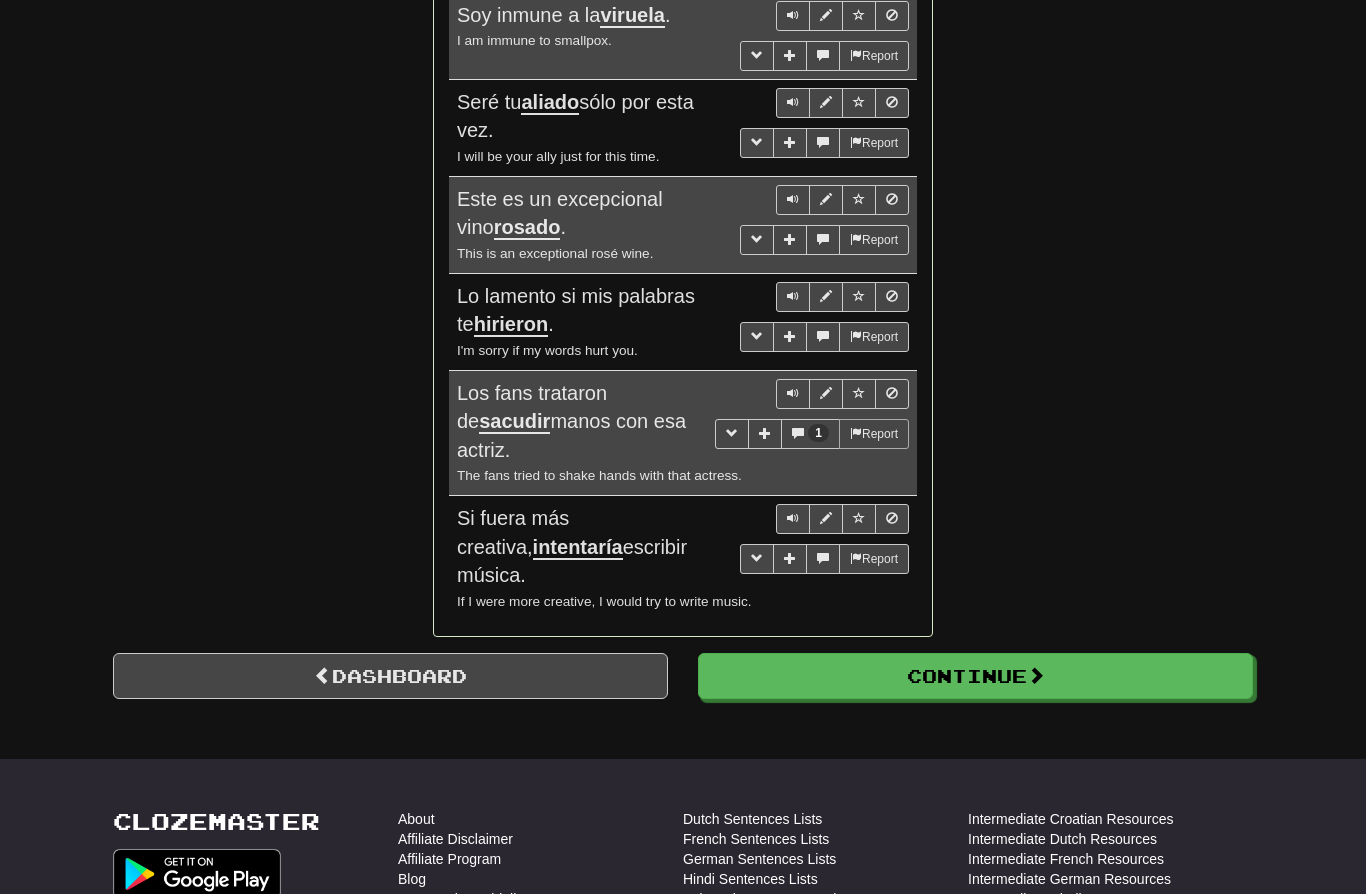 click on "Report" at bounding box center (874, 434) 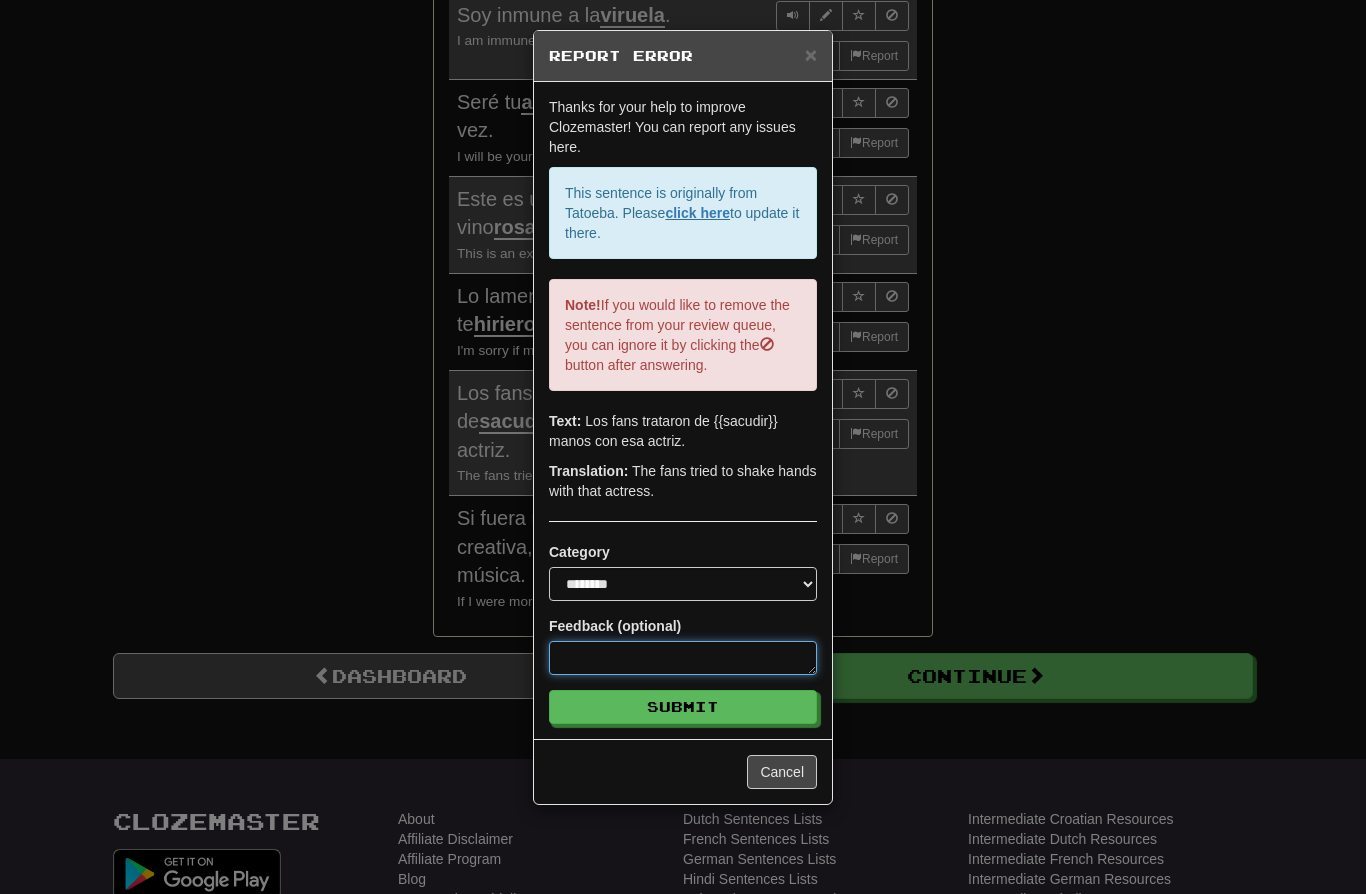 click at bounding box center [683, 658] 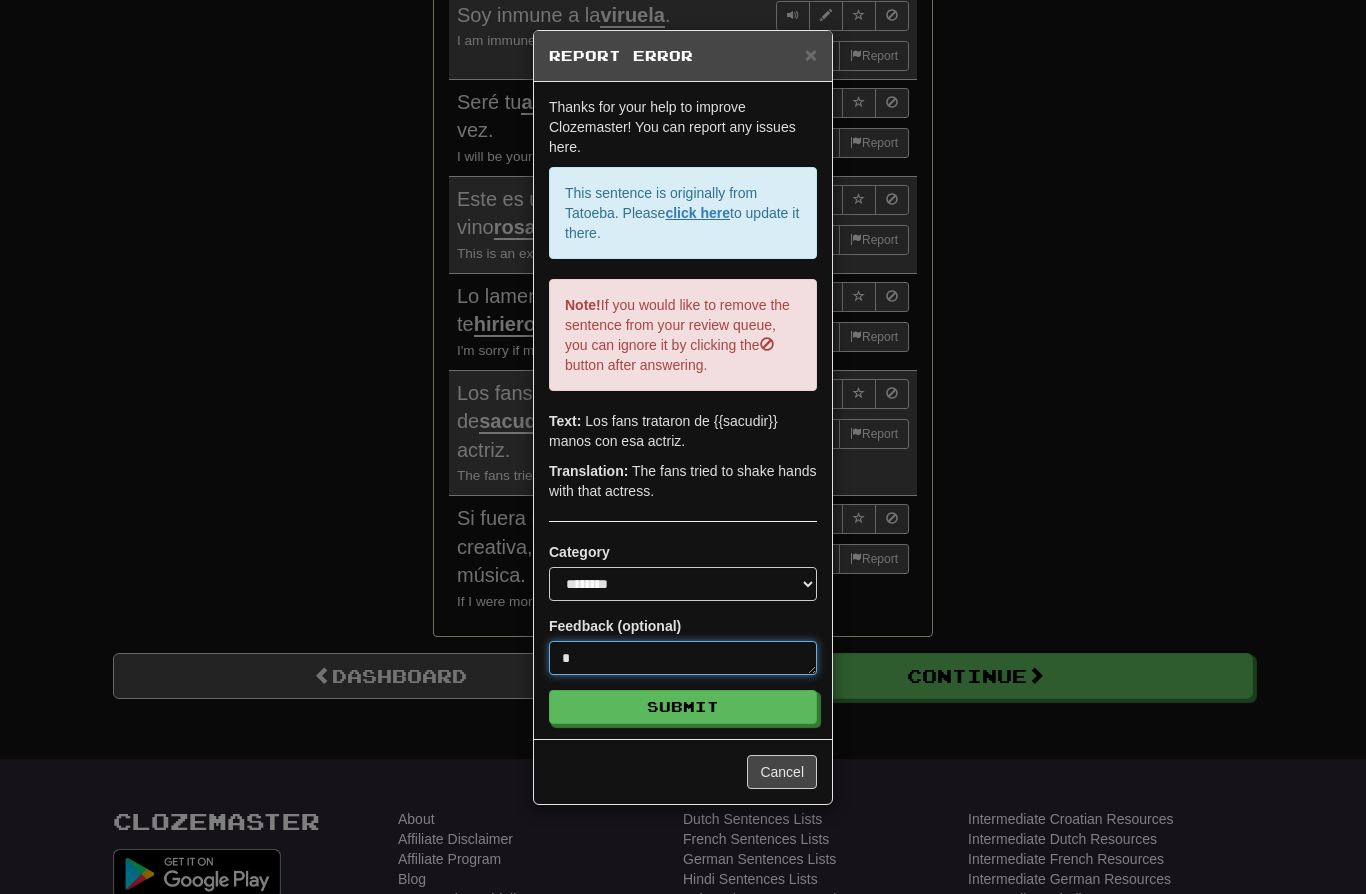type on "*" 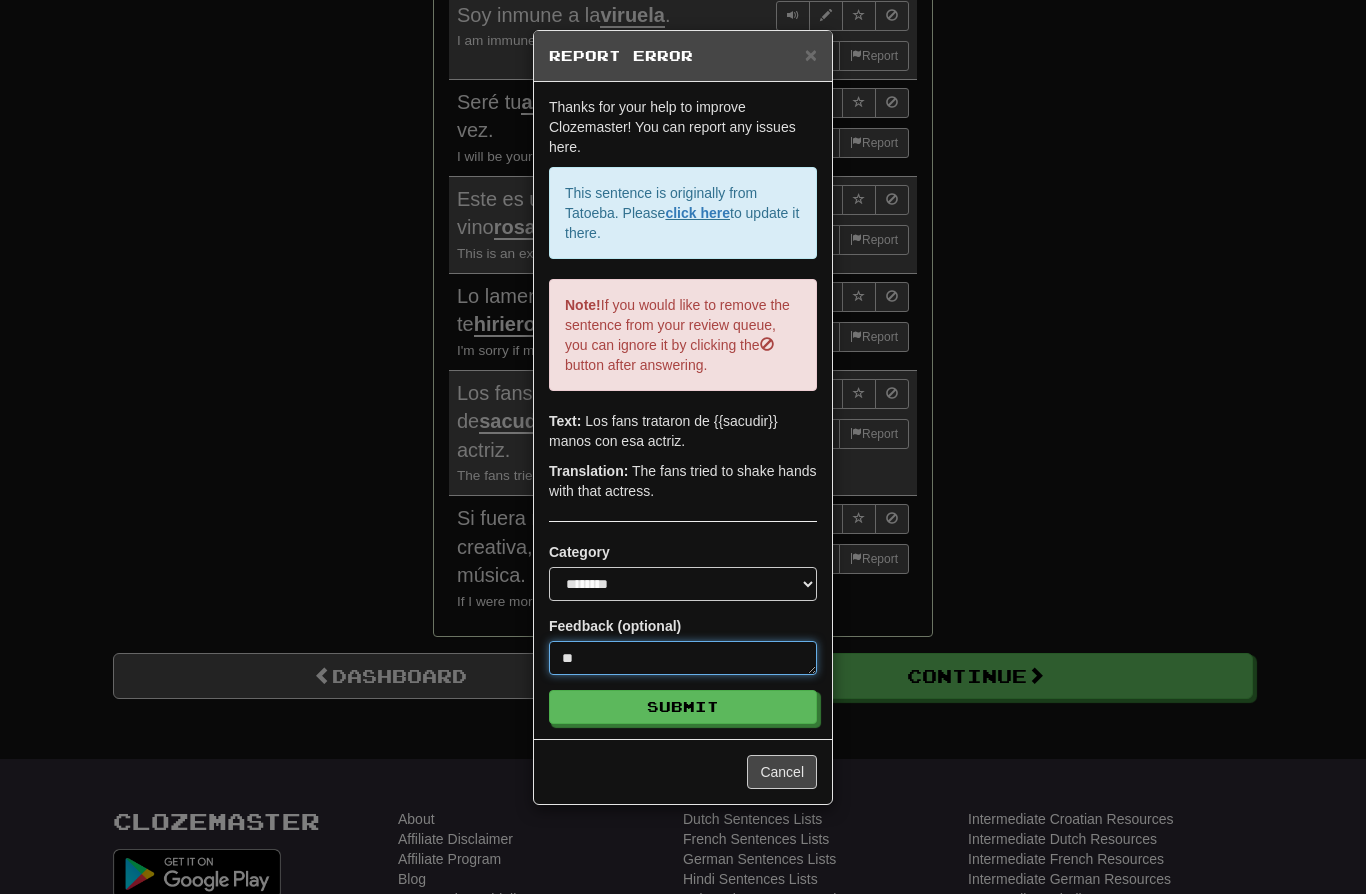 type on "*" 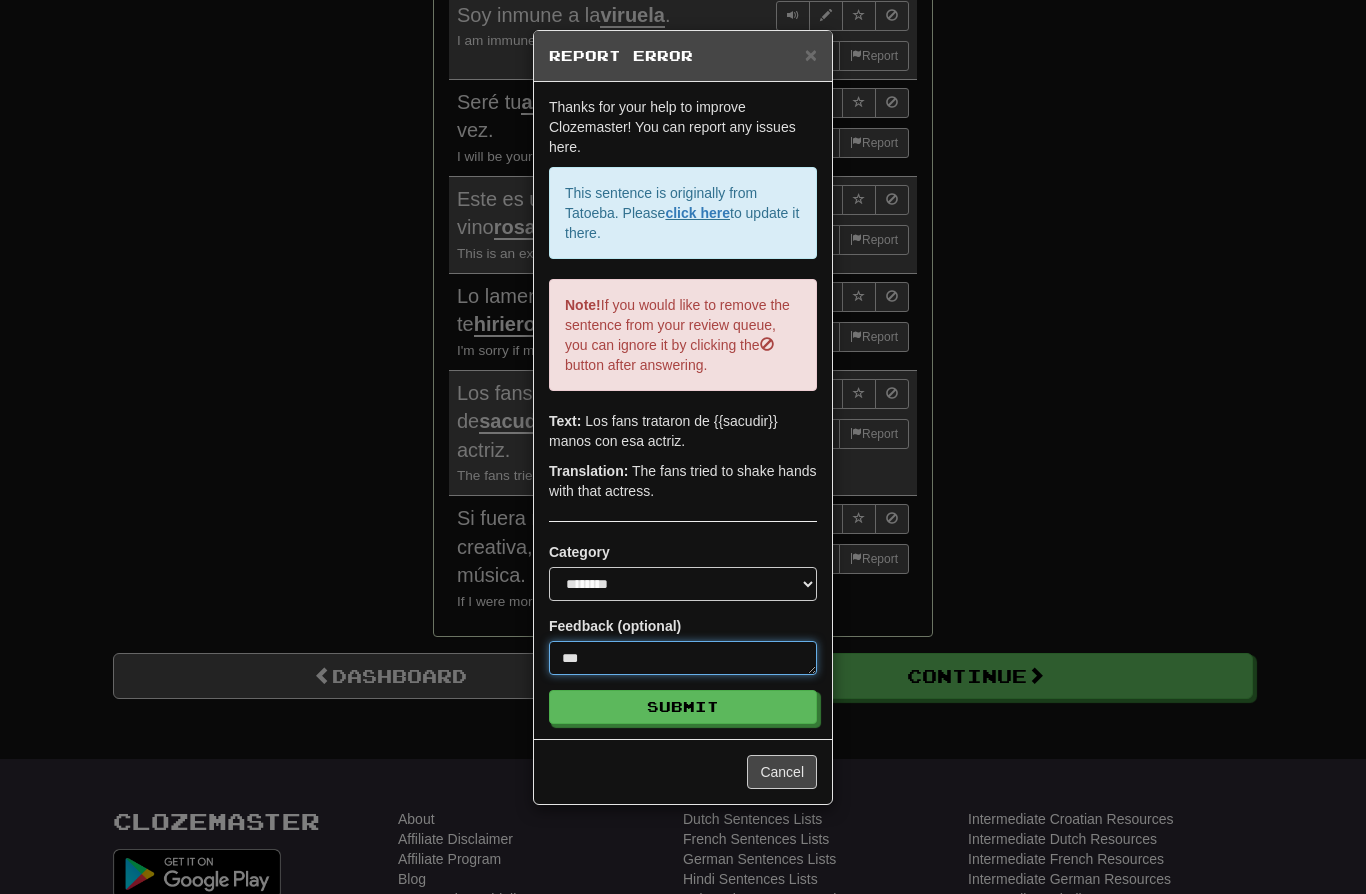 type on "*" 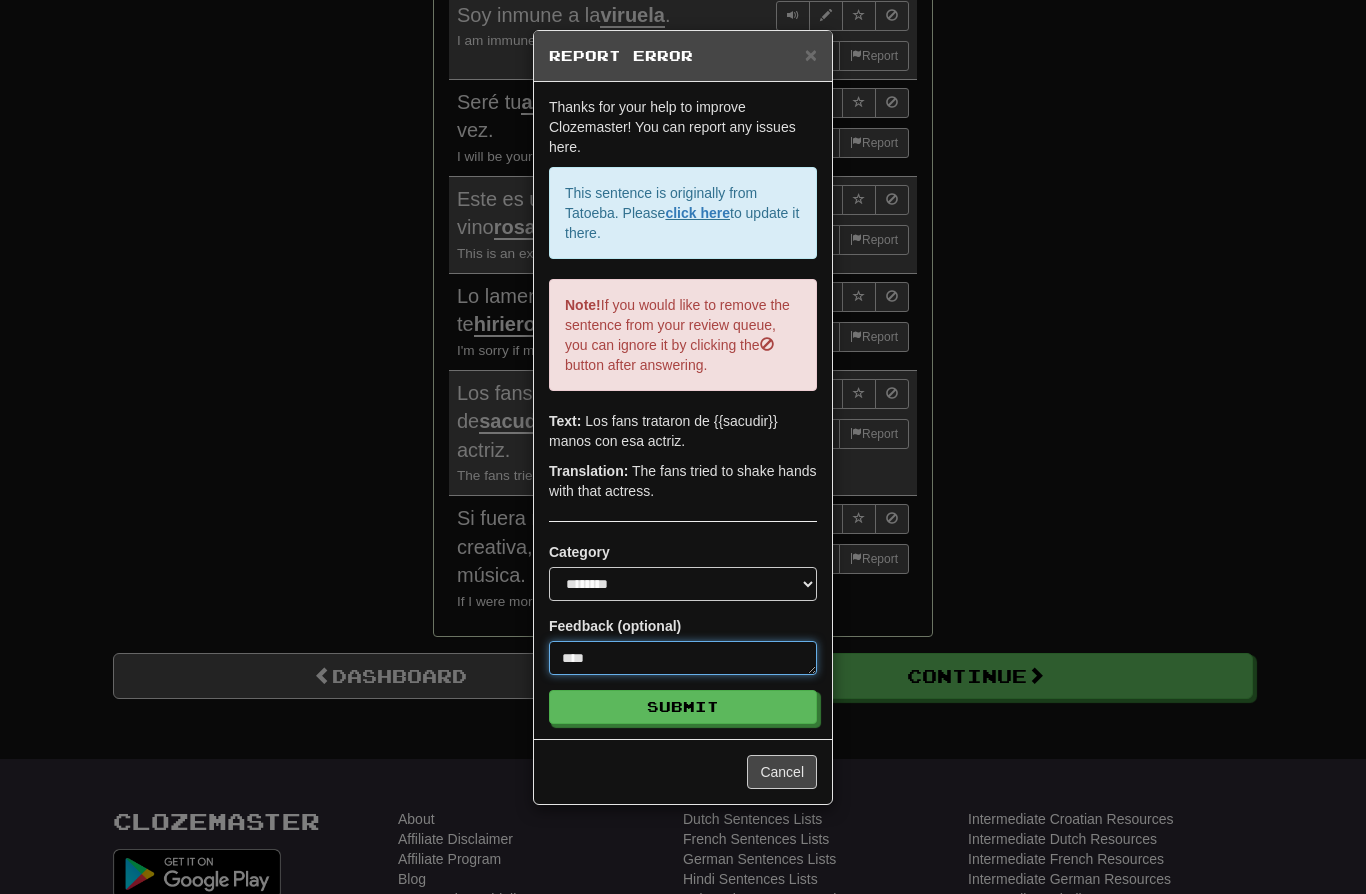 type on "*" 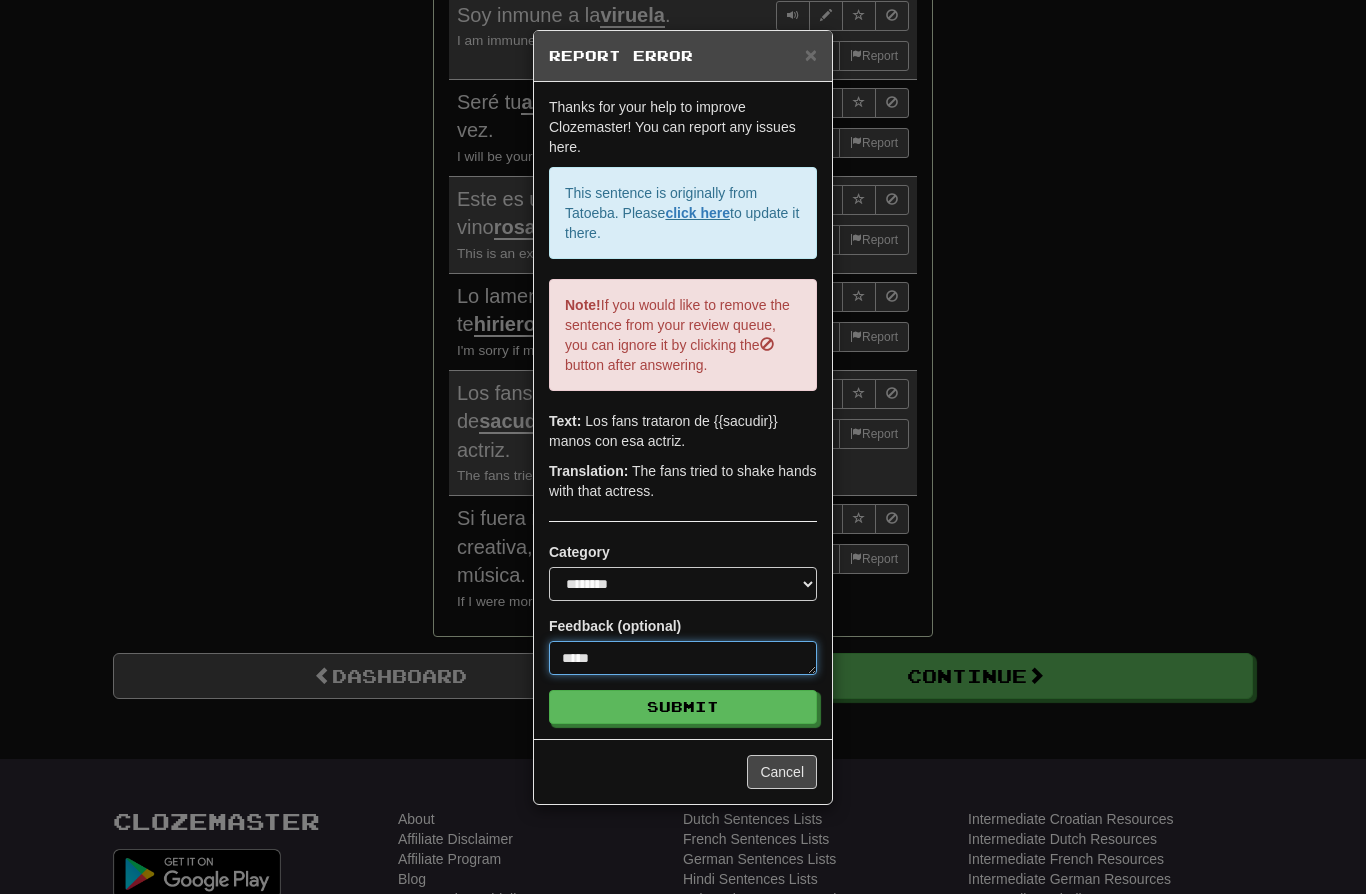type on "*" 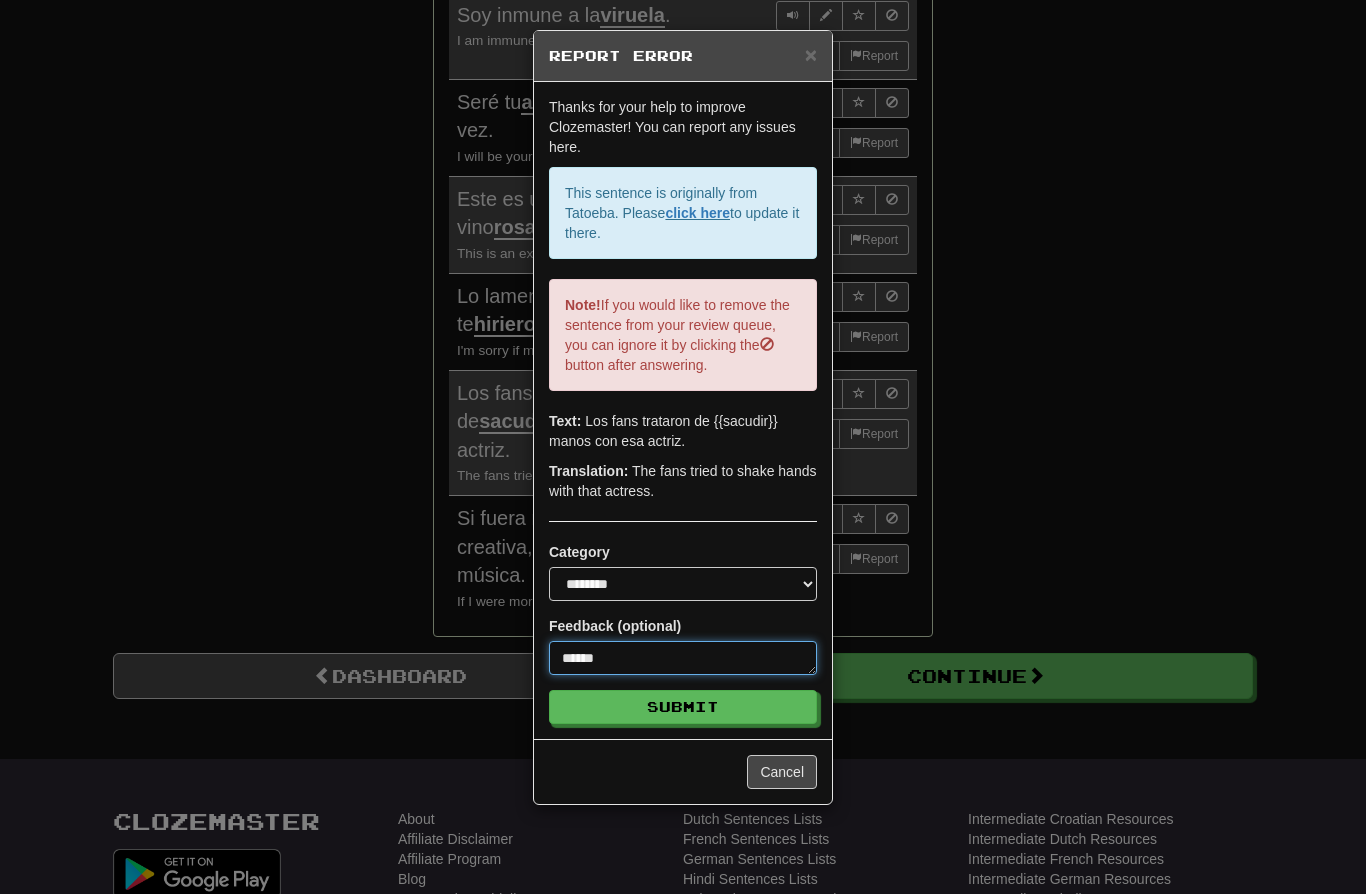 type on "*" 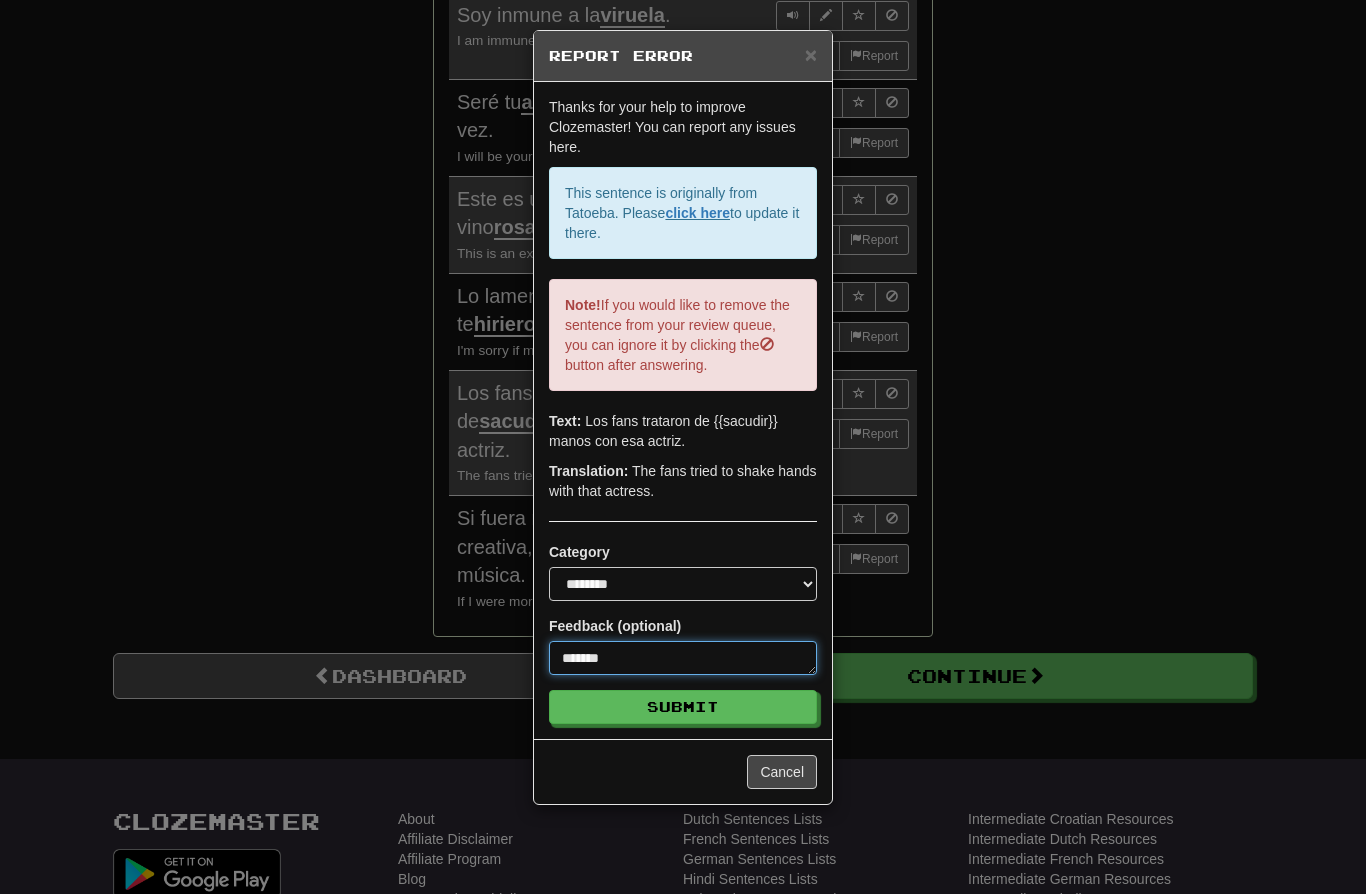 type on "*" 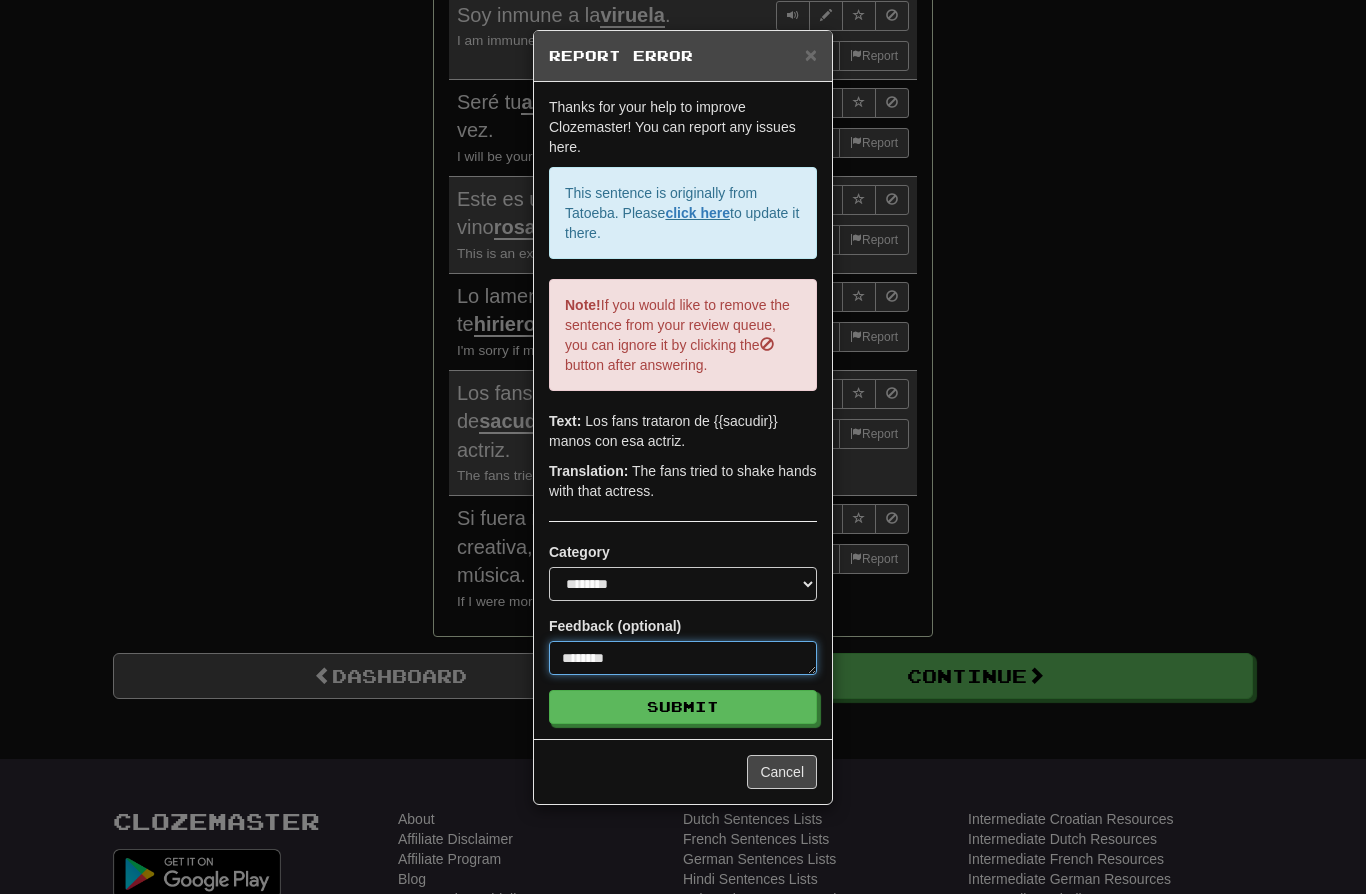 type on "*" 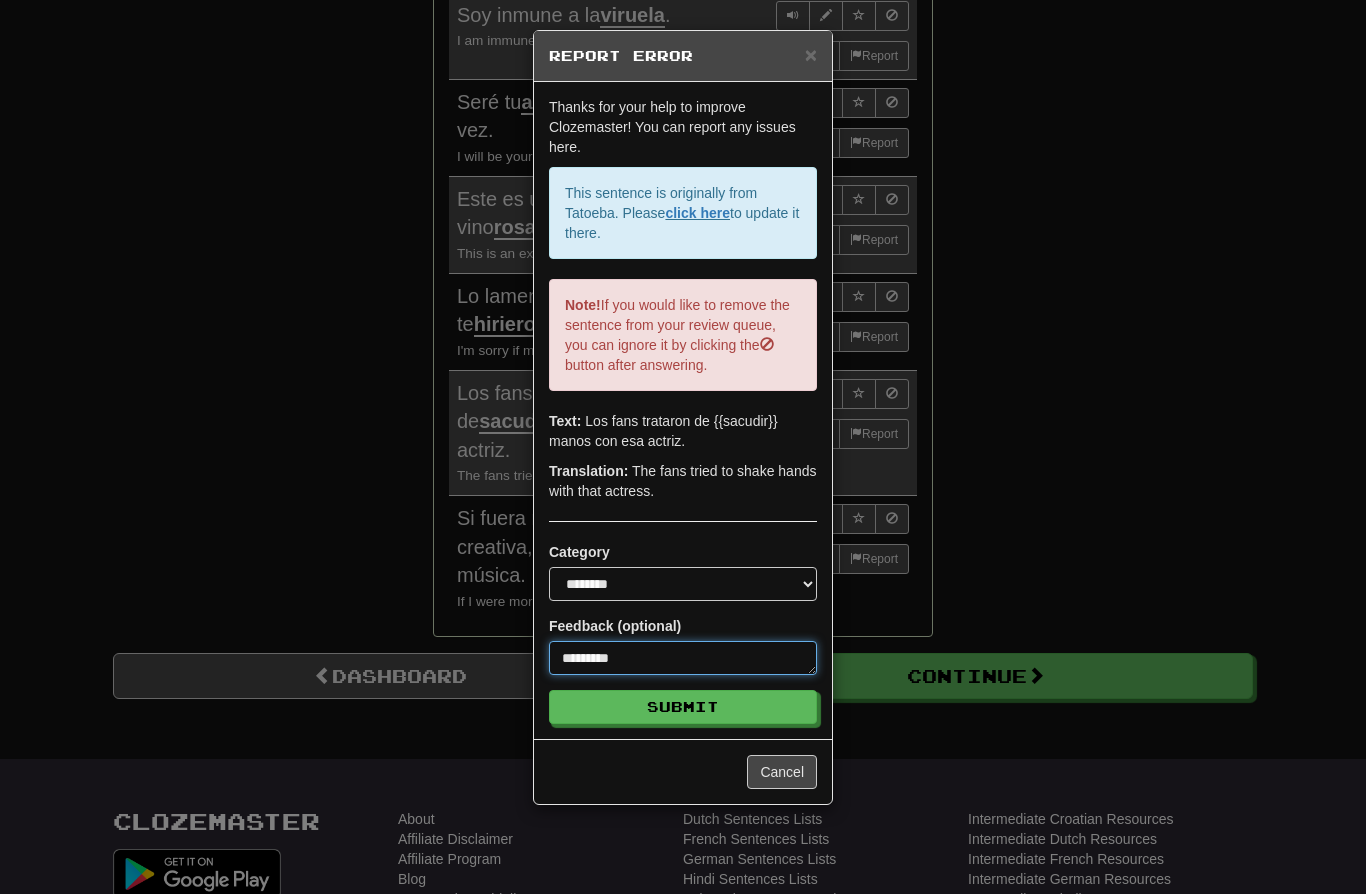 type on "*" 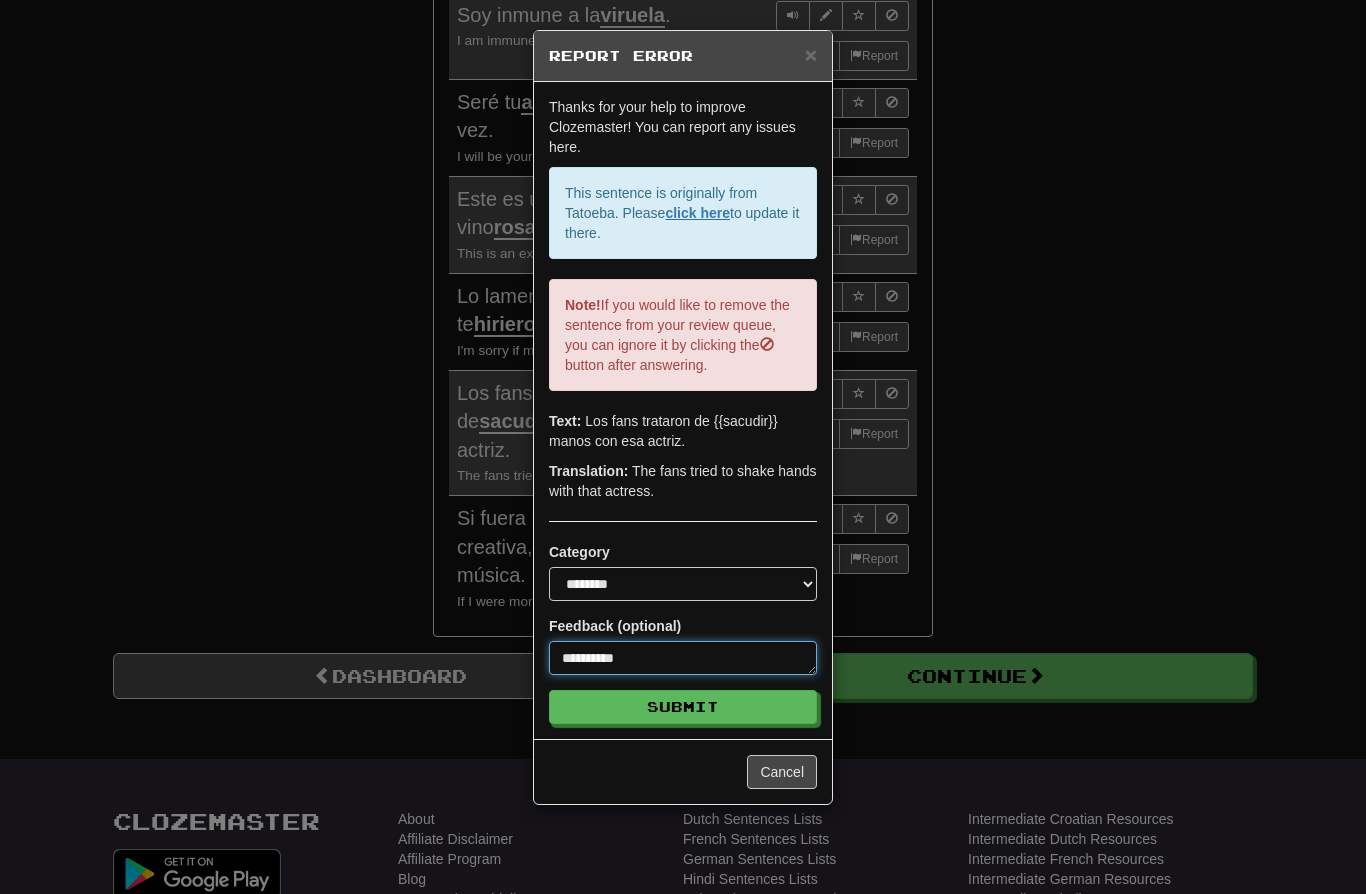 type on "*" 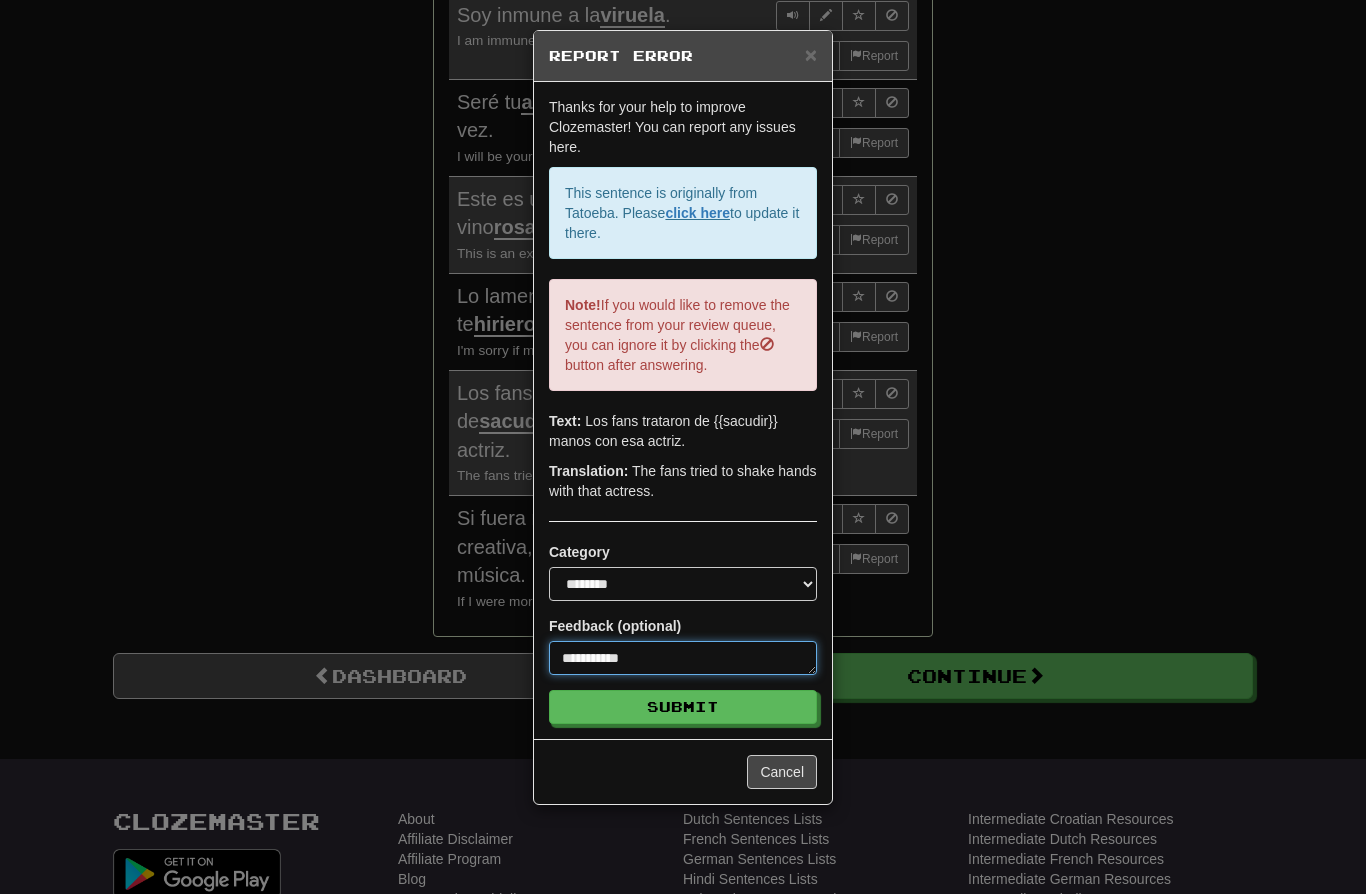 type on "*" 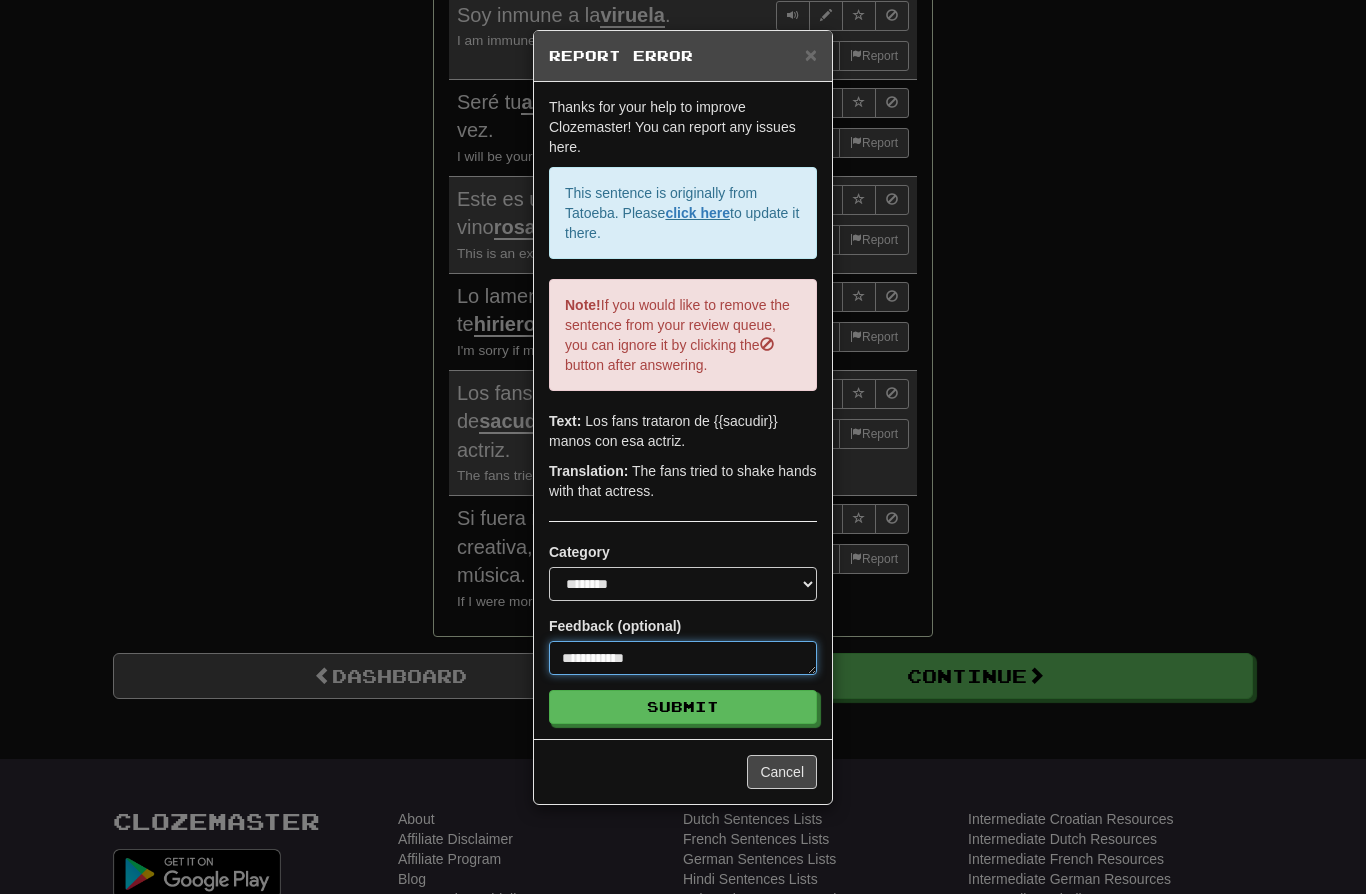 type on "*" 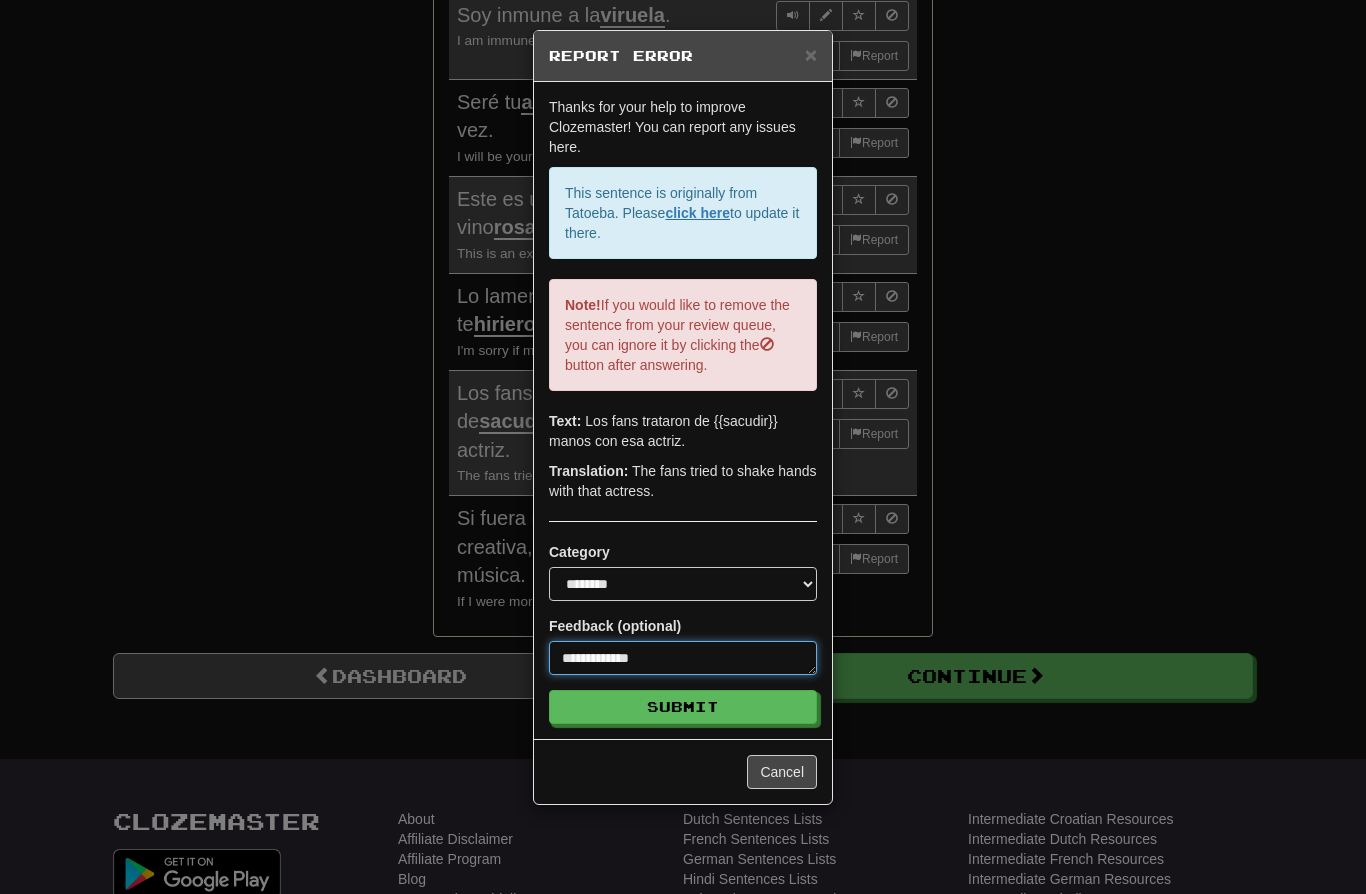 type on "*" 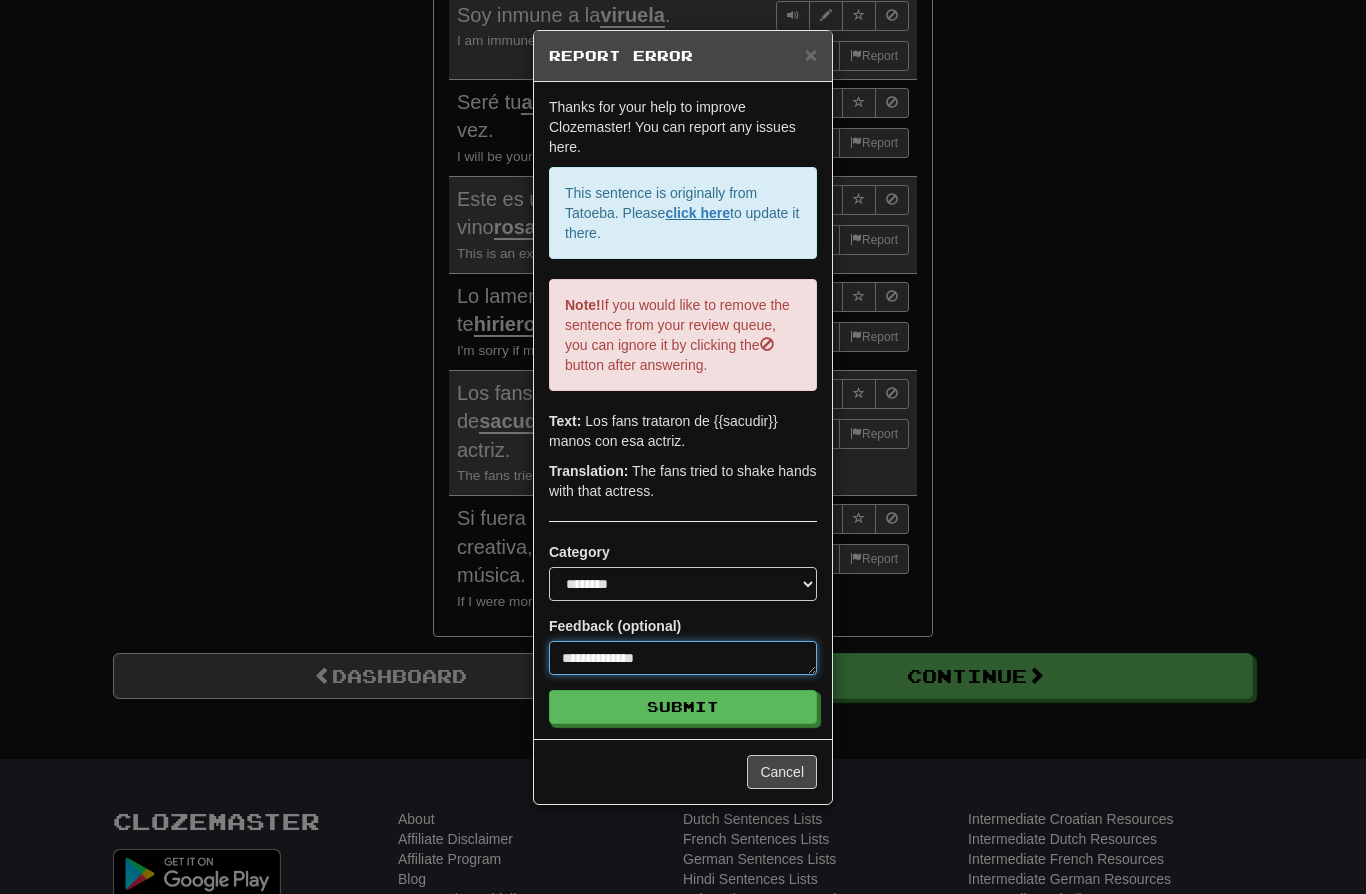 type on "*" 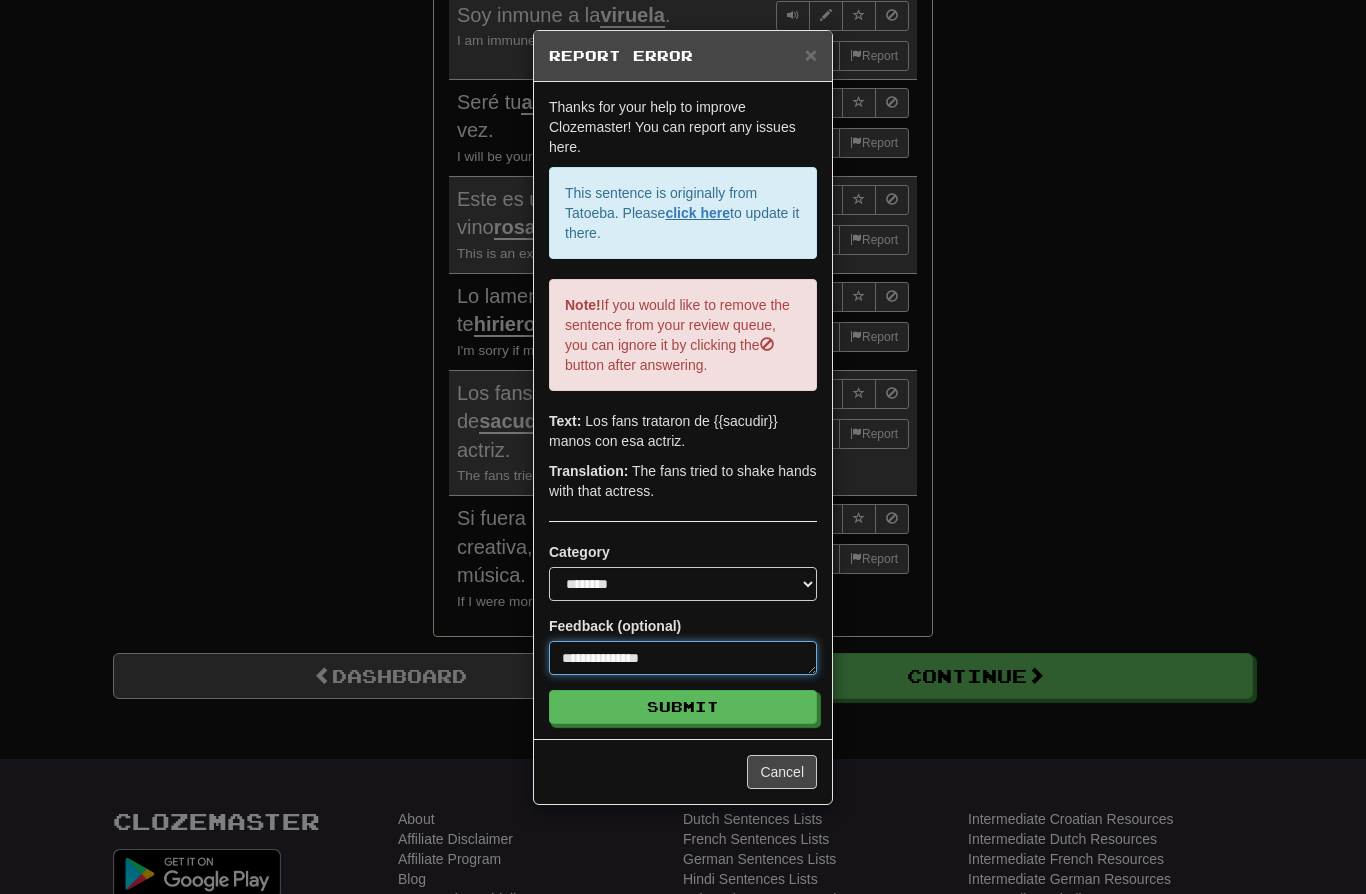 type on "*" 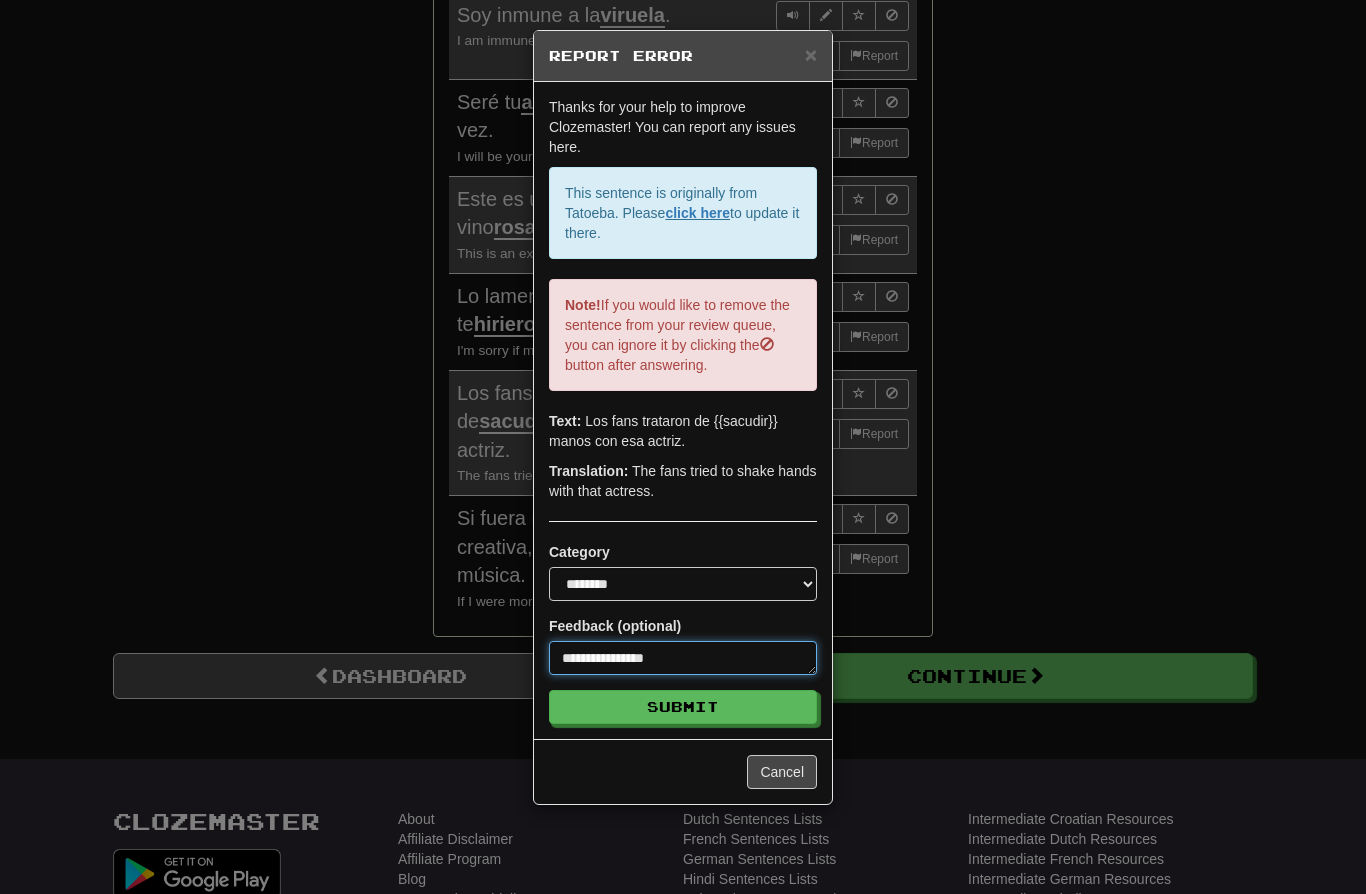 type on "*" 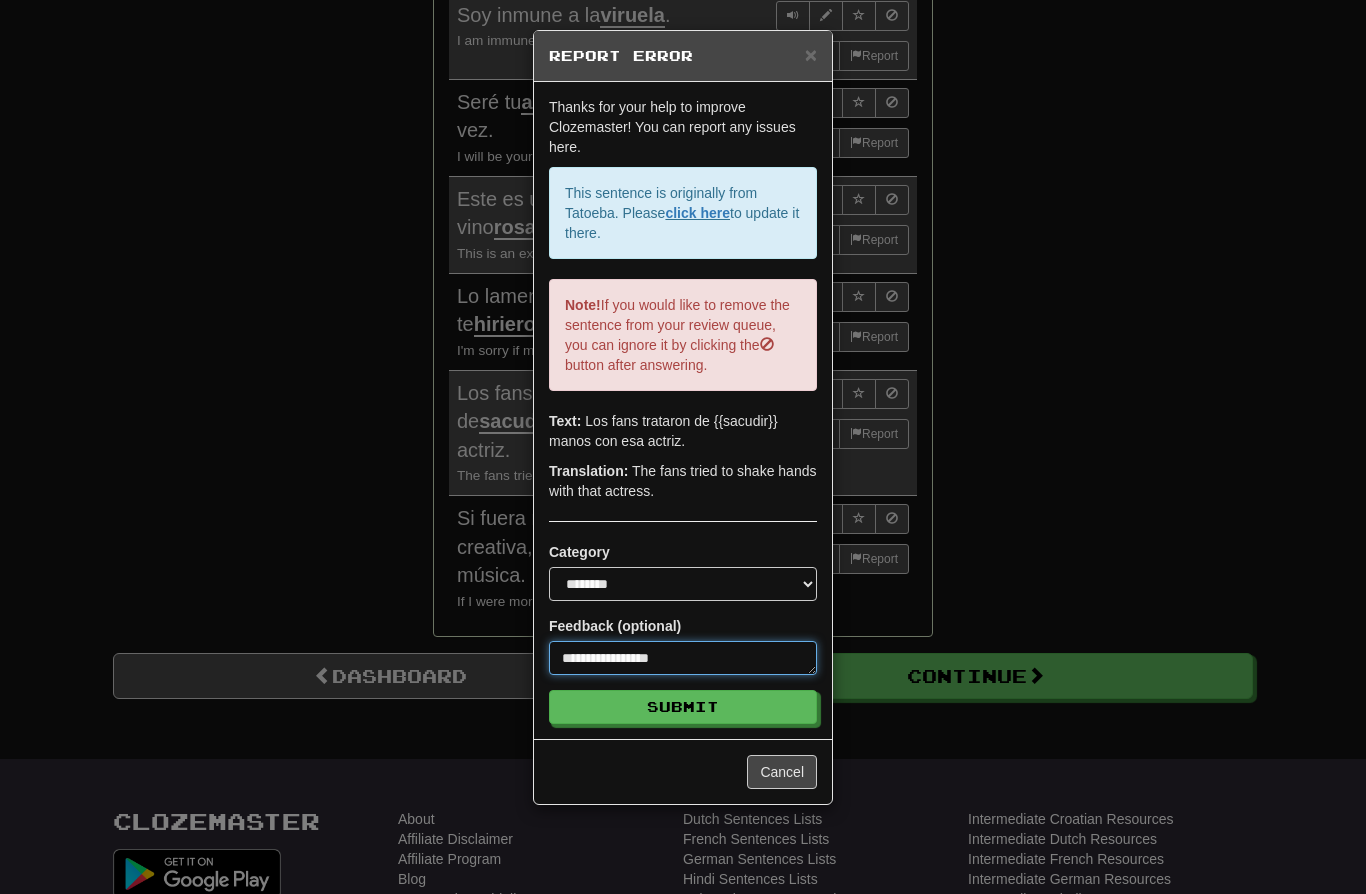 type on "*" 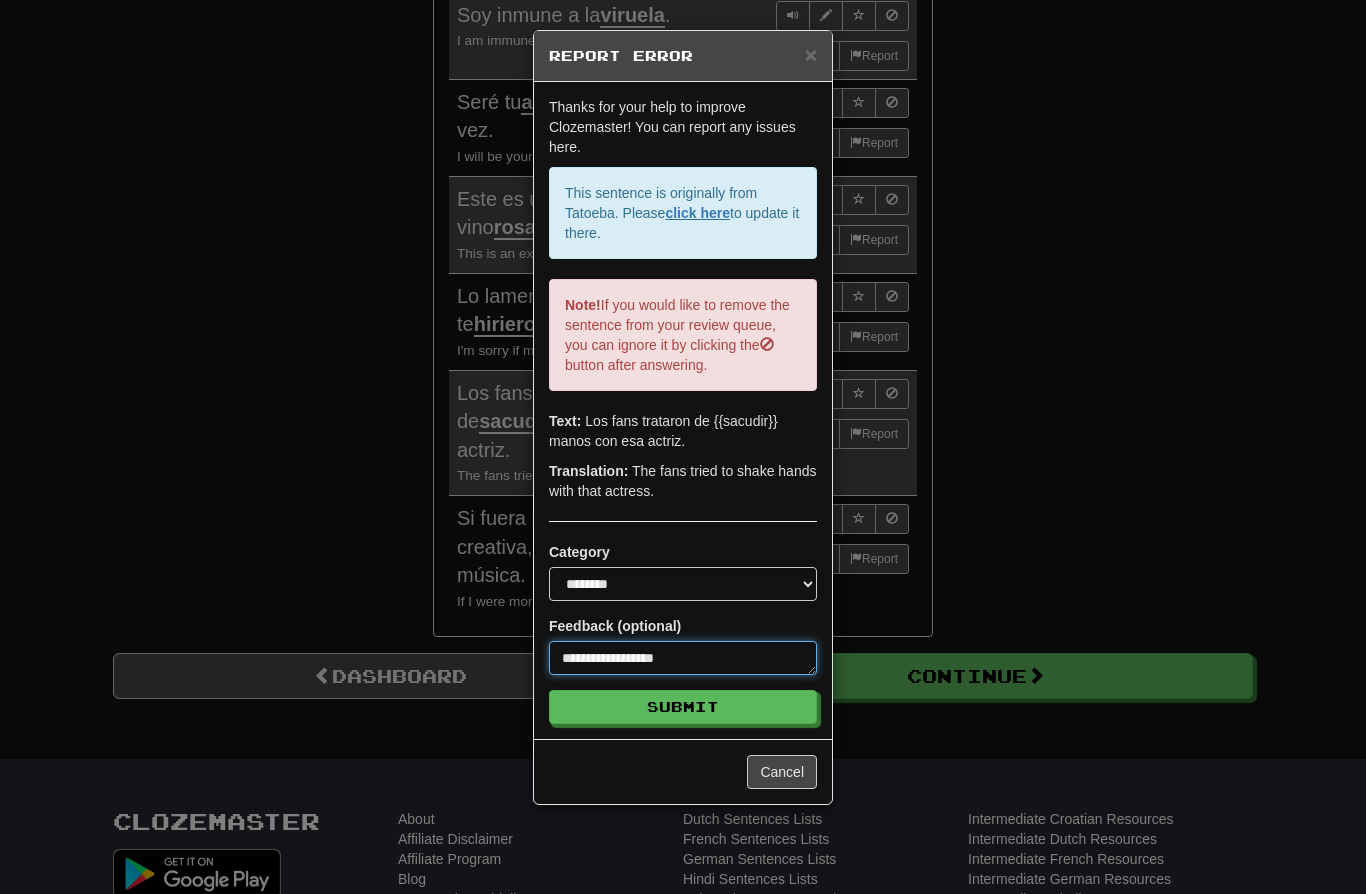 type on "*" 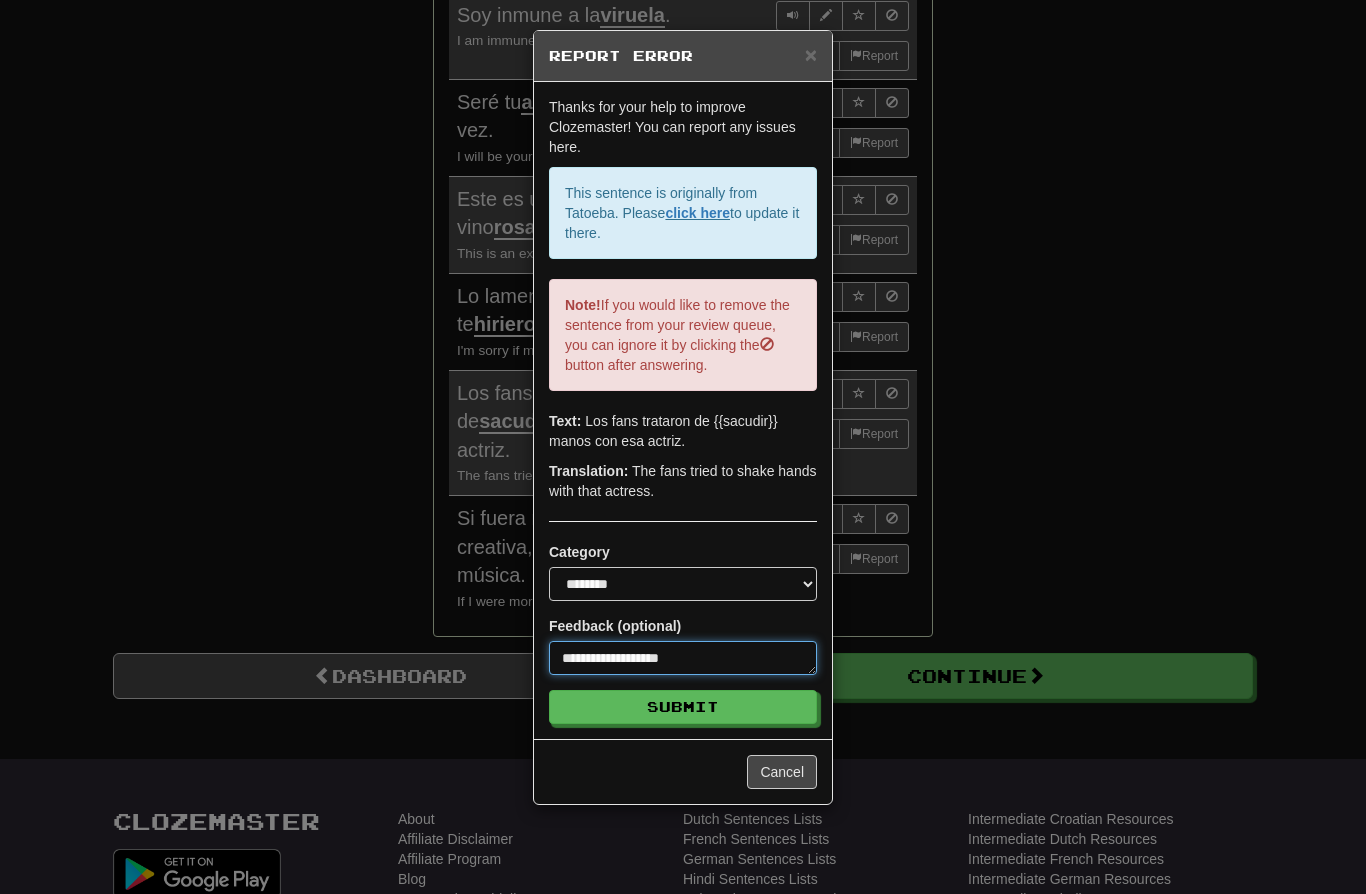 type on "*" 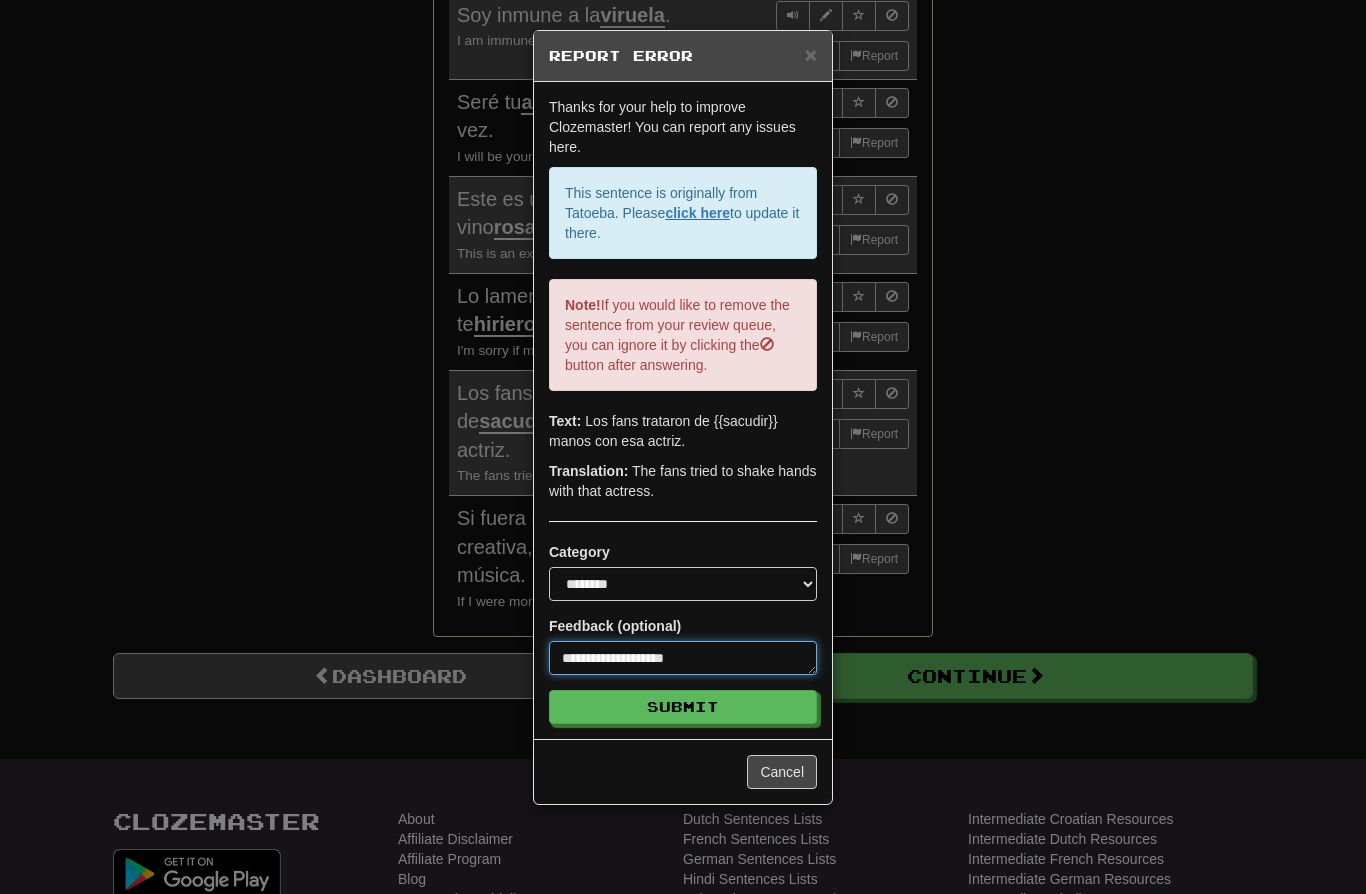 type on "*" 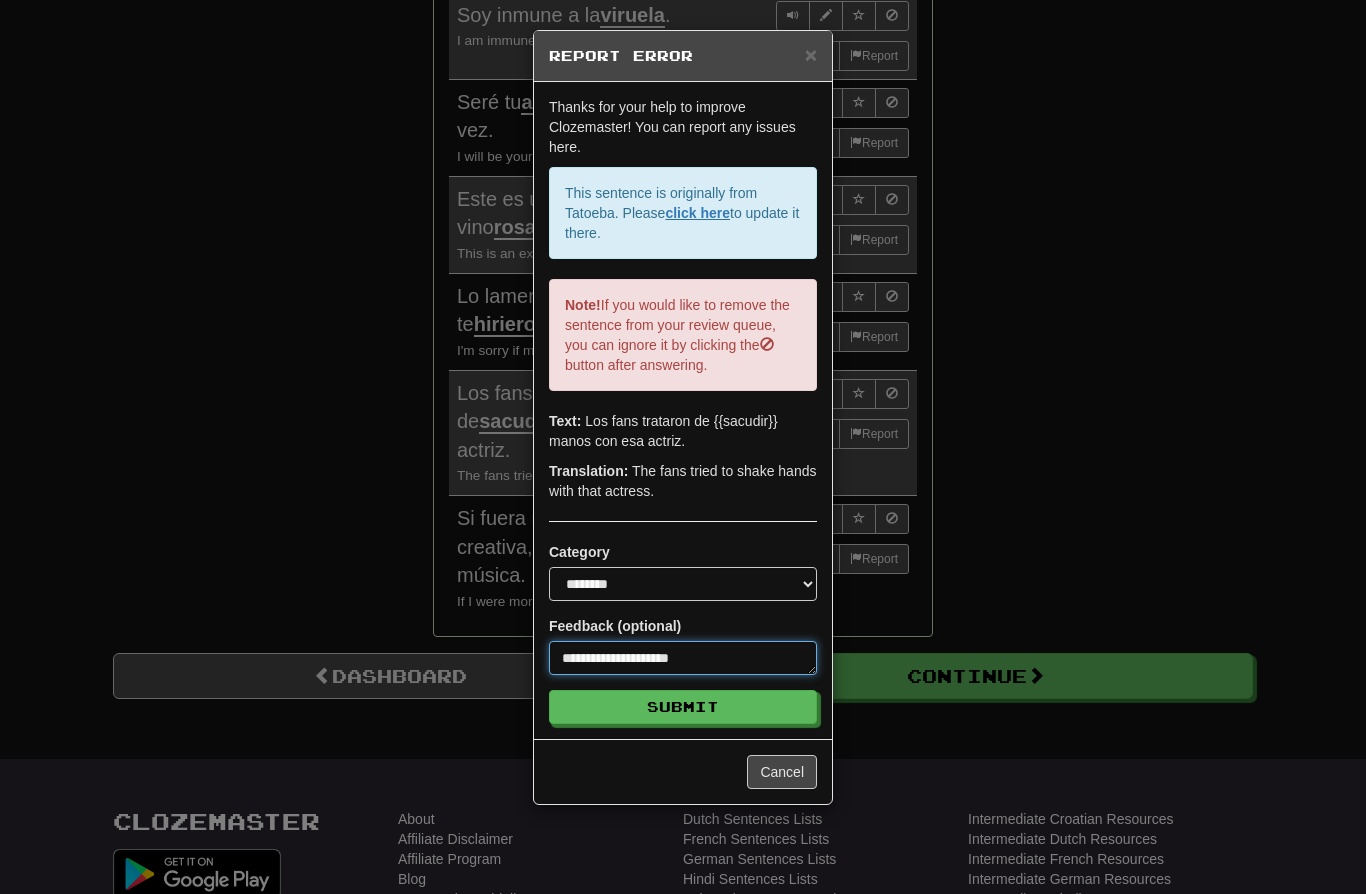 type on "*" 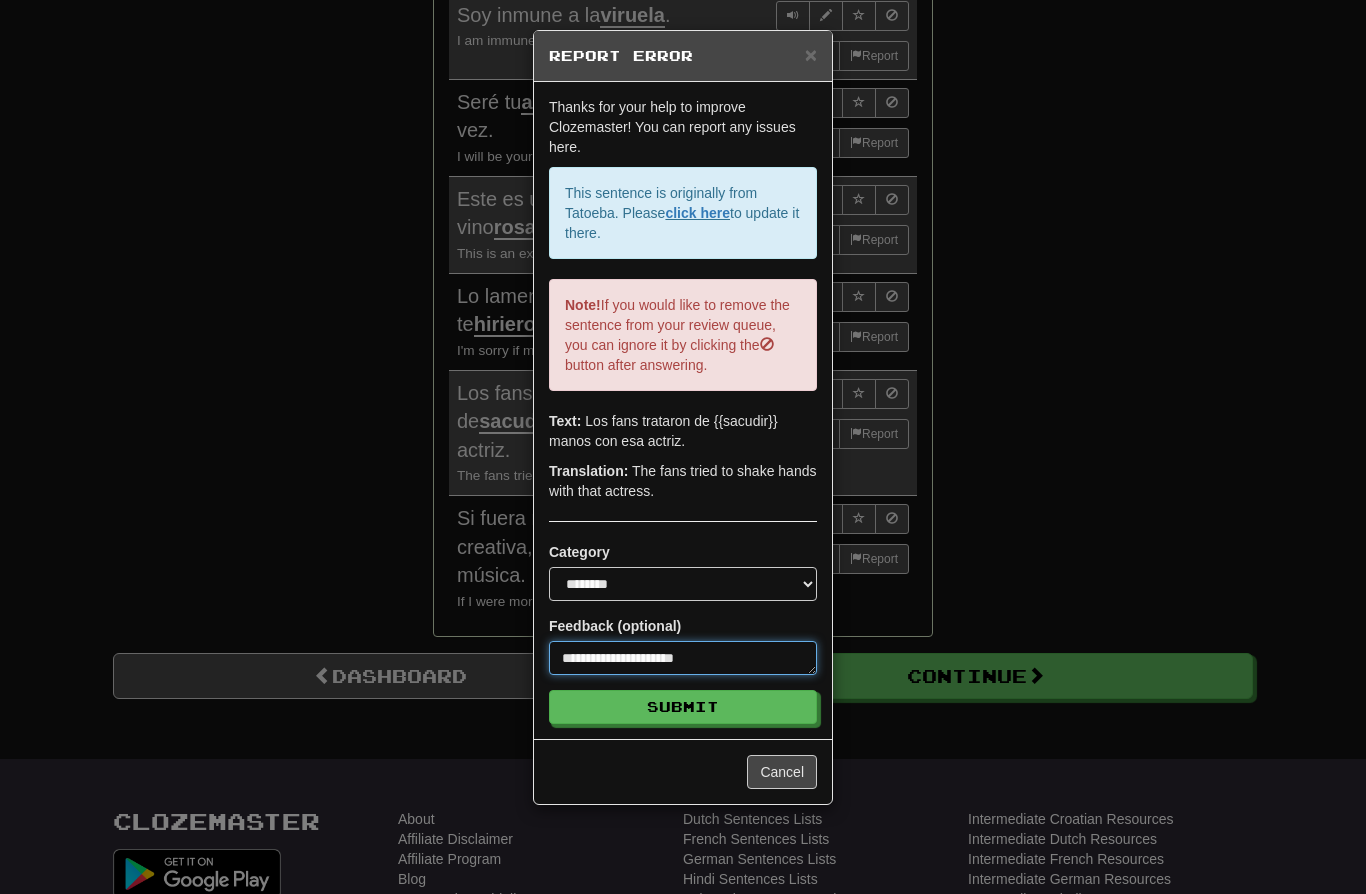 type on "*" 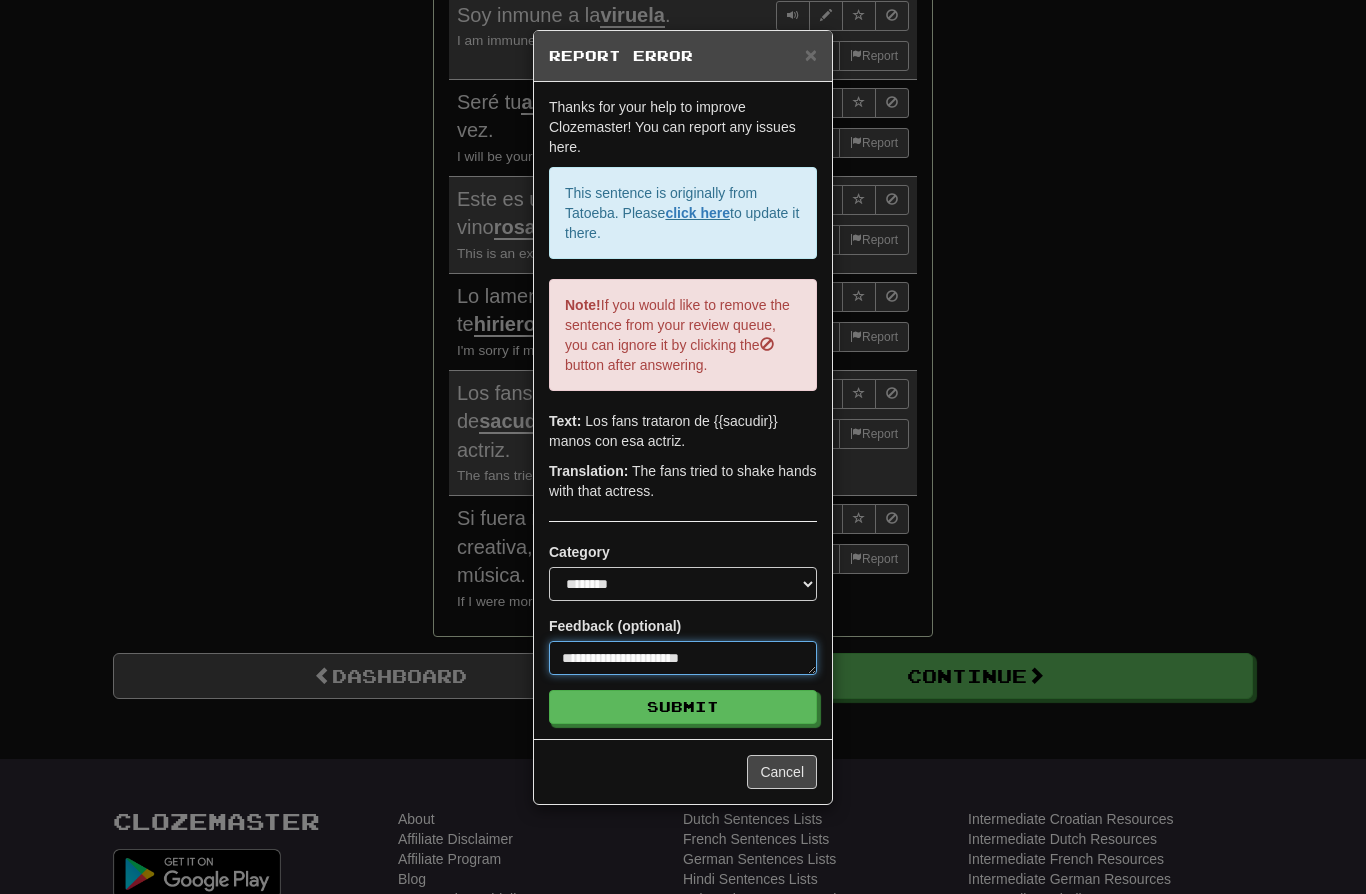type 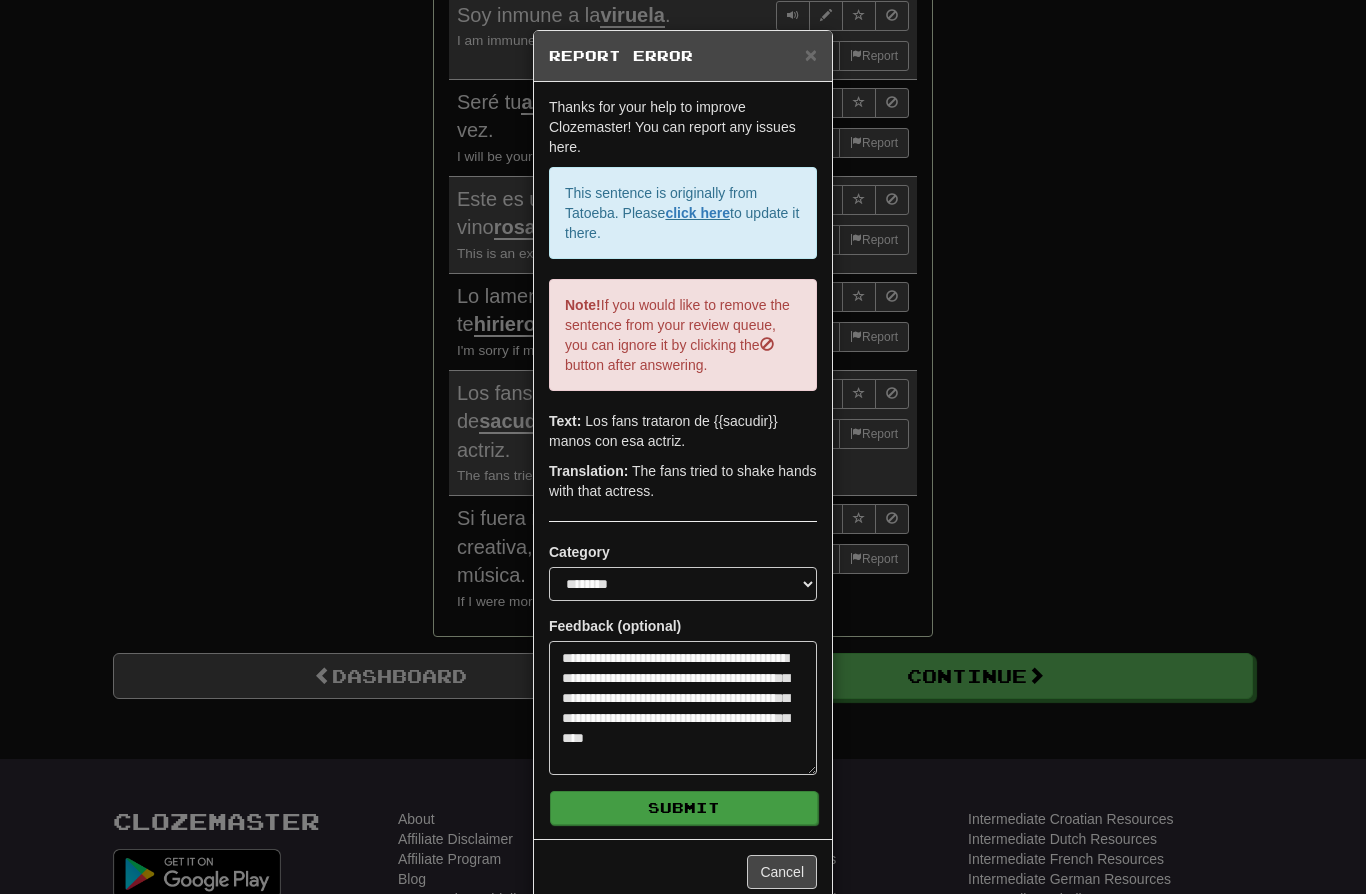 click on "Submit" at bounding box center (684, 808) 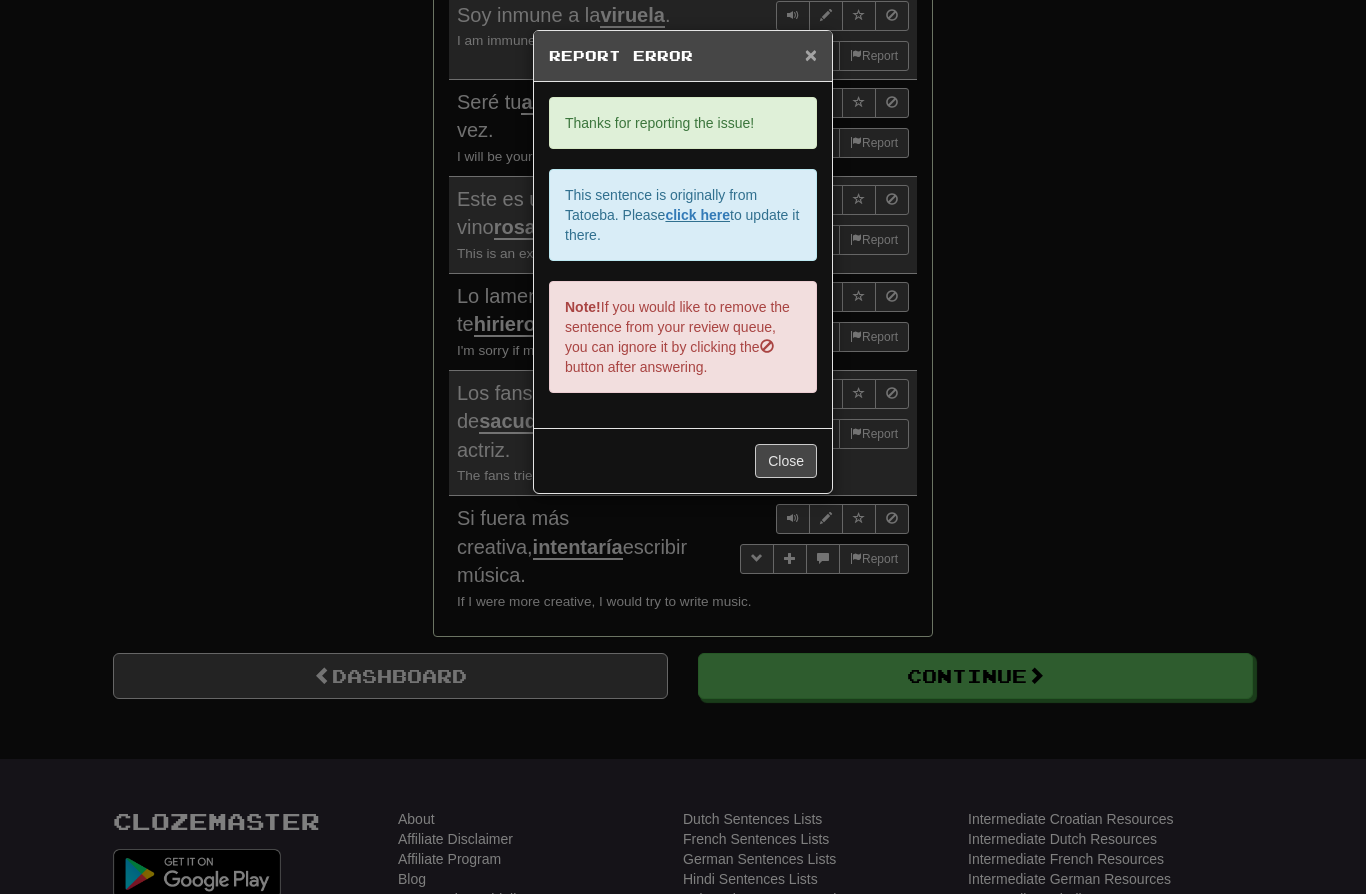 click on "×" at bounding box center [811, 54] 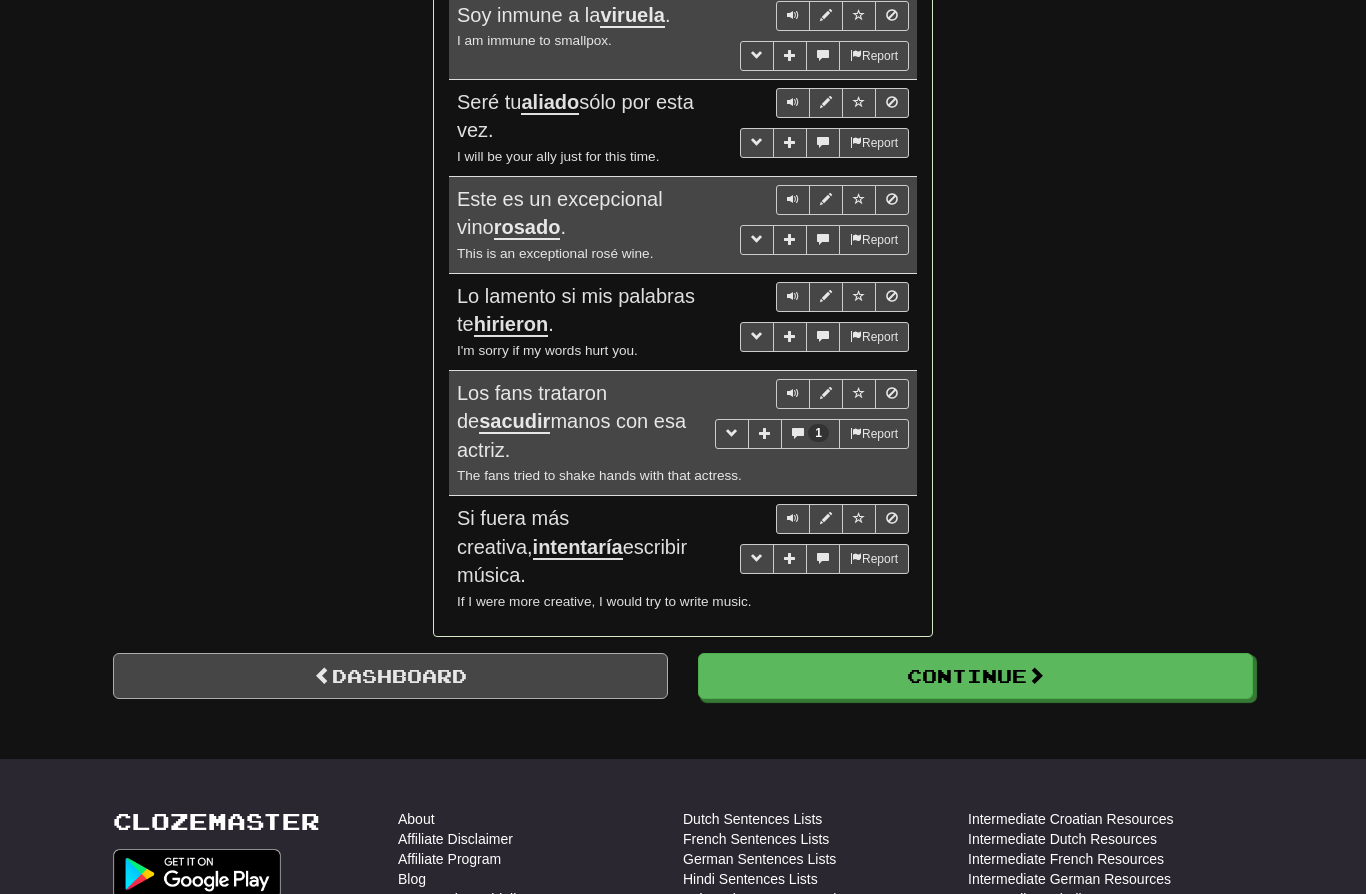 click on "Dashboard" at bounding box center [390, 676] 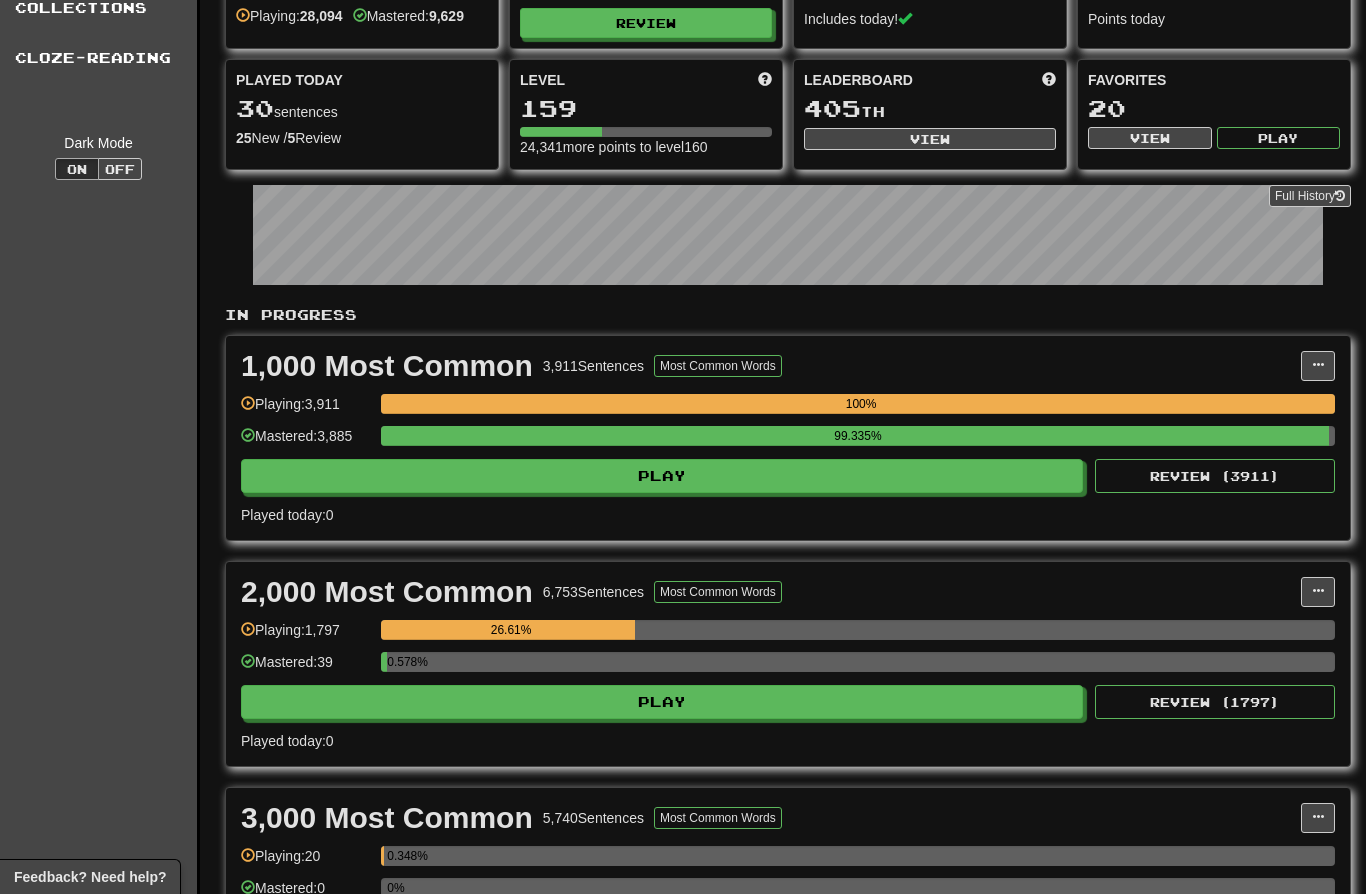 scroll, scrollTop: 0, scrollLeft: 0, axis: both 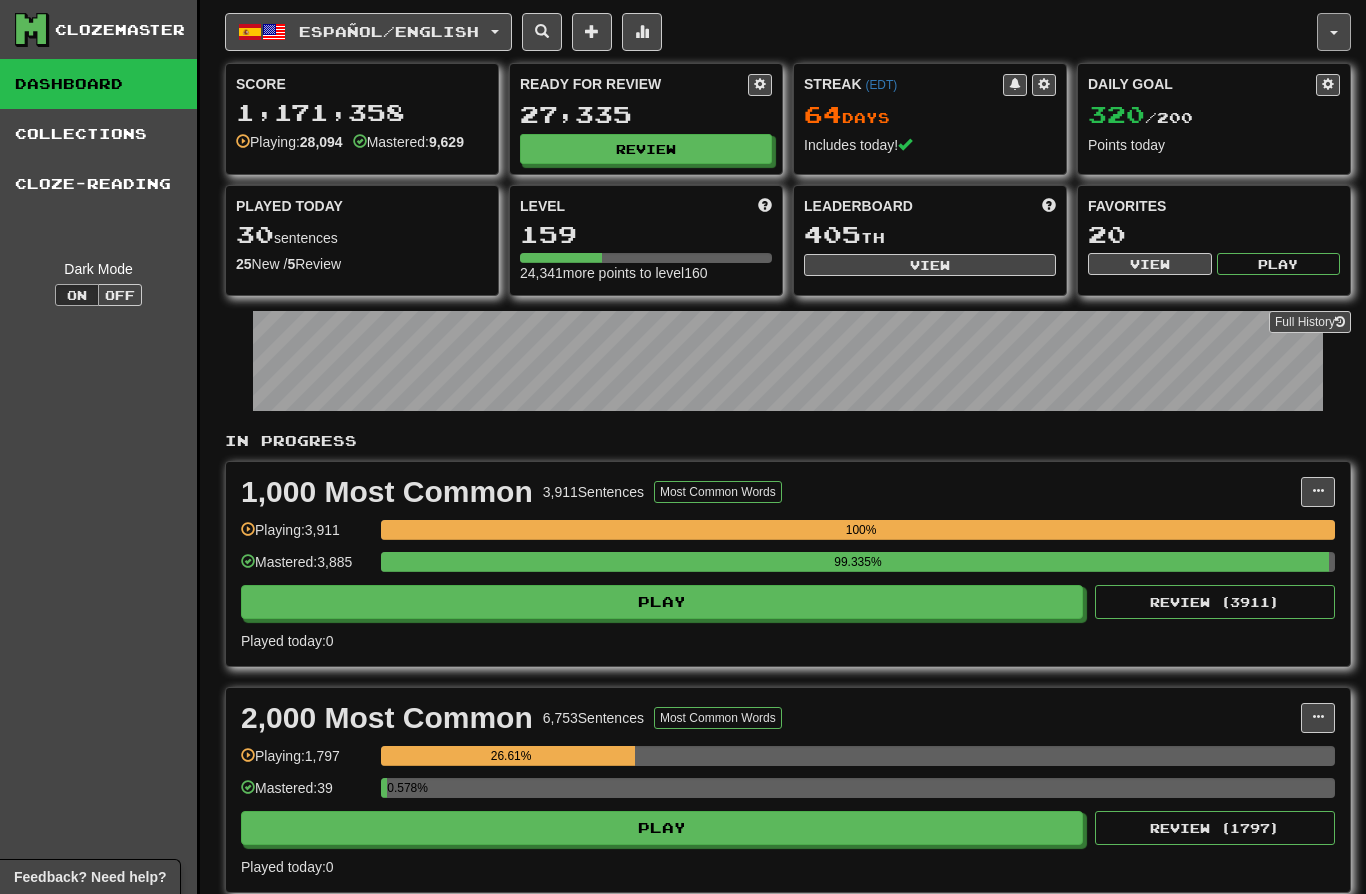 click at bounding box center [1334, 33] 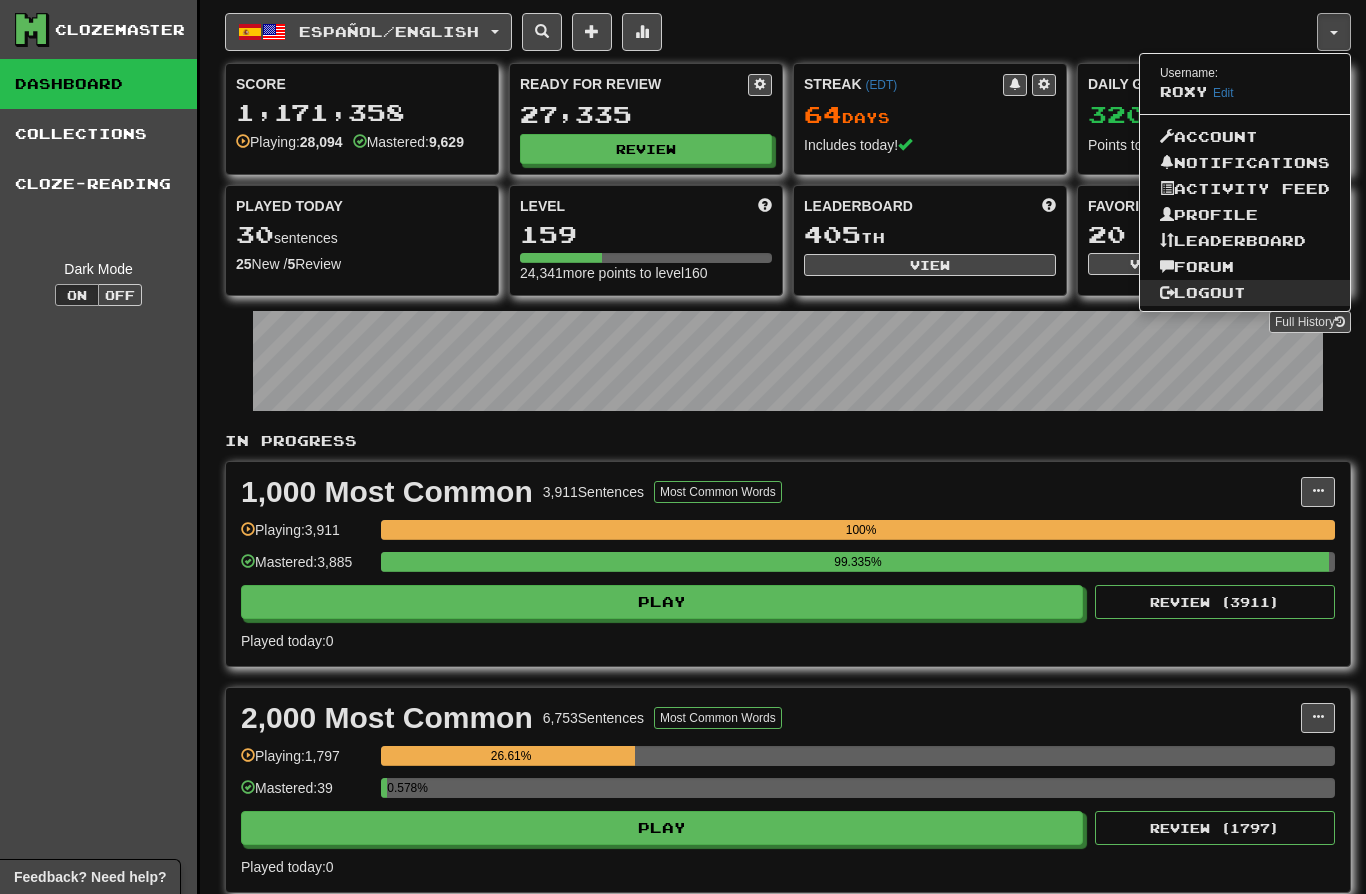 click on "Logout" at bounding box center [1245, 293] 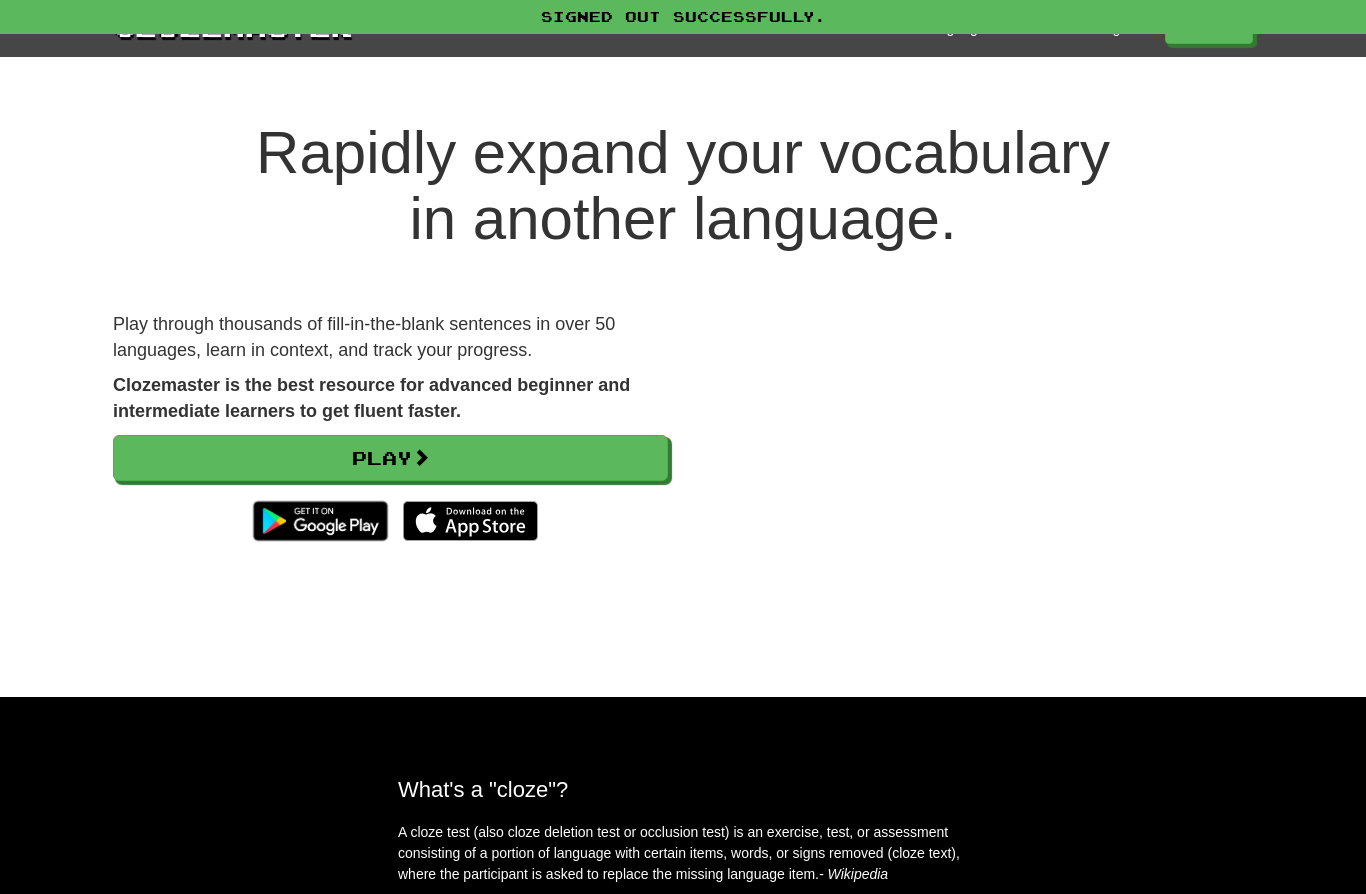scroll, scrollTop: 0, scrollLeft: 0, axis: both 